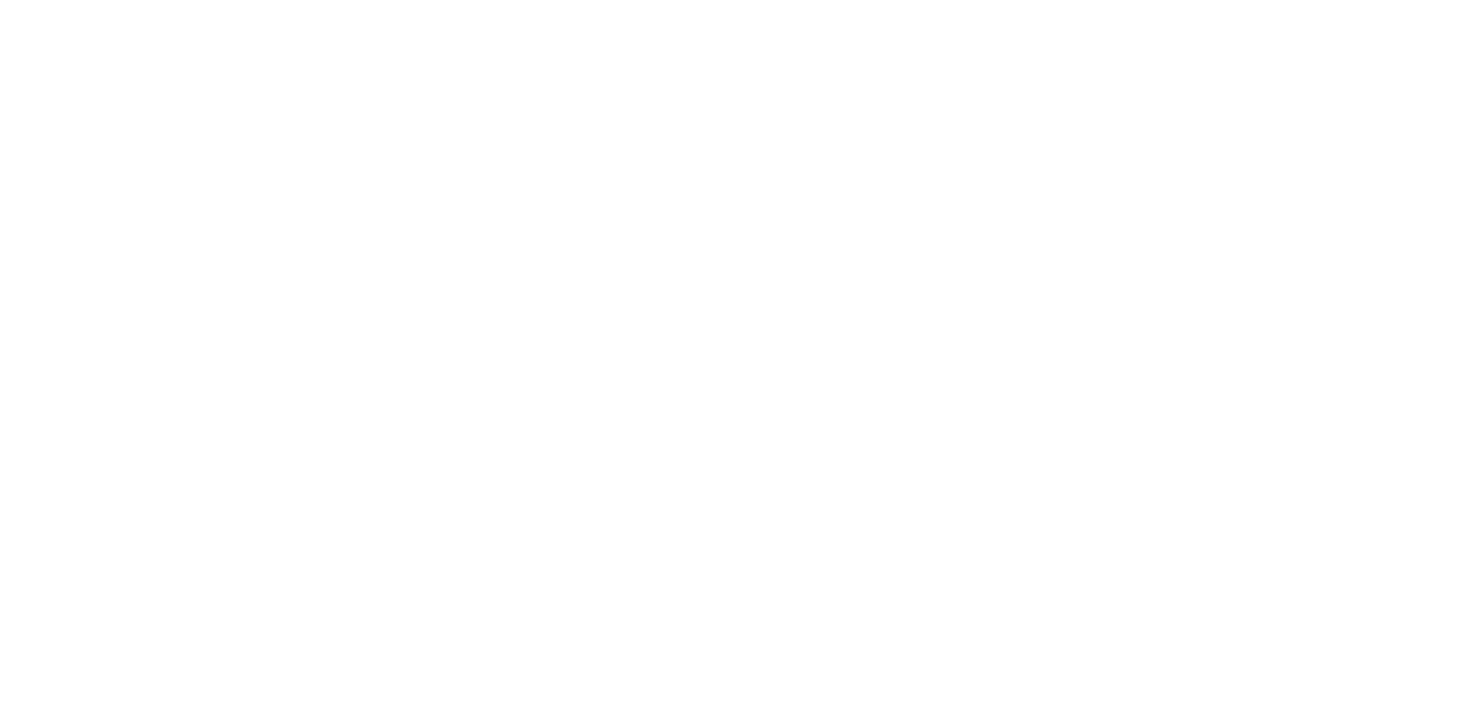scroll, scrollTop: 0, scrollLeft: 0, axis: both 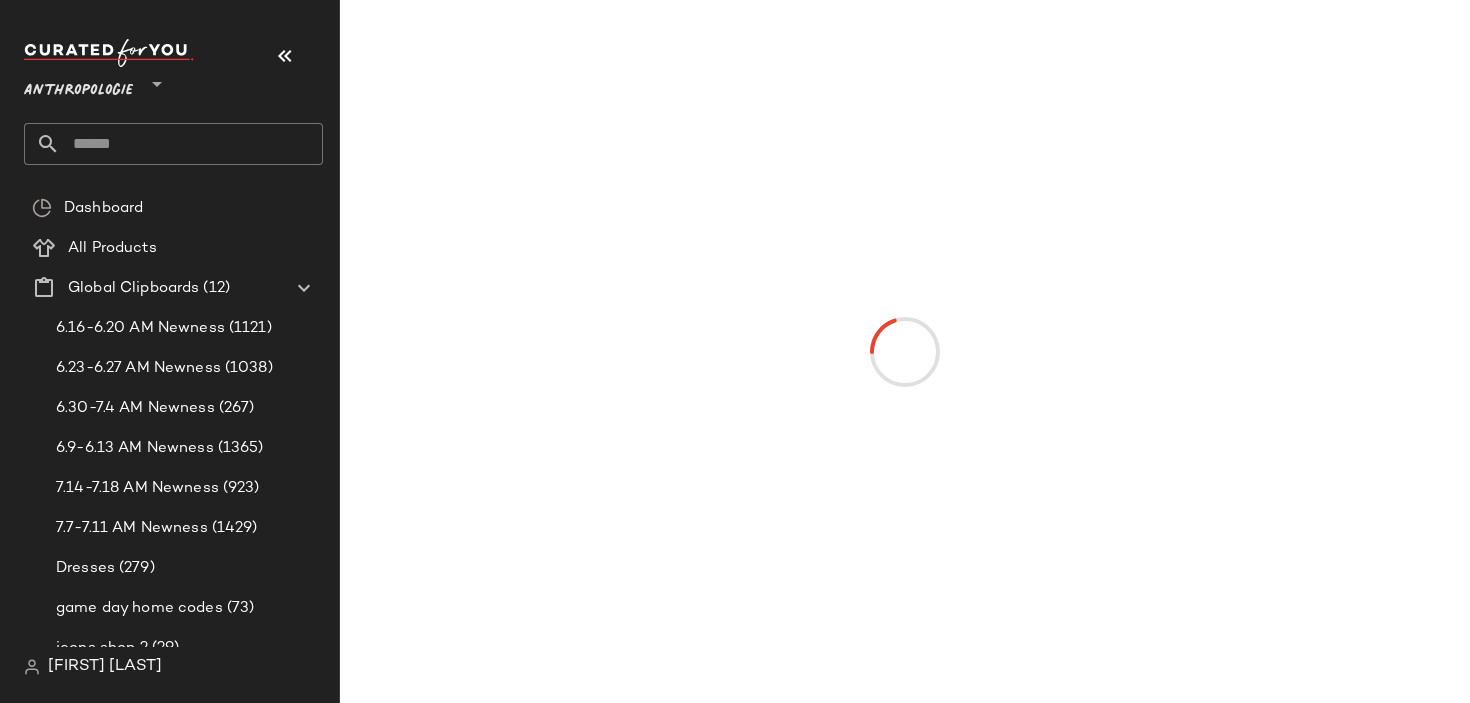 click on "Anthropologie" at bounding box center (78, 86) 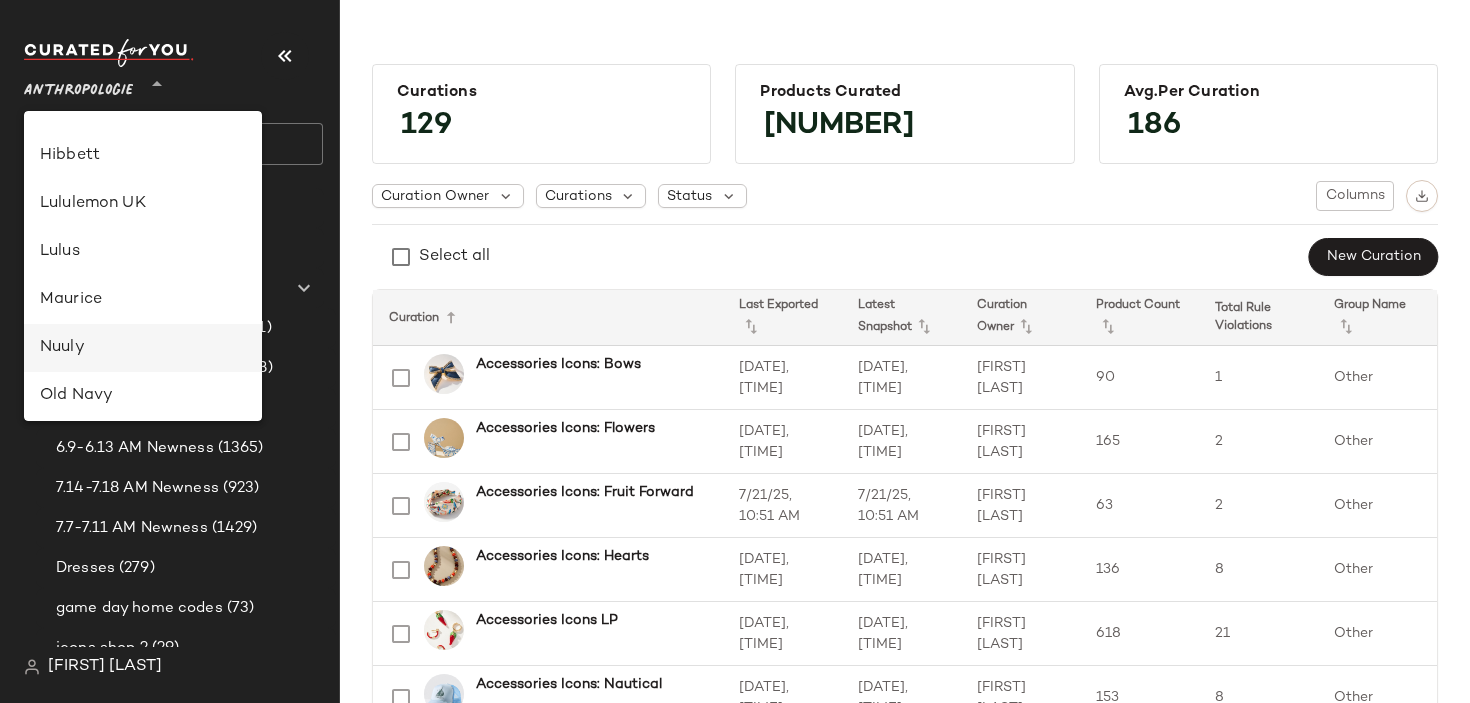 scroll, scrollTop: 564, scrollLeft: 0, axis: vertical 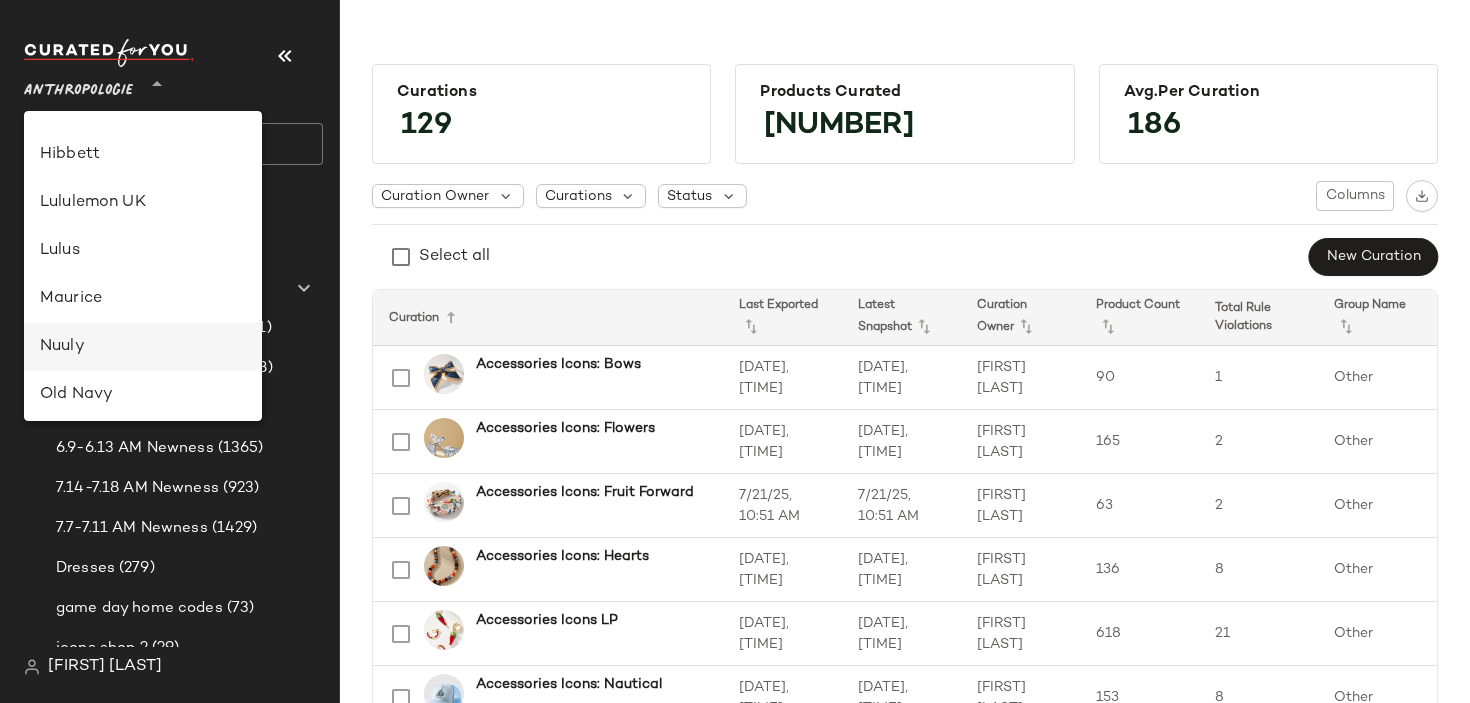 click on "Nuuly" 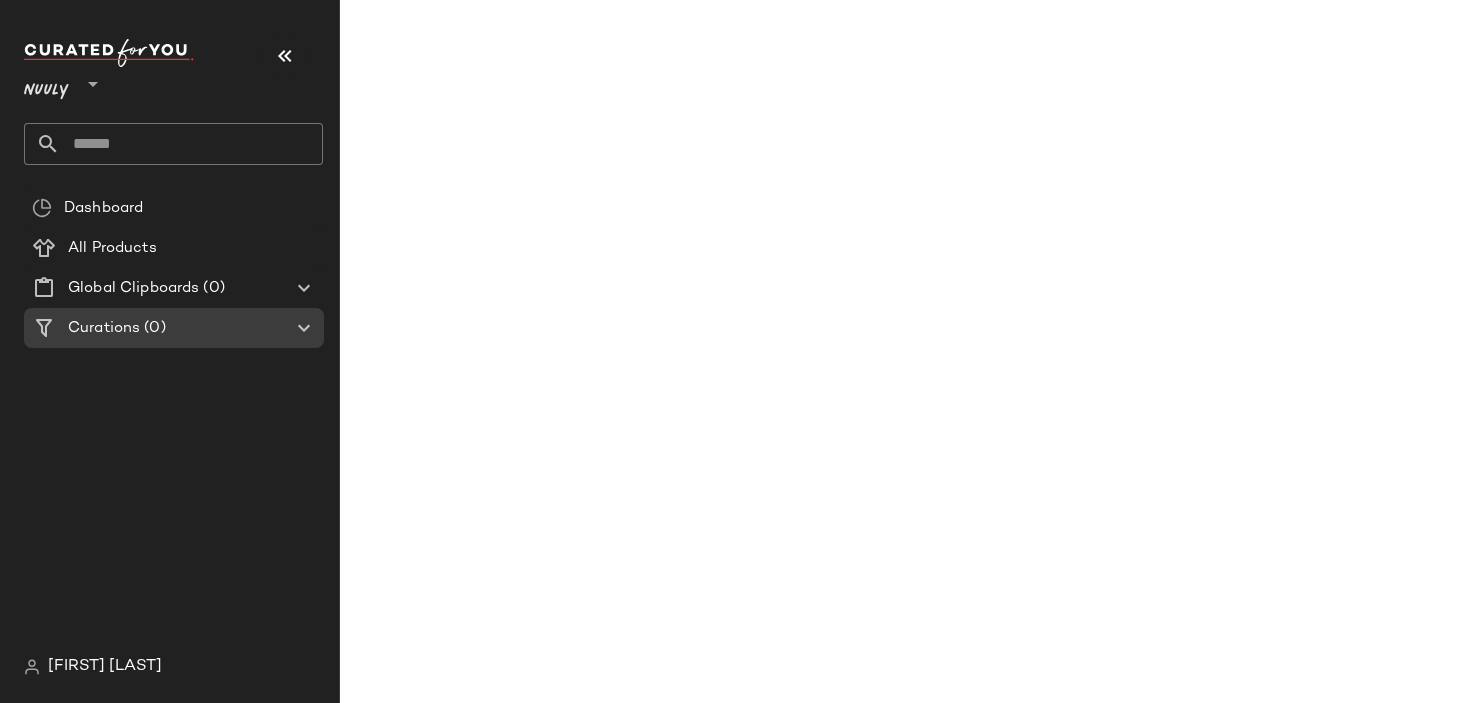 click 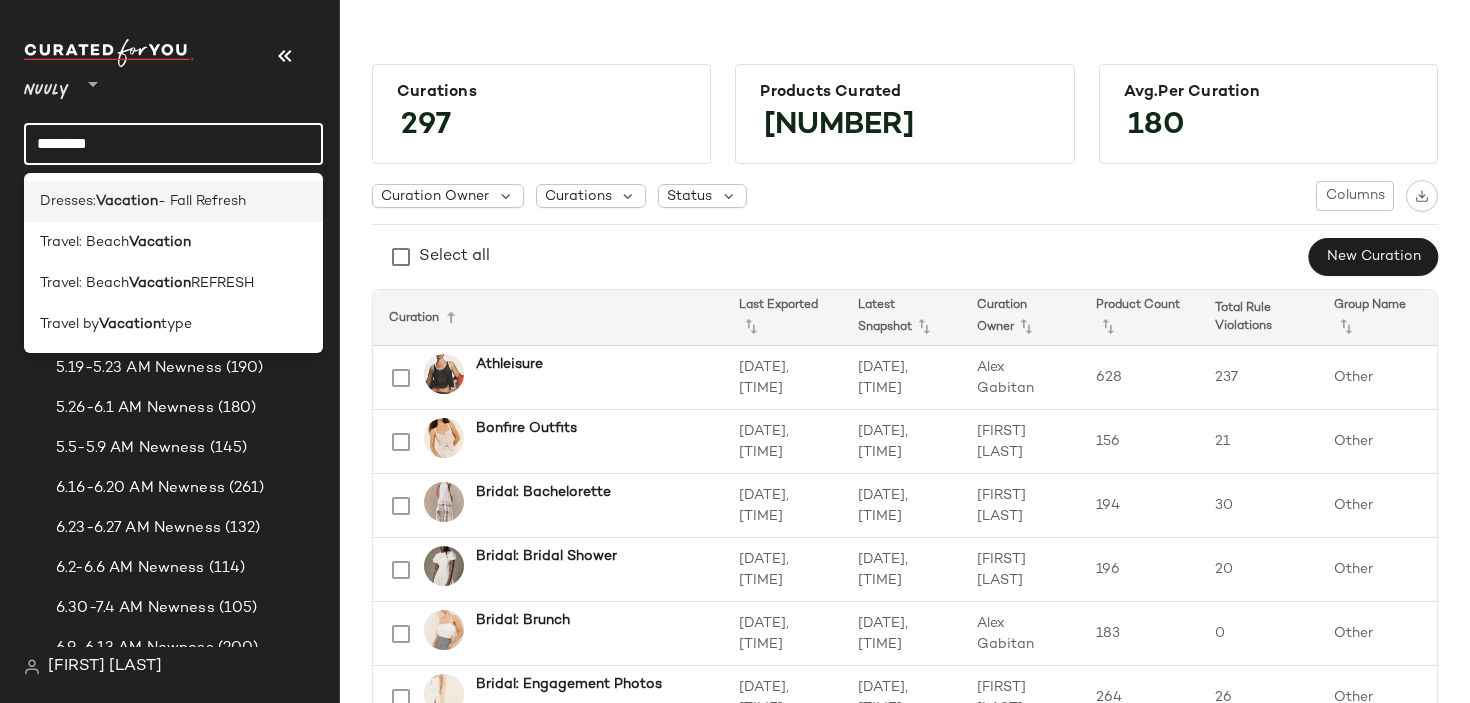 type on "********" 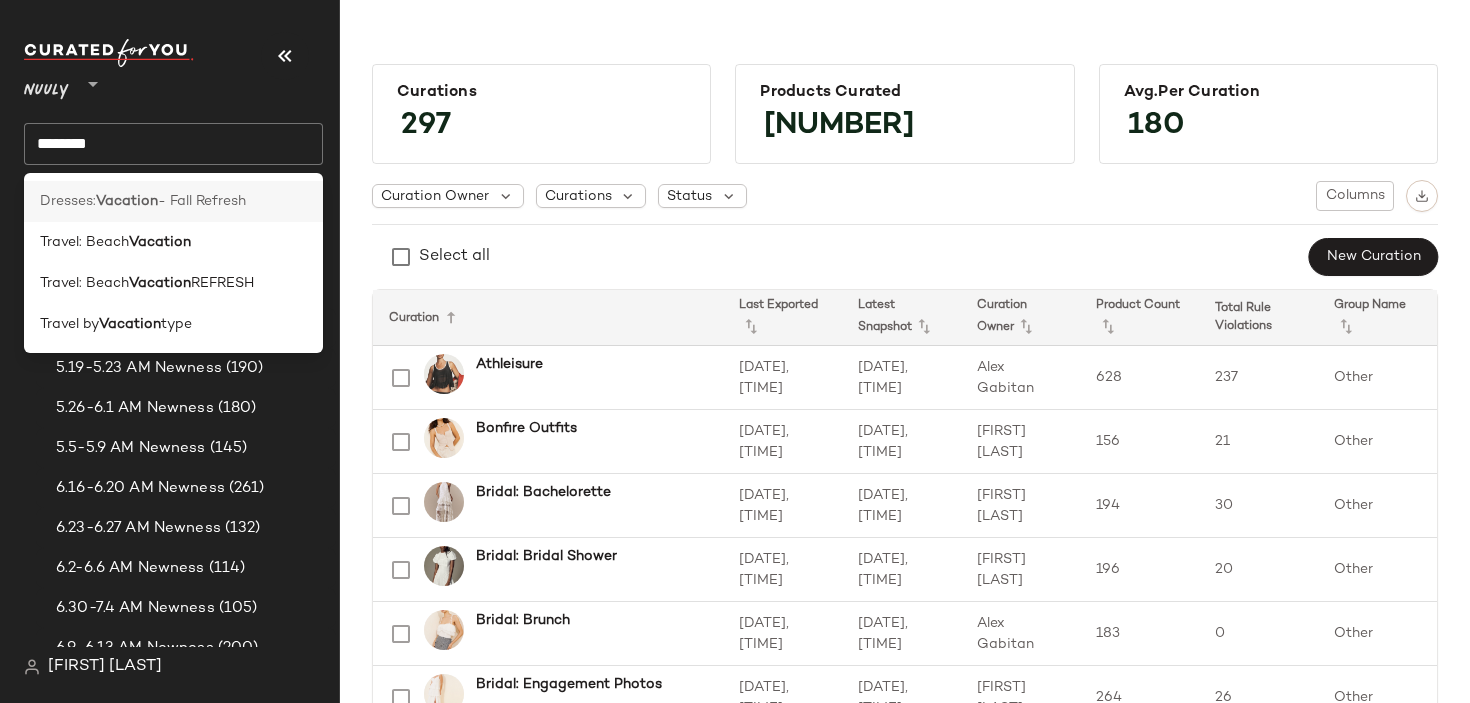 click on "- Fall Refresh" at bounding box center [202, 201] 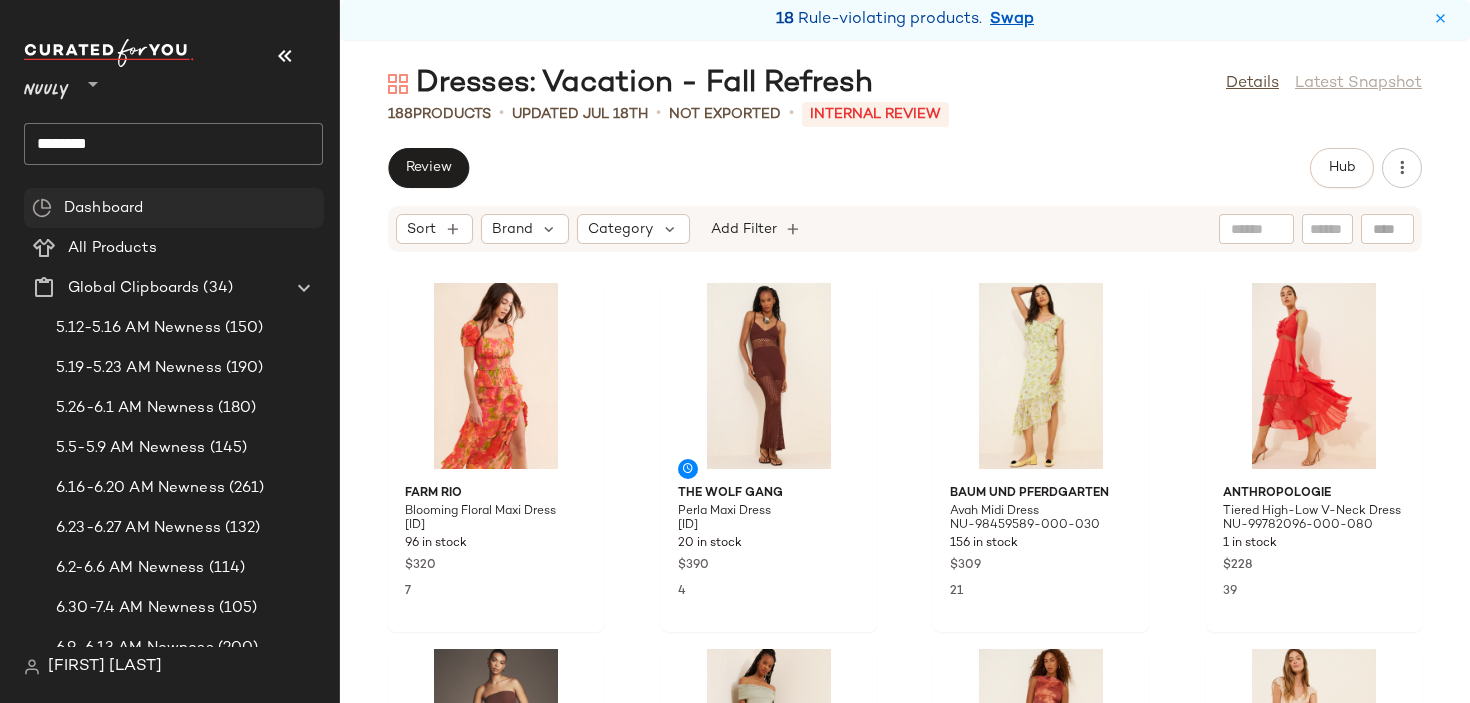 click on "Dashboard" at bounding box center (103, 208) 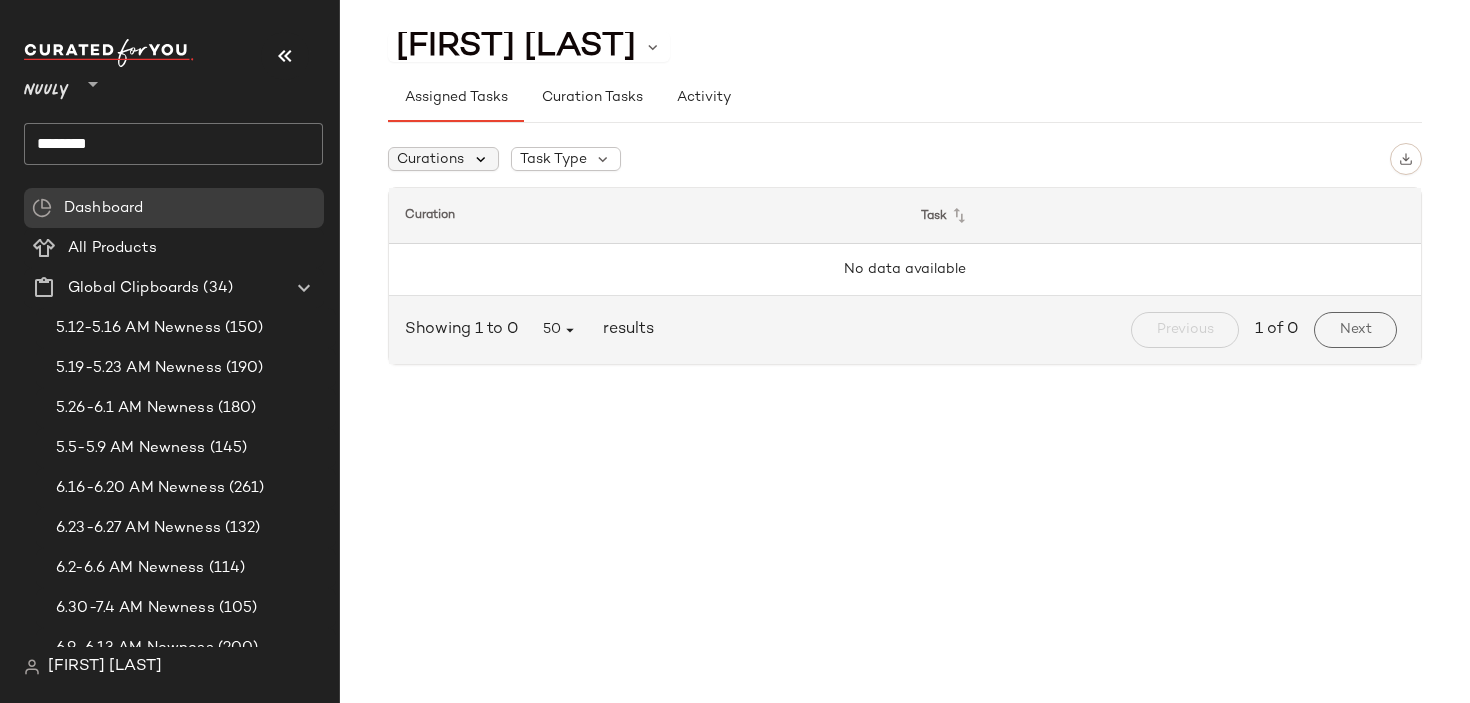 click at bounding box center (481, 159) 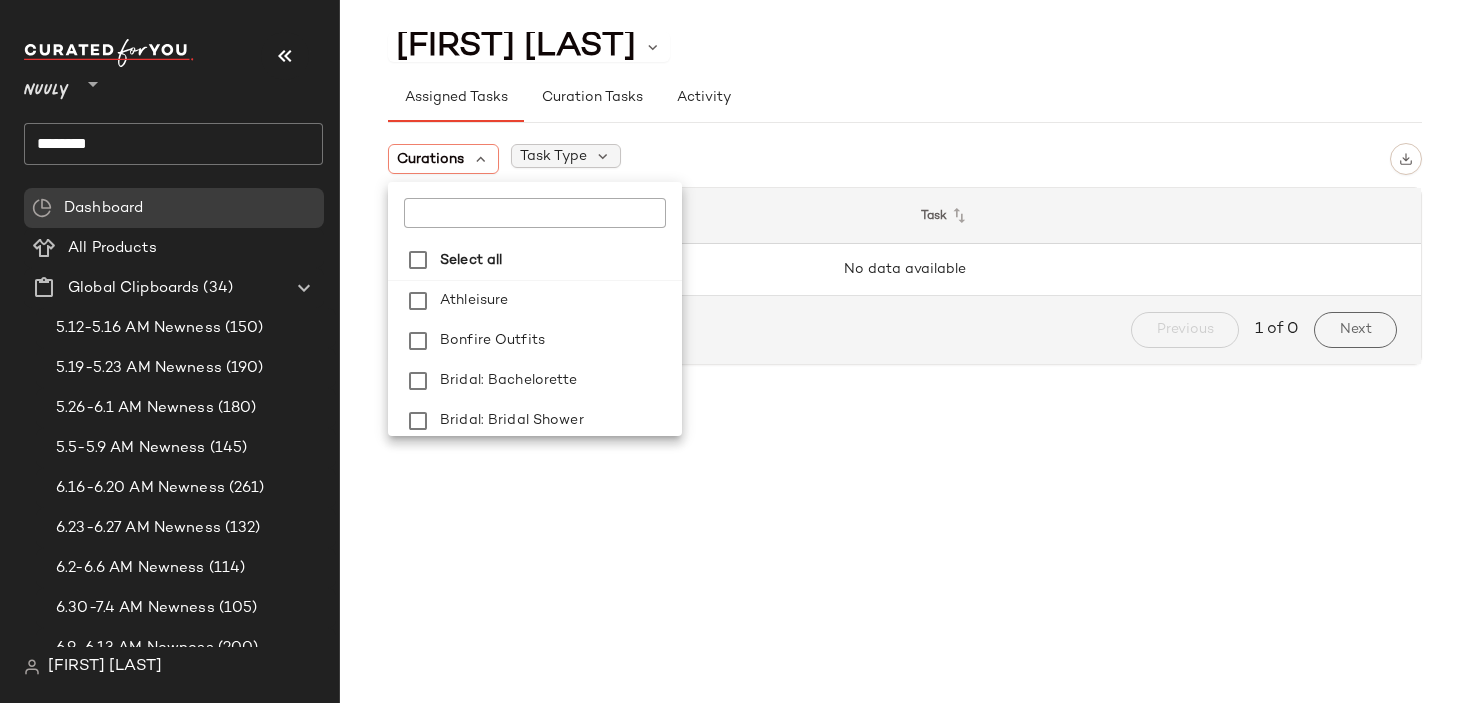 click on "Task Type" at bounding box center [553, 156] 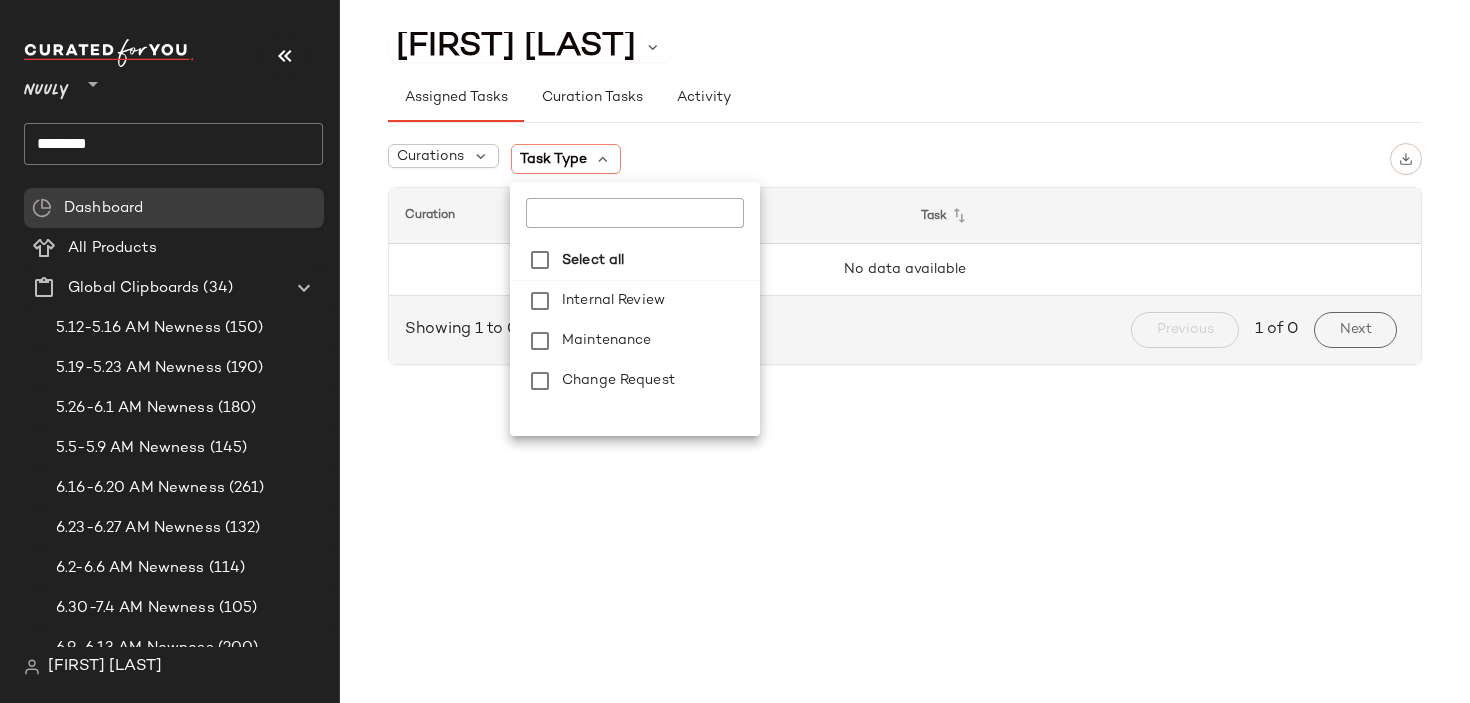 click on "********" 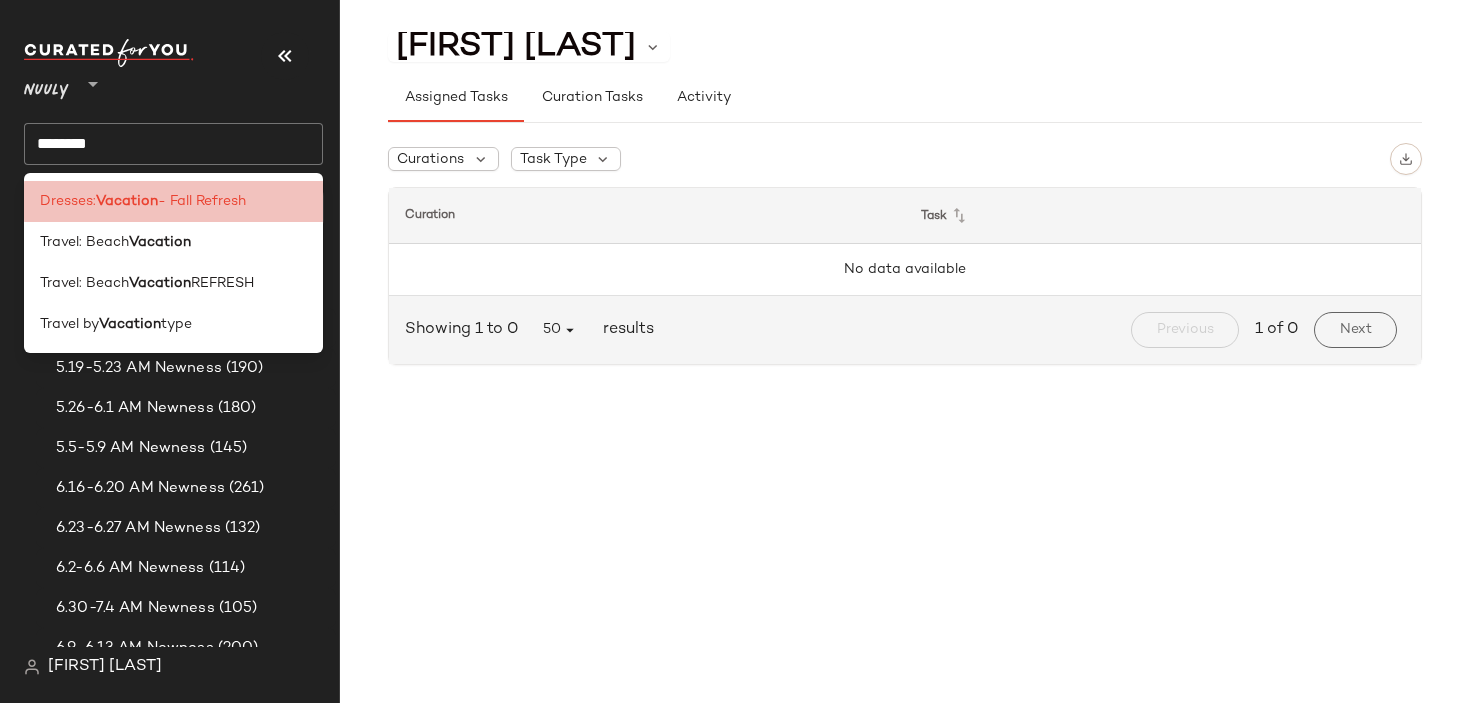 click on "- Fall Refresh" at bounding box center (202, 201) 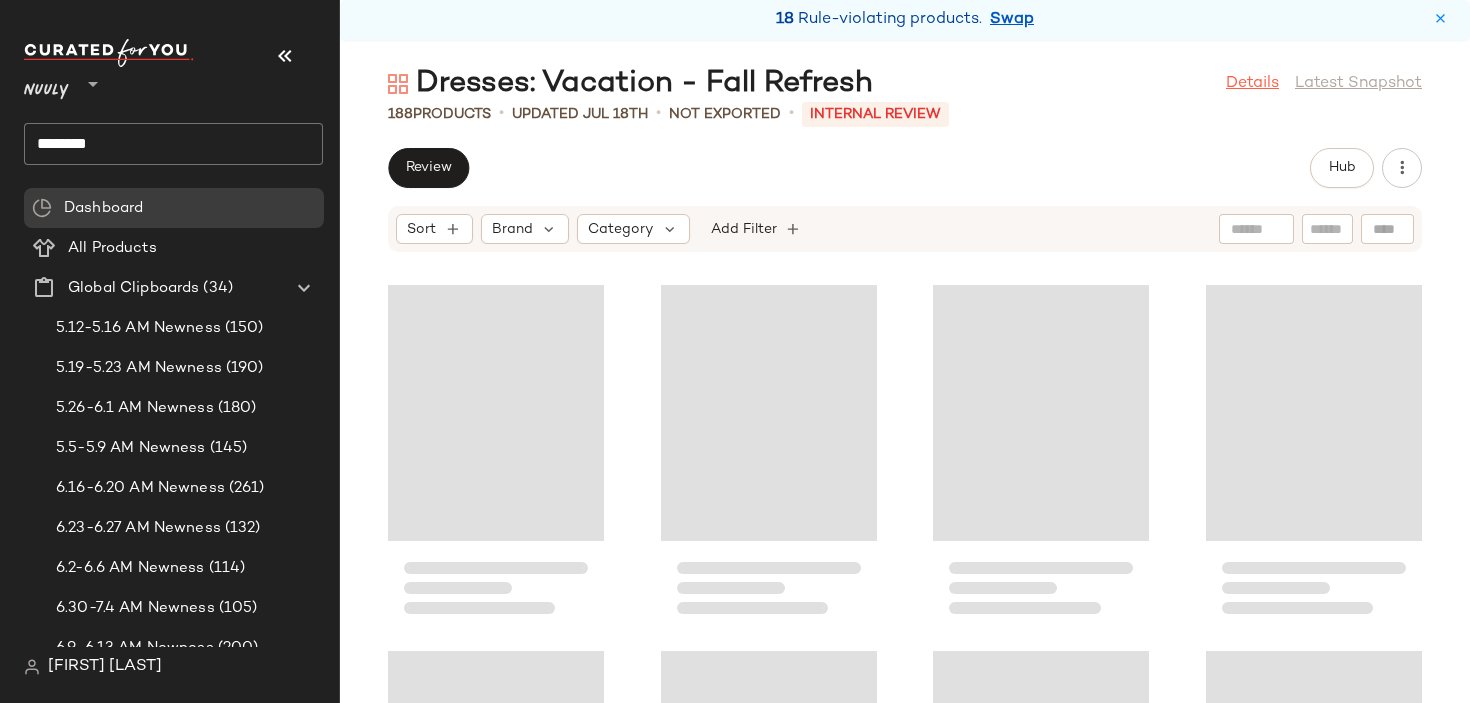 click on "Details" at bounding box center (1252, 84) 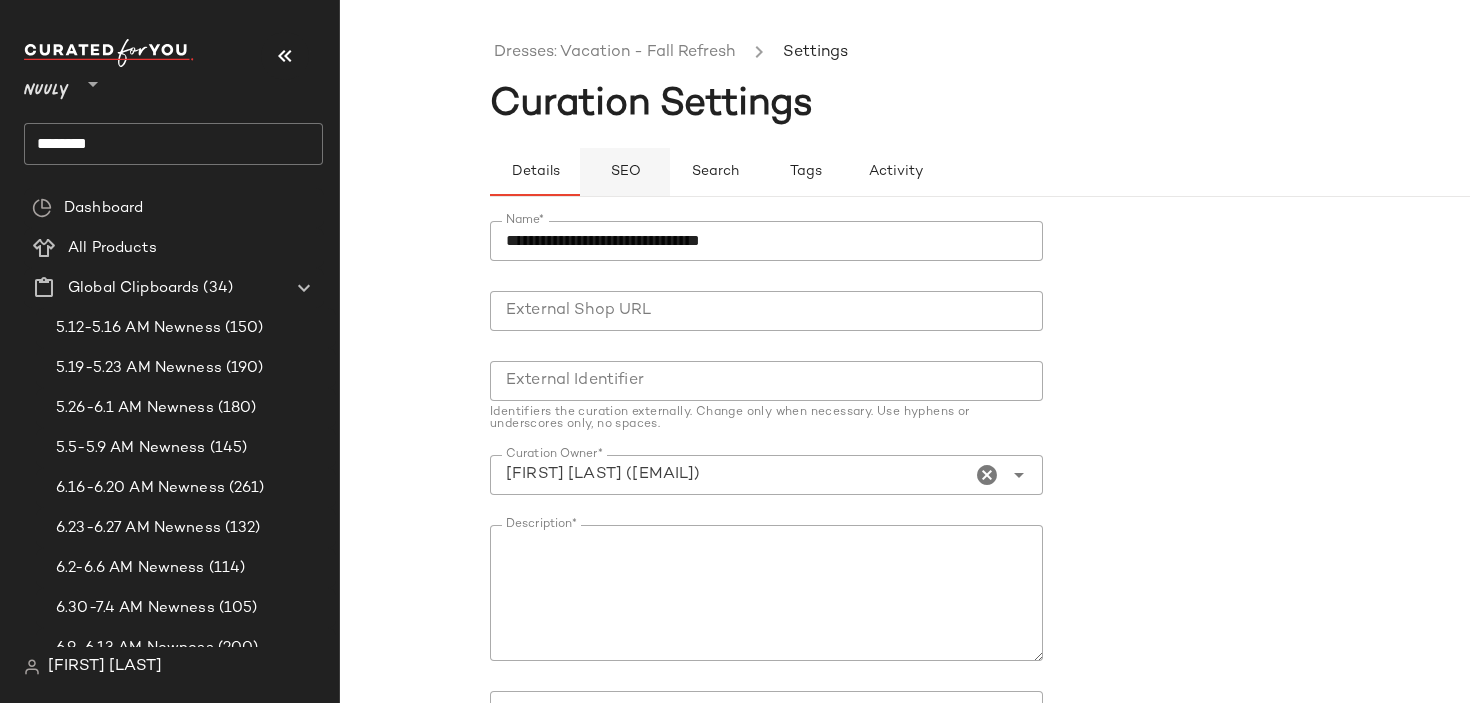 click on "SEO" 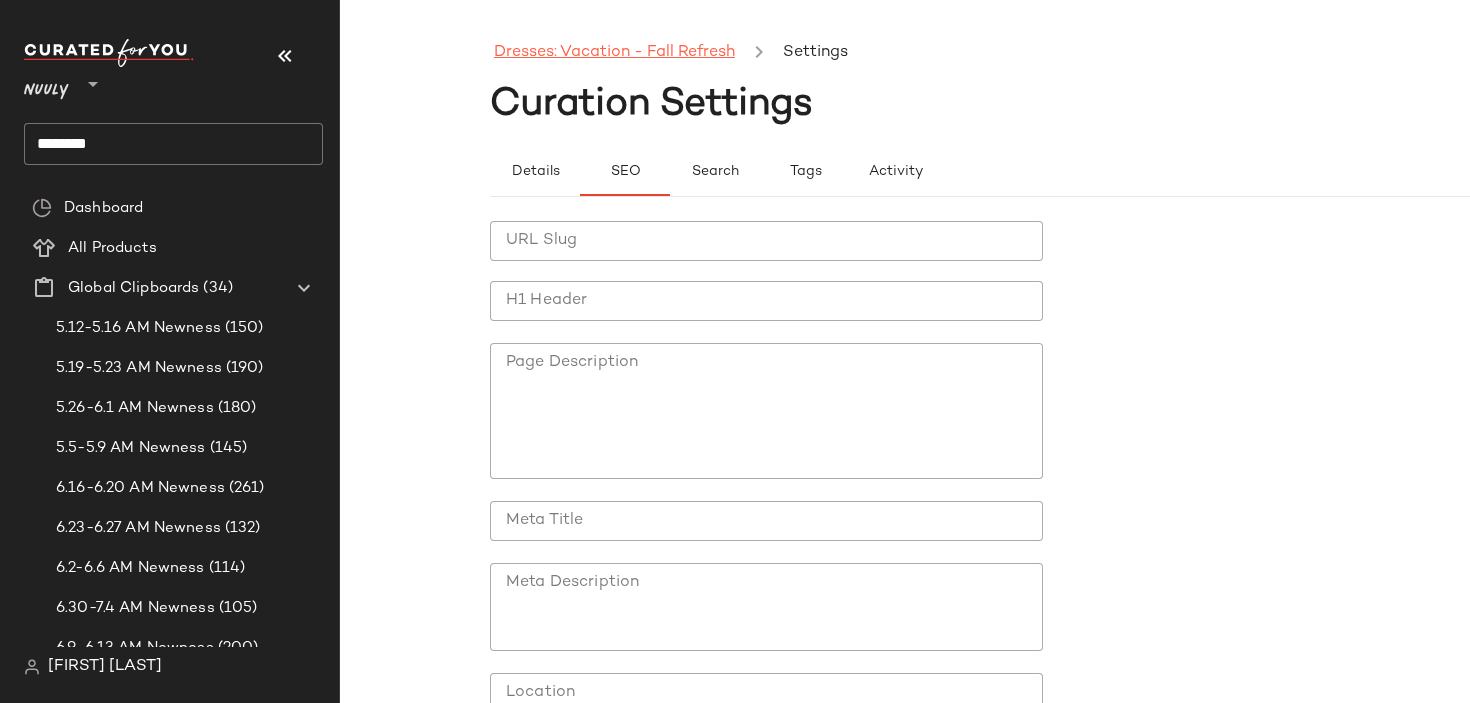 click on "Dresses: Vacation - Fall Refresh" at bounding box center [614, 53] 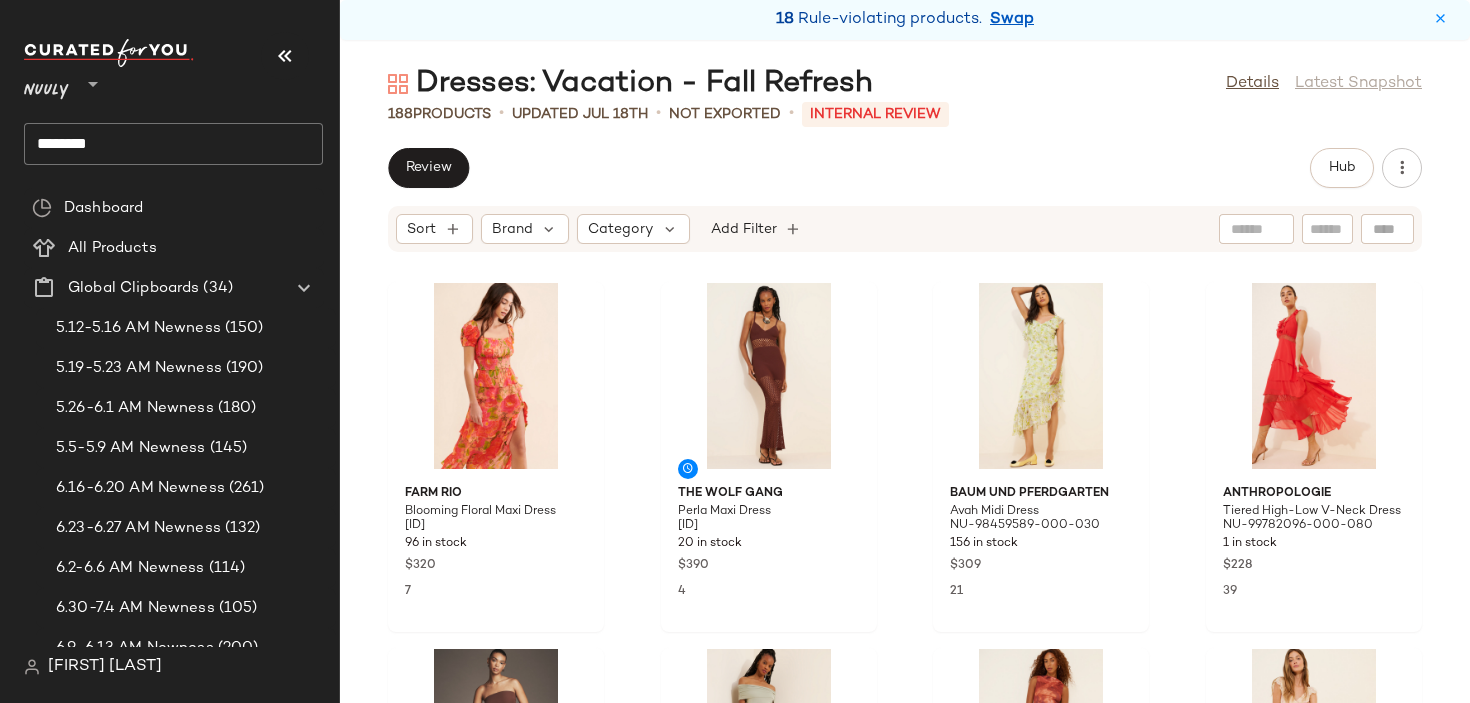 click on "Nuuly" at bounding box center [46, 86] 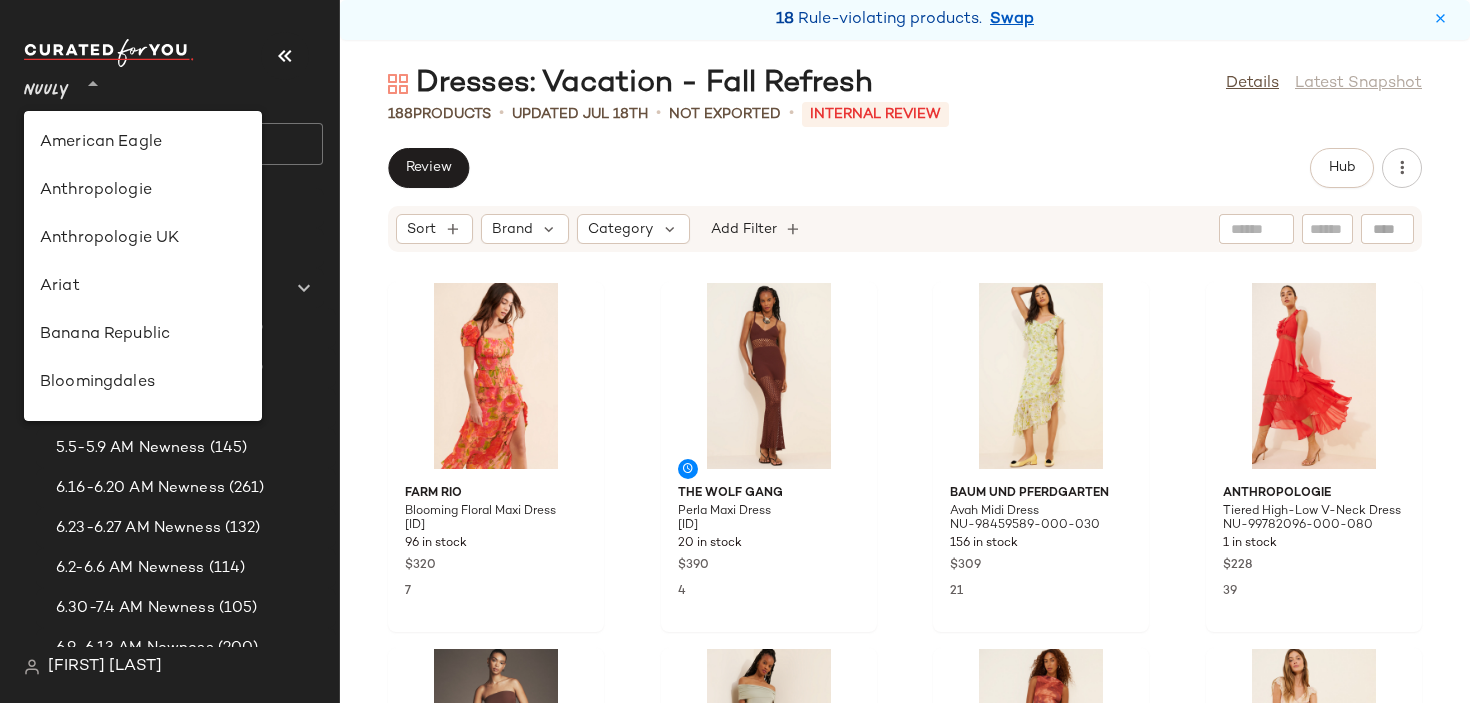 scroll, scrollTop: 768, scrollLeft: 0, axis: vertical 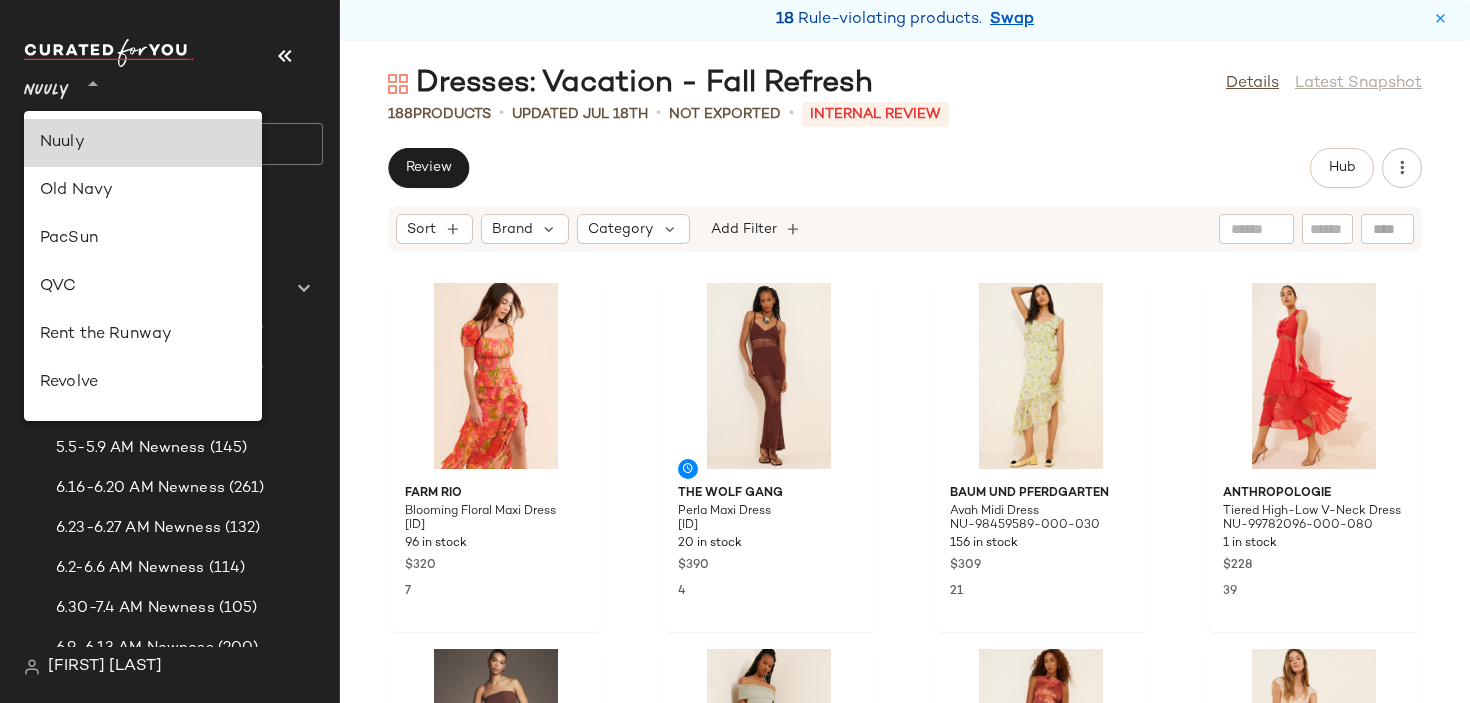 click on "Nuuly" at bounding box center (143, 143) 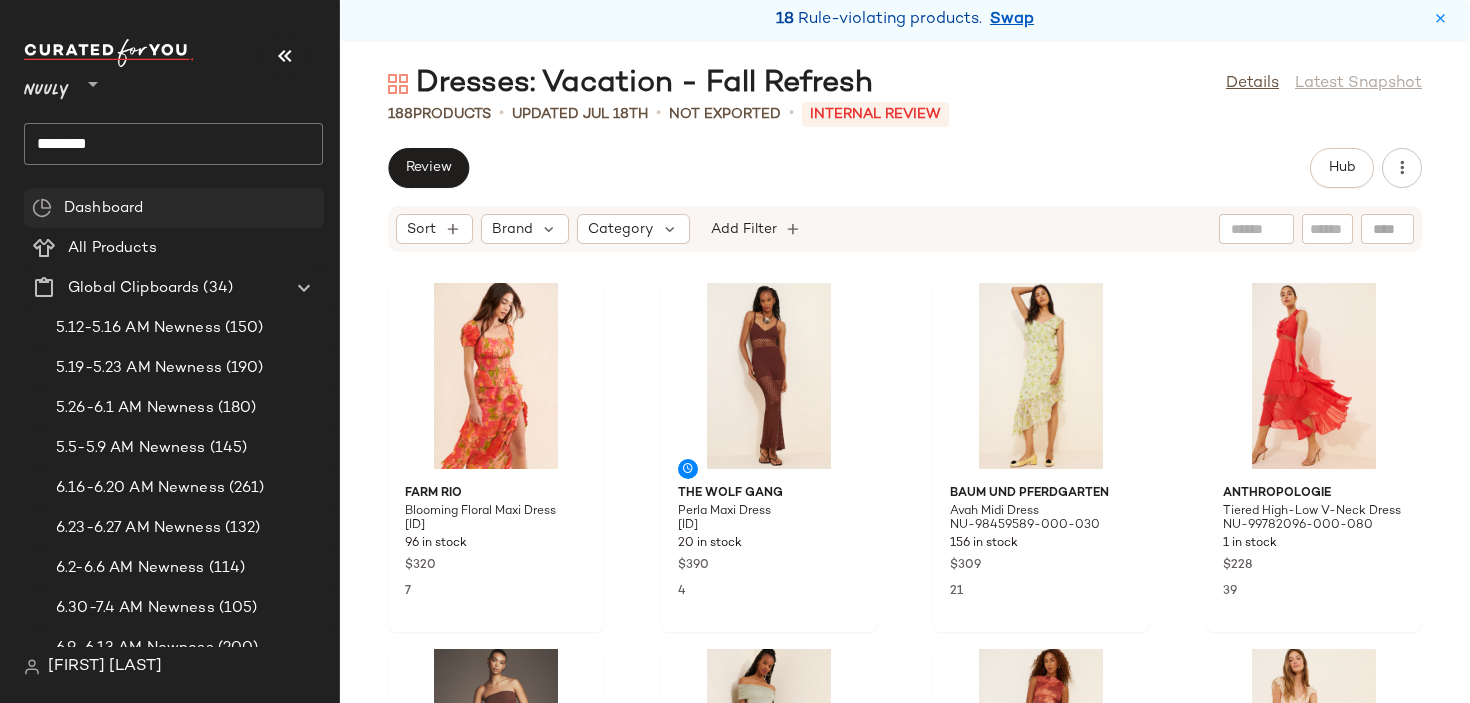 click on "Dashboard" at bounding box center [103, 208] 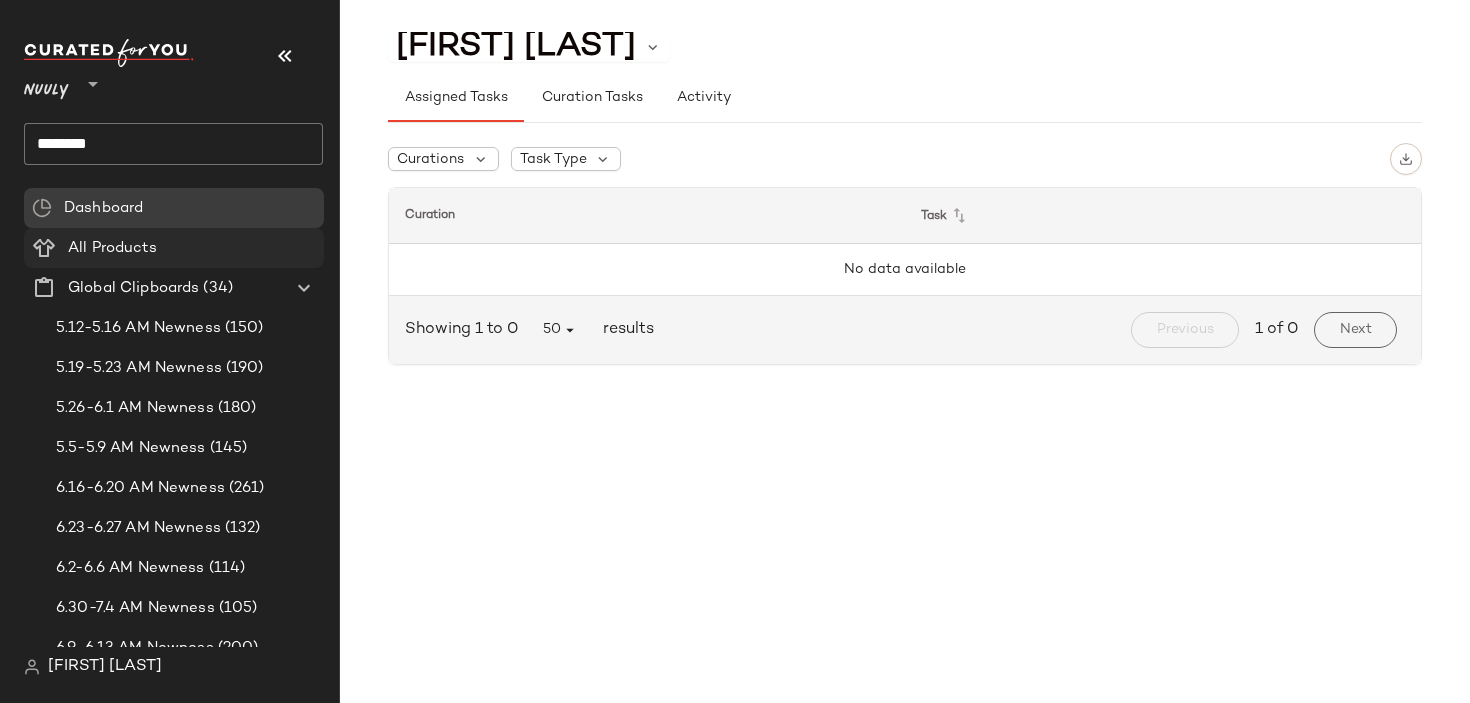 click on "All Products" 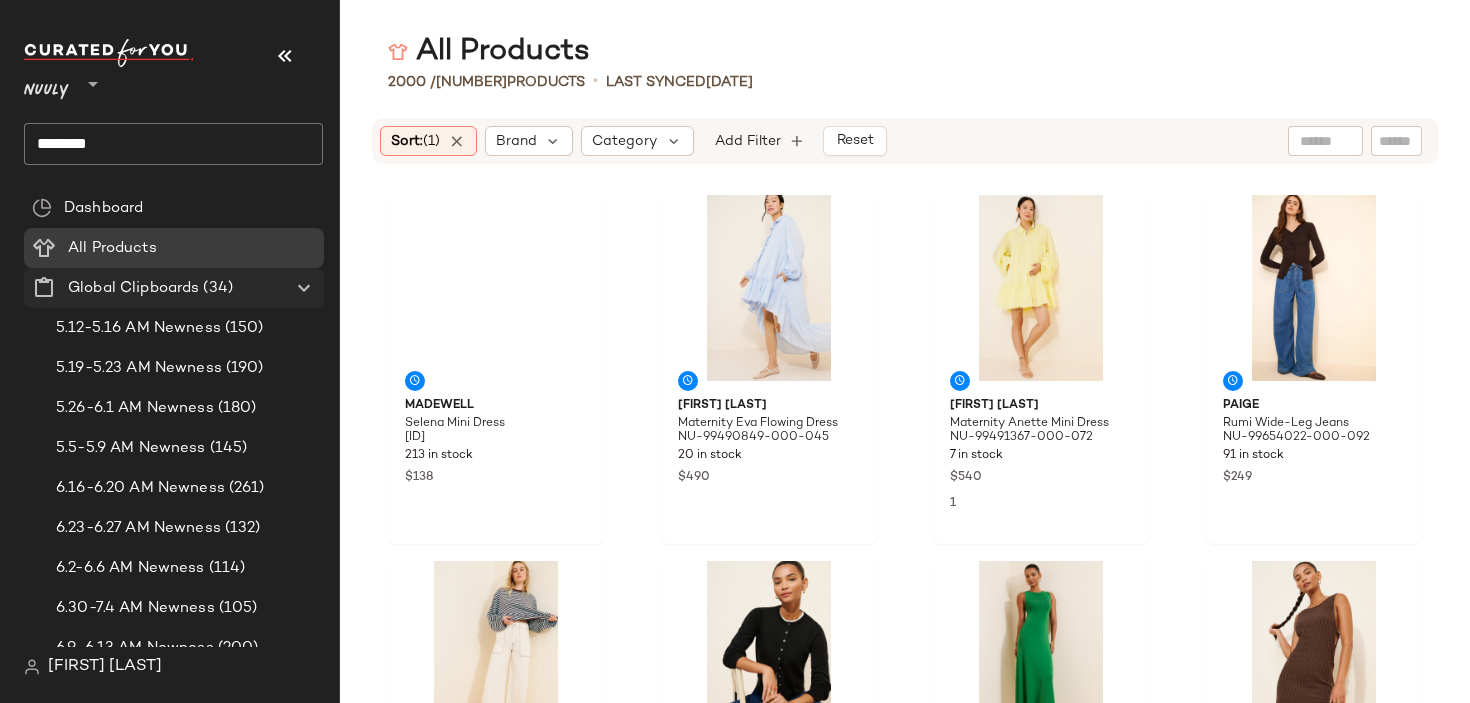 click on "Global Clipboards" at bounding box center (133, 288) 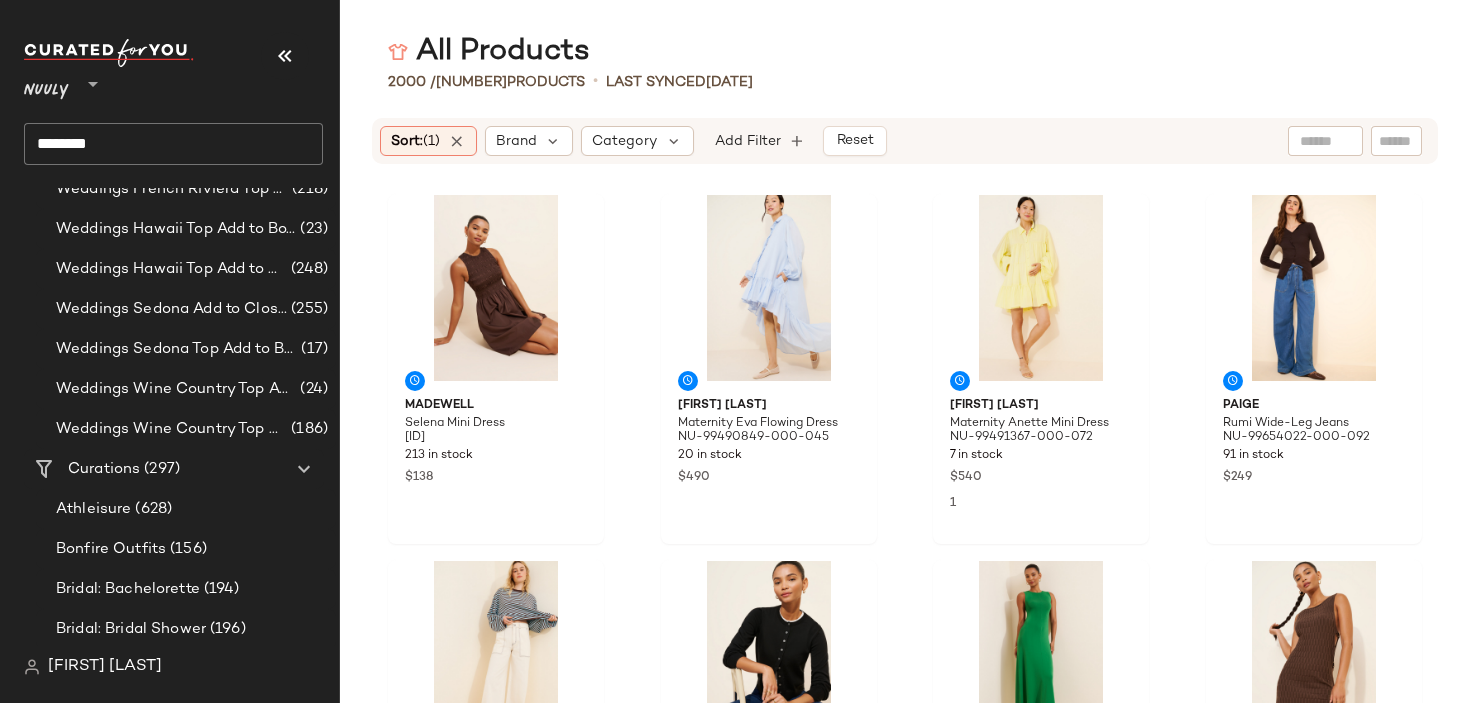 scroll, scrollTop: 1266, scrollLeft: 0, axis: vertical 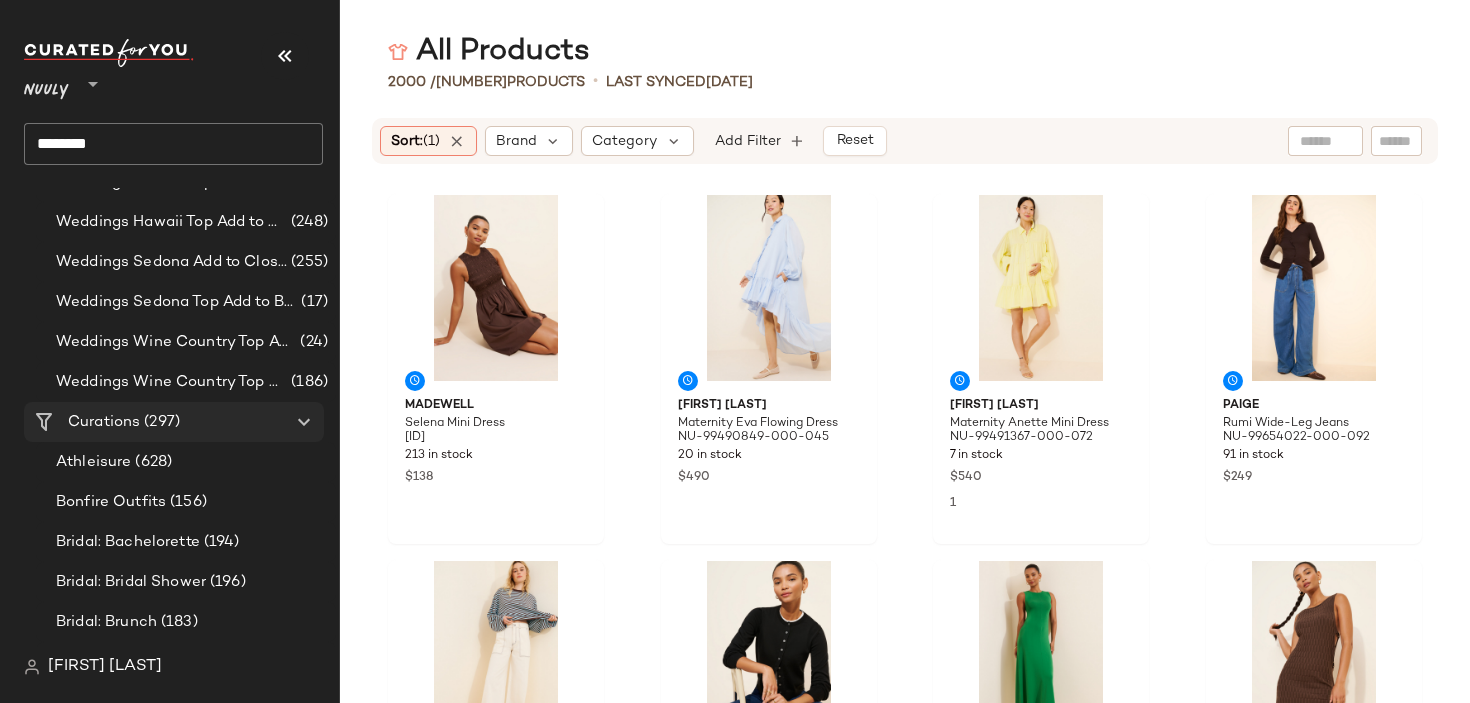 click on "(297)" at bounding box center (160, 422) 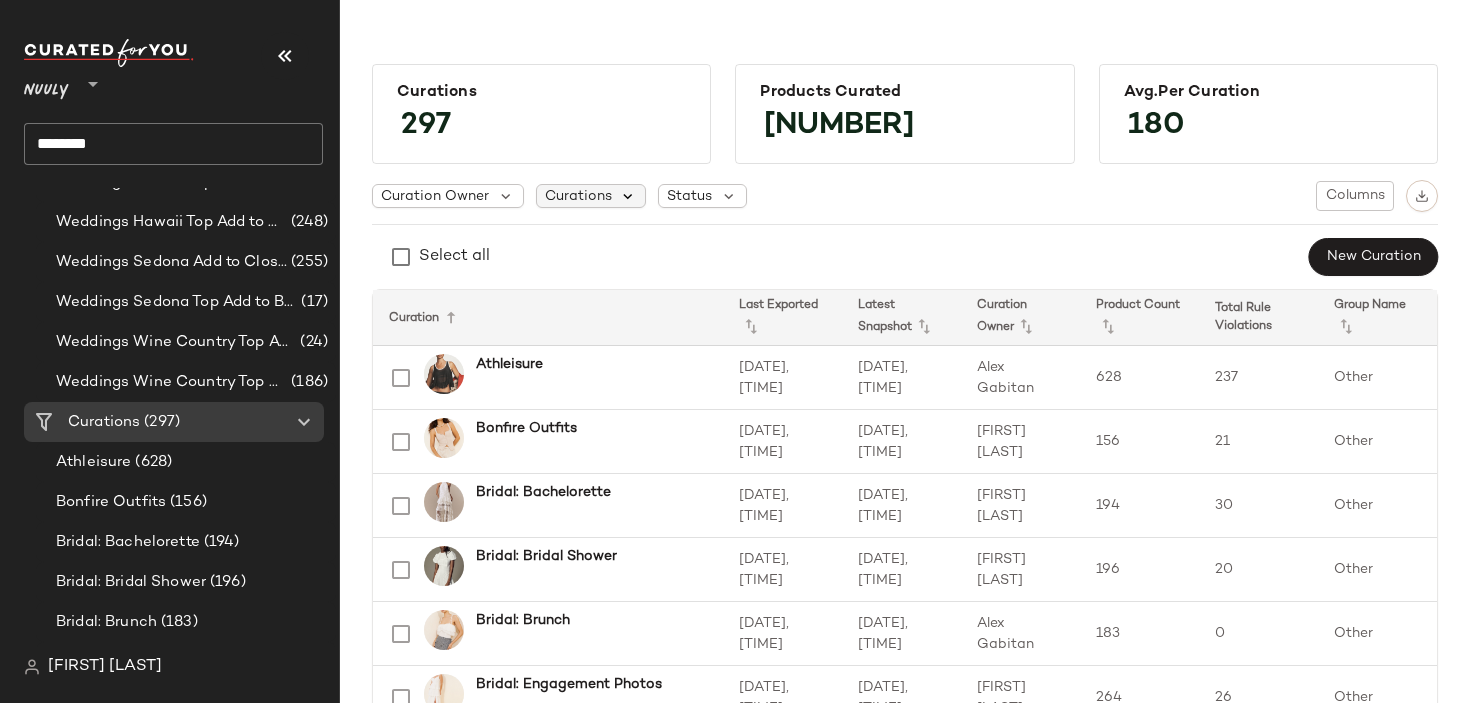 click at bounding box center [629, 196] 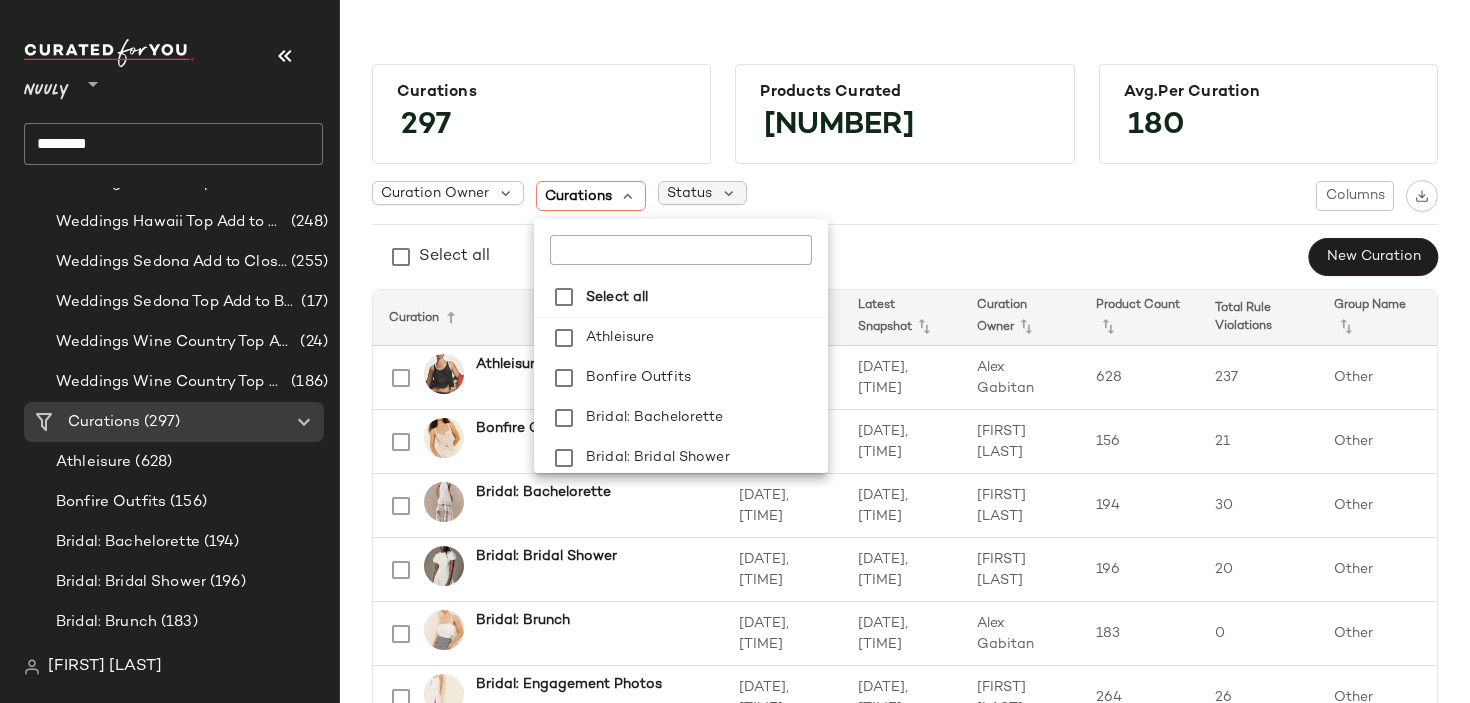 click on "Status" at bounding box center [689, 193] 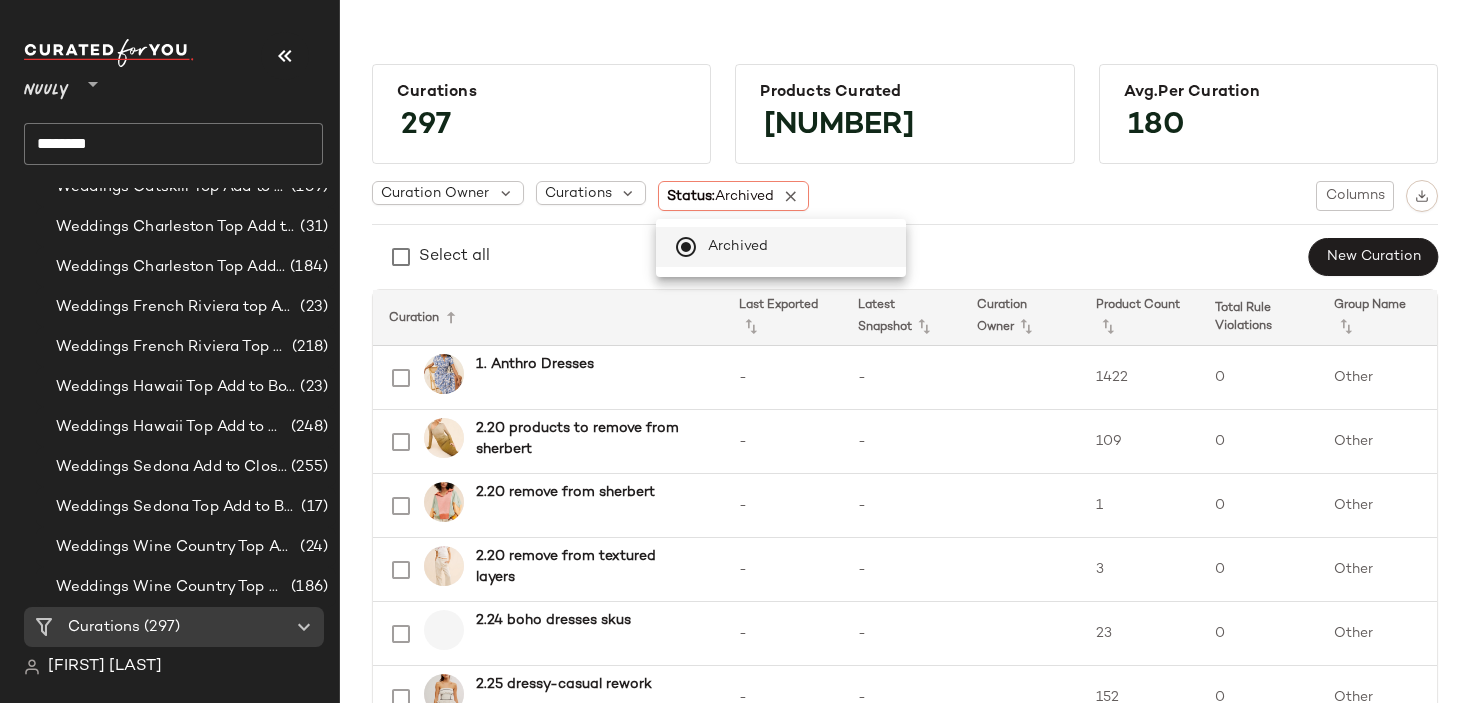 scroll, scrollTop: 1266, scrollLeft: 0, axis: vertical 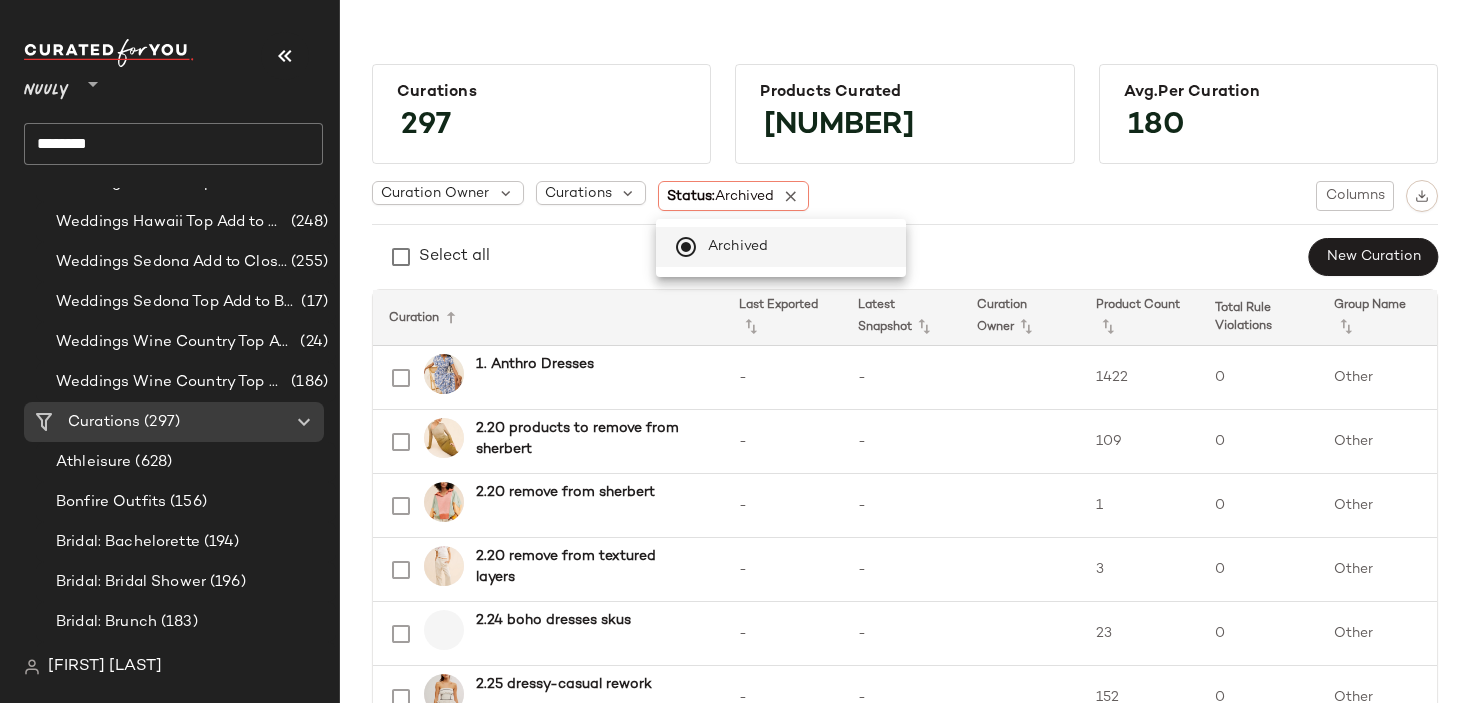 click on "Select all  New Curation" 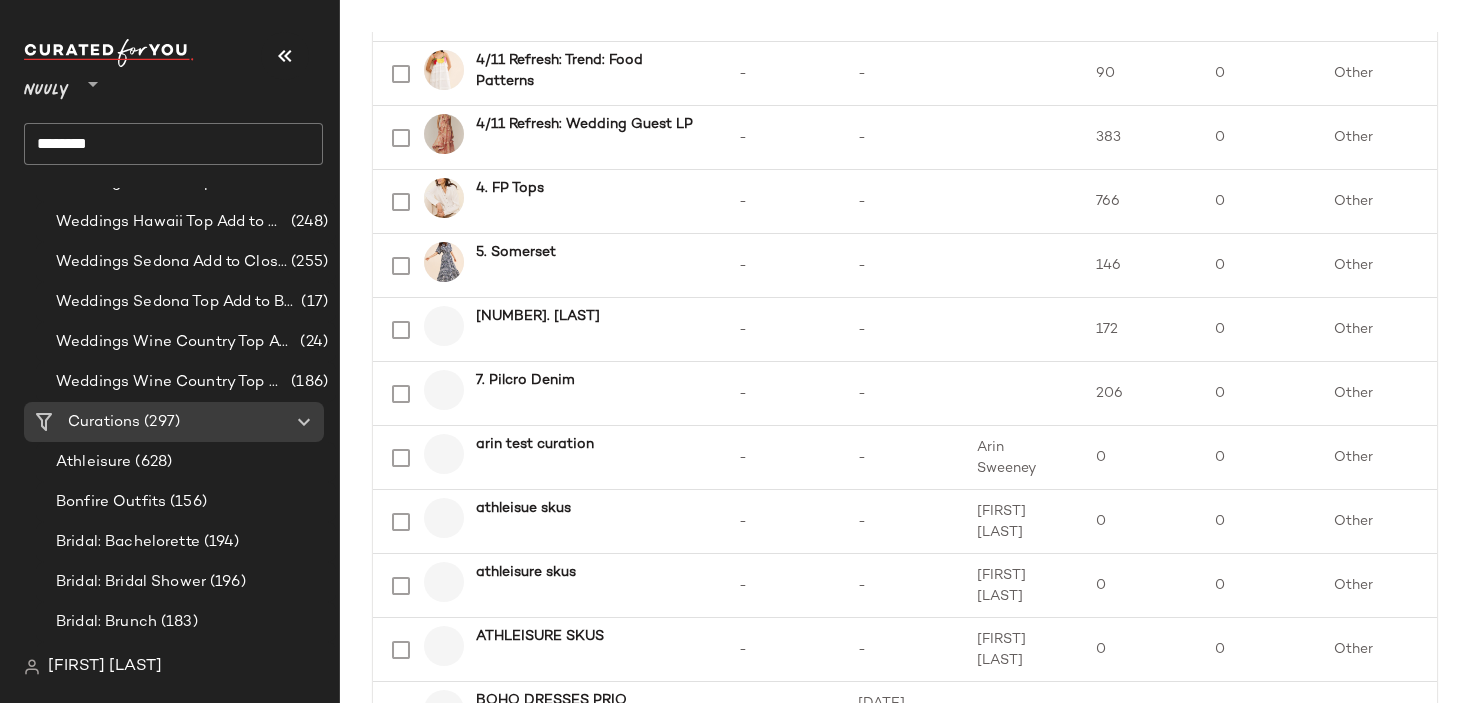 scroll, scrollTop: 2960, scrollLeft: 0, axis: vertical 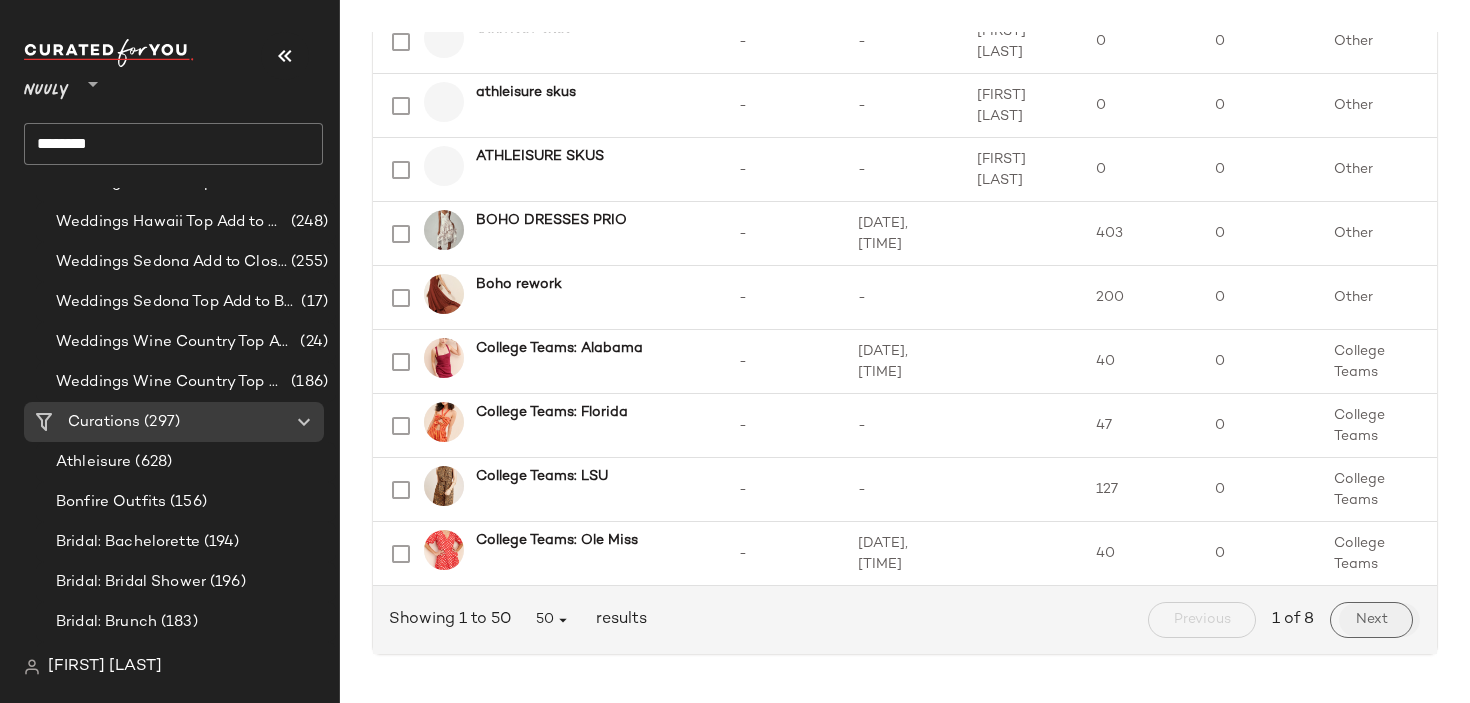 click on "Next" 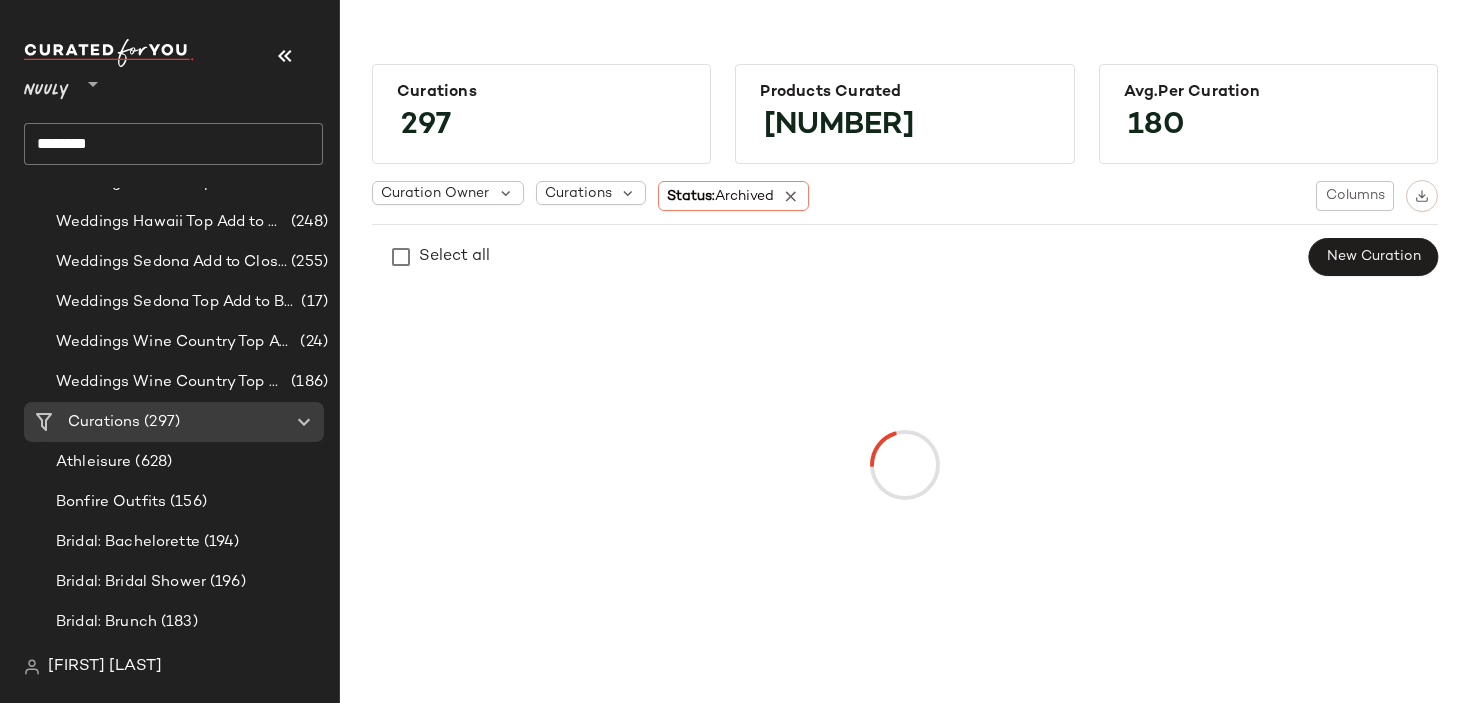 scroll, scrollTop: 0, scrollLeft: 0, axis: both 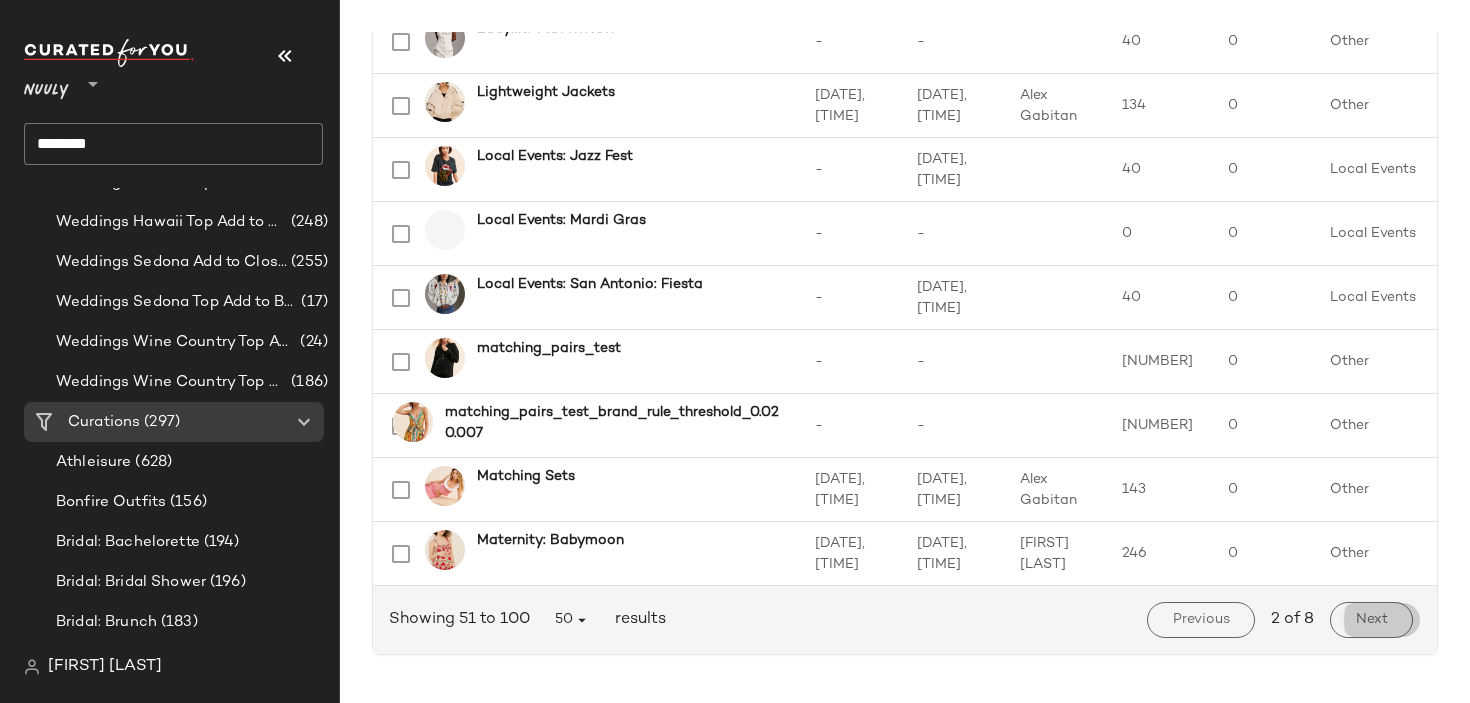 click on "Next" 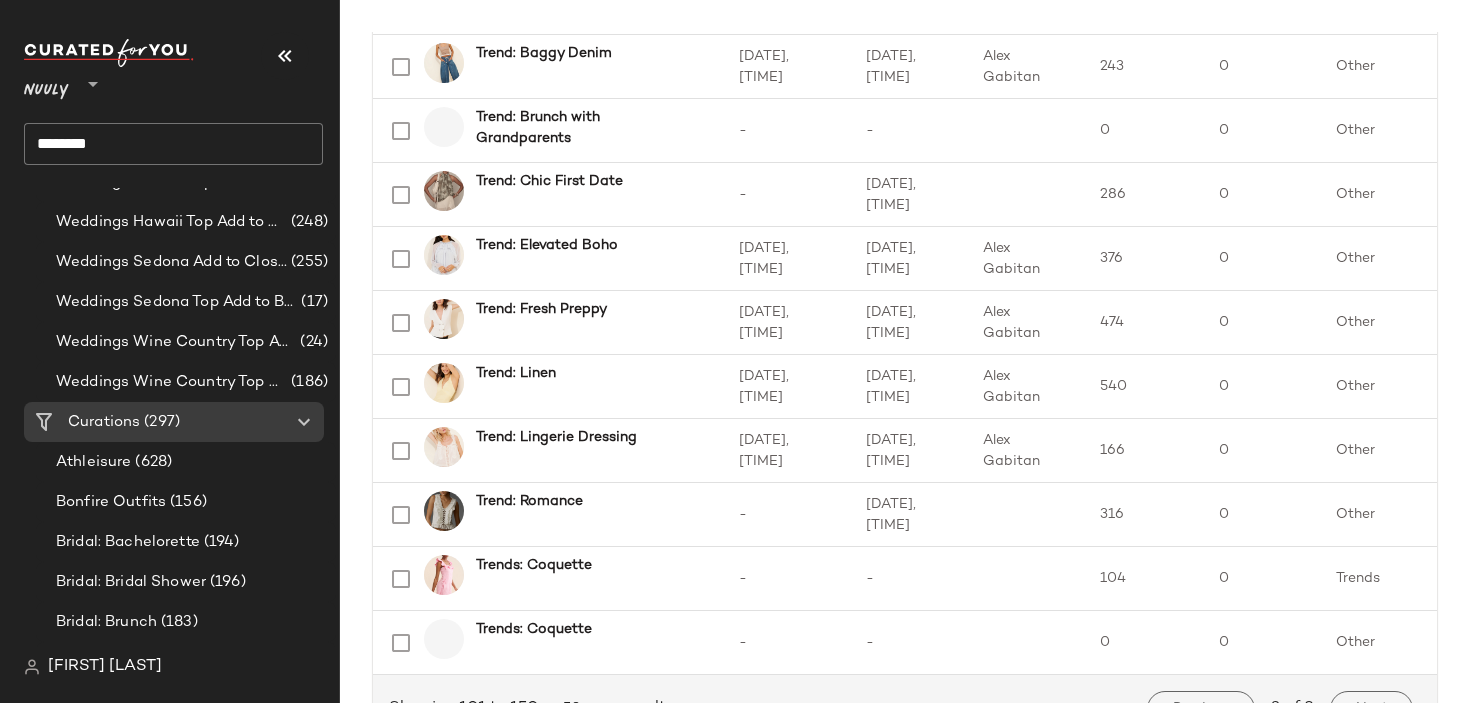scroll, scrollTop: 2960, scrollLeft: 0, axis: vertical 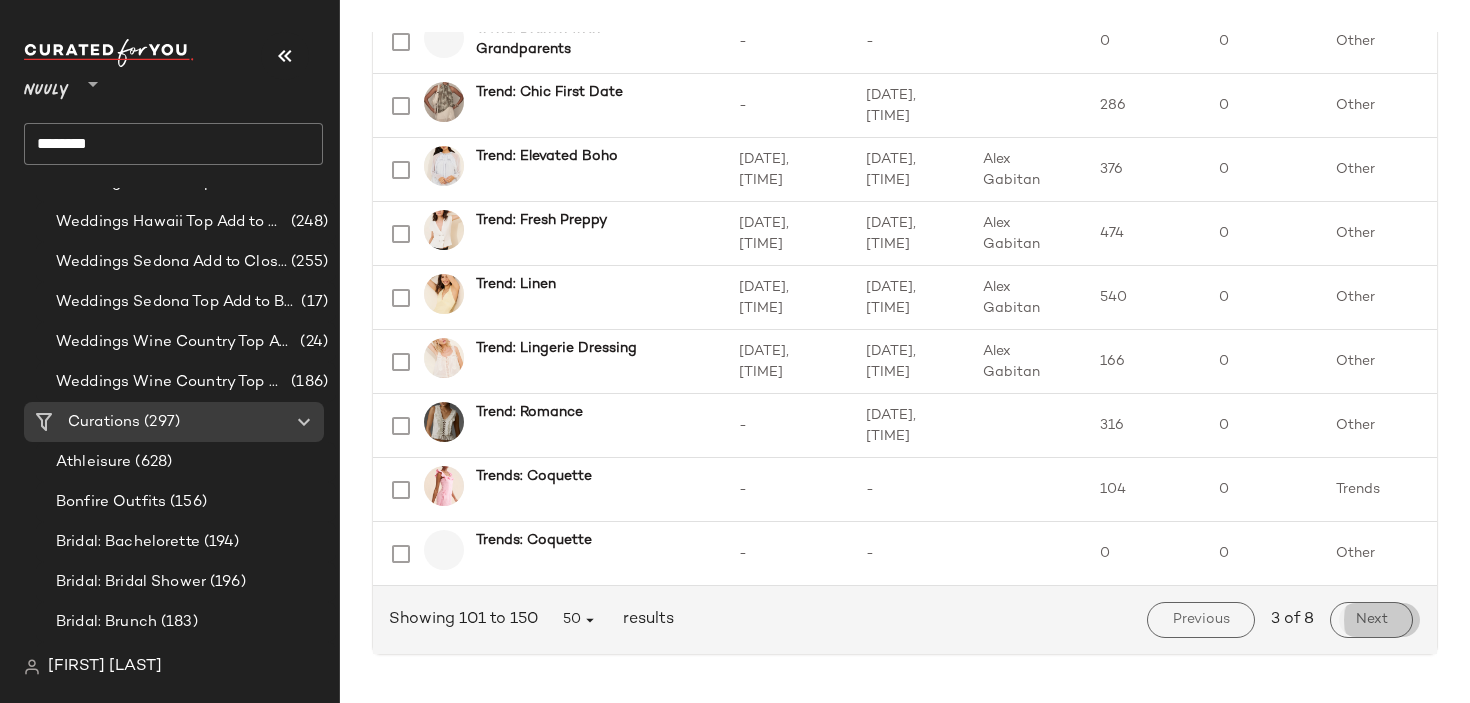 click on "Next" at bounding box center (1371, 620) 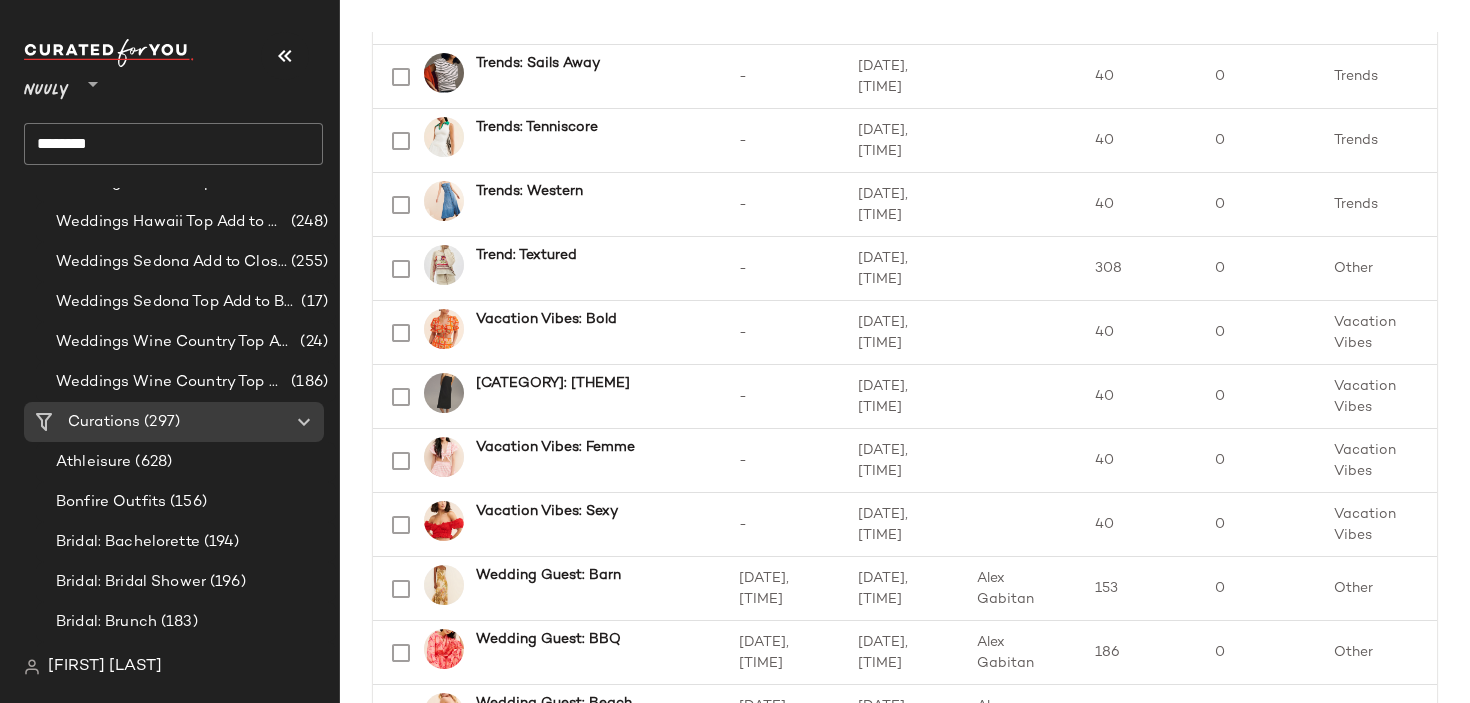 scroll, scrollTop: 734, scrollLeft: 0, axis: vertical 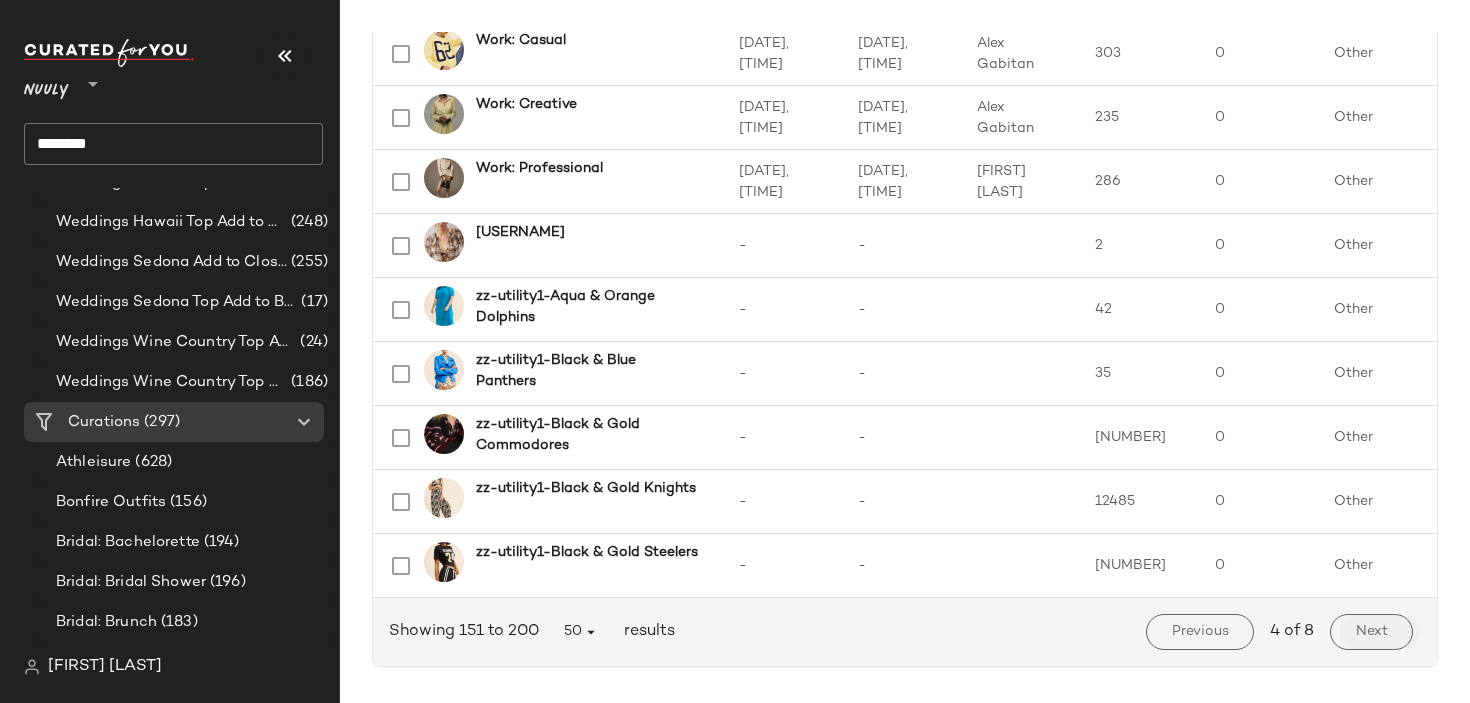 click on "Next" 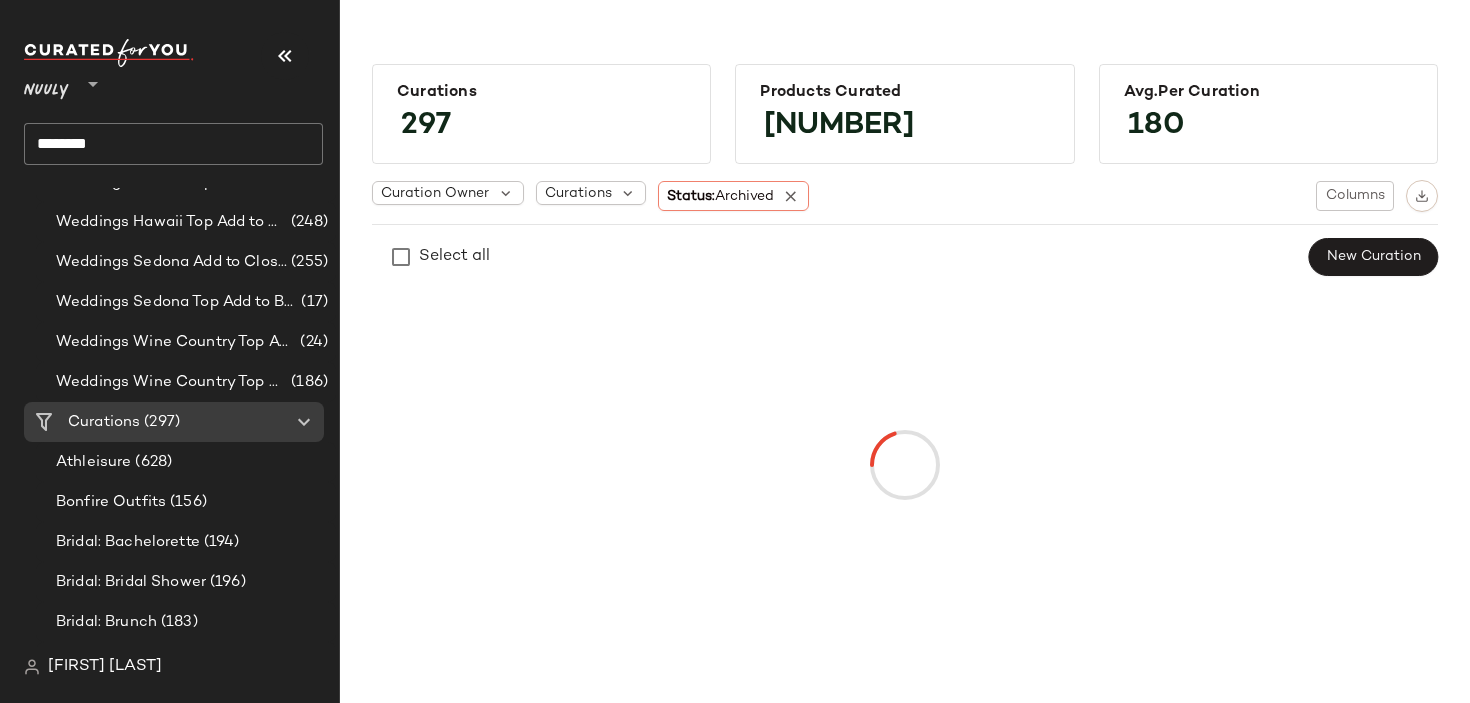 scroll, scrollTop: 0, scrollLeft: 0, axis: both 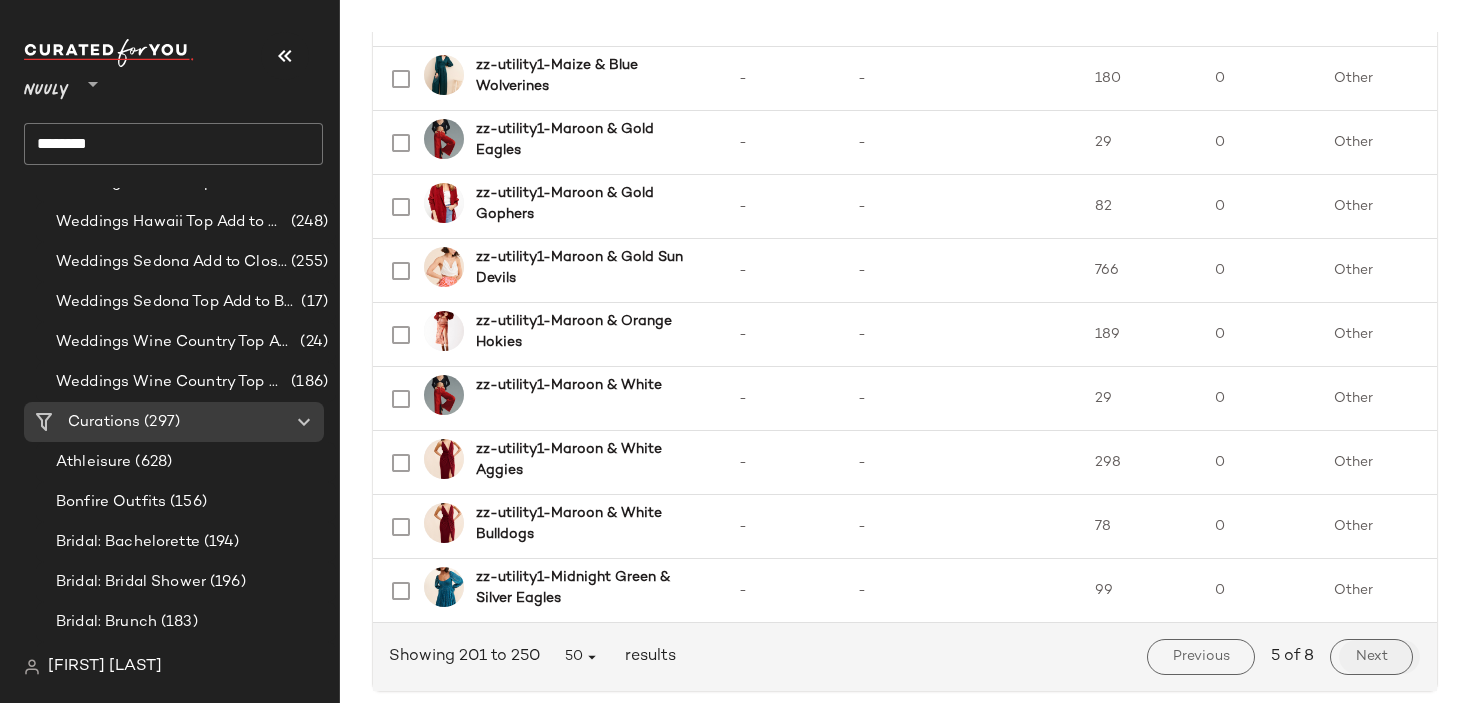 click on "Next" 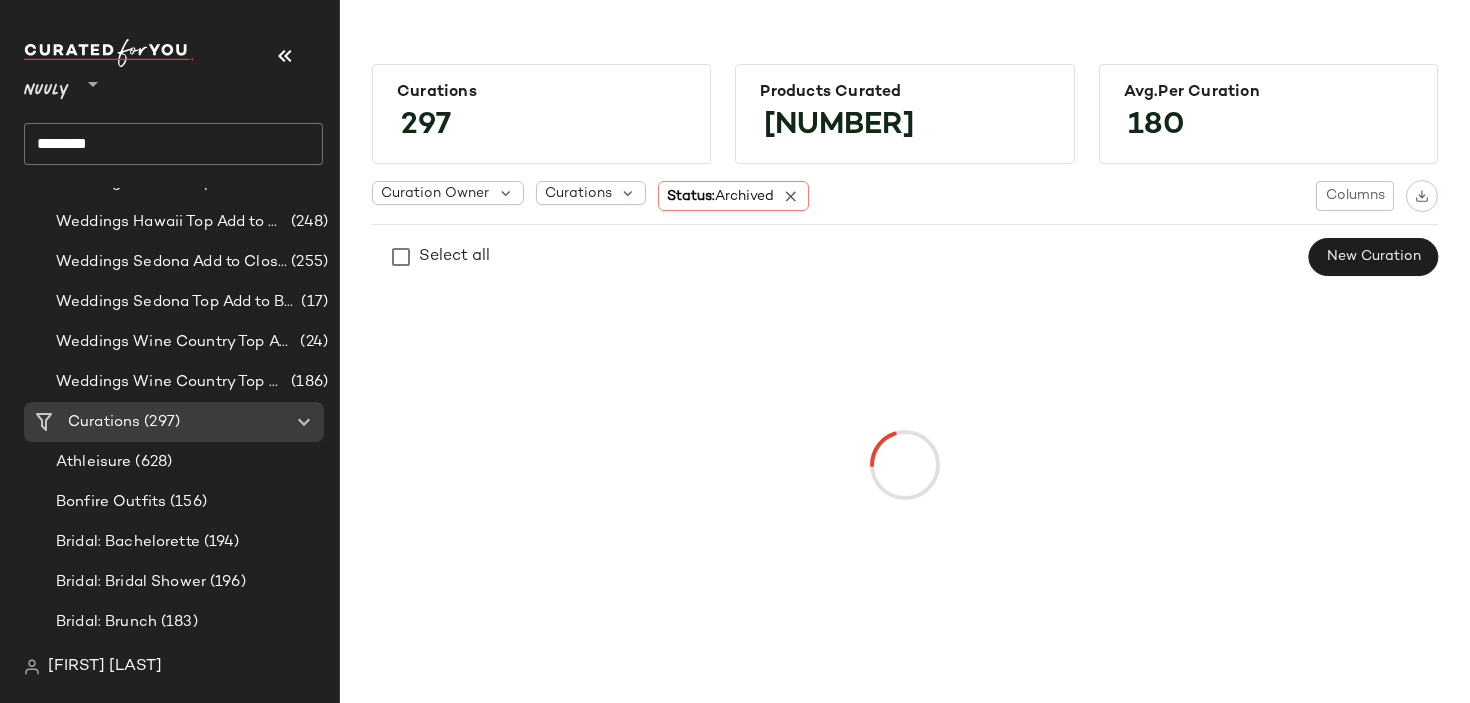 scroll, scrollTop: 0, scrollLeft: 0, axis: both 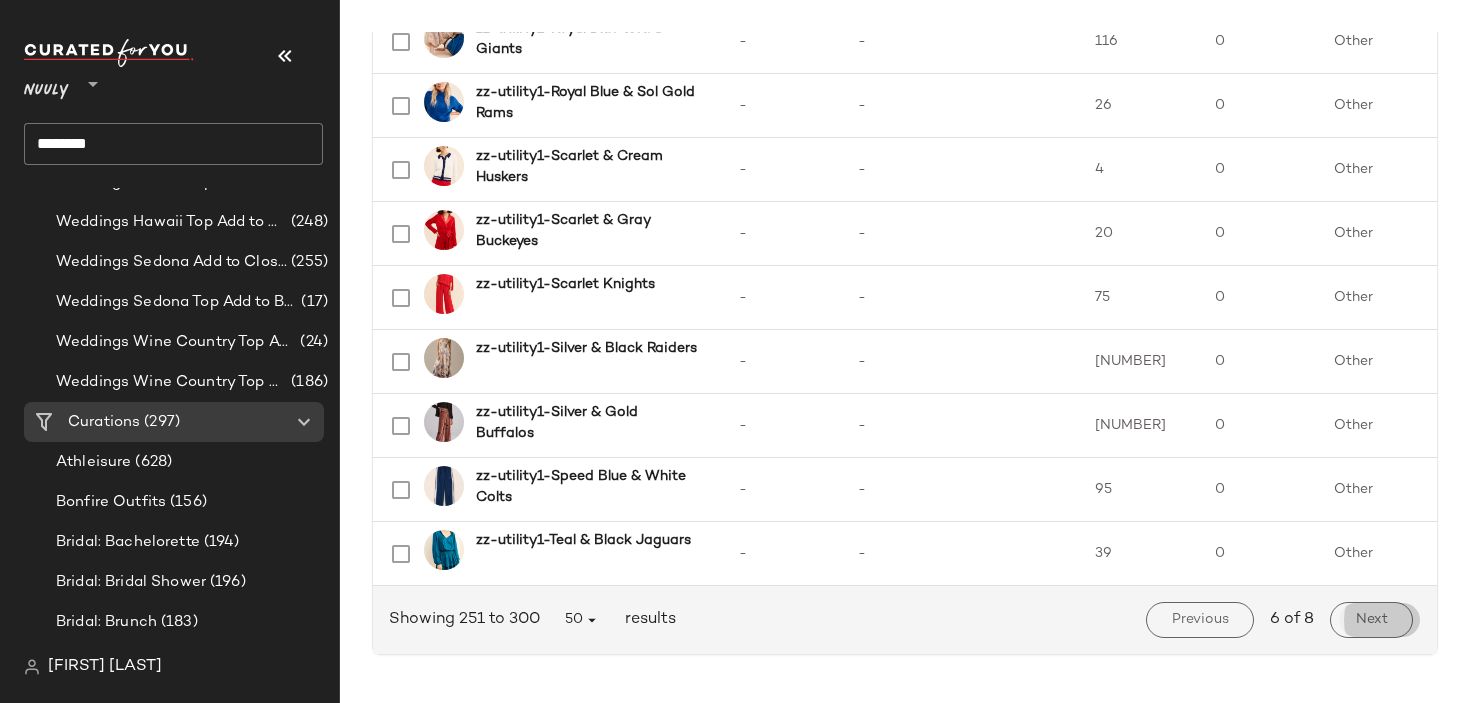 click on "Next" 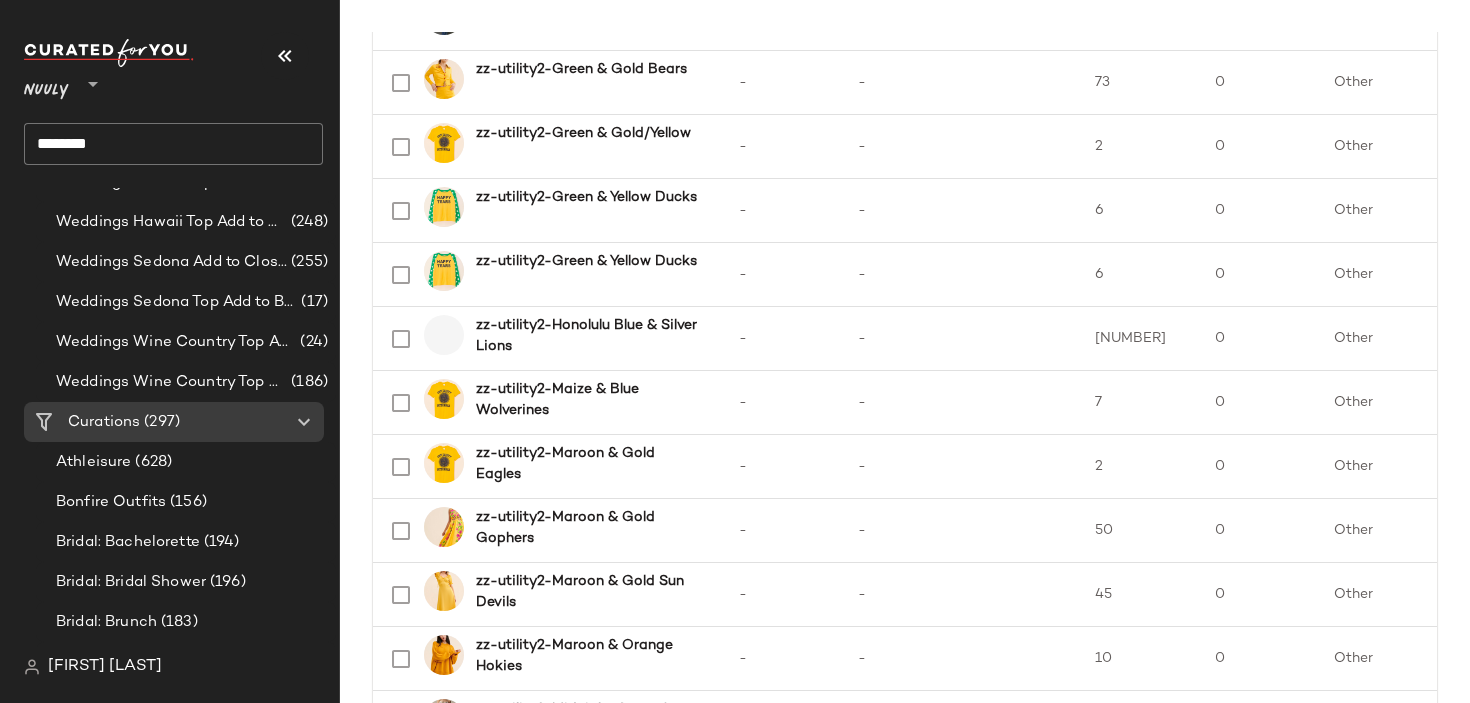 scroll, scrollTop: 2960, scrollLeft: 0, axis: vertical 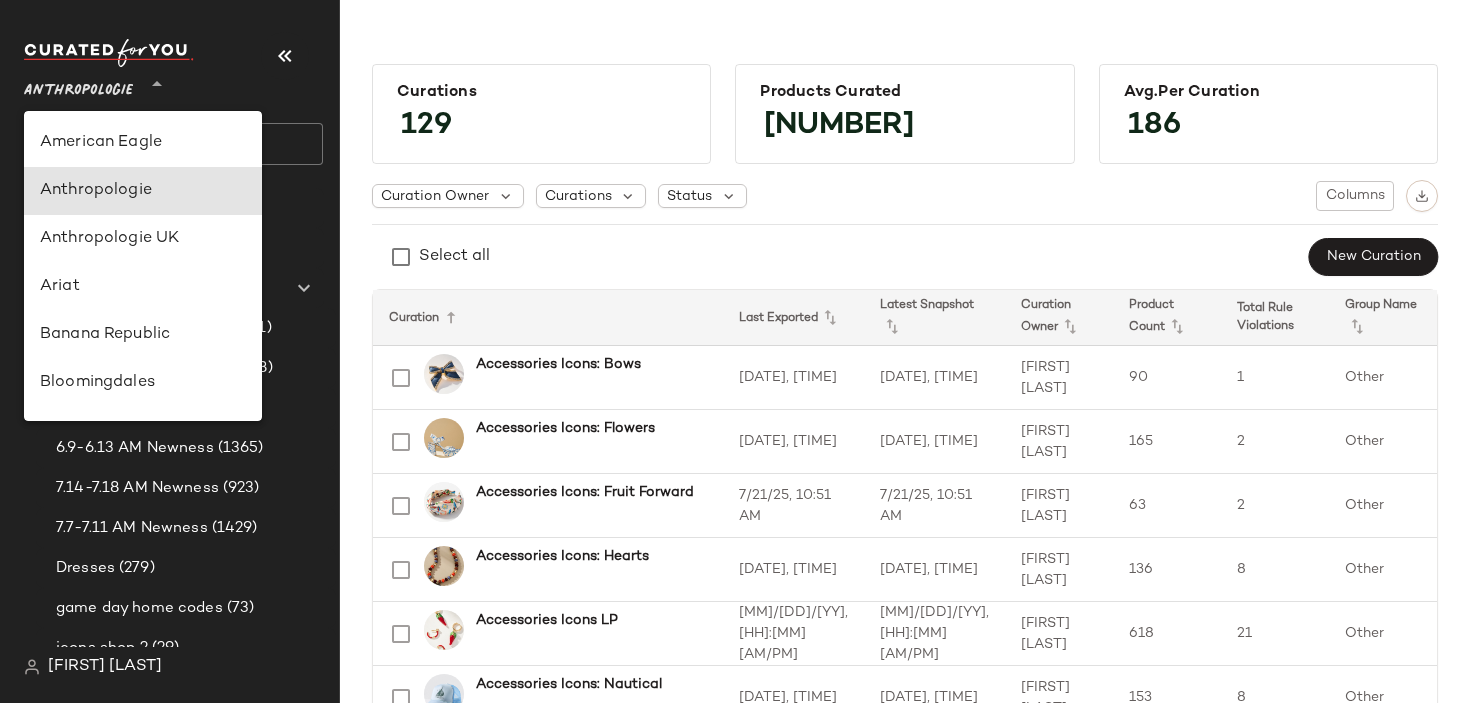 click on "Anthropologie" at bounding box center [78, 86] 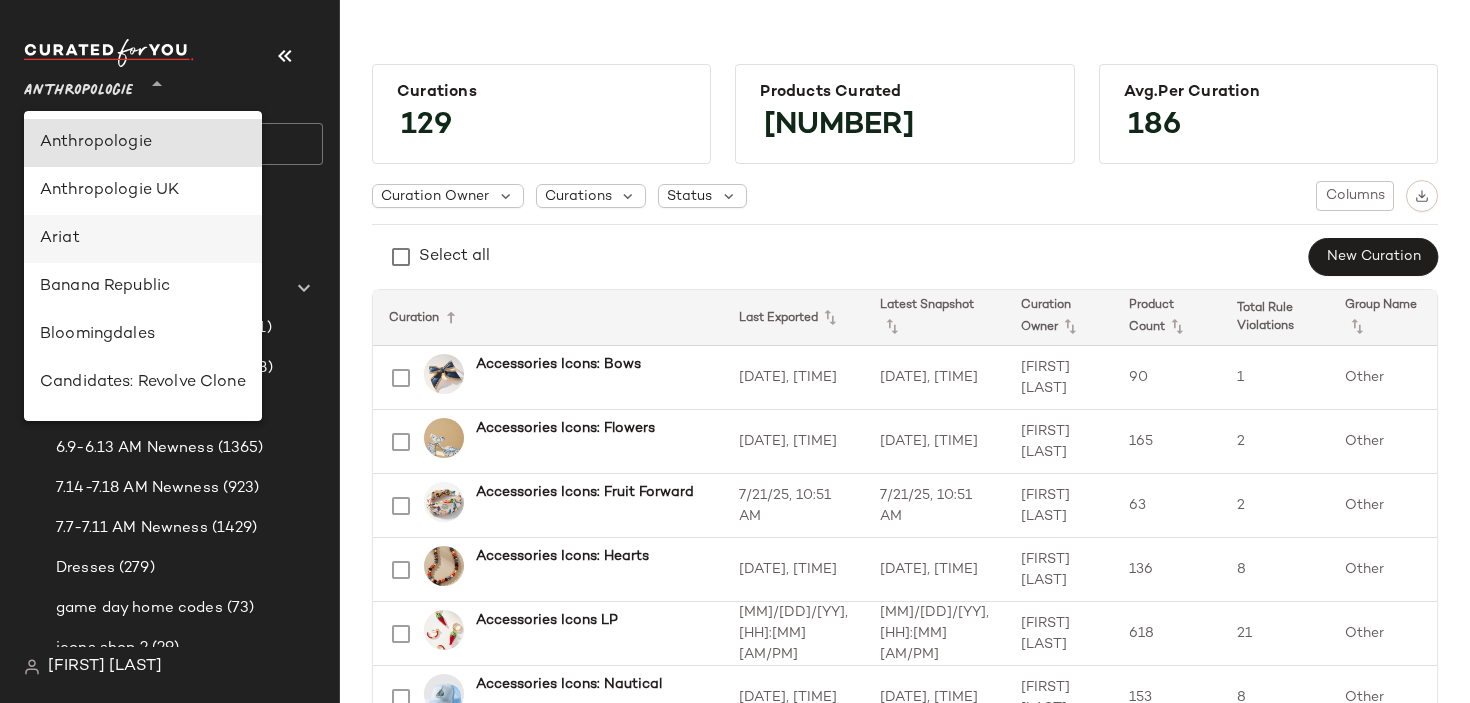 scroll, scrollTop: 1119, scrollLeft: 0, axis: vertical 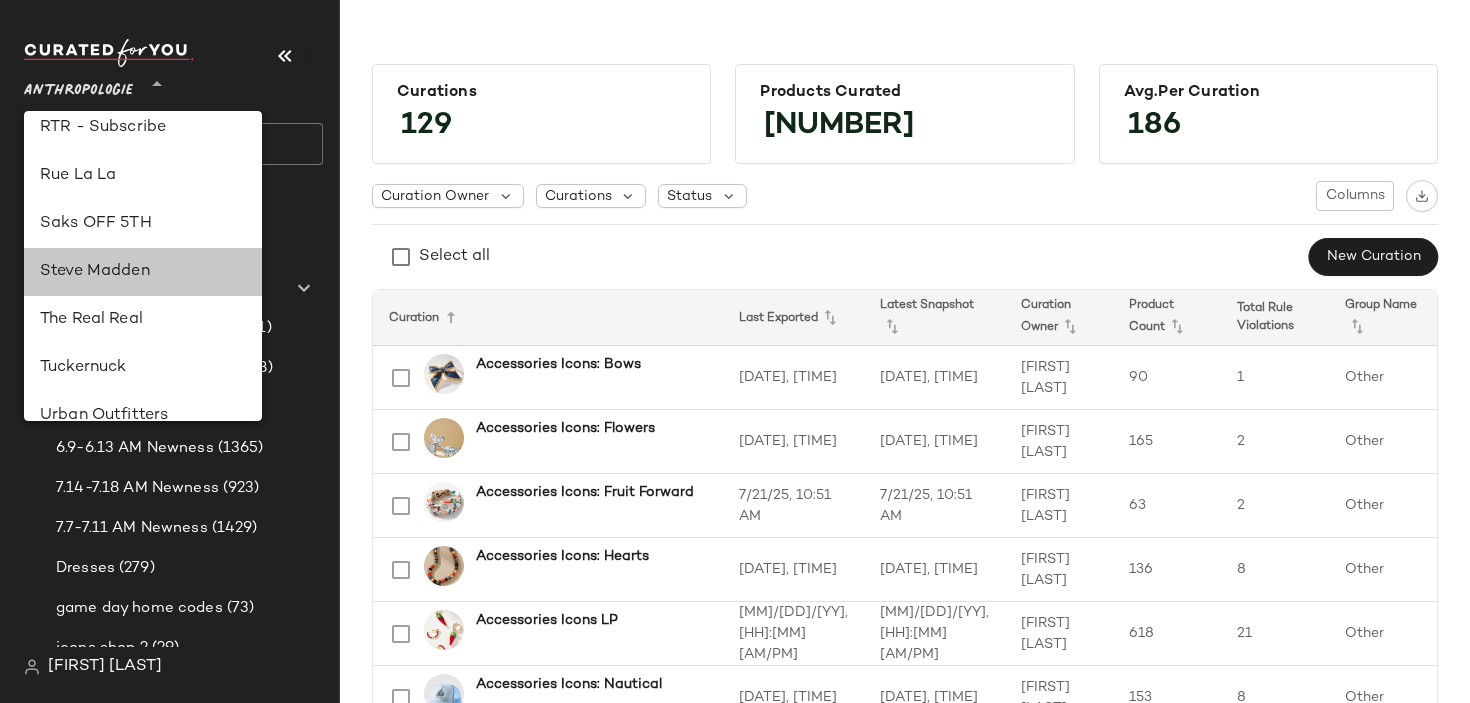 click on "Steve Madden" 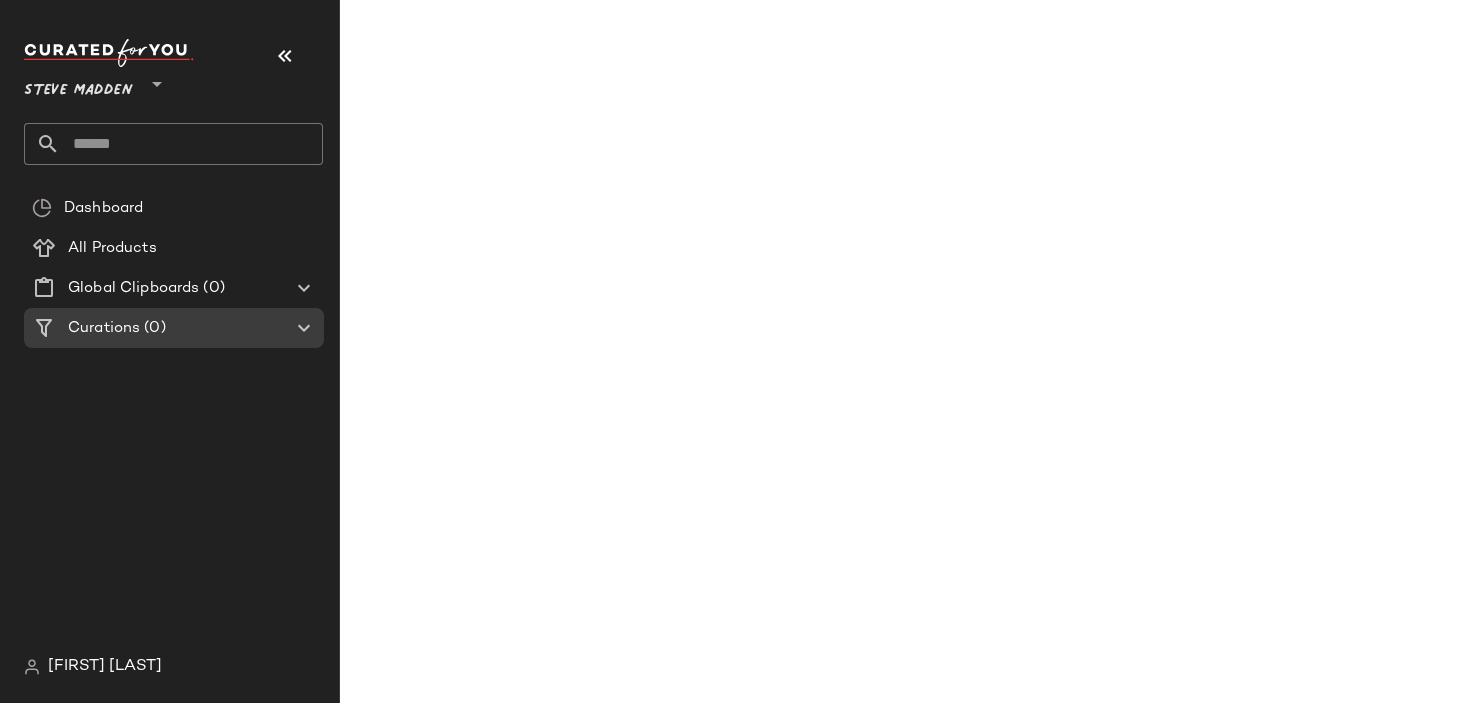 click 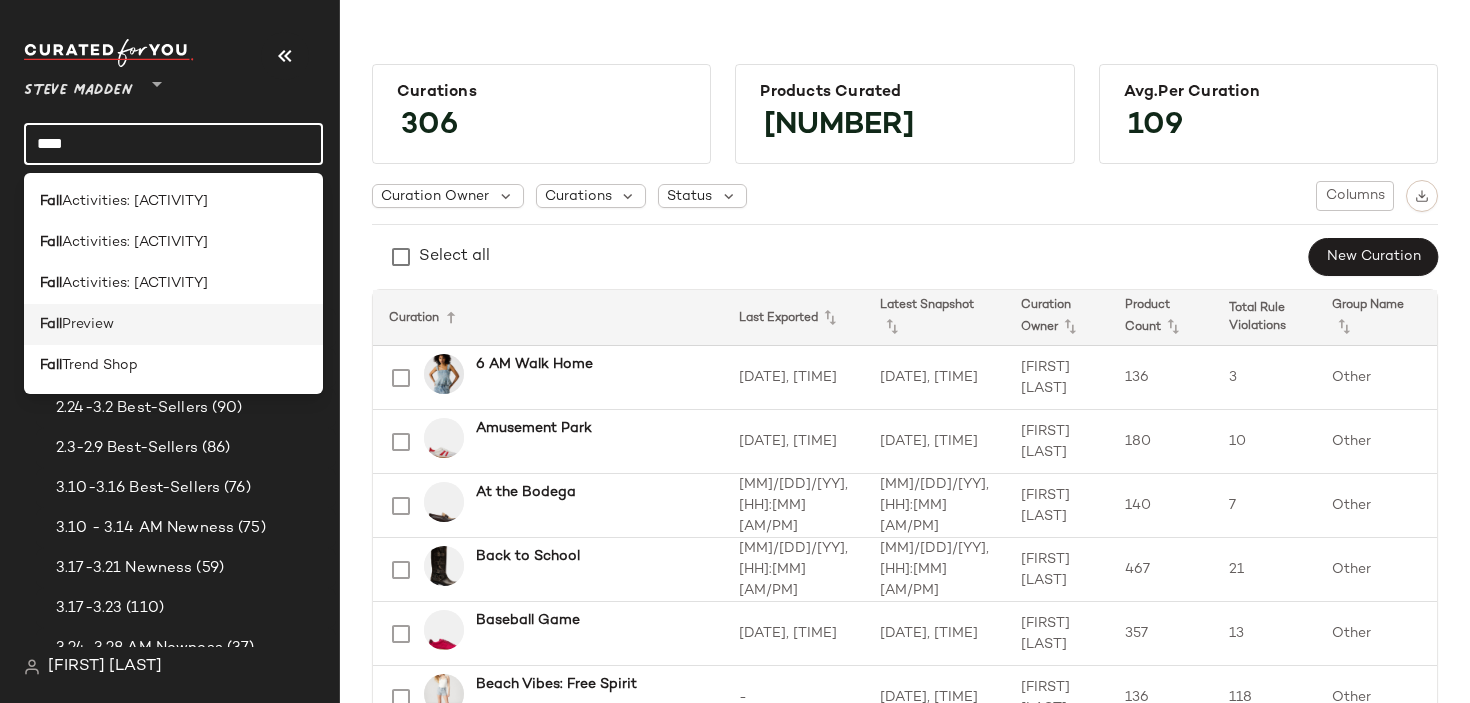 type on "****" 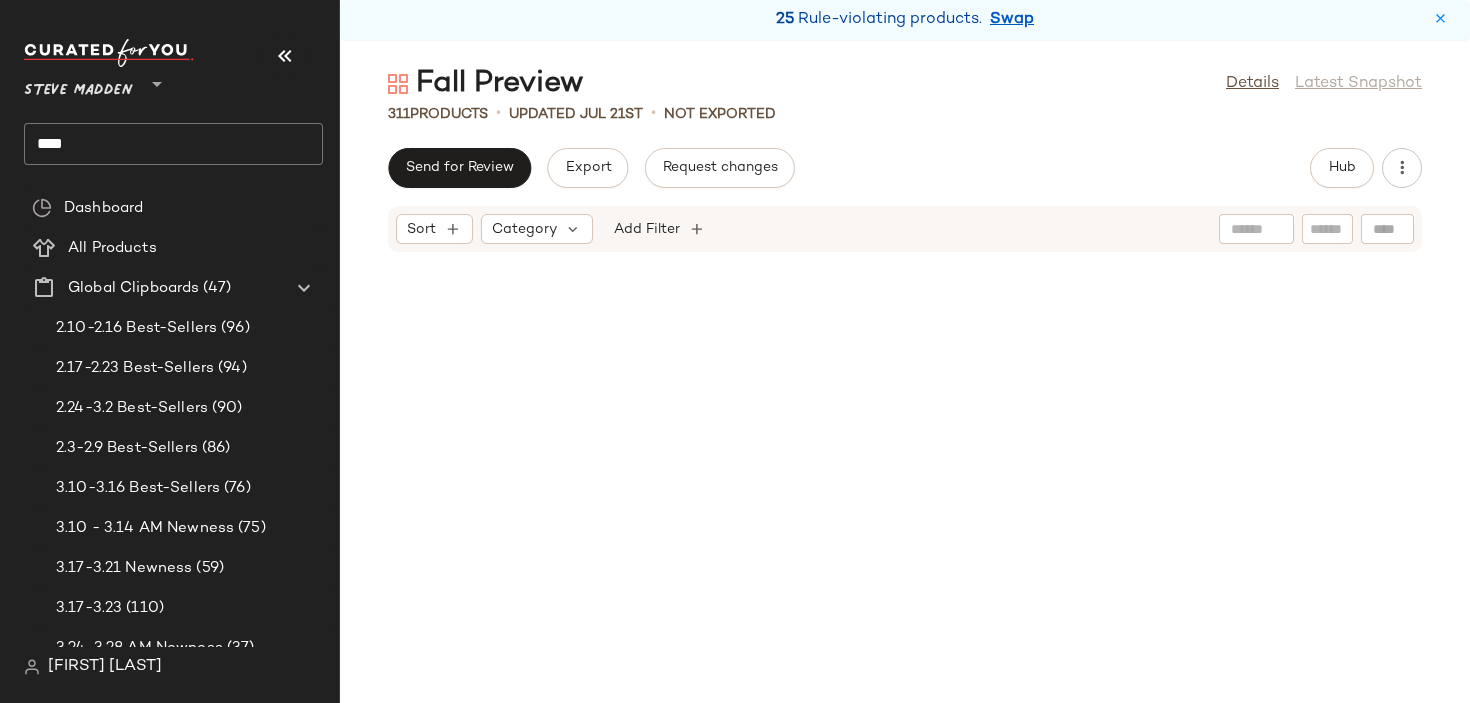 scroll, scrollTop: 0, scrollLeft: 0, axis: both 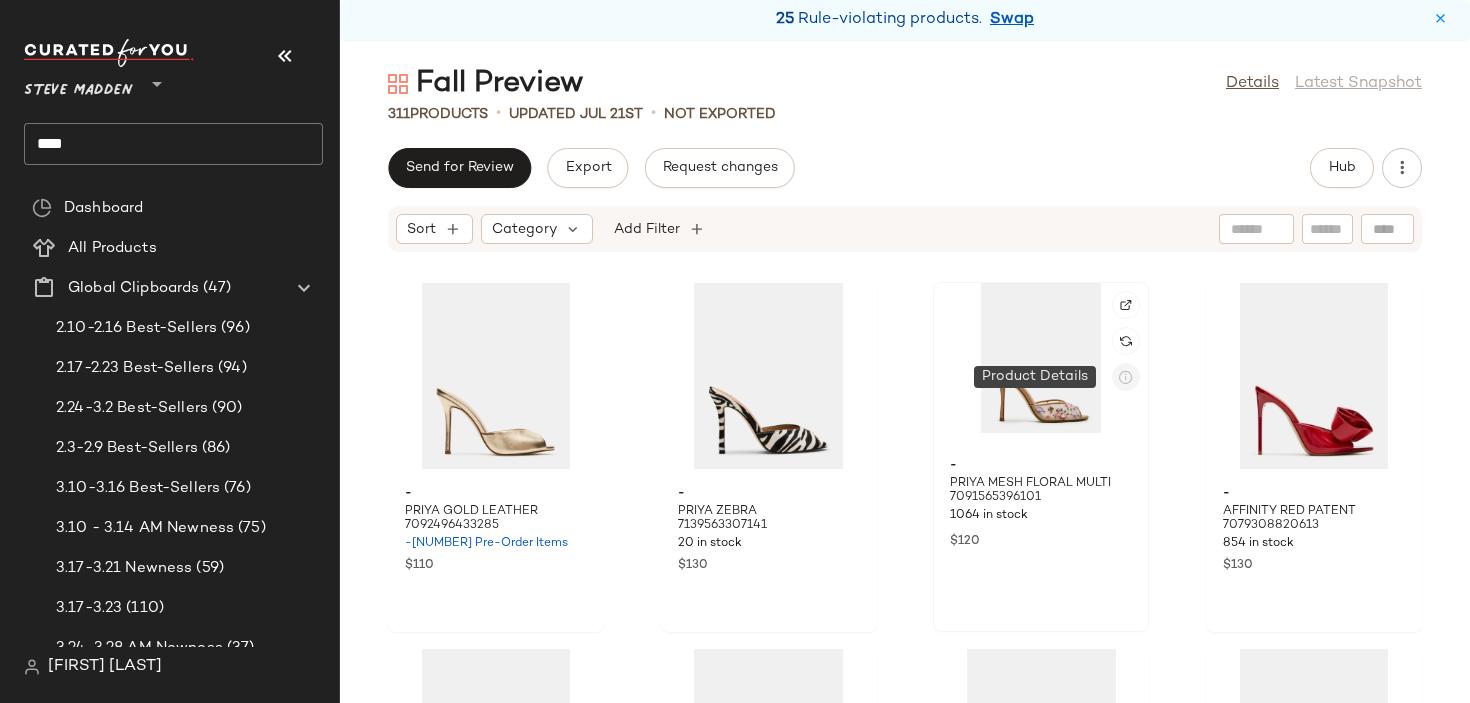 click 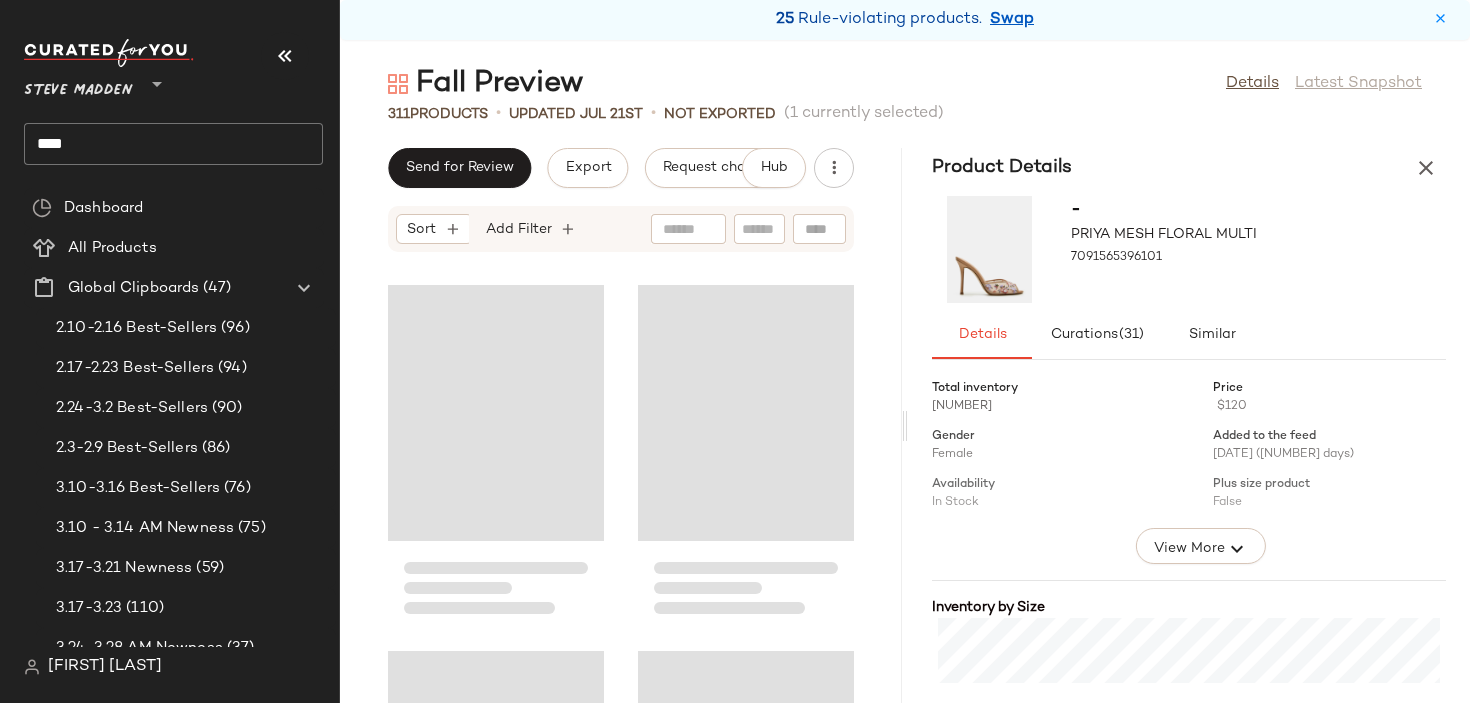 scroll, scrollTop: 382, scrollLeft: 0, axis: vertical 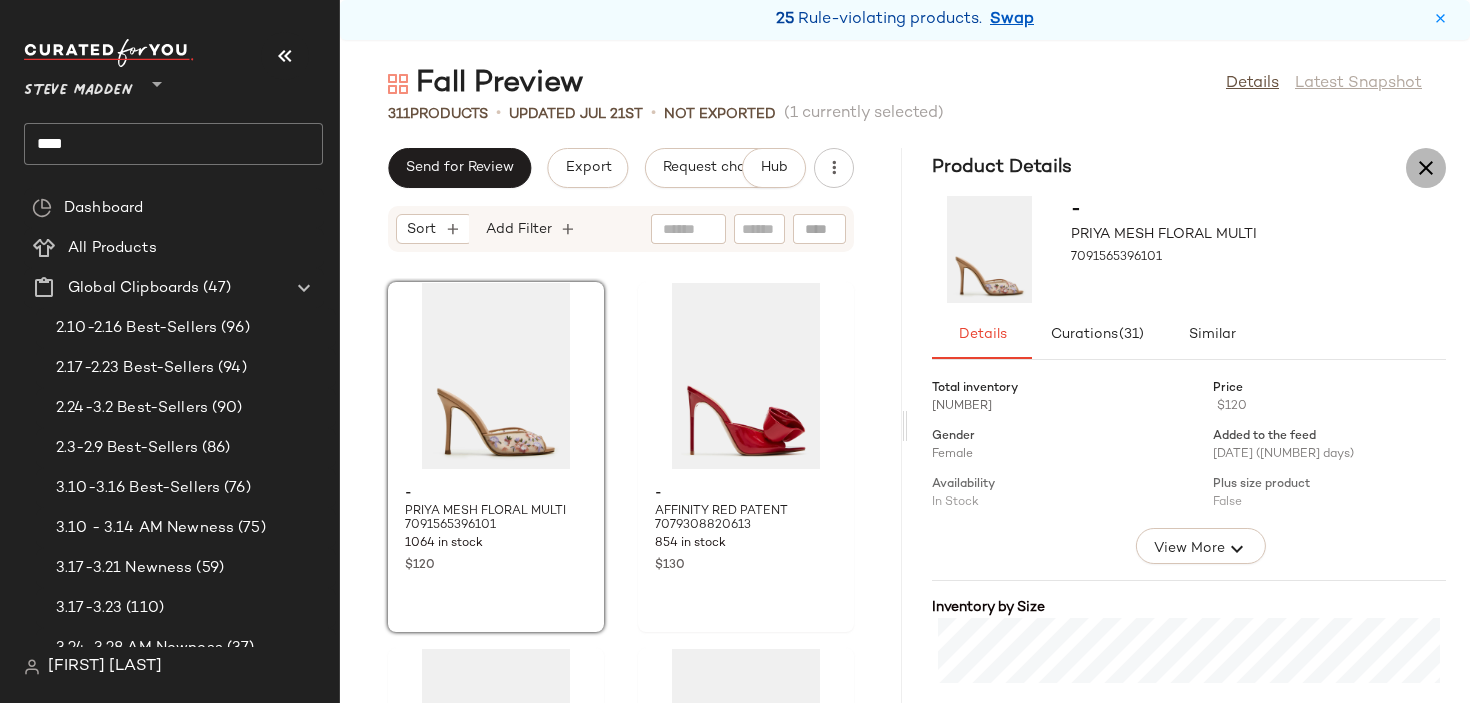 click at bounding box center (1426, 168) 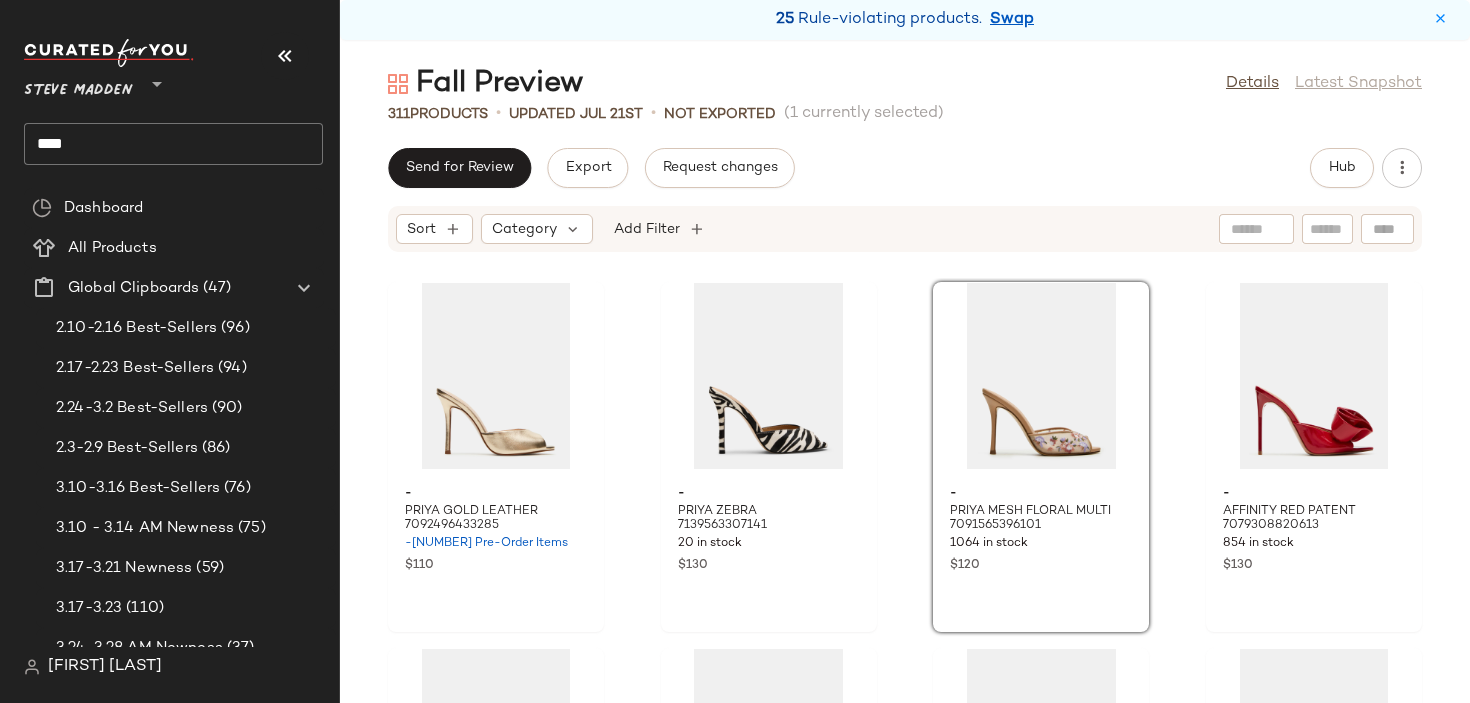 click on "- PRIYA GOLD LEATHER 7092496433285 -63 Pre-Order Items $110 - PRIYA ZEBRA 7139563307141 20 in stock $130 - PRIYA MESH FLORAL MULTI 7091565396101 1064 in stock $120 - AFFINITY RED PATENT 7079308820613 854 in stock $130 - AFFINITY WHITE PATENT 7119744270469 689 in stock $130 - AFFINITY METALLIC MULTI 7133050306693 45 in stock $130 - AFFINITY FLORAL MULTI 7091565461637 137 in stock $130 - AFFINITY LEOPARD PATENT 7079308886149 86 in stock $130 - SATURN BRONZE 6991906701445 695 in stock $110 - SATURN BLACK 6991906668677 1416 in stock $110 - SATURN SILVER 6991906635909 1287 in stock $110 - SATURN BROWN SNAKE 7137280655493 -14 Pre-Order Items $110 - SATURN BROWN COW PRINT 7137280688261 20 in stock $110 - RAMOS WINE 7130609516677 -34 Pre-Order Items $120 - RAMOS BLACK 7130609483909 -12 Pre-Order Items $120 - RAMOS BONE 7156522713221 -9 Pre-Order Items $120" 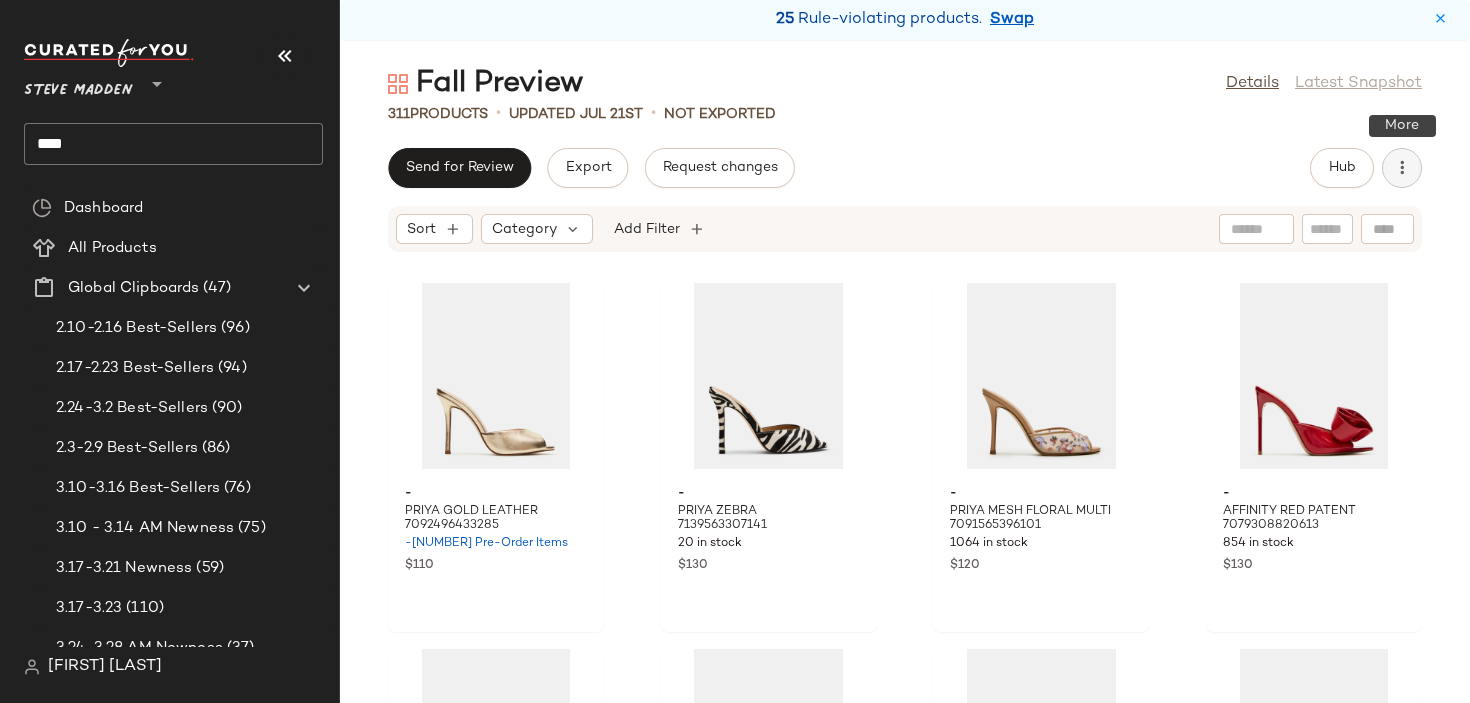 click 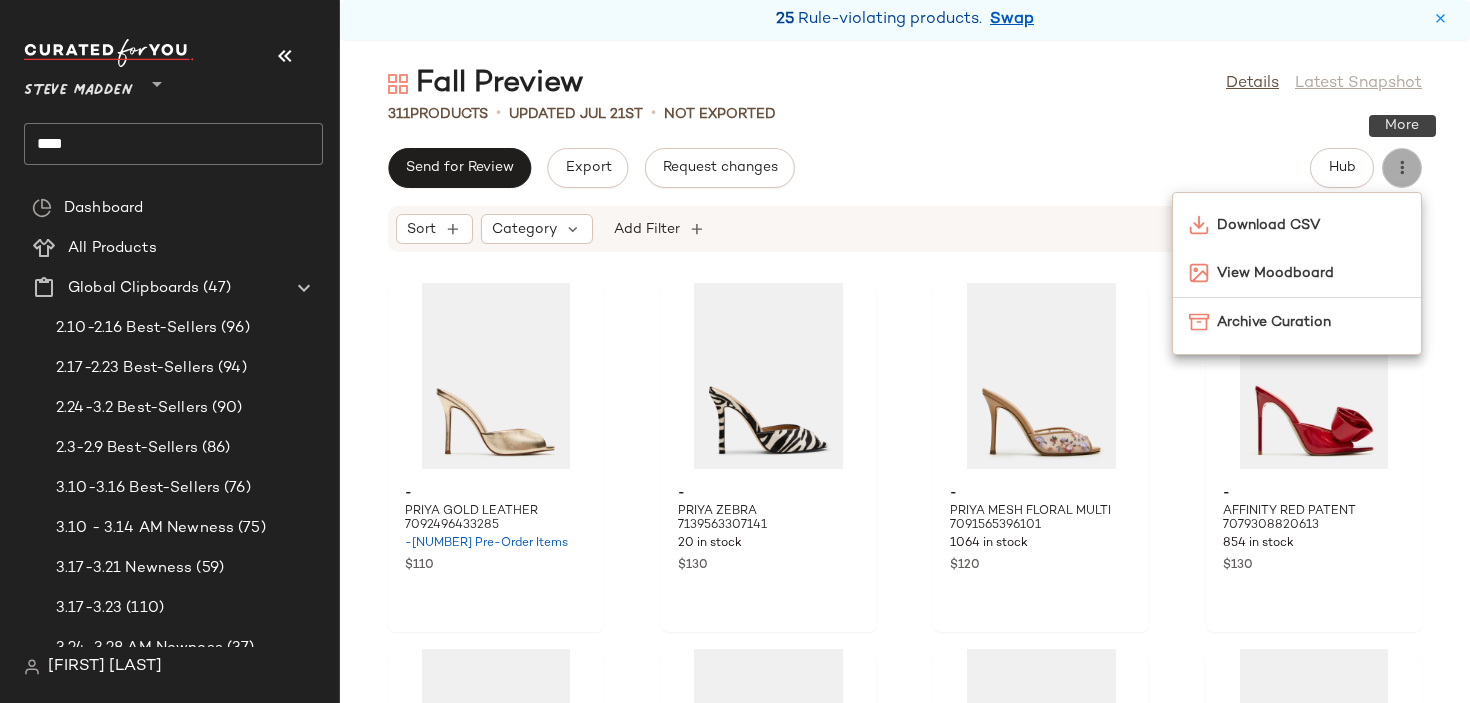 click 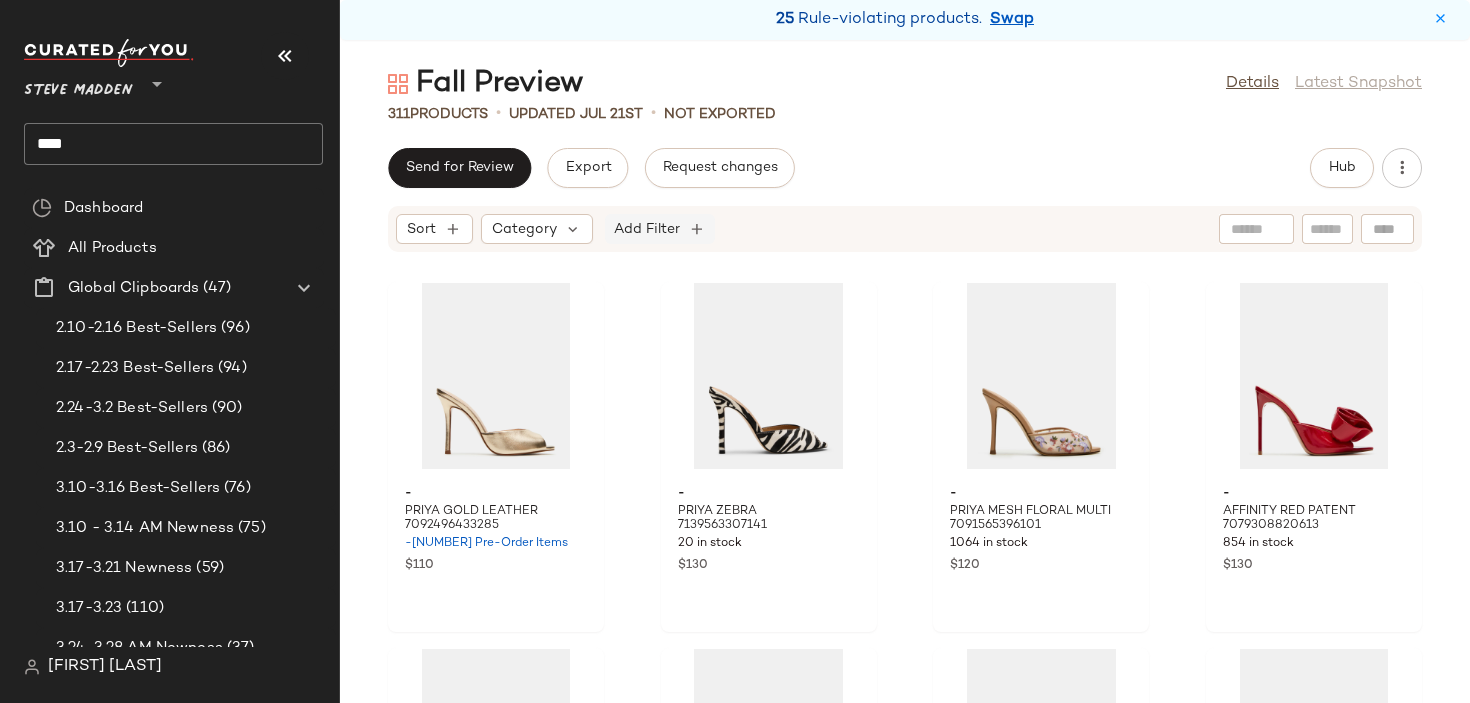 click on "Add Filter" at bounding box center (647, 229) 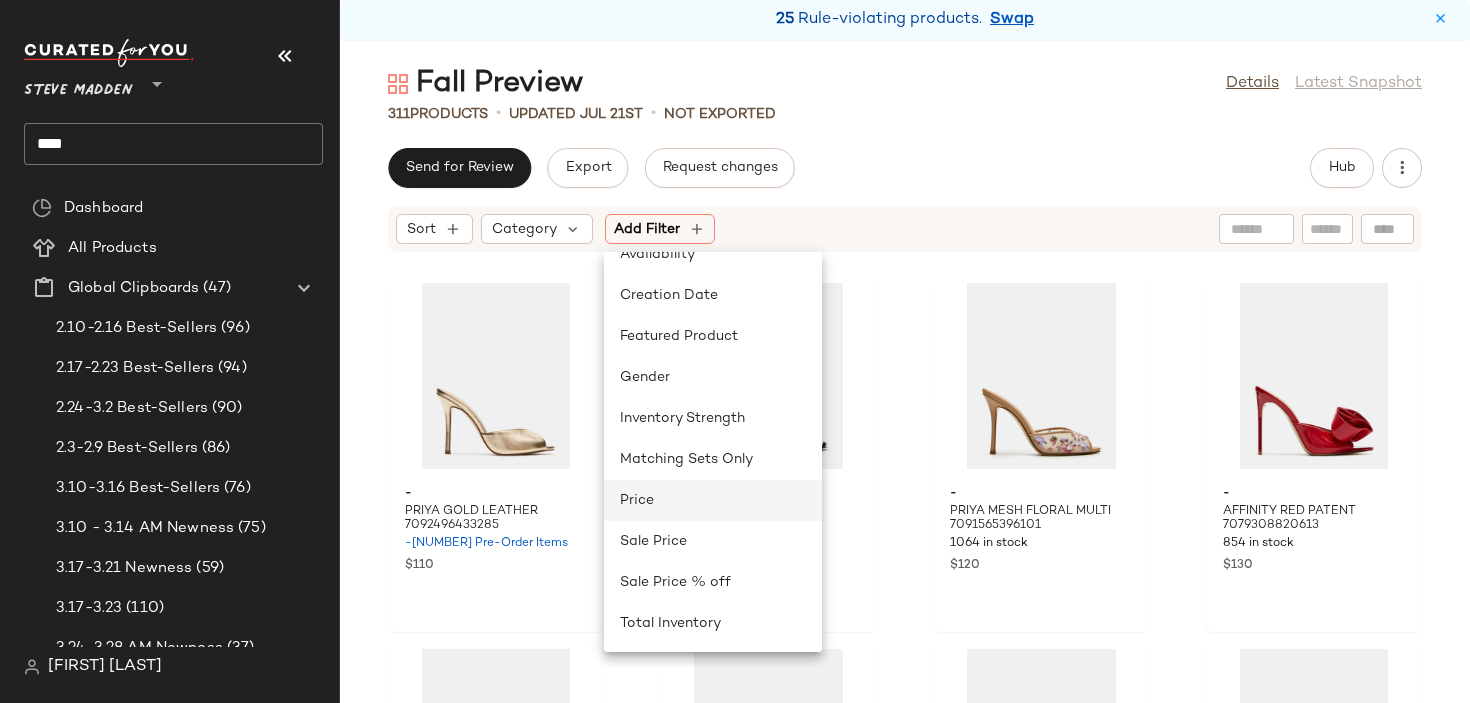 scroll, scrollTop: 0, scrollLeft: 0, axis: both 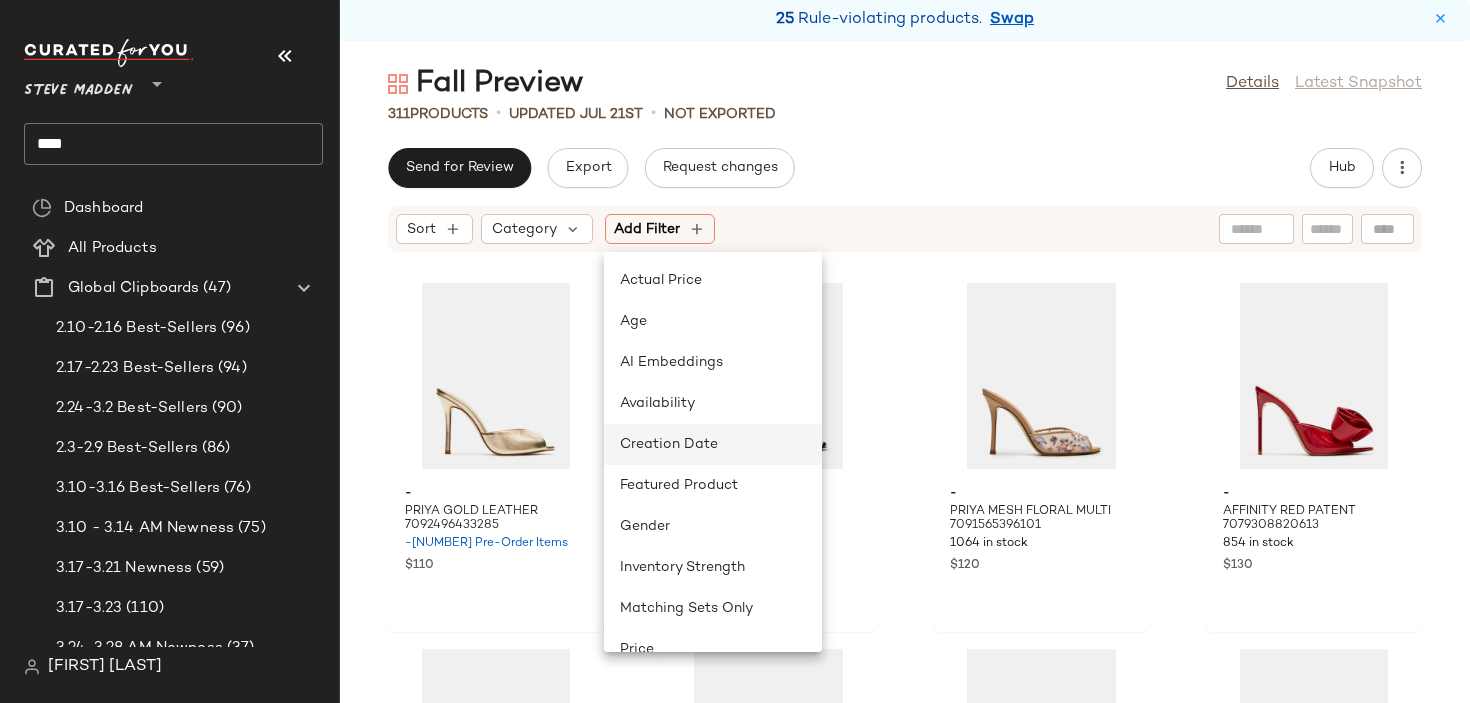 click on "Creation Date" 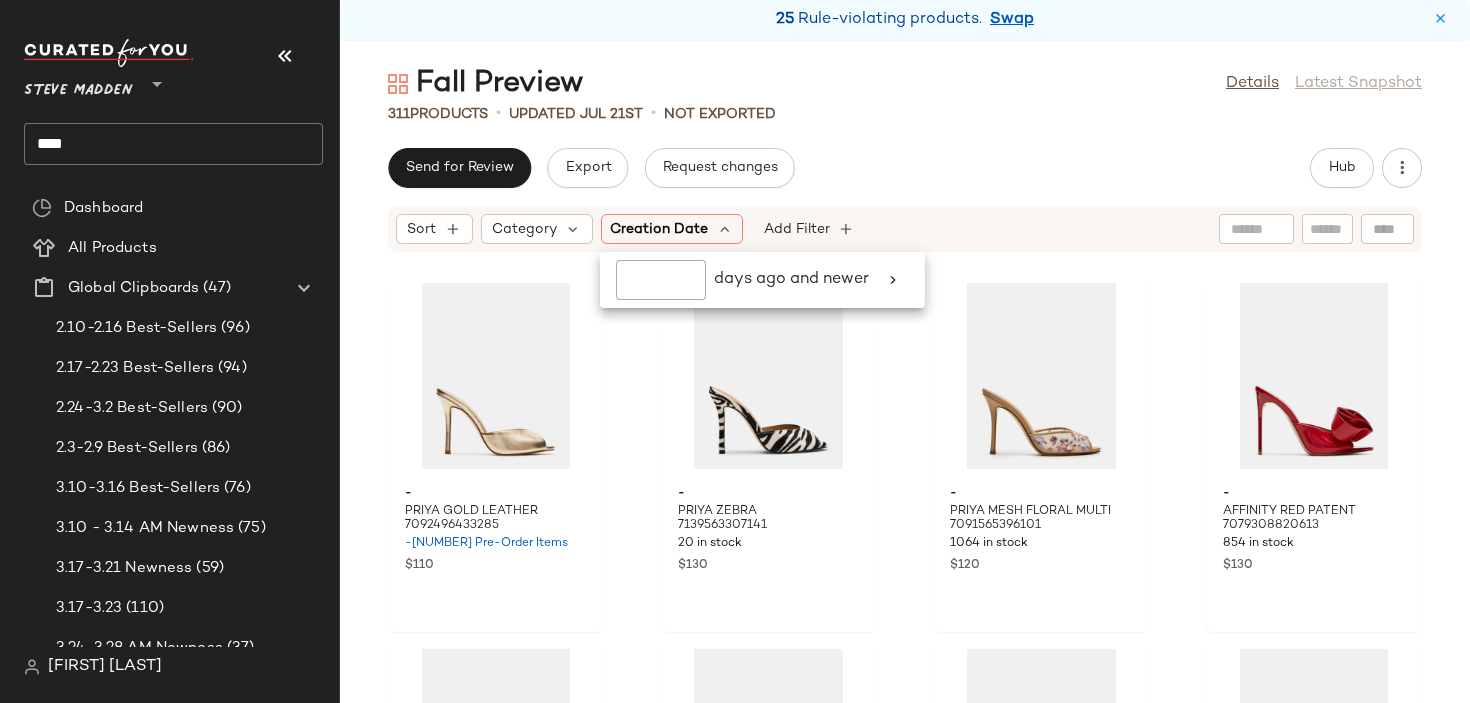 click on "- PRIYA GOLD LEATHER 7092496433285 -63 Pre-Order Items $110 - PRIYA ZEBRA 7139563307141 20 in stock $130 - PRIYA MESH FLORAL MULTI 7091565396101 1064 in stock $120 - AFFINITY RED PATENT 7079308820613 854 in stock $130 - AFFINITY WHITE PATENT 7119744270469 689 in stock $130 - AFFINITY METALLIC MULTI 7133050306693 45 in stock $130 - AFFINITY FLORAL MULTI 7091565461637 137 in stock $130 - AFFINITY LEOPARD PATENT 7079308886149 86 in stock $130 - SATURN BRONZE 6991906701445 695 in stock $110 - SATURN BLACK 6991906668677 1416 in stock $110 - SATURN SILVER 6991906635909 1287 in stock $110 - SATURN BROWN SNAKE 7137280655493 -14 Pre-Order Items $110 - SATURN BROWN COW PRINT 7137280688261 20 in stock $110 - RAMOS WINE 7130609516677 -34 Pre-Order Items $120 - RAMOS BLACK 7130609483909 -12 Pre-Order Items $120 - RAMOS BONE 7156522713221 -9 Pre-Order Items $120" 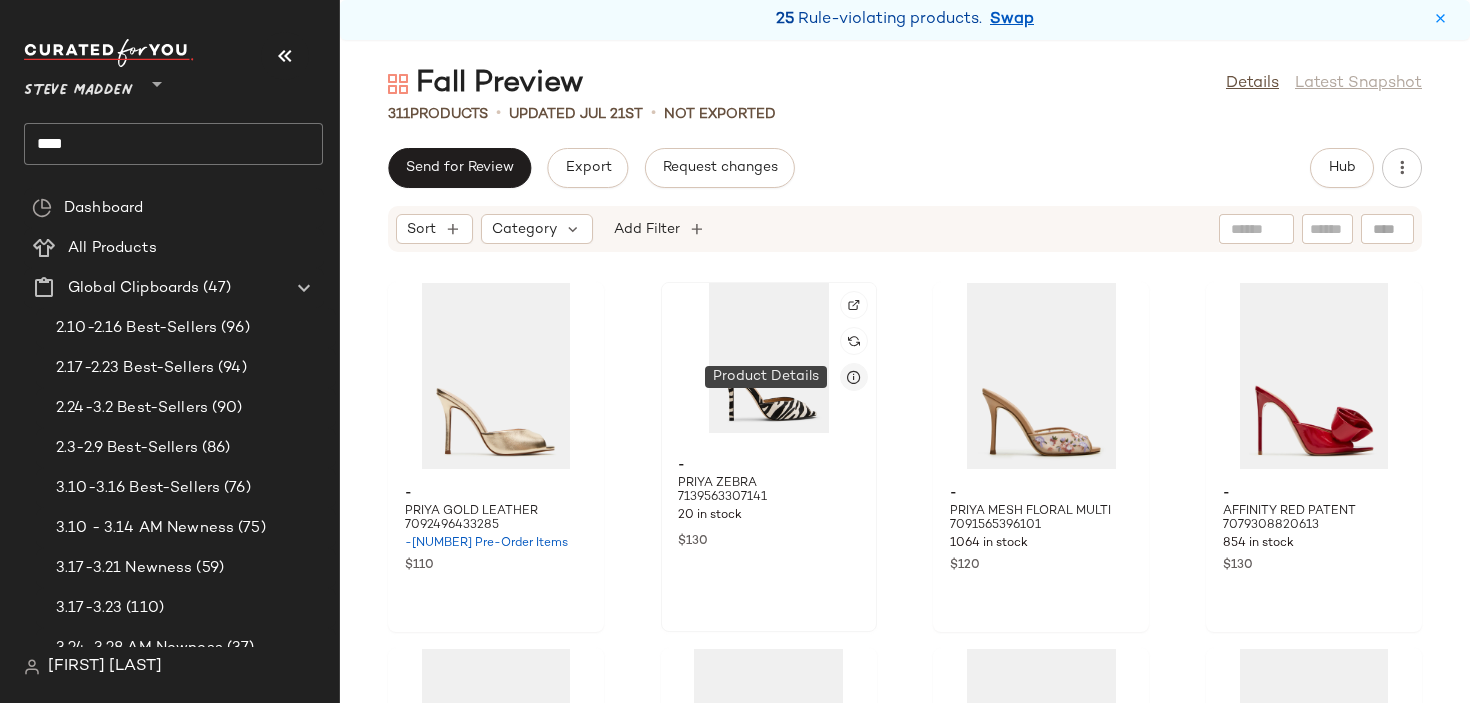 click 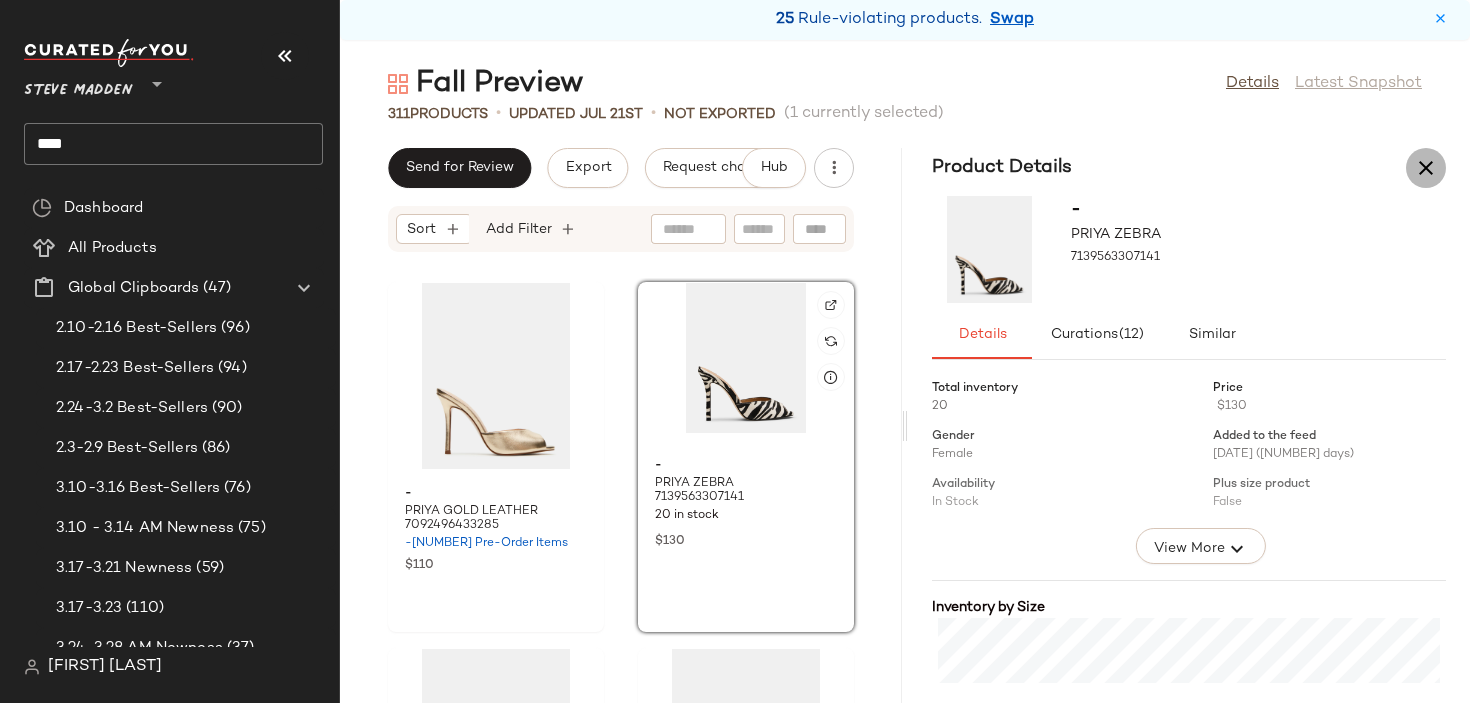 click at bounding box center (1426, 168) 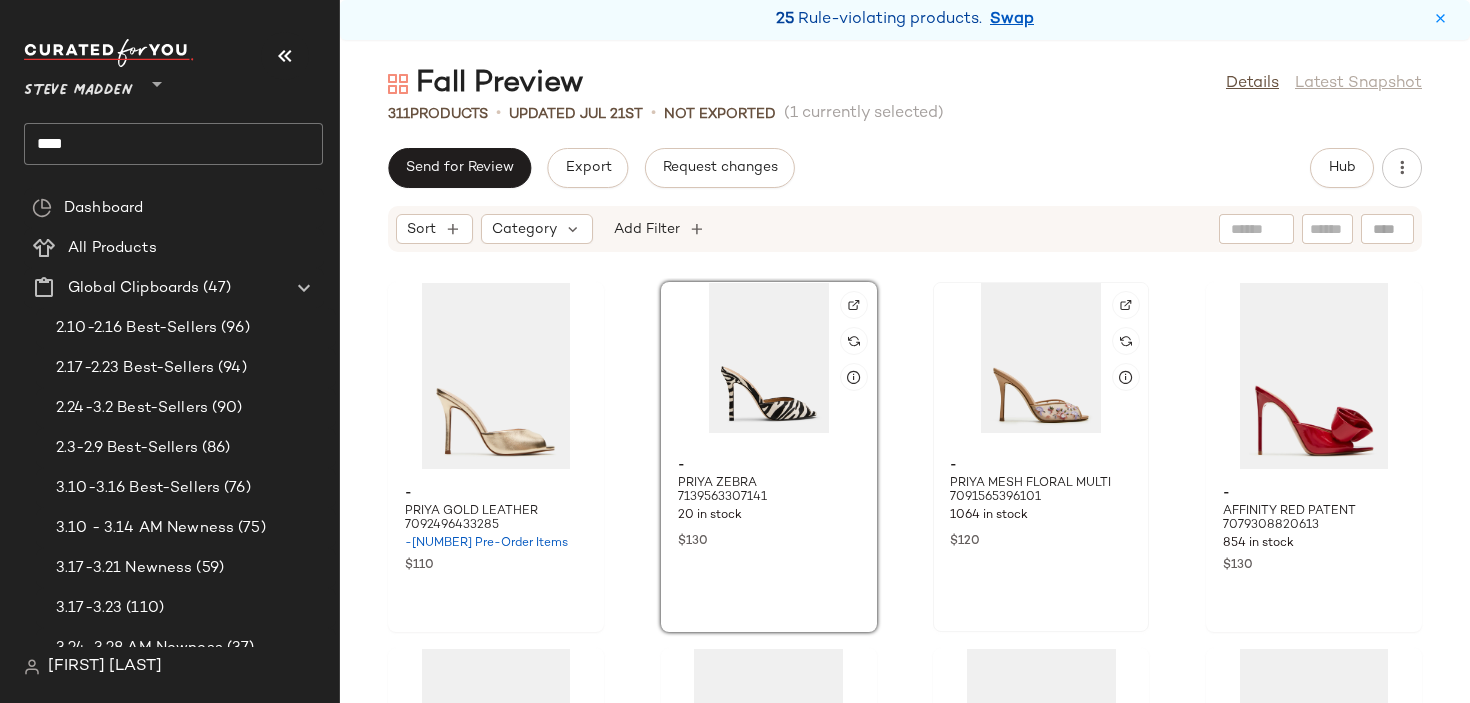 click 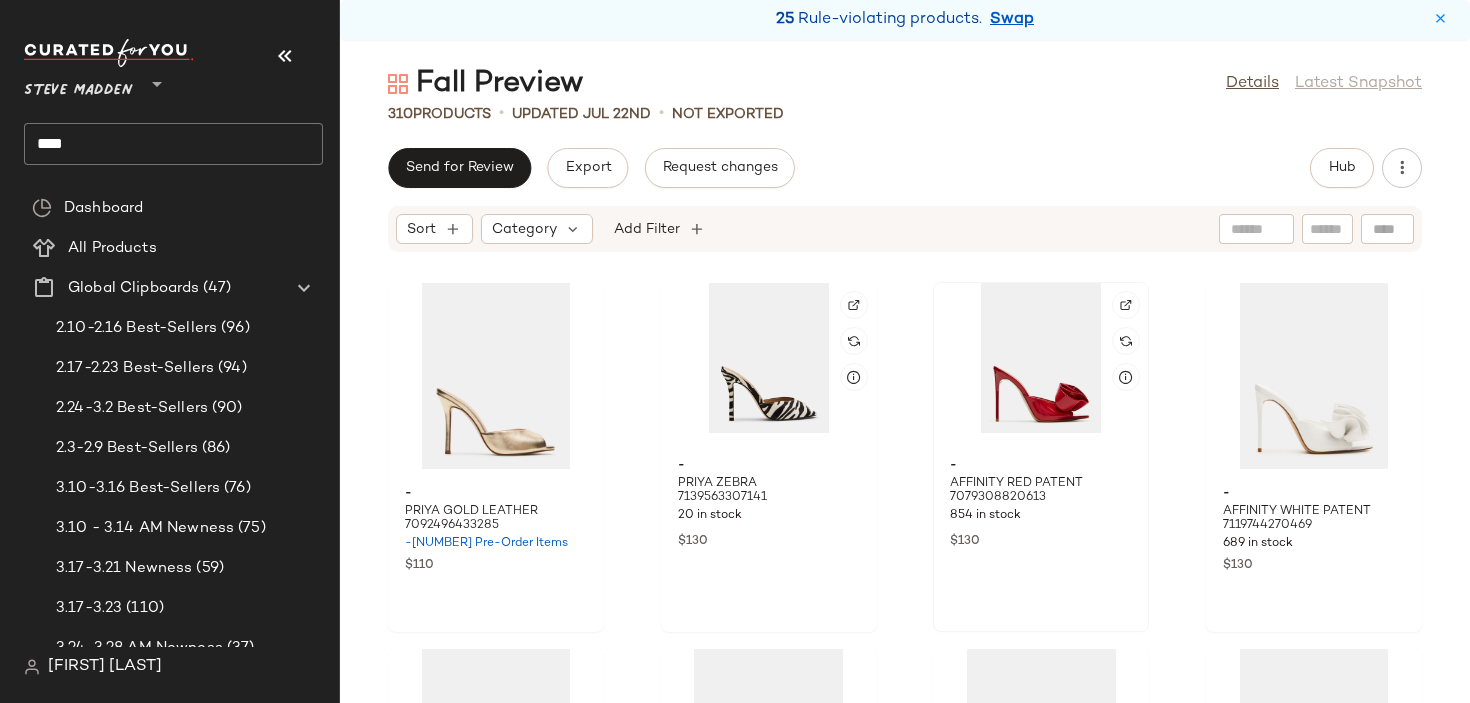 click 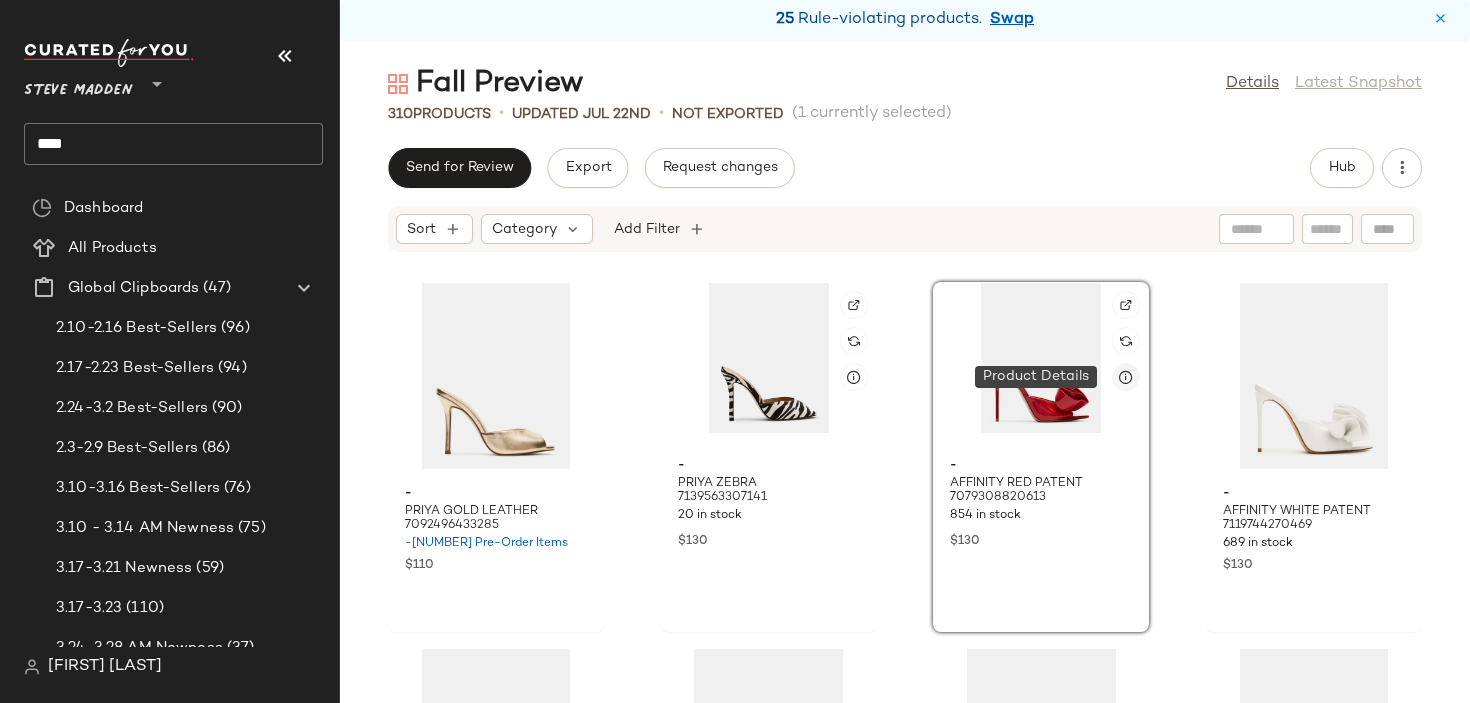 click 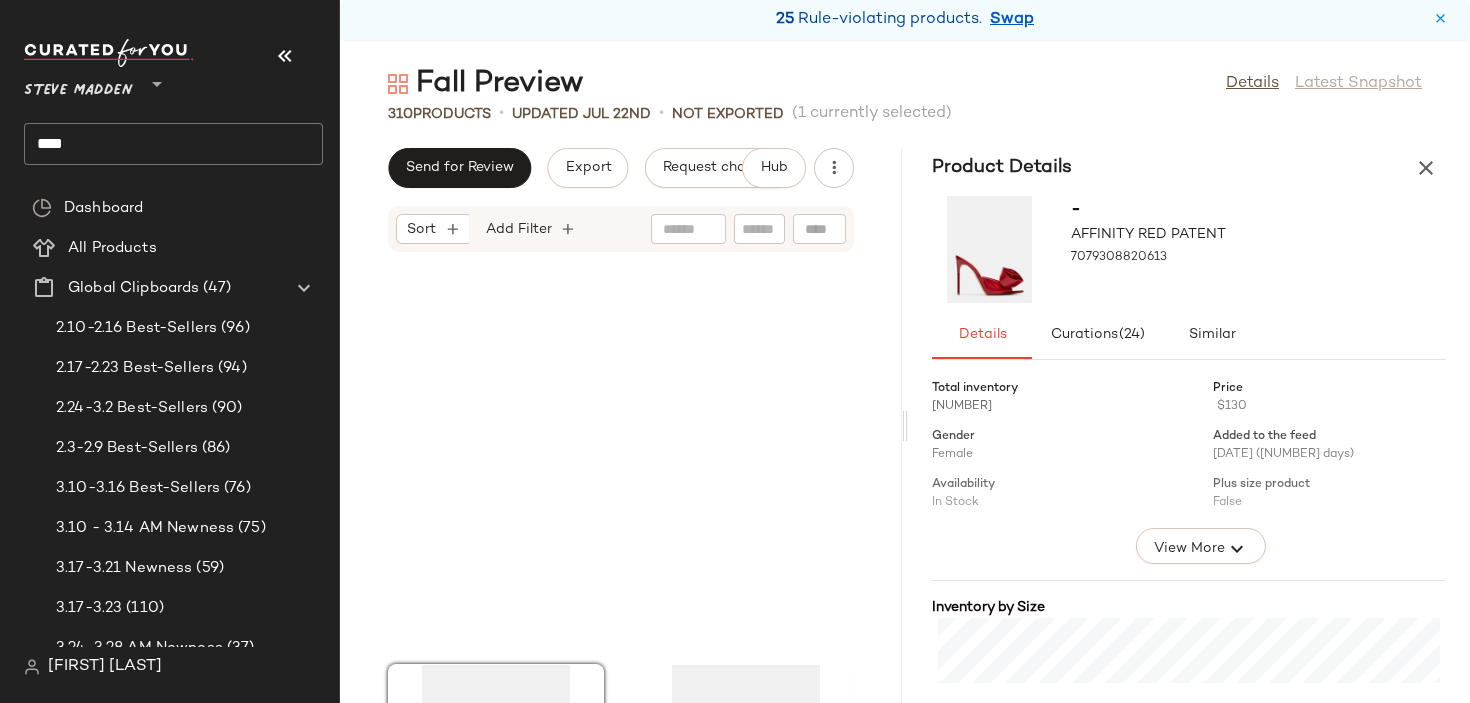 scroll, scrollTop: 382, scrollLeft: 0, axis: vertical 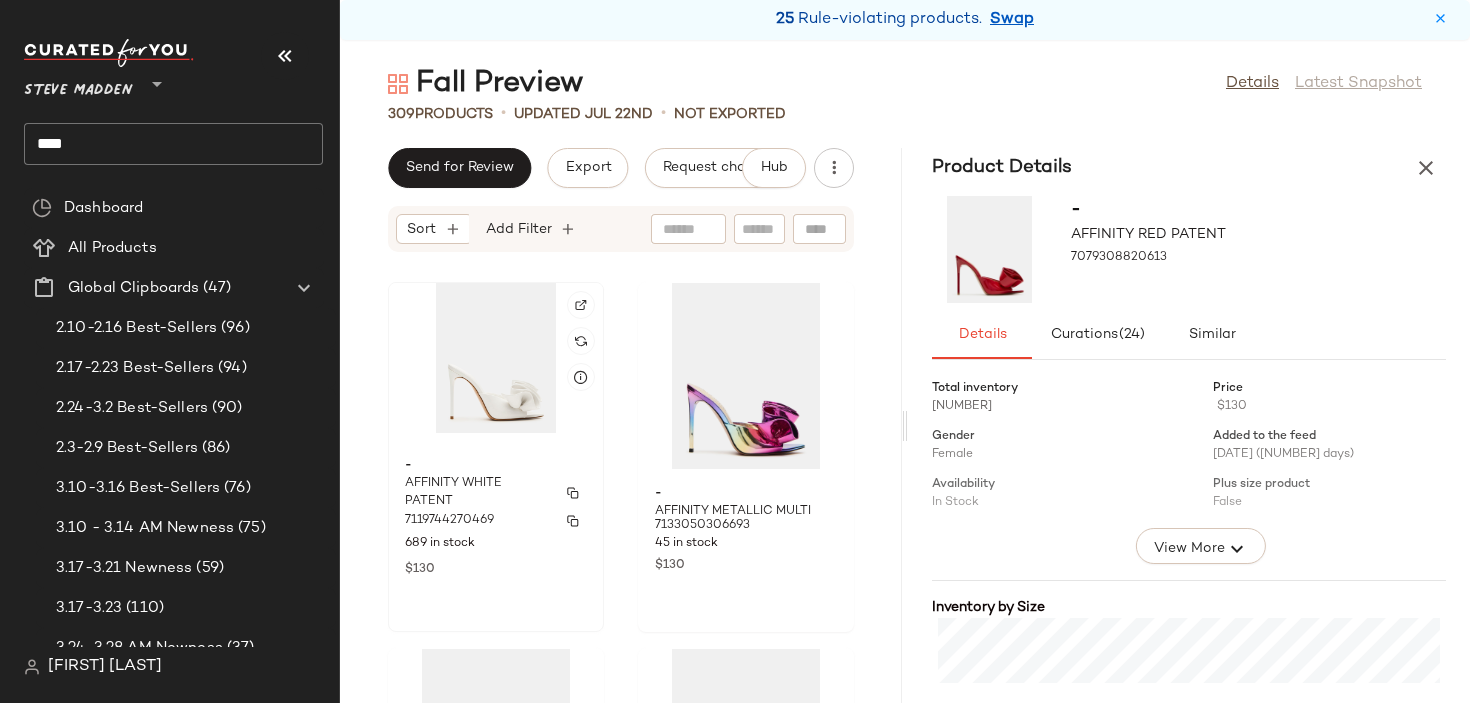 click on "-" at bounding box center [496, 466] 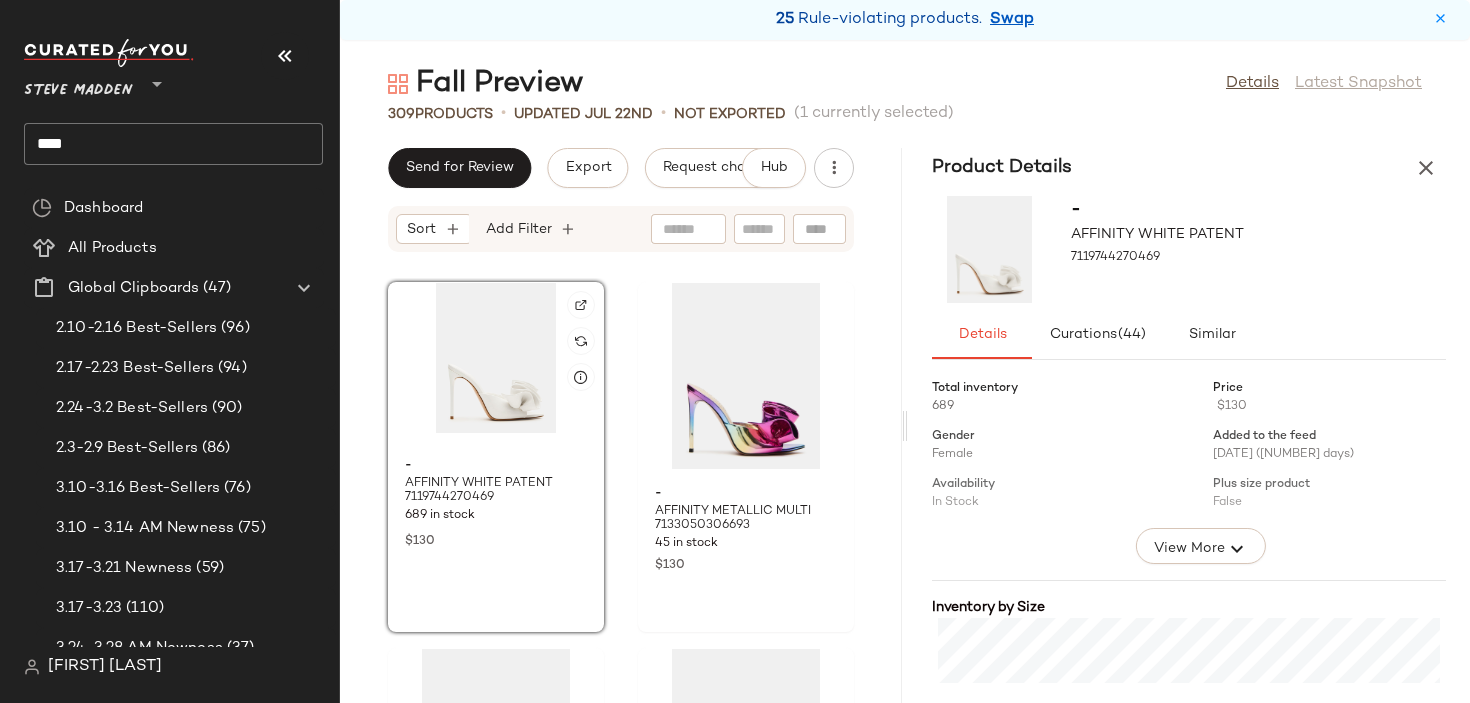 click 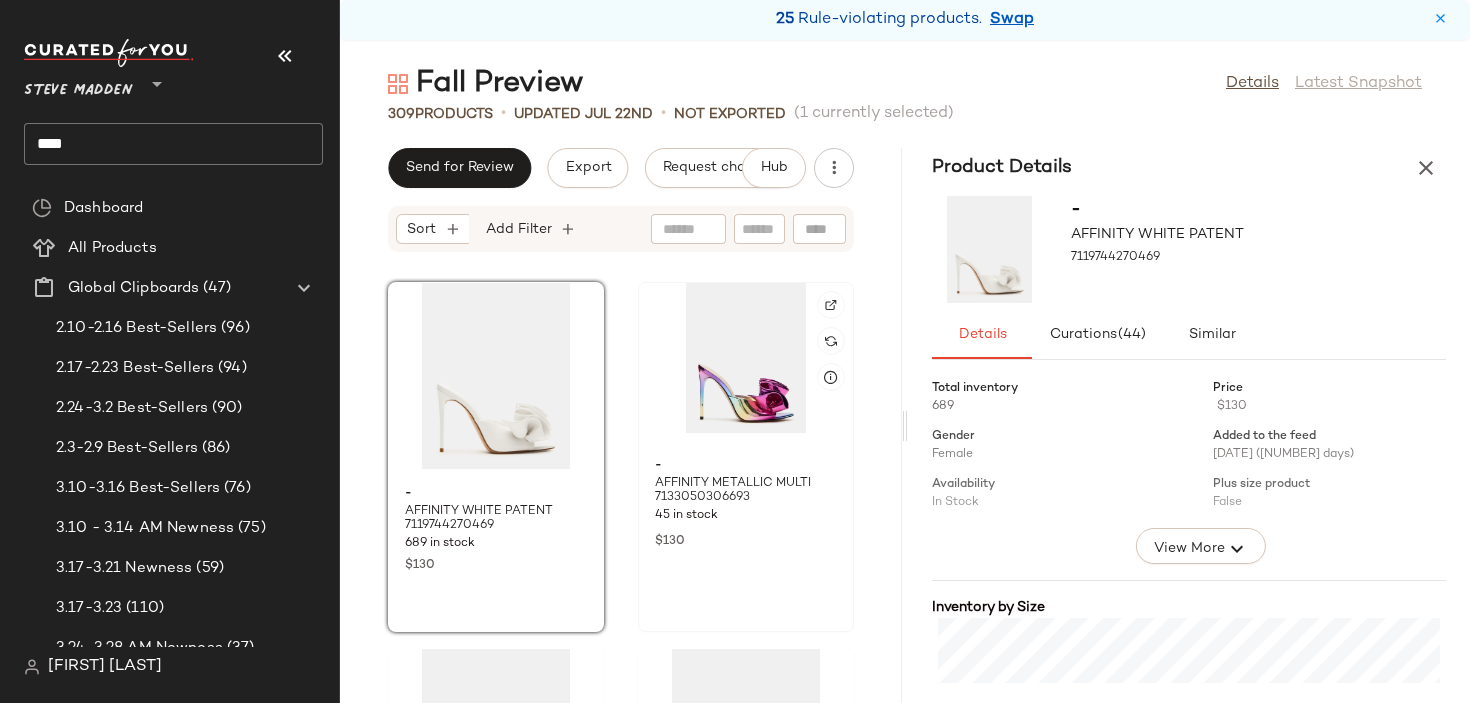 click 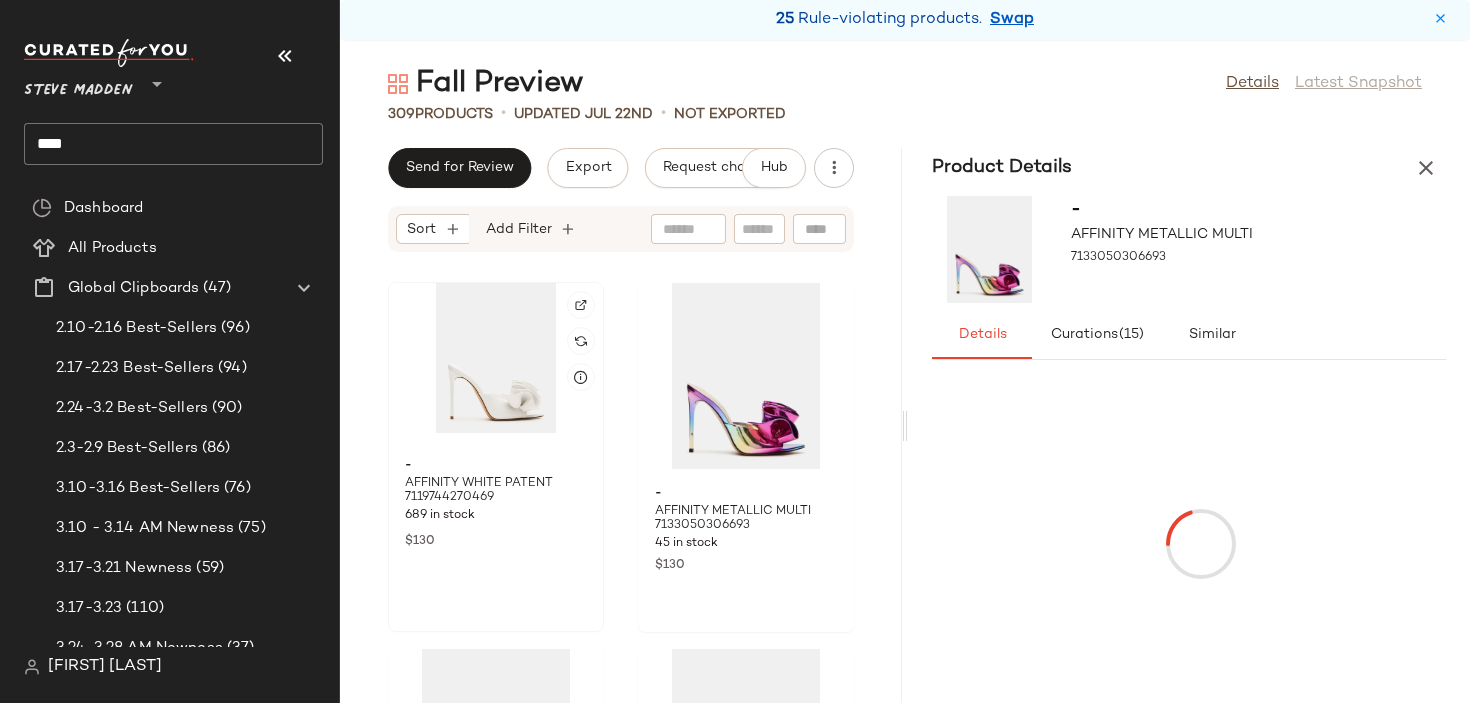 click 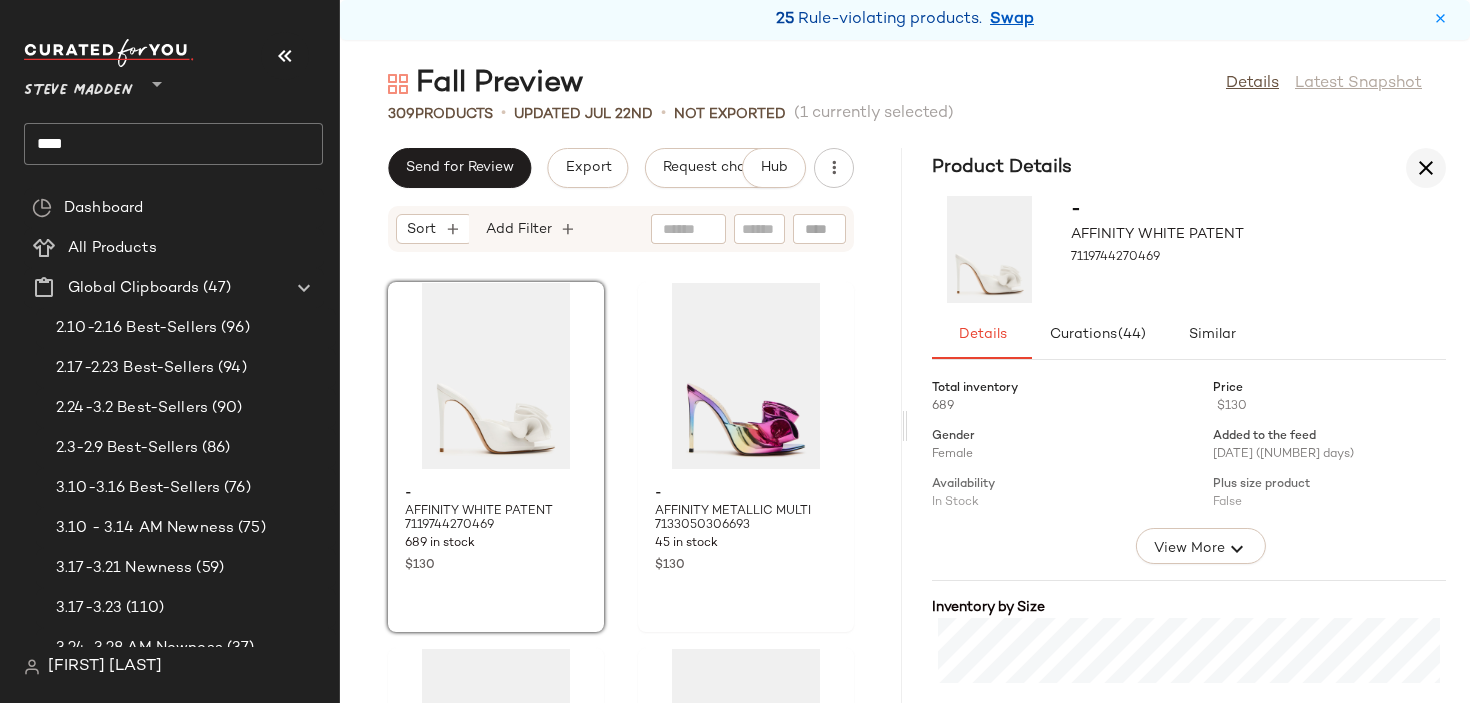 click at bounding box center [1426, 168] 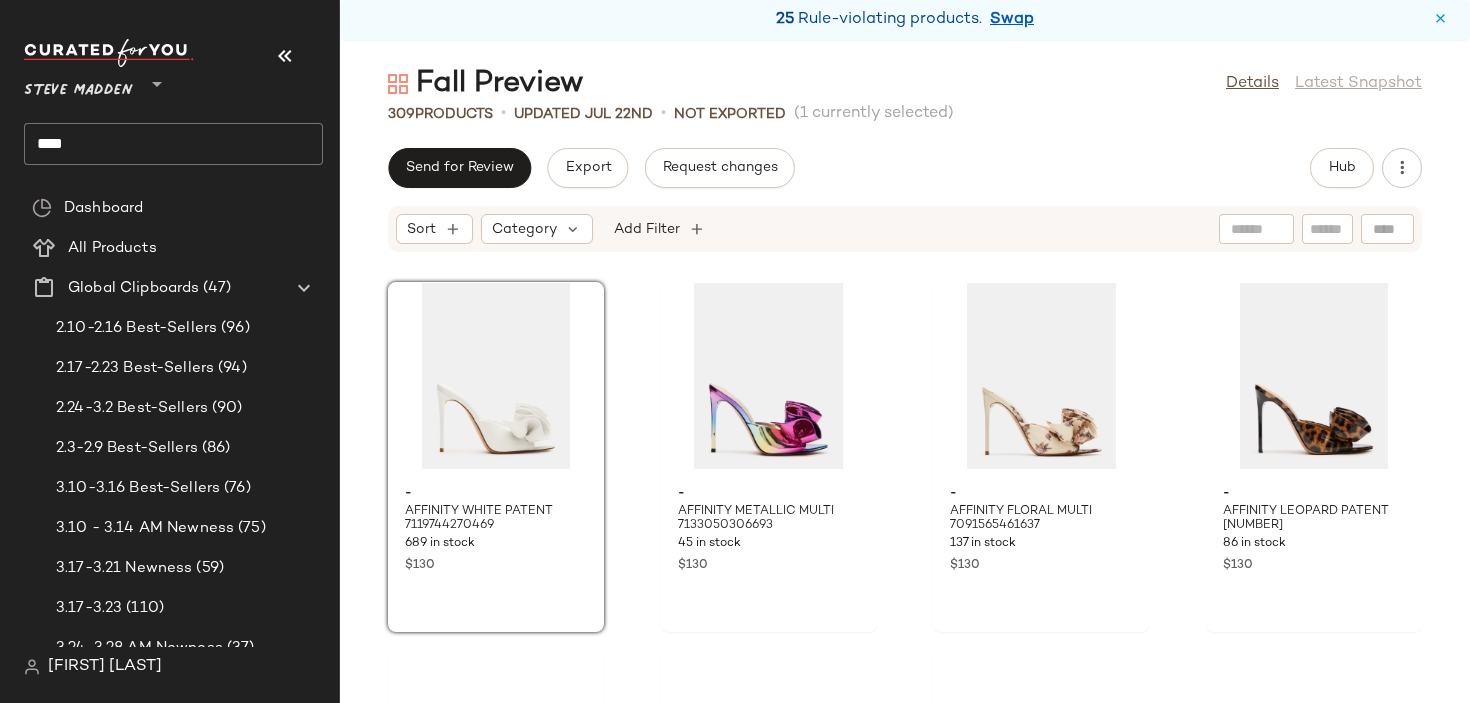 scroll, scrollTop: 0, scrollLeft: 0, axis: both 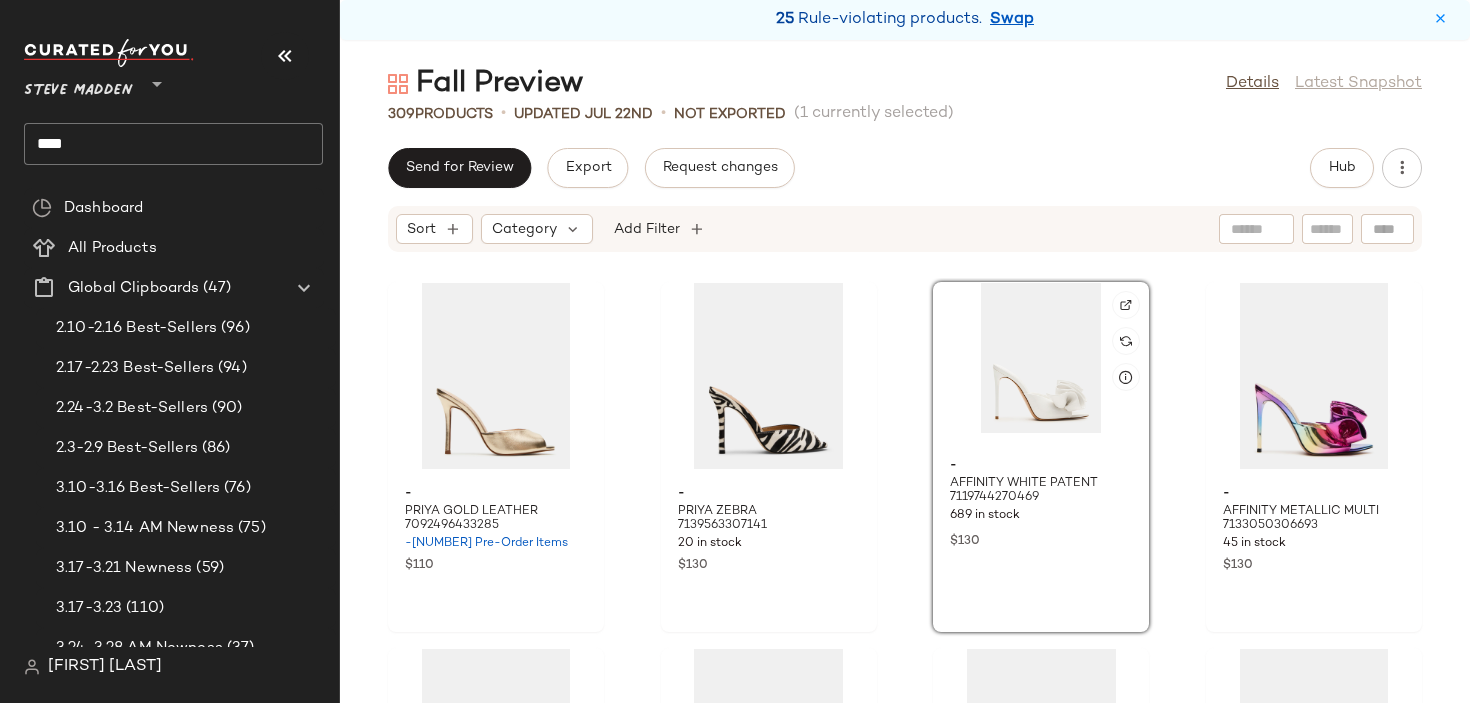 click 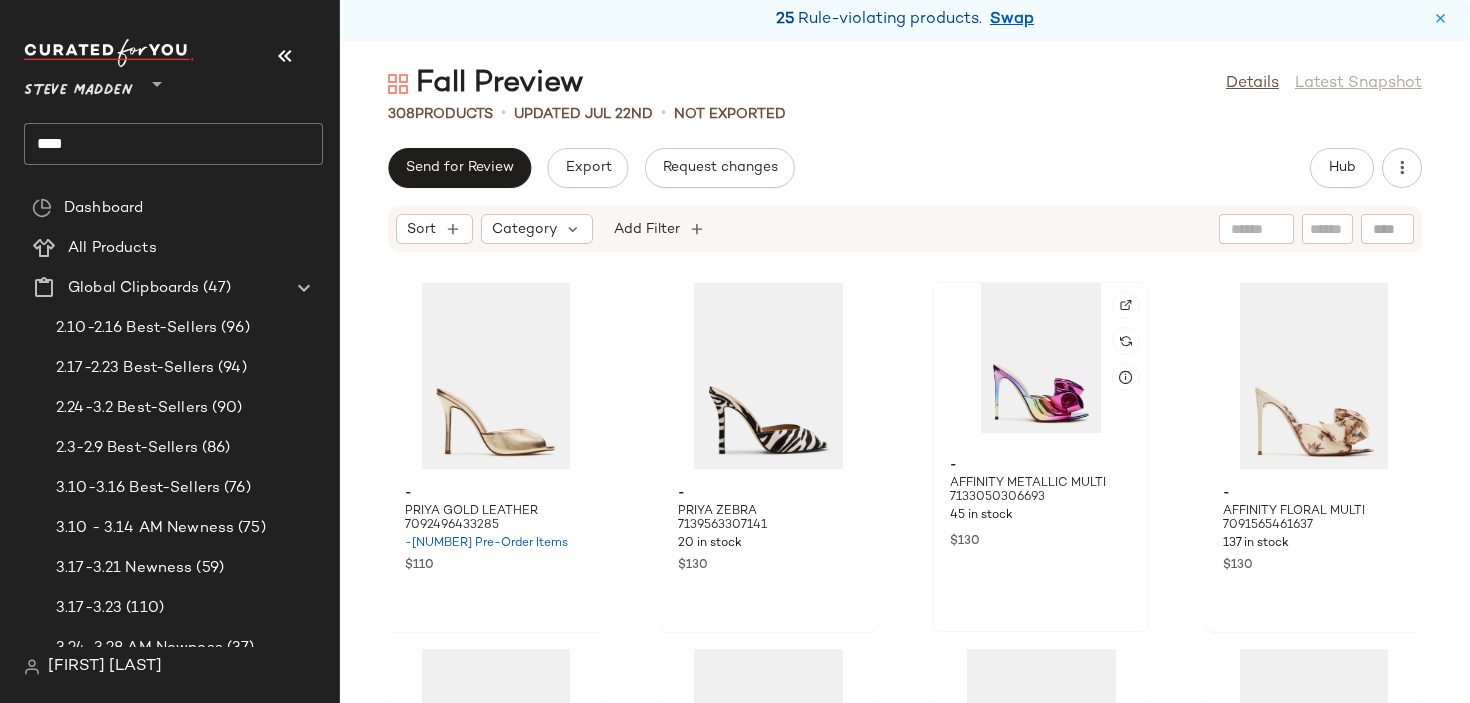 click 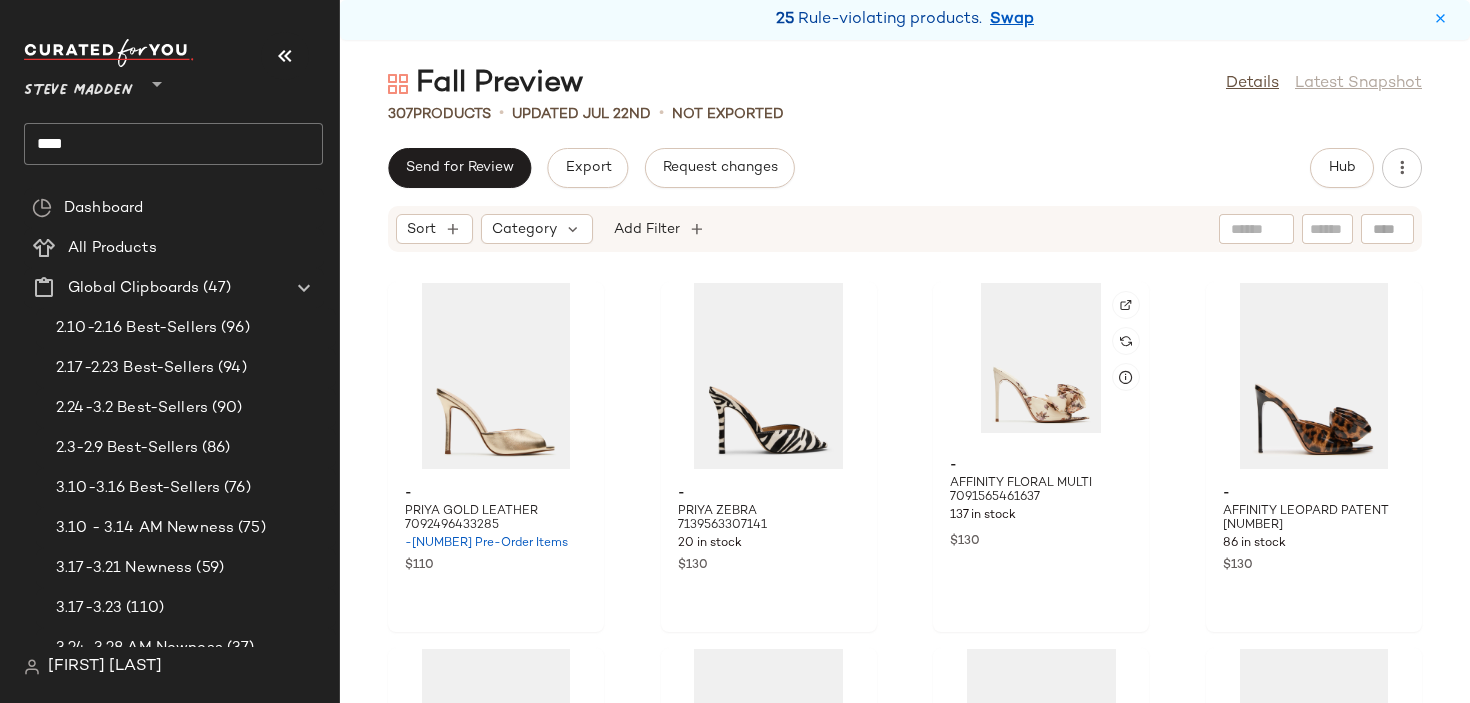 click 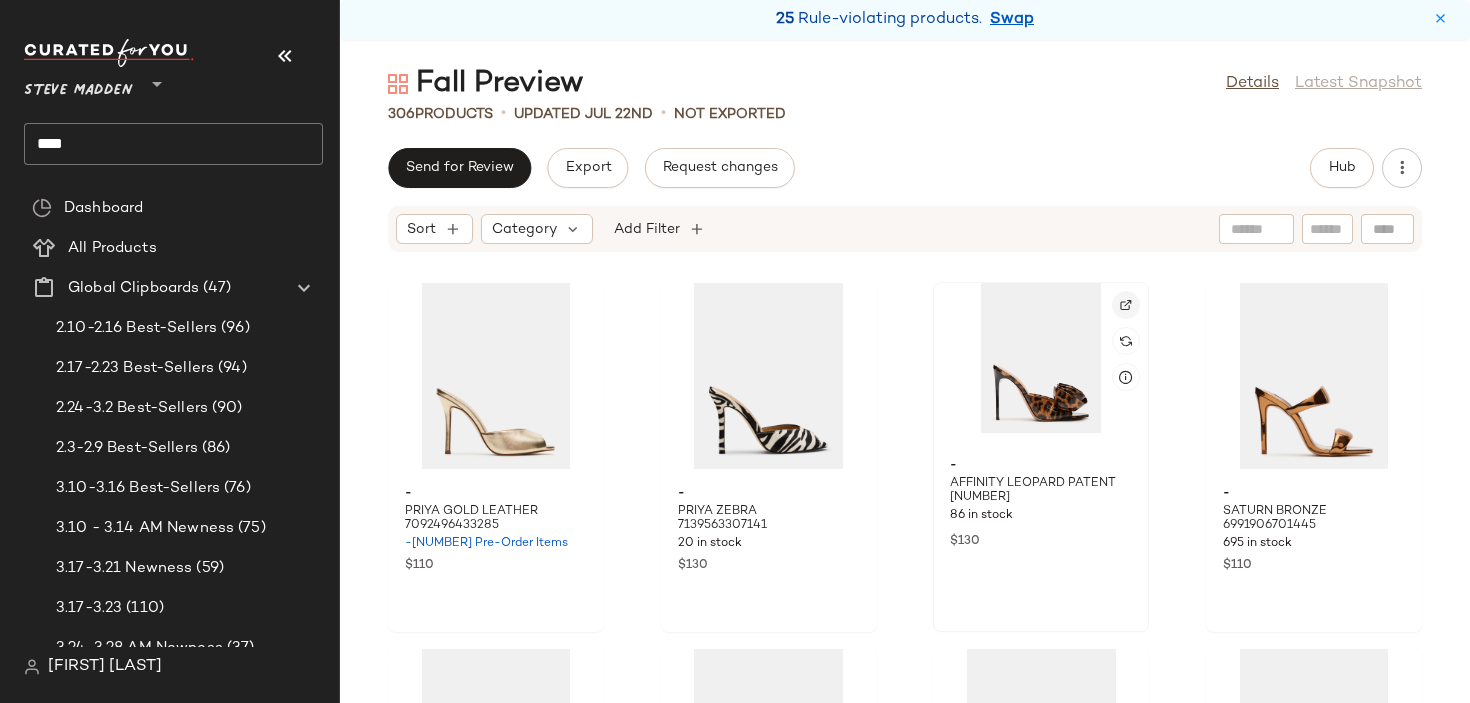 click 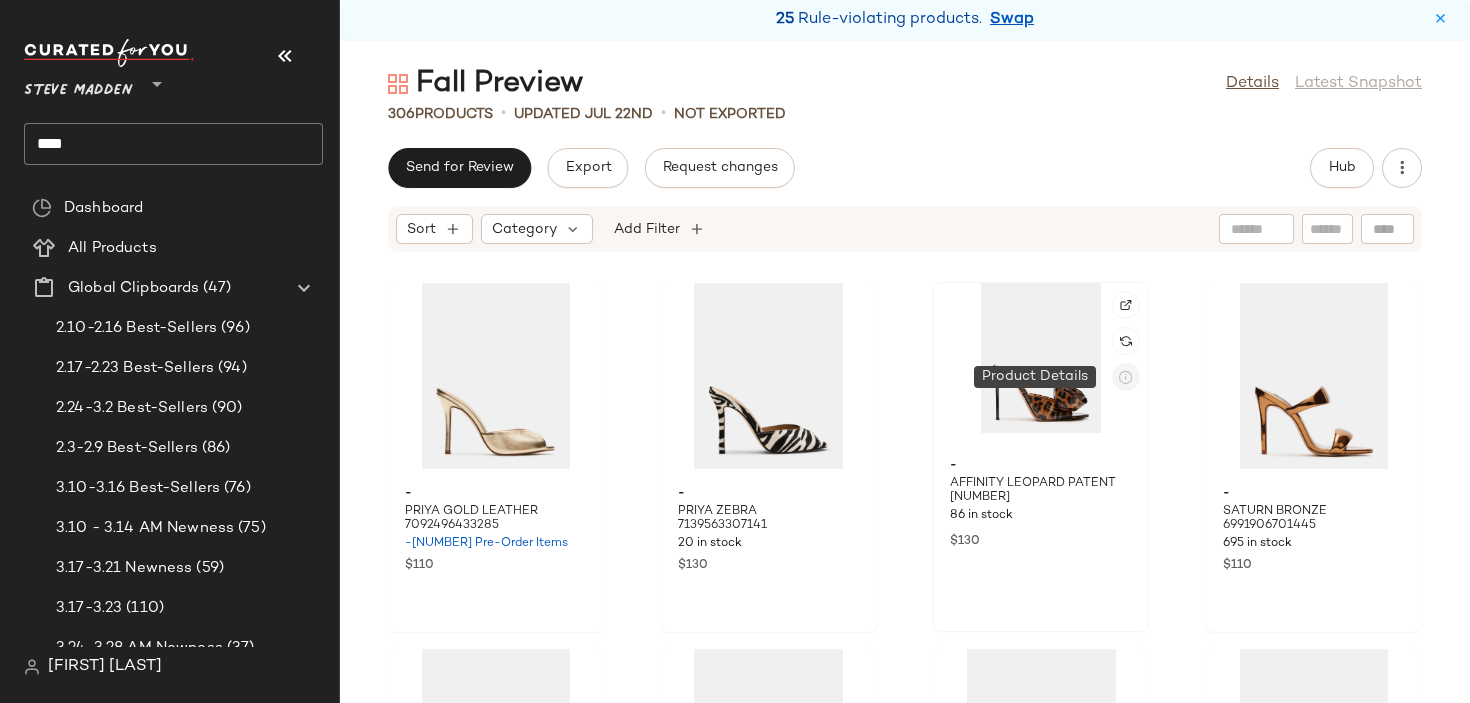 click 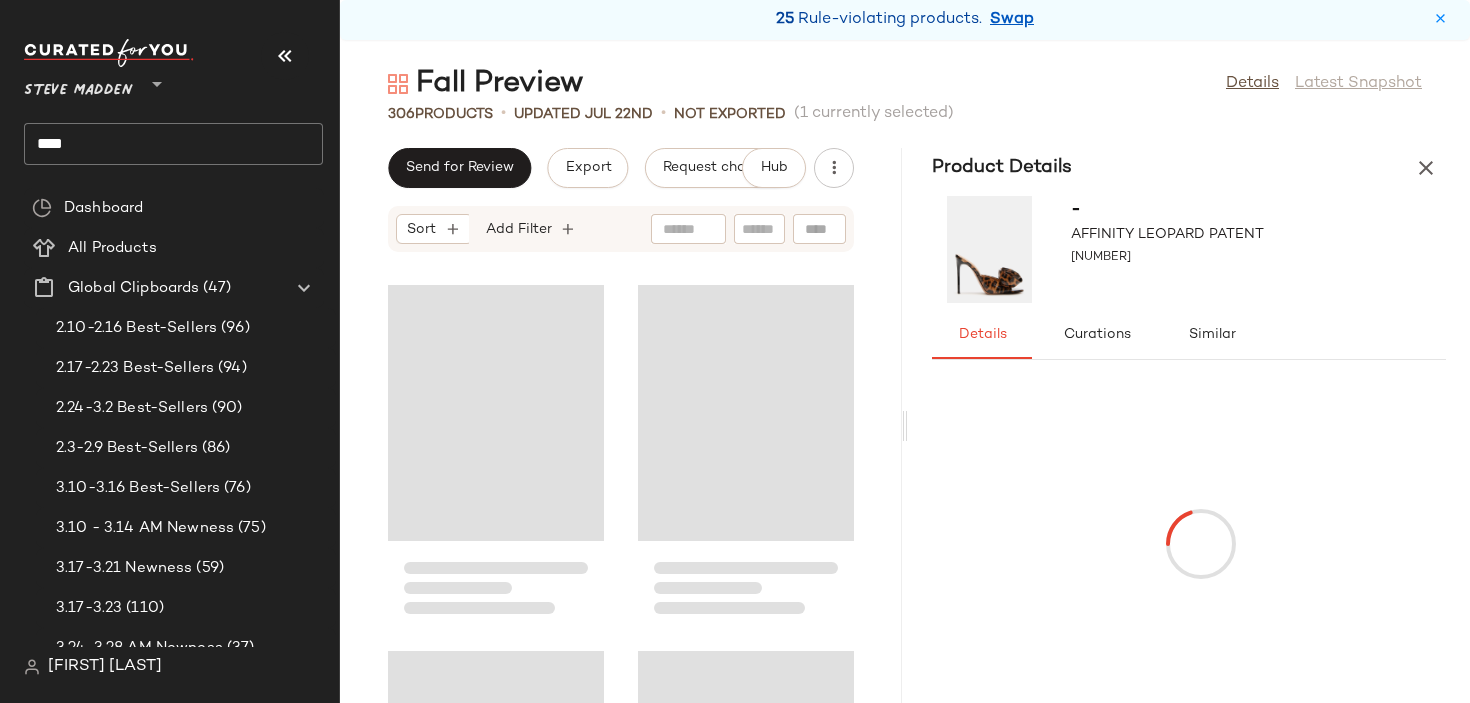 scroll, scrollTop: 382, scrollLeft: 0, axis: vertical 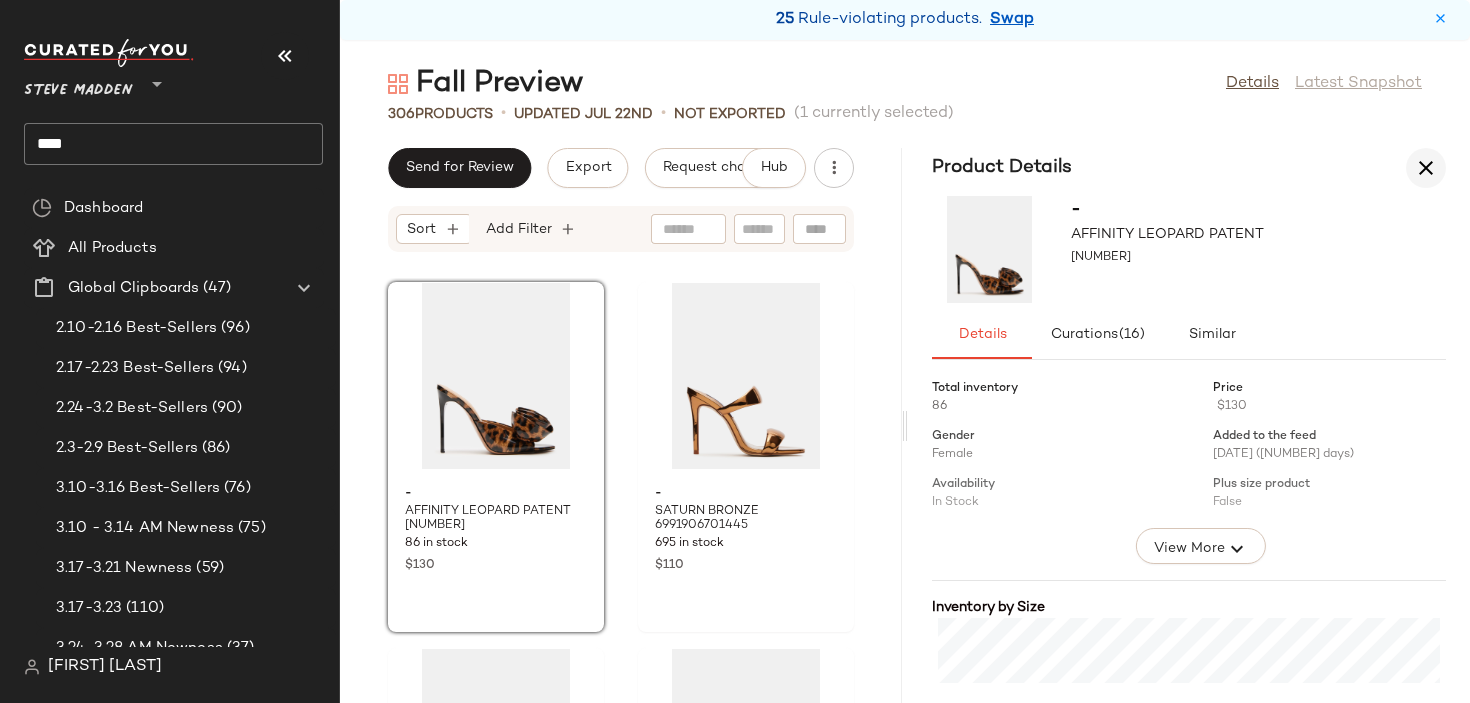 click at bounding box center [1426, 168] 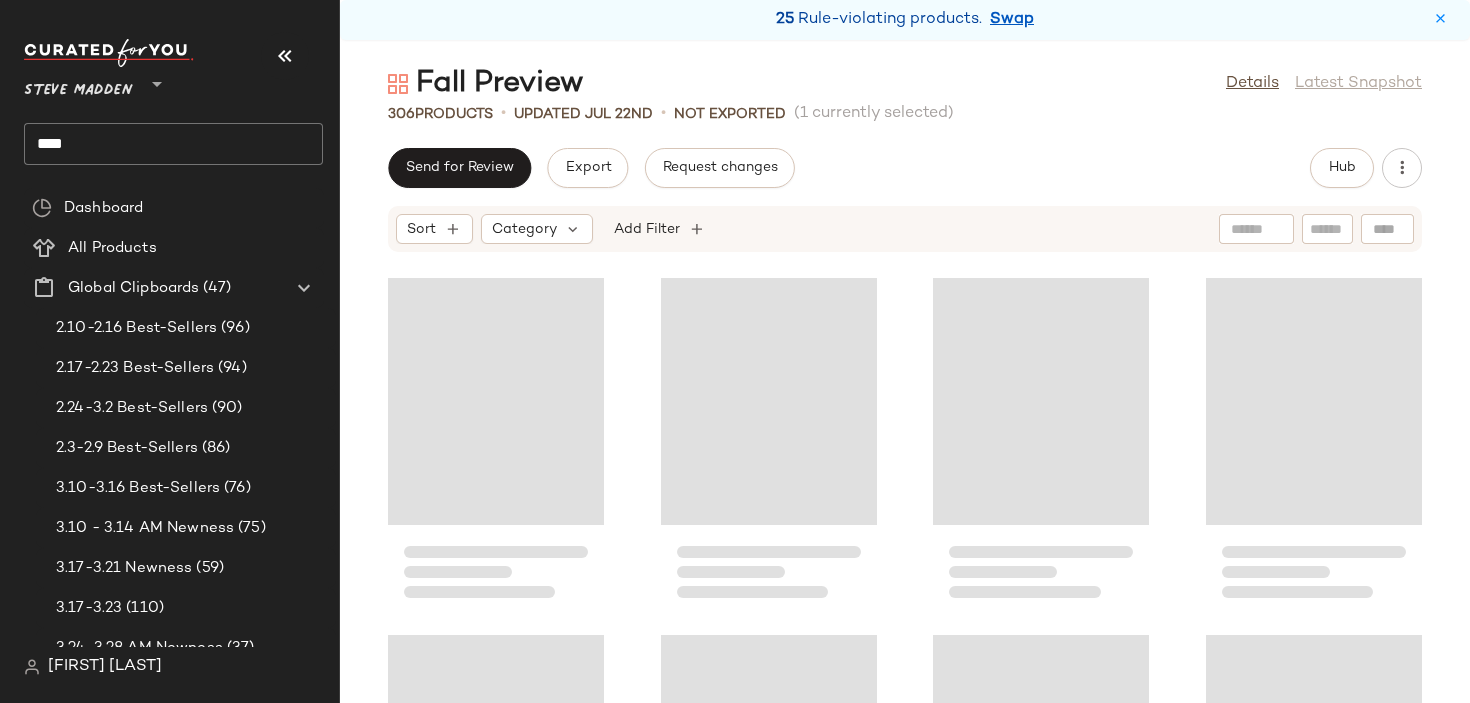 scroll, scrollTop: 0, scrollLeft: 0, axis: both 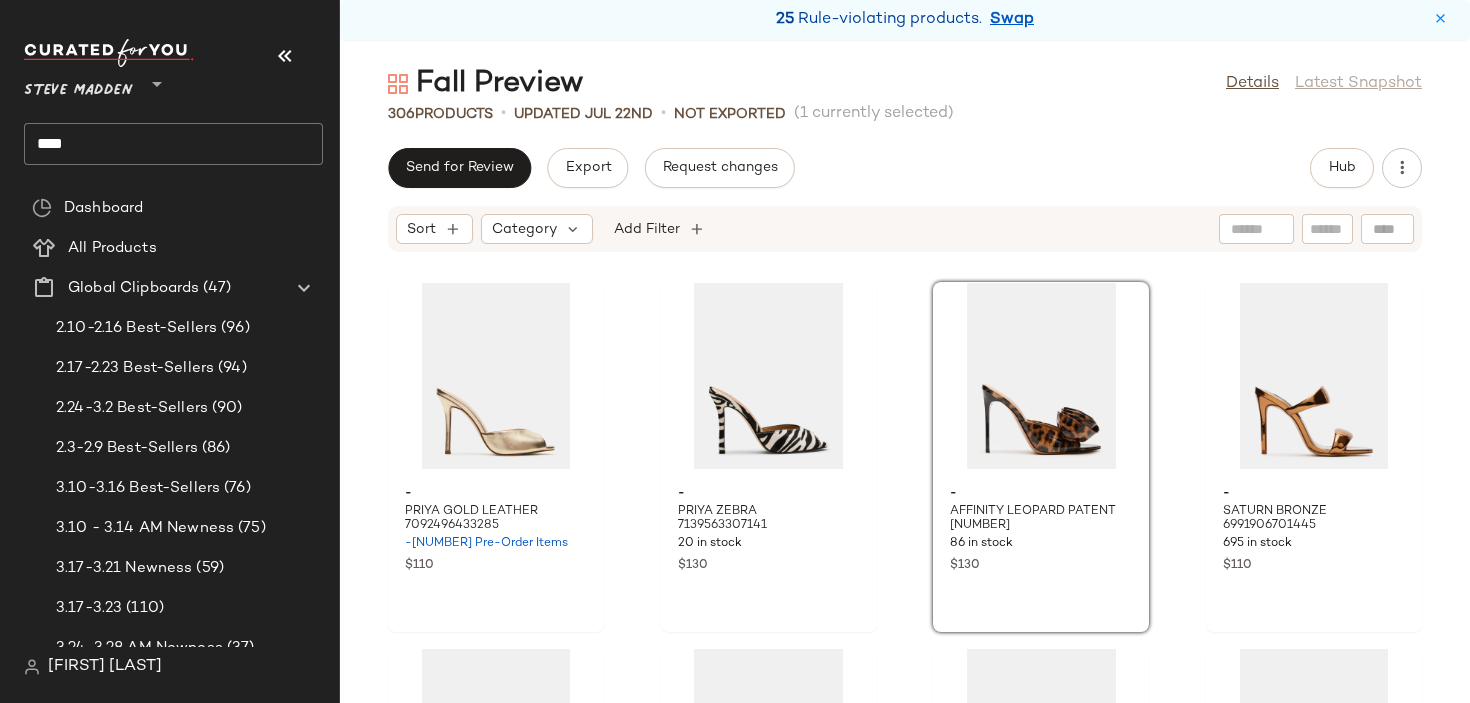 click on "- PRIYA GOLD LEATHER 7092496433285 -63 Pre-Order Items $110 - PRIYA ZEBRA 7139563307141 20 in stock $130 - AFFINITY LEOPARD PATENT 7079308886149 86 in stock $130 - SATURN BRONZE 6991906701445 695 in stock $110 - SATURN BLACK 6991906668677 1416 in stock $110 - SATURN SILVER 6991906635909 1287 in stock $110 - SATURN BROWN SNAKE 7137280655493 -14 Pre-Order Items $110 - SATURN BROWN COW PRINT 7137280688261 20 in stock $110 - RAMOS WINE 7130609516677 -34 Pre-Order Items $120 - RAMOS BLACK 7130609483909 -12 Pre-Order Items $120 - RAMOS BONE 7156522713221 -9 Pre-Order Items $120 - RAMOS NATURAL SNAKE 7130609746053 -48 Pre-Order Items $120 - JYPSEY CHERRY PEARL 7144065269893 10 in stock $100 - JYPSEY BLUE LEATHER 7107650551941 260 in stock $100 - JYPSEY TAN LEATHER 7057934680197 1298 in stock $100 - JYPSEY TOPAZ PEARL 7141536137349 -6 Pre-Order Items $100" 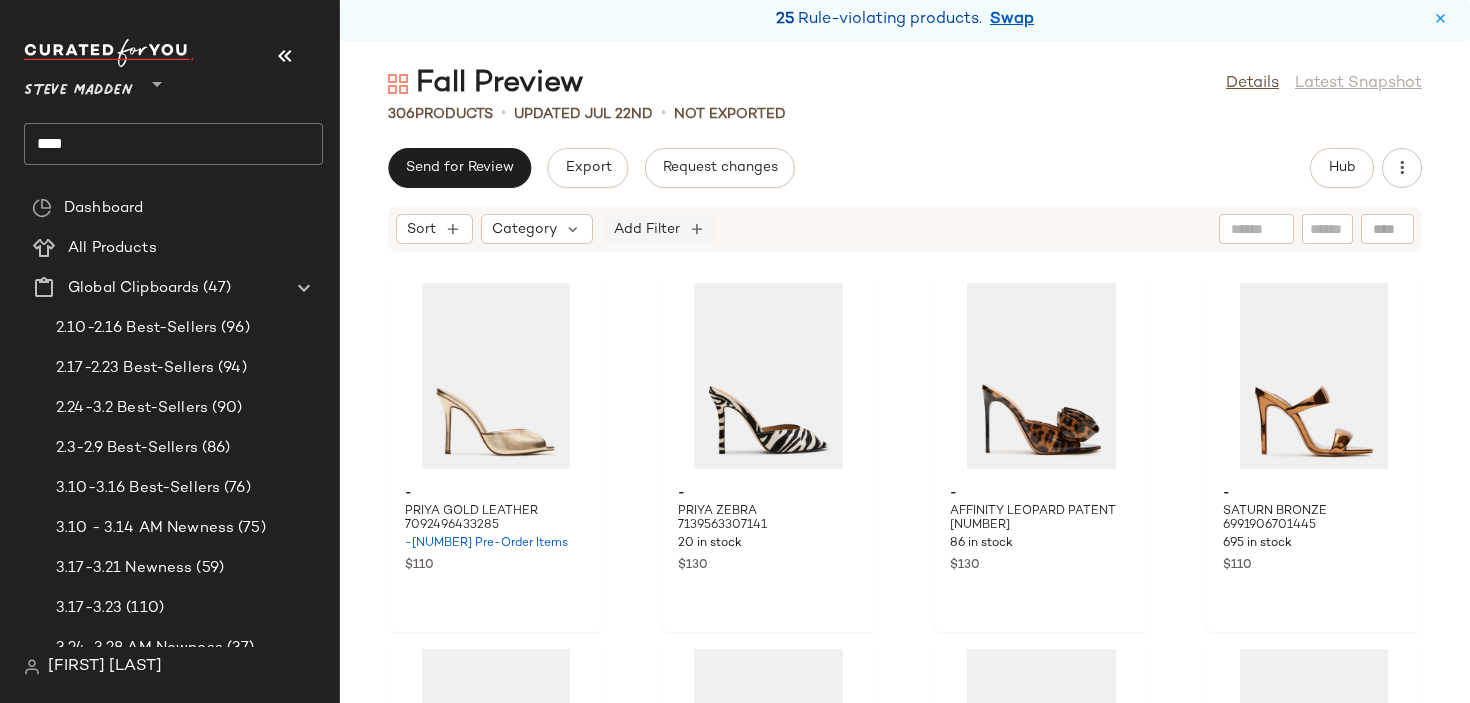 click on "Add Filter" 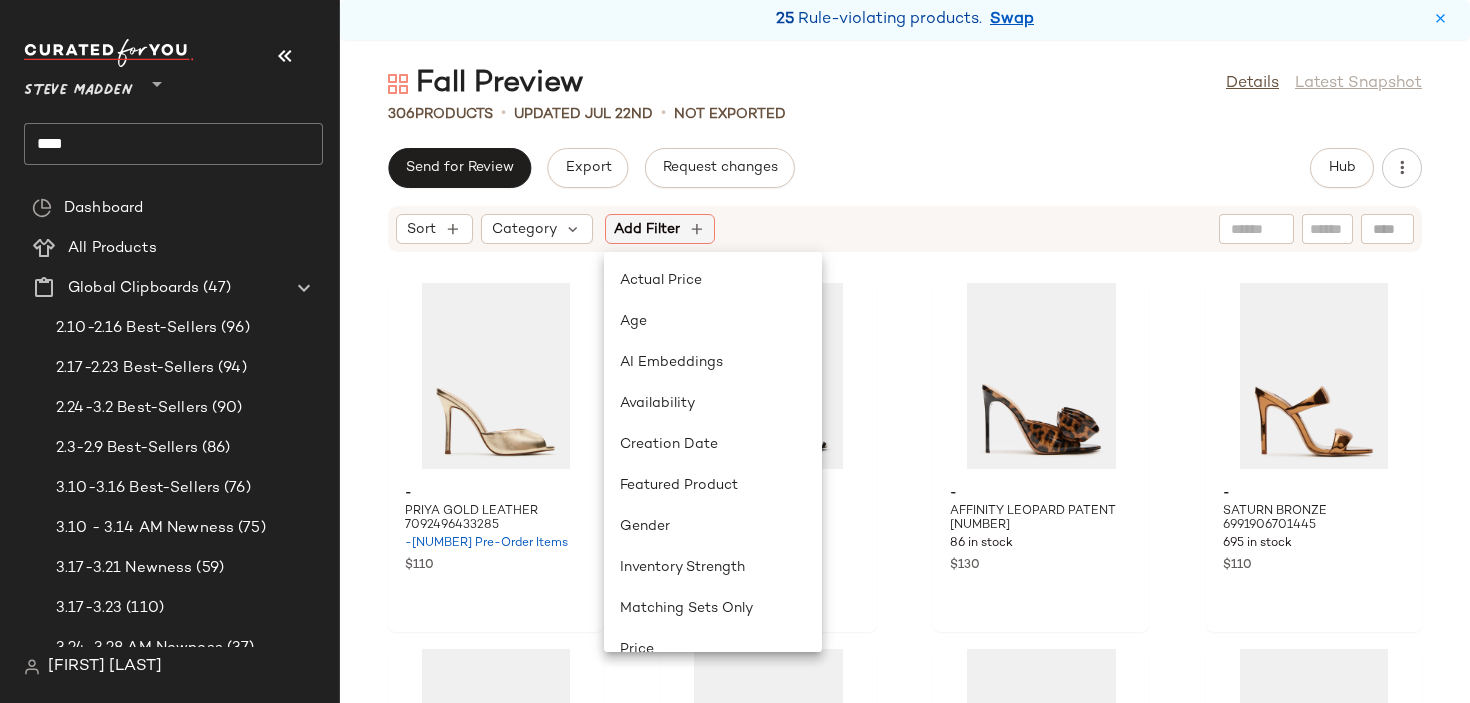 click on "Add Filter" 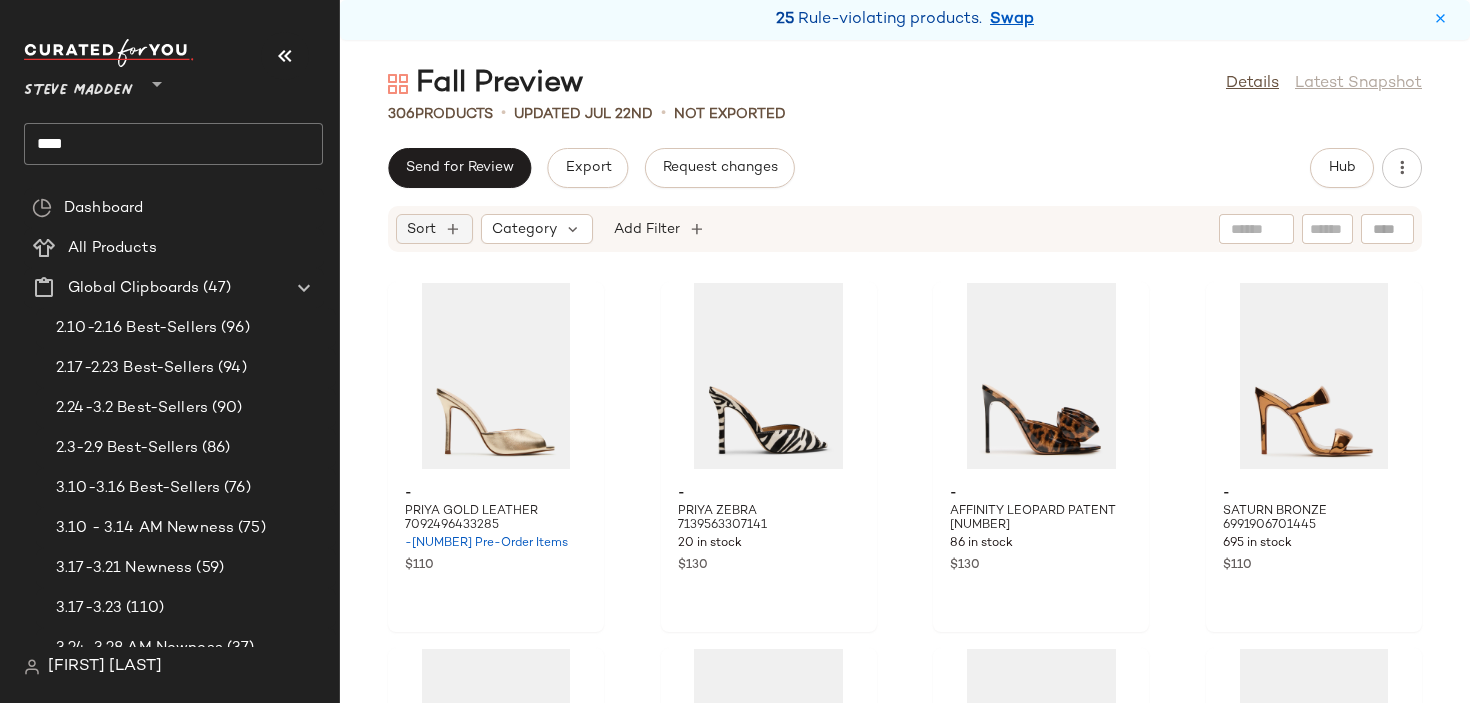 click on "Sort" 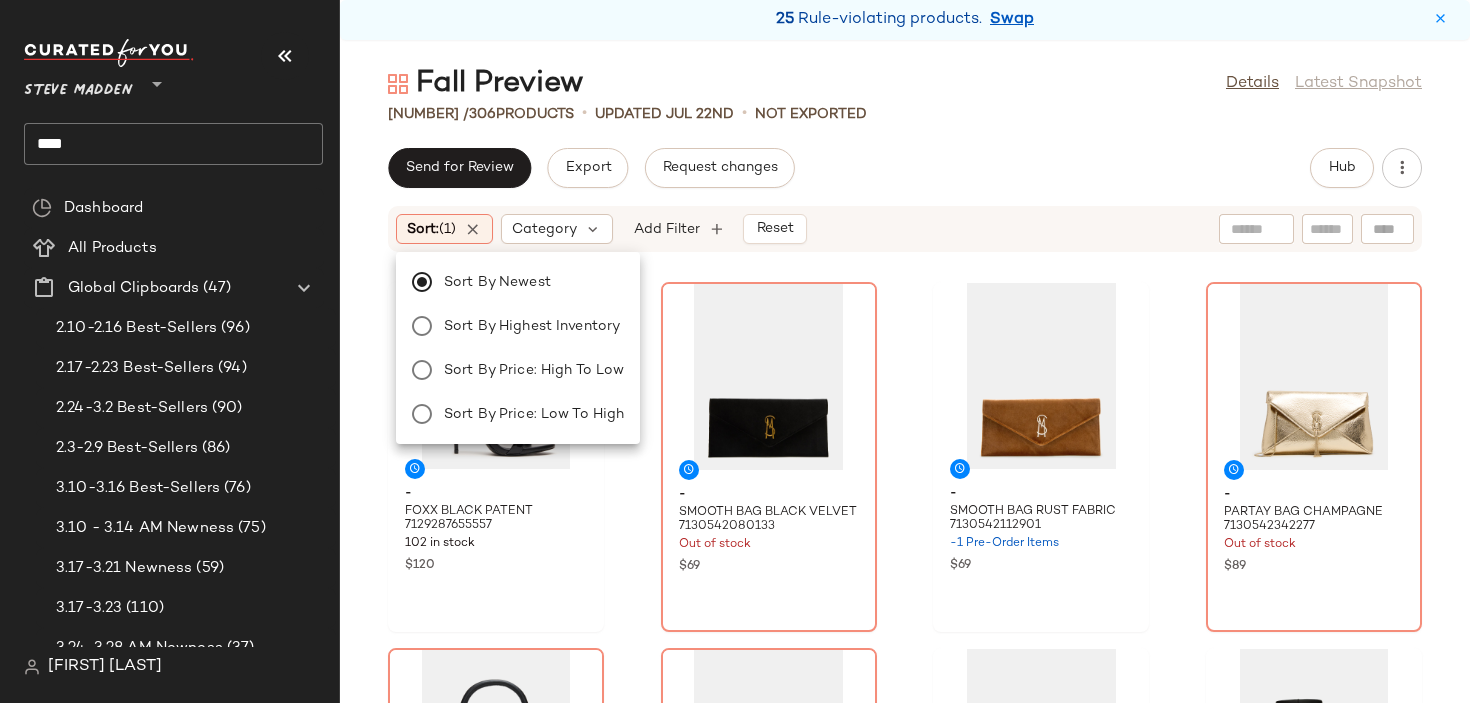 click on "- FOXX BLACK PATENT 7129287655557 102 in stock $120 - SMOOTH BAG BLACK VELVET 7130542080133 Out of stock $69 - SMOOTH BAG RUST FABRIC 7130542112901 -1 Pre-Order Items $69 - PARTAY BAG CHAMPAGNE 7130542342277 Out of stock $89 - PREPPY BAG BLACK 7130542375045 Out of stock $88 - KISSES BAG BLACK 7130542964869 Out of stock $89 - KISSES BAG WINE 7130543030405 -2 Pre-Order Items $89 - TRILLION BLACK 7131594522757 -1 Pre-Order Items $160 - MORGANA BAG BLACK PATENT 7131950416005 Out of stock $79 - MORGANA BAG GOLD PATENT 7131950448773 Out of stock $79 - MORGANA BAG SILVER PATENT 7131950481541 Out of stock $79 - TRE JEAN FOREVER BLUE 7137308967045 150 in stock $119 - BOLERO TAN COW PRINT 7139299164293 Out of stock $190 - JYPSEY CHERRY PEARL 7144065269893 10 in stock $100 - LAUPER RED LEOPARD 7144839512197 Out of stock $230 - LAUPER BLACK 7144839708805 Out of stock $230" 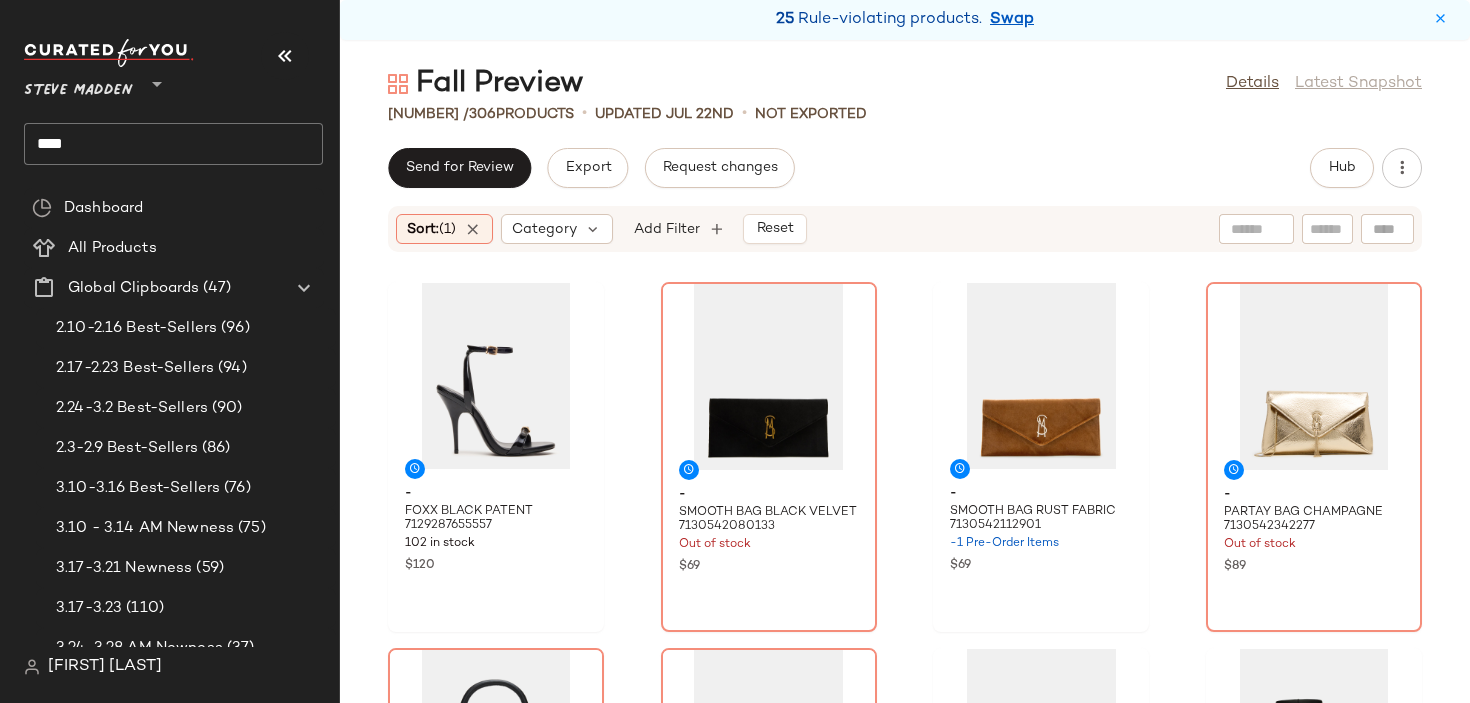 click on "- FOXX BLACK PATENT 7129287655557 102 in stock $120 - SMOOTH BAG BLACK VELVET 7130542080133 Out of stock $69 - SMOOTH BAG RUST FABRIC 7130542112901 -1 Pre-Order Items $69 - PARTAY BAG CHAMPAGNE 7130542342277 Out of stock $89 - PREPPY BAG BLACK 7130542375045 Out of stock $88 - KISSES BAG BLACK 7130542964869 Out of stock $89 - KISSES BAG WINE 7130543030405 -2 Pre-Order Items $89 - TRILLION BLACK 7131594522757 -1 Pre-Order Items $160 - MORGANA BAG BLACK PATENT 7131950416005 Out of stock $79 - MORGANA BAG GOLD PATENT 7131950448773 Out of stock $79 - MORGANA BAG SILVER PATENT 7131950481541 Out of stock $79 - TRE JEAN FOREVER BLUE 7137308967045 150 in stock $119 - BOLERO TAN COW PRINT 7139299164293 Out of stock $190 - JYPSEY CHERRY PEARL 7144065269893 10 in stock $100 - LAUPER RED LEOPARD 7144839512197 Out of stock $230 - LAUPER BLACK 7144839708805 Out of stock $230" 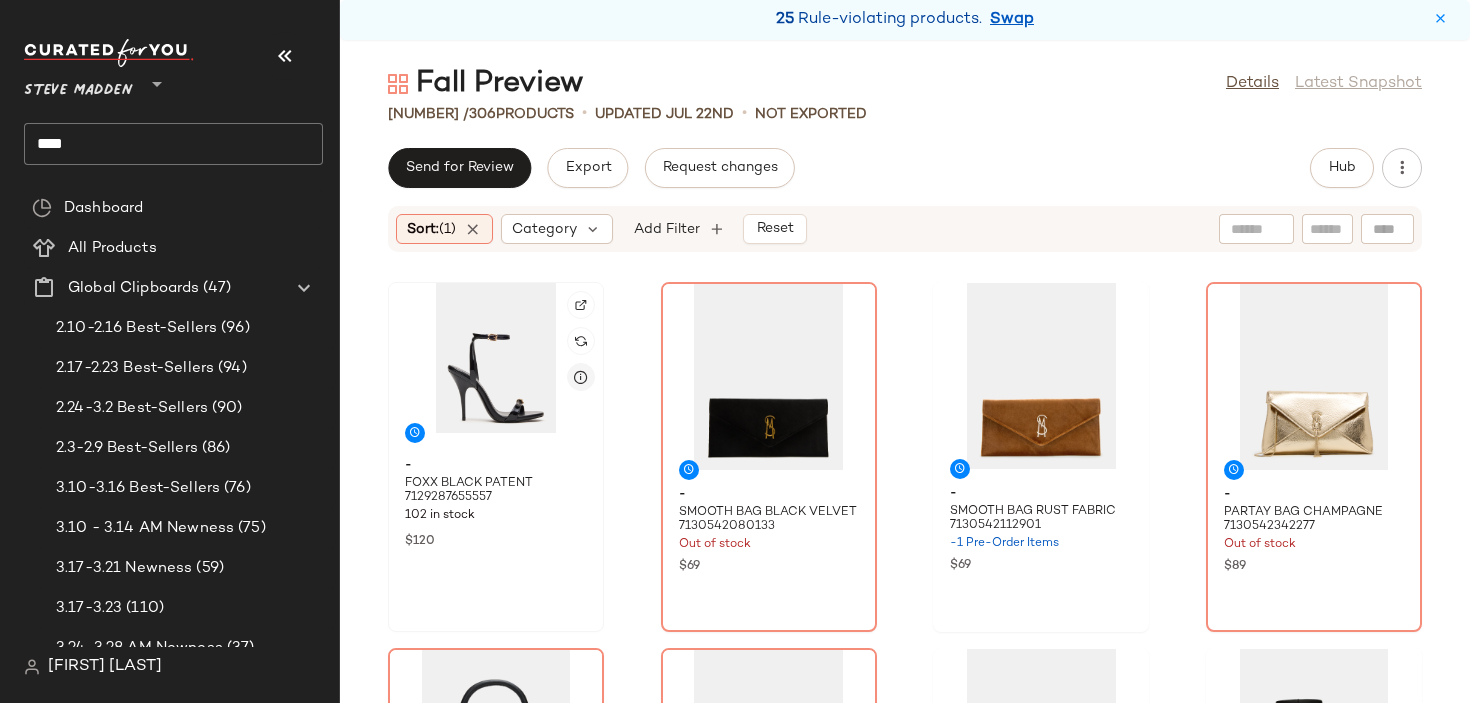 click 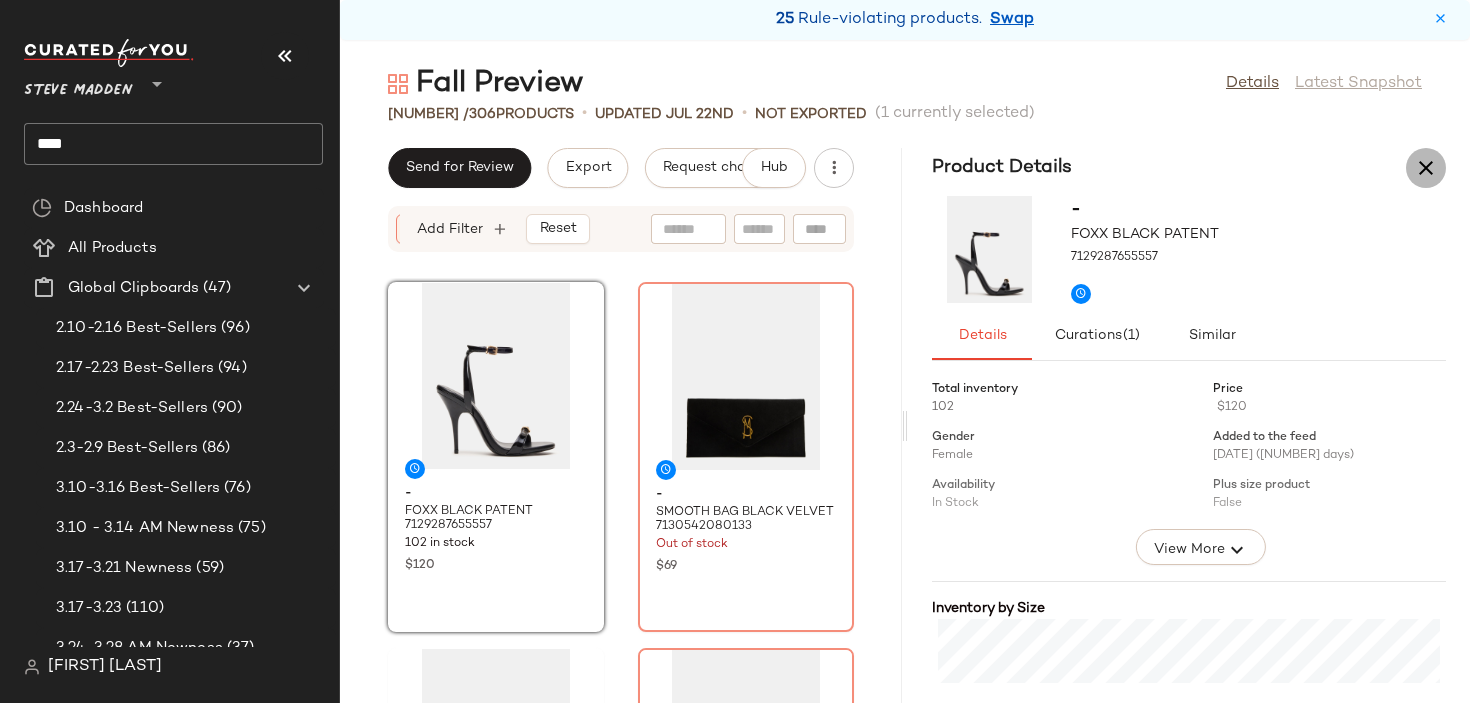 click at bounding box center [1426, 168] 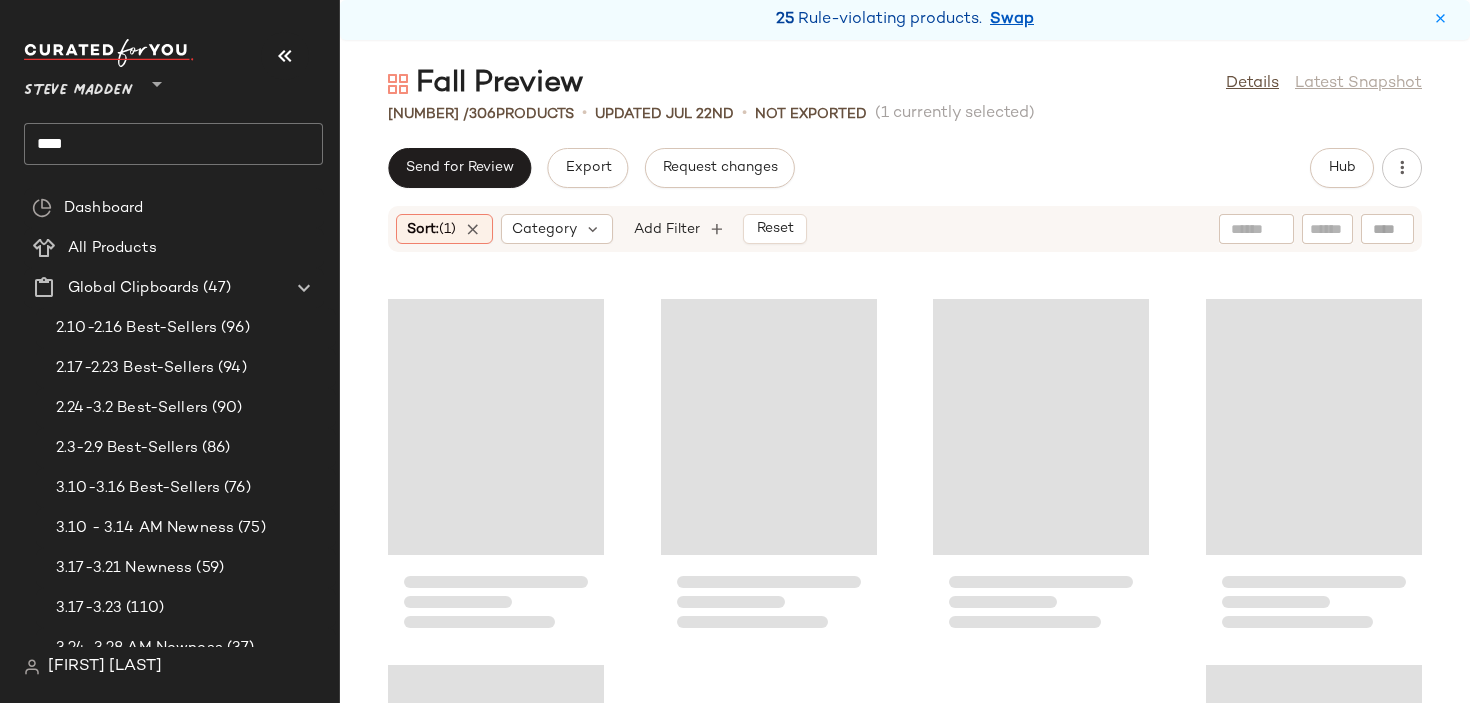 scroll, scrollTop: 27761, scrollLeft: 0, axis: vertical 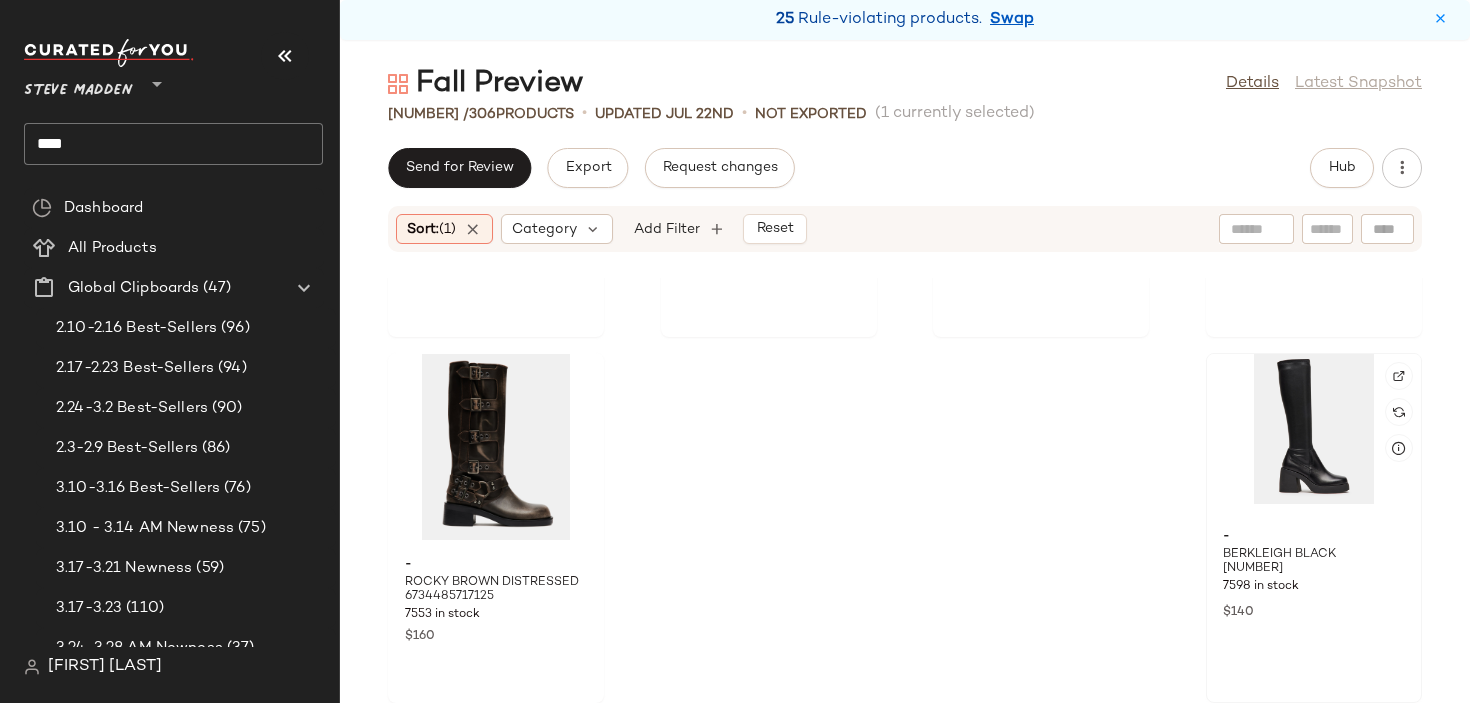 click 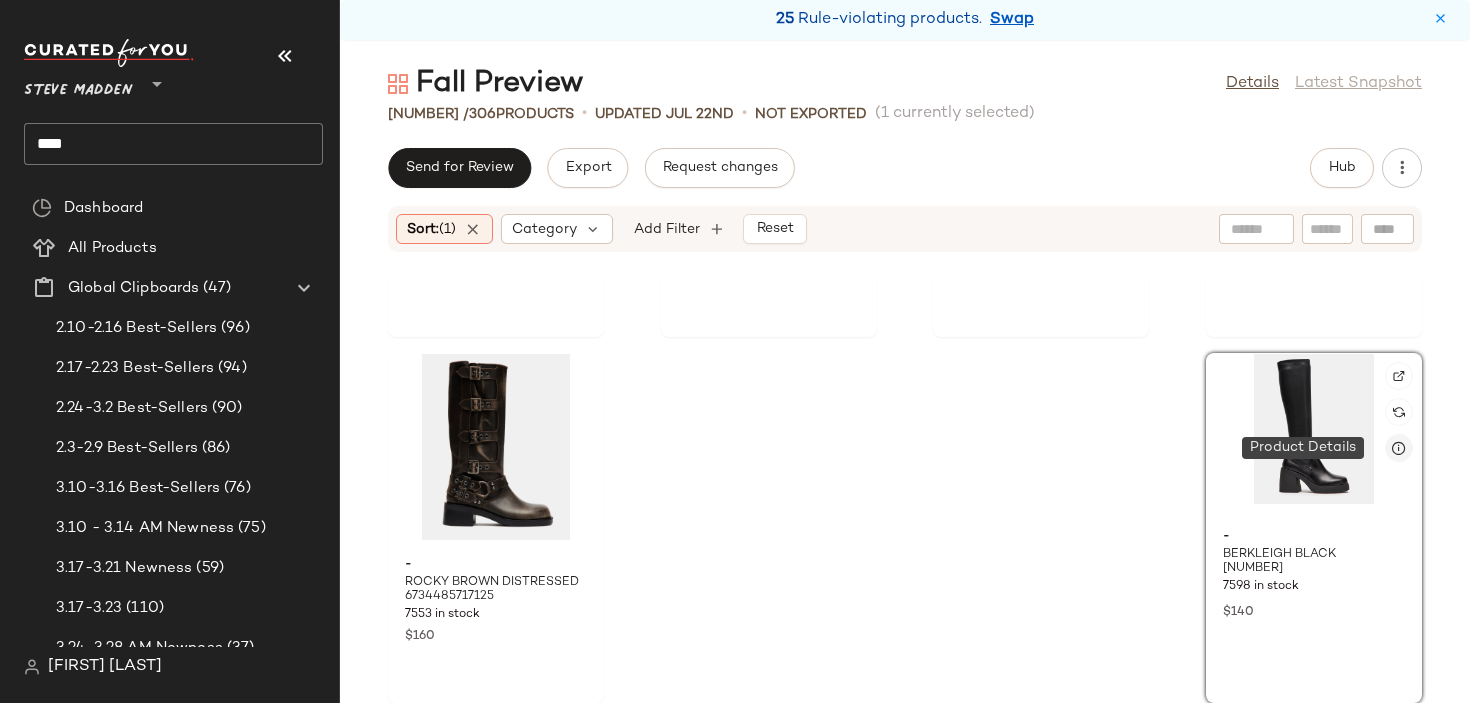 click 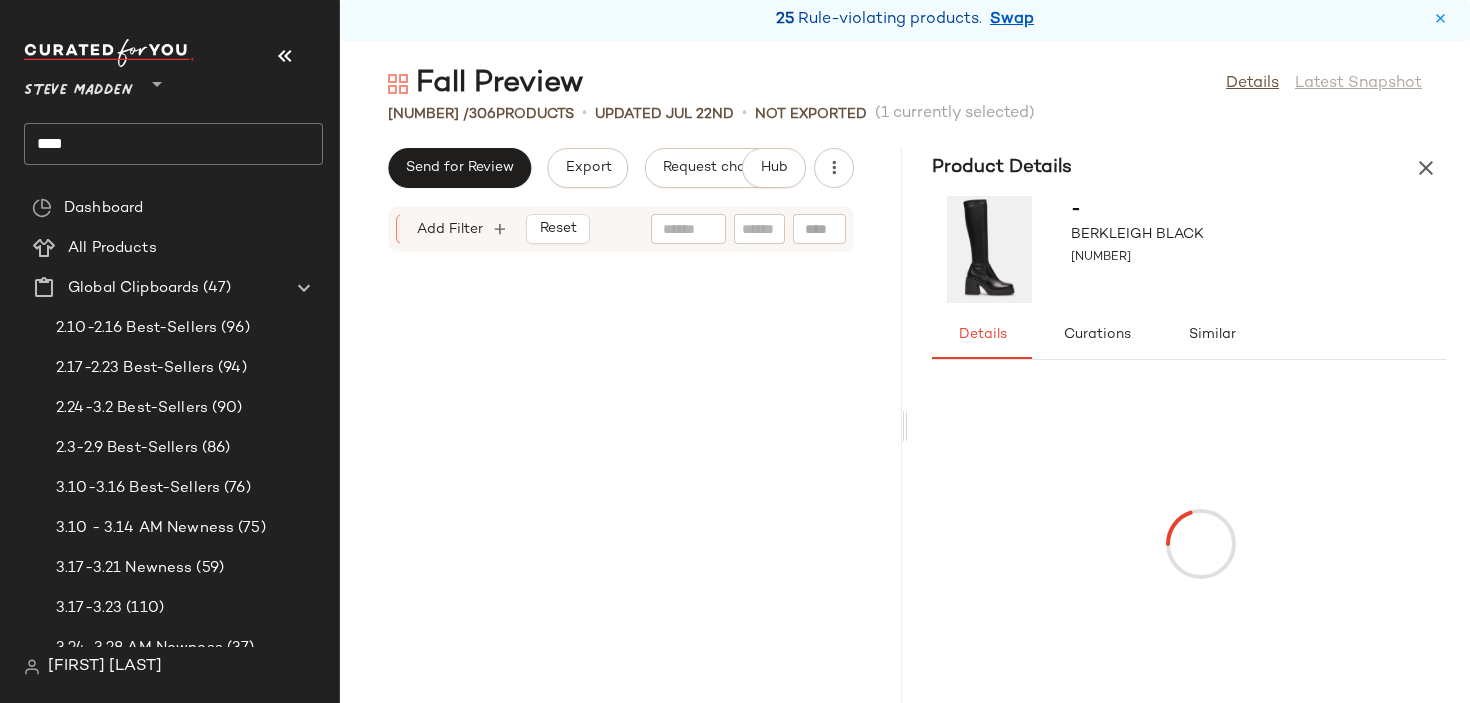 scroll, scrollTop: 55577, scrollLeft: 0, axis: vertical 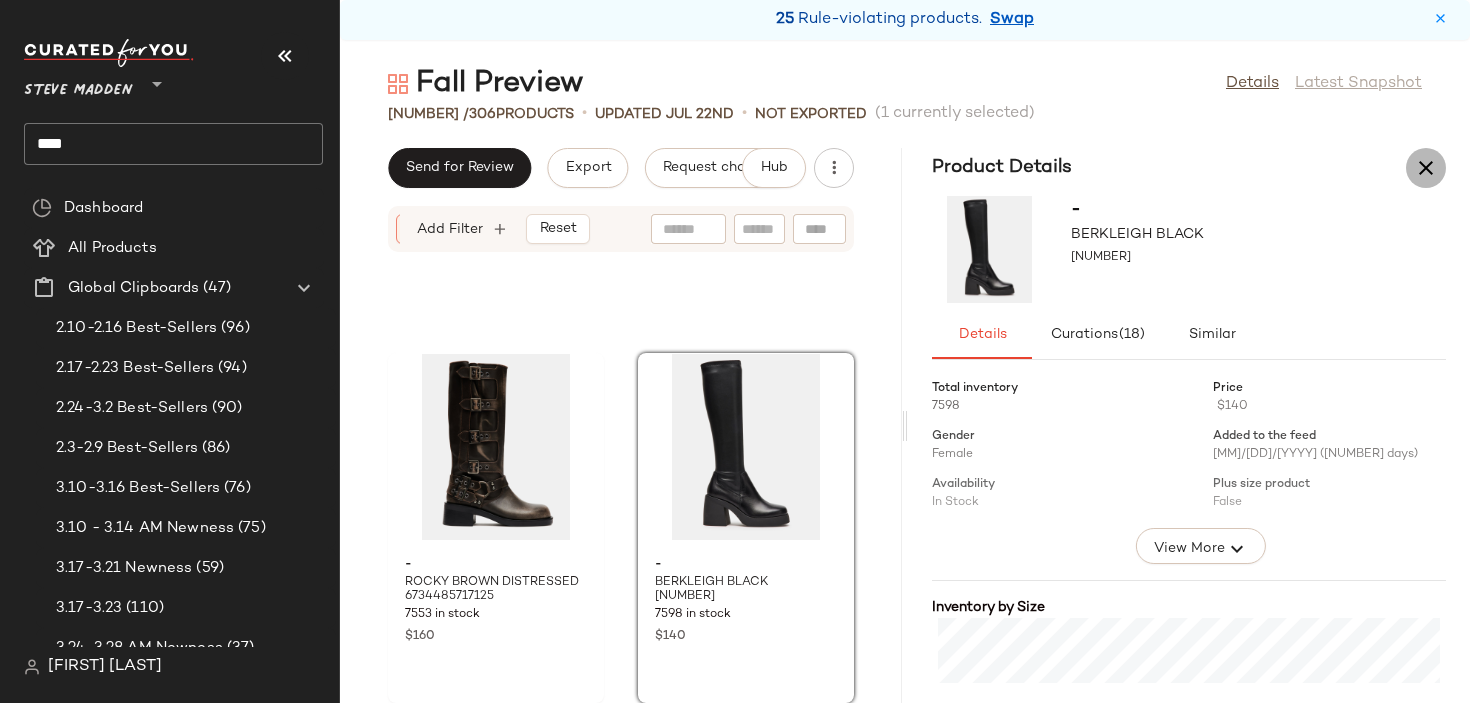 click at bounding box center (1426, 168) 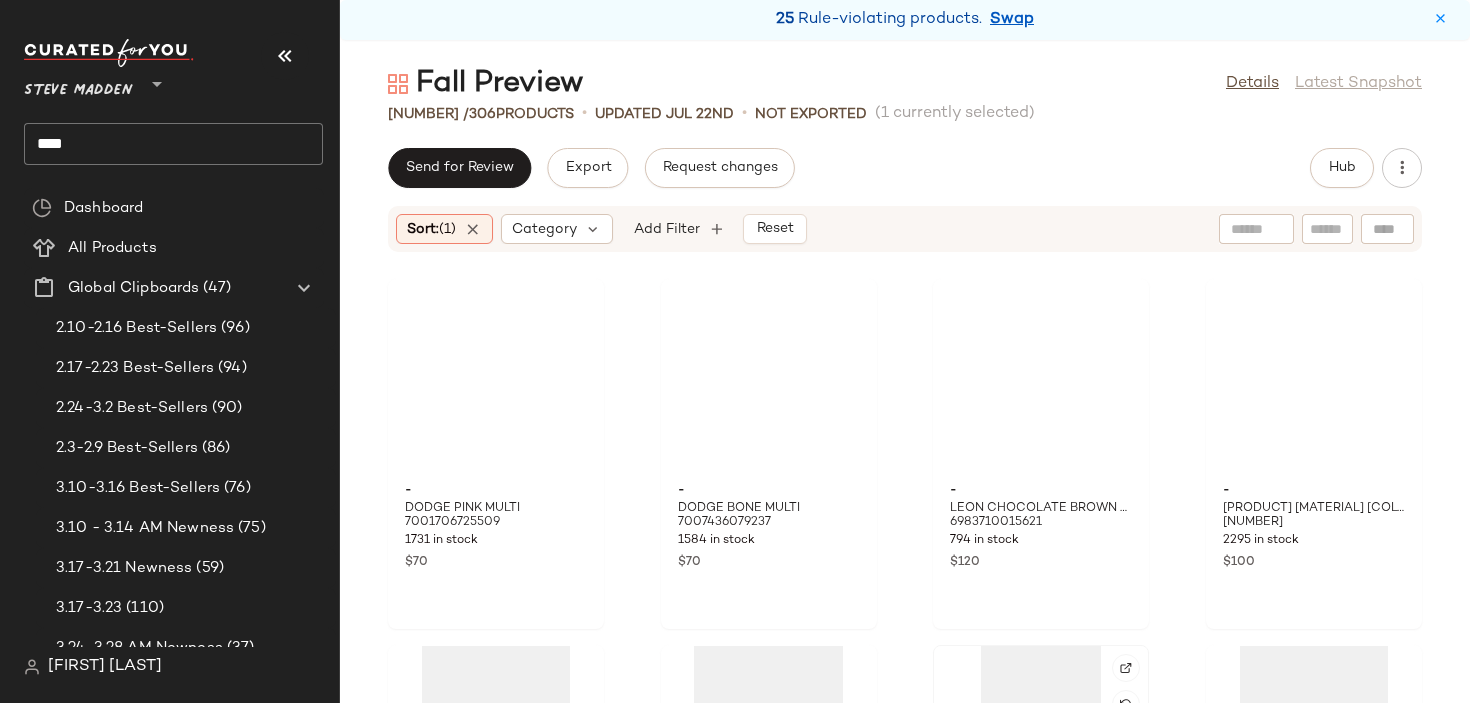 scroll, scrollTop: 26685, scrollLeft: 0, axis: vertical 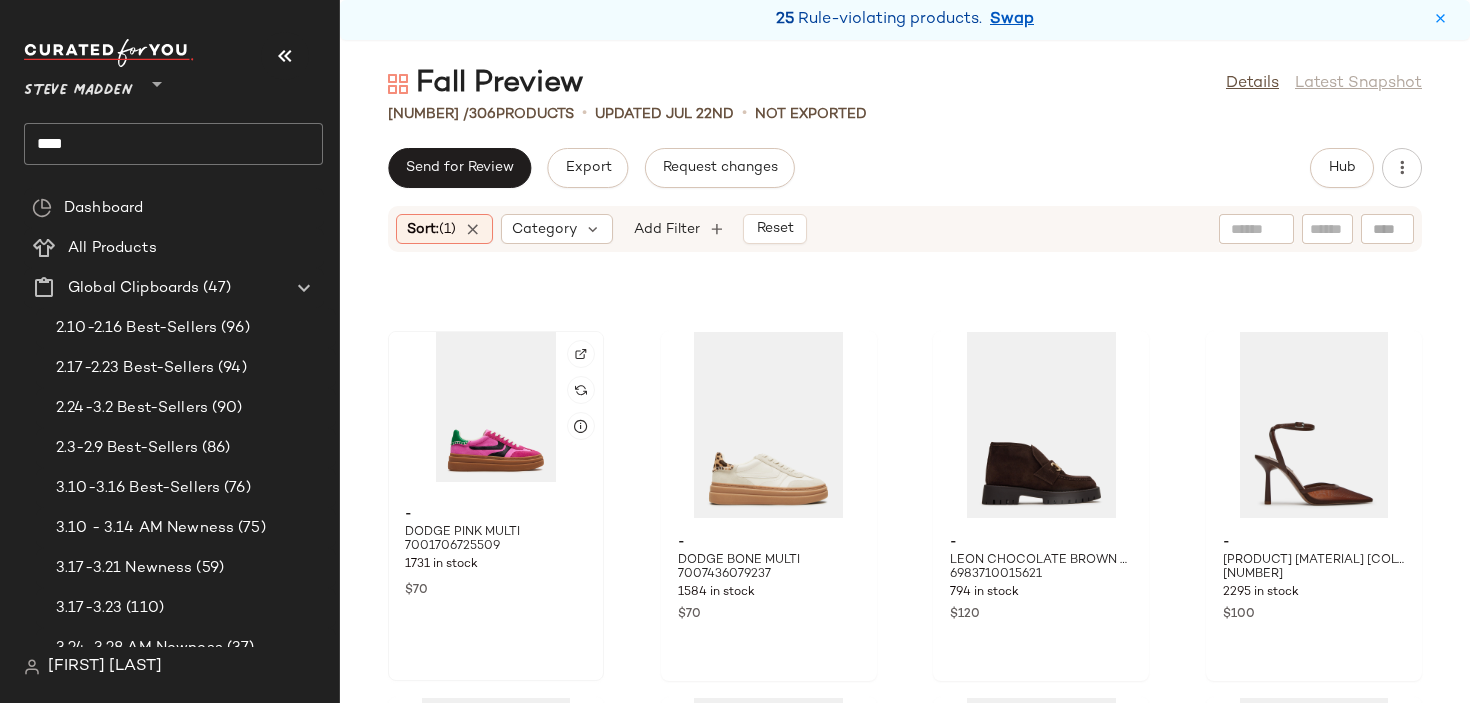 click 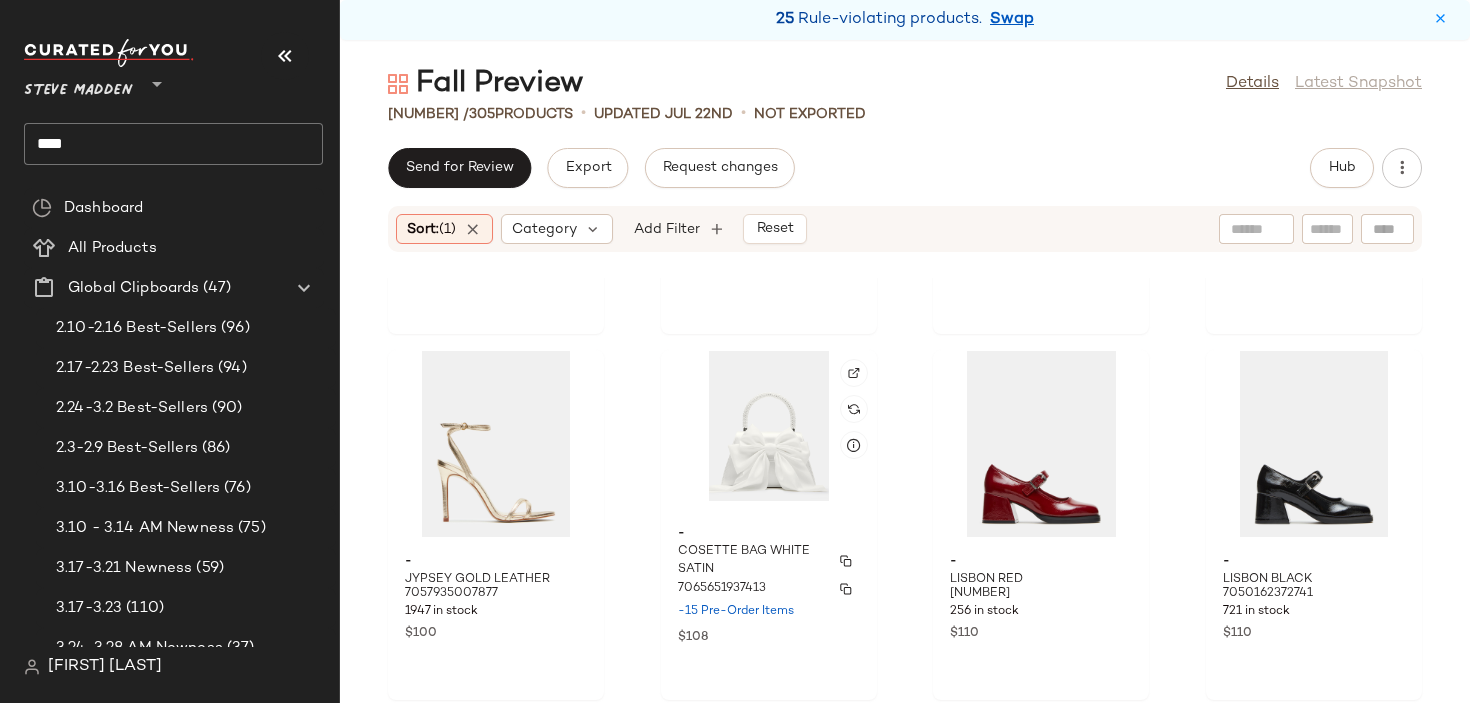 scroll, scrollTop: 24450, scrollLeft: 0, axis: vertical 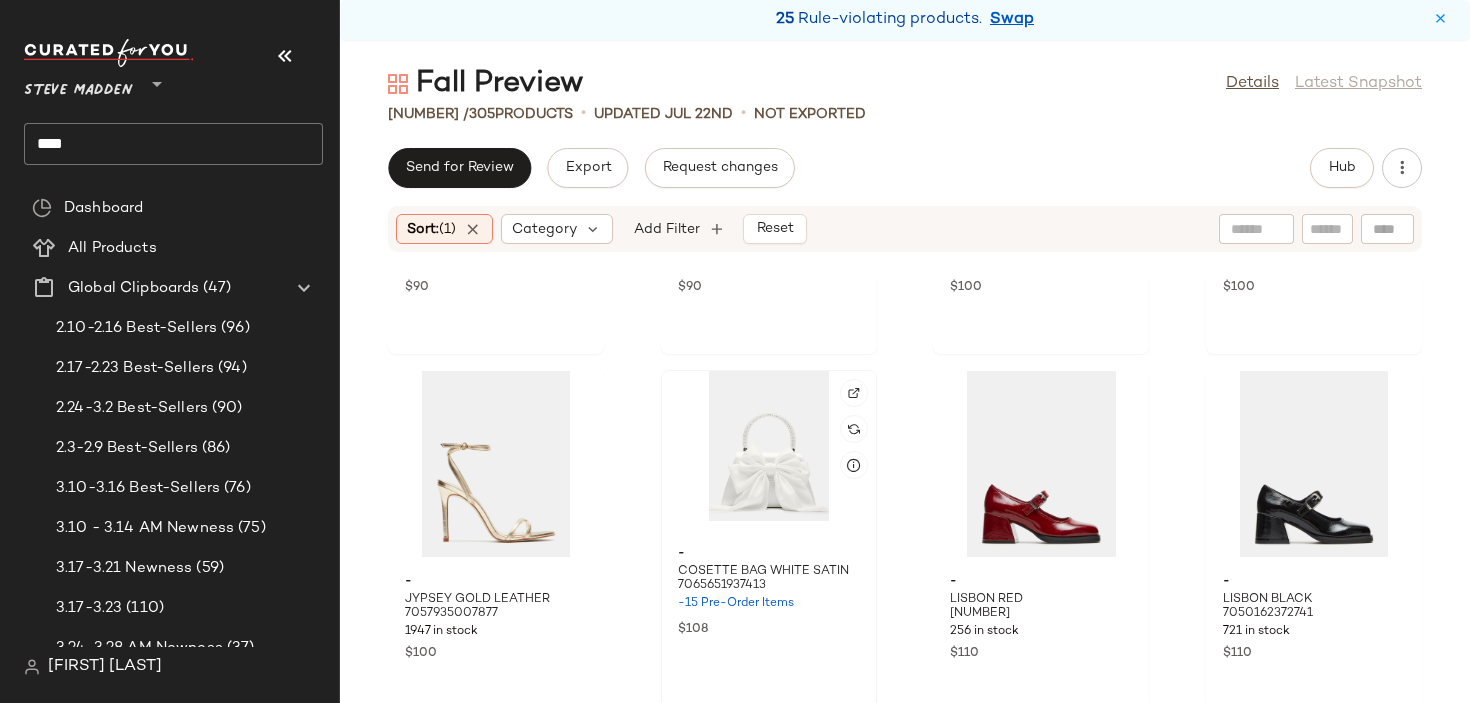 click 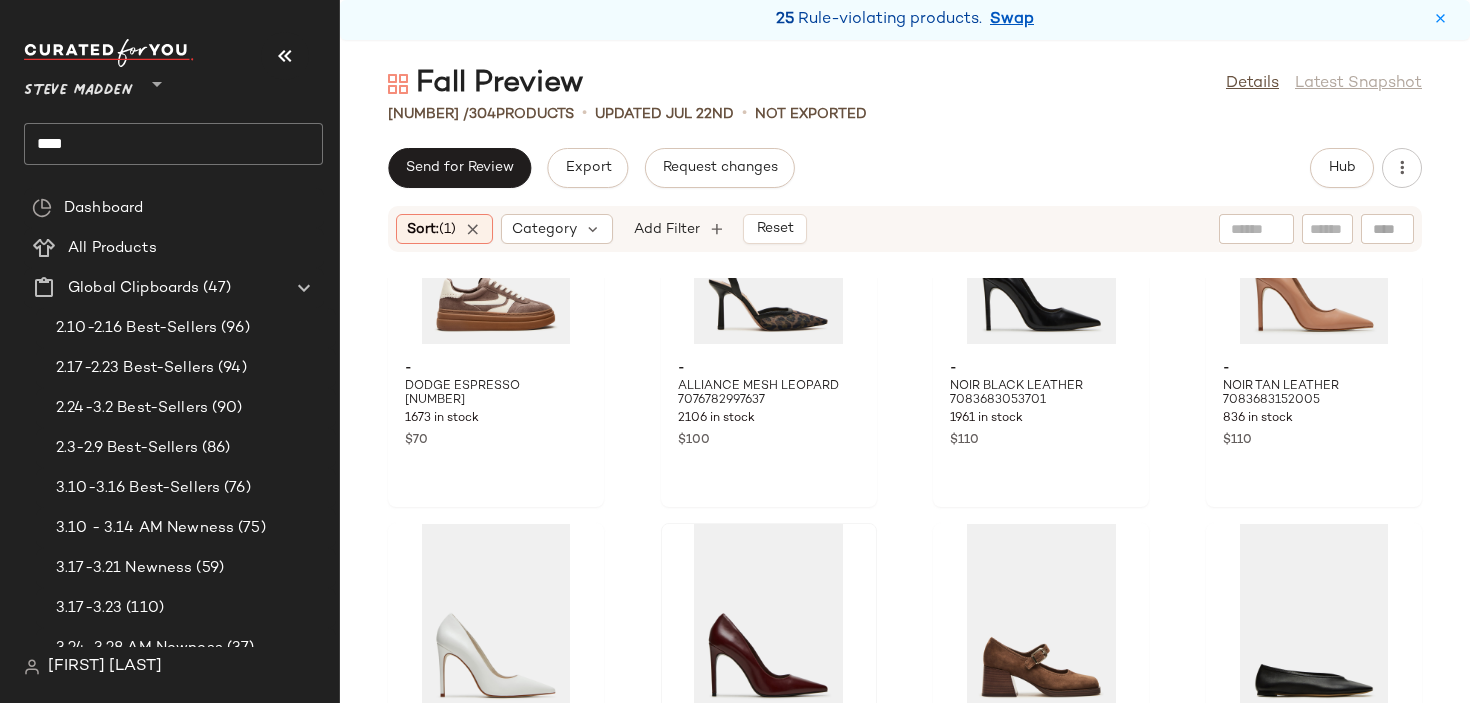 scroll, scrollTop: 23228, scrollLeft: 0, axis: vertical 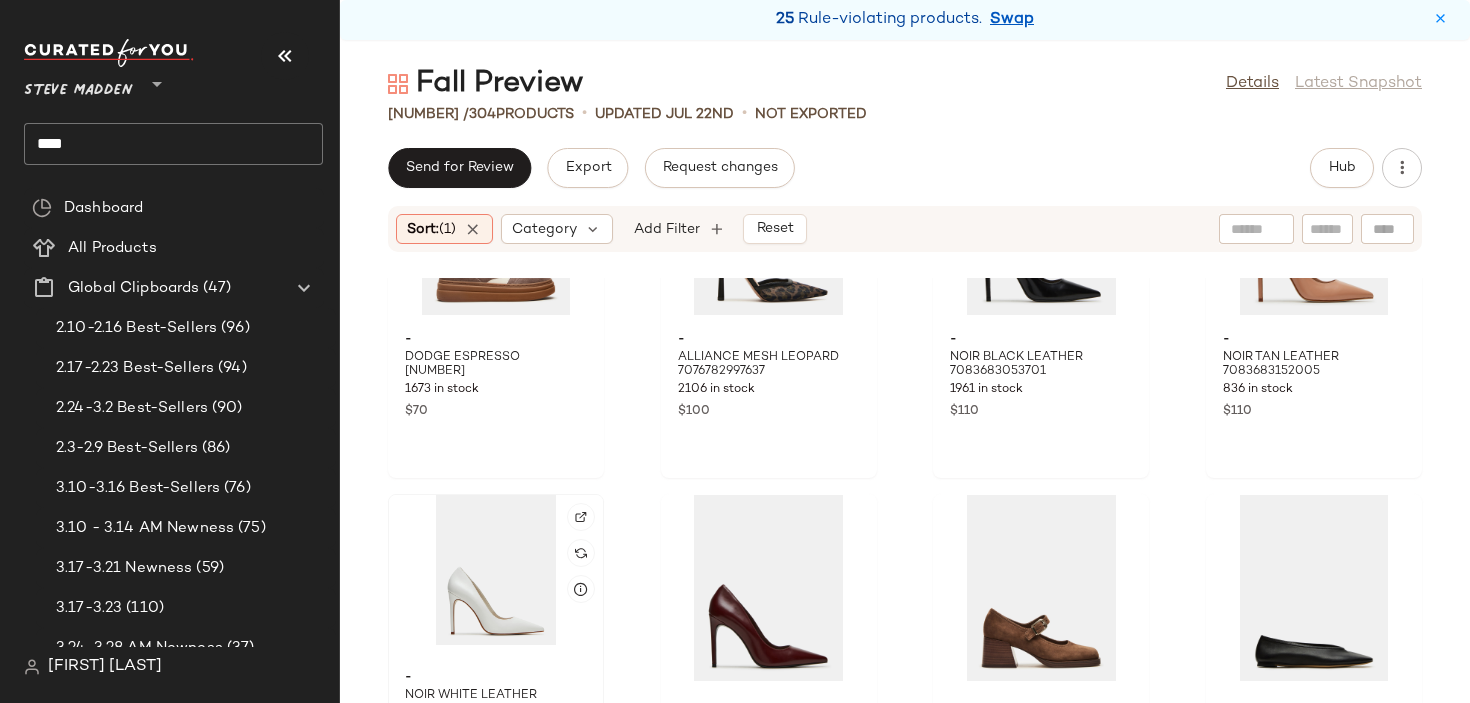 click 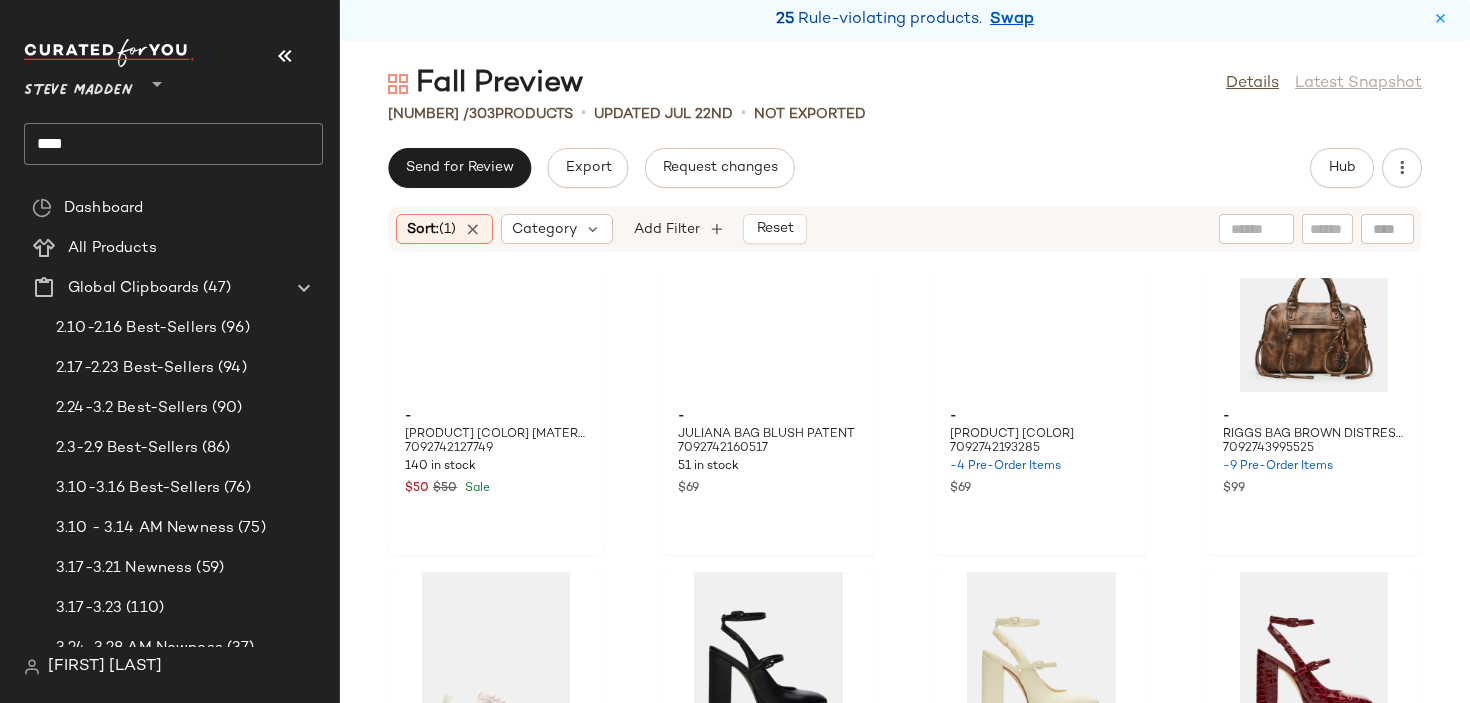 scroll, scrollTop: 21689, scrollLeft: 0, axis: vertical 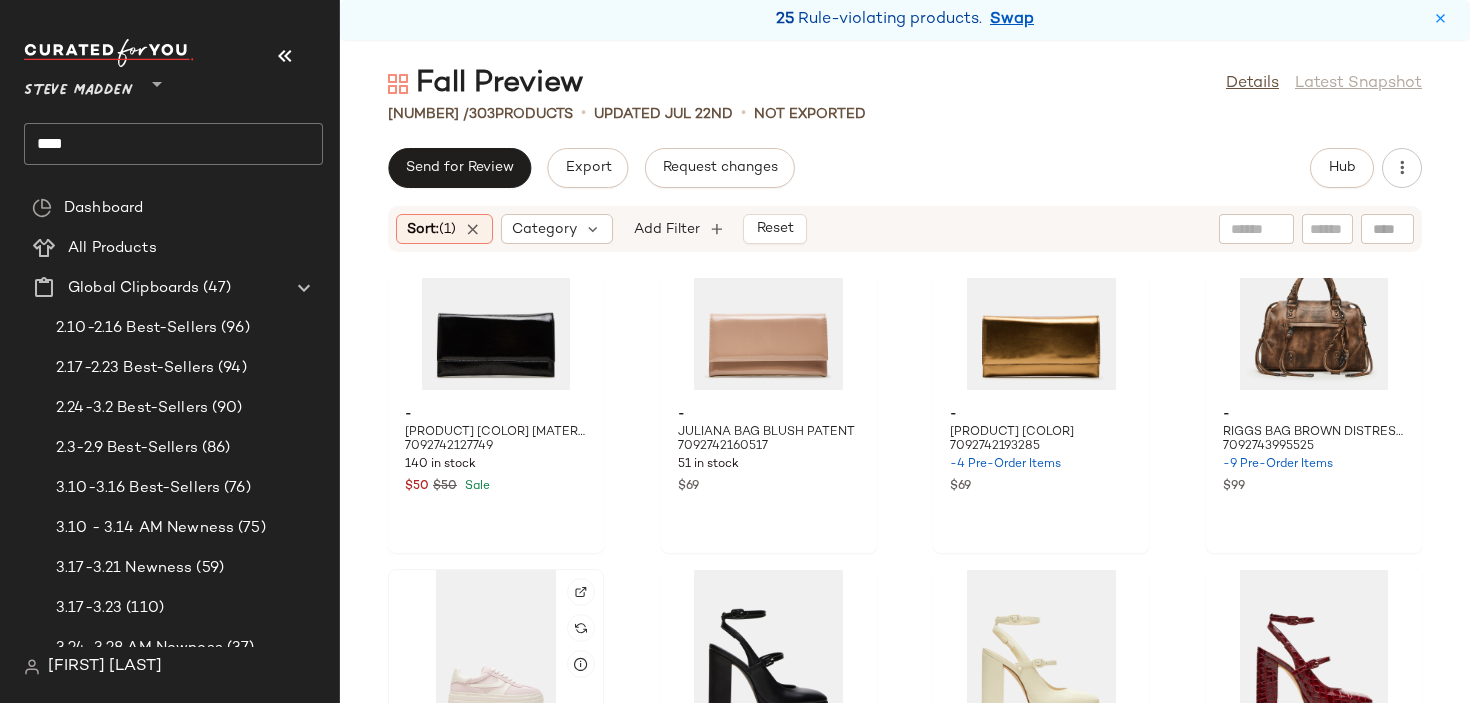 click 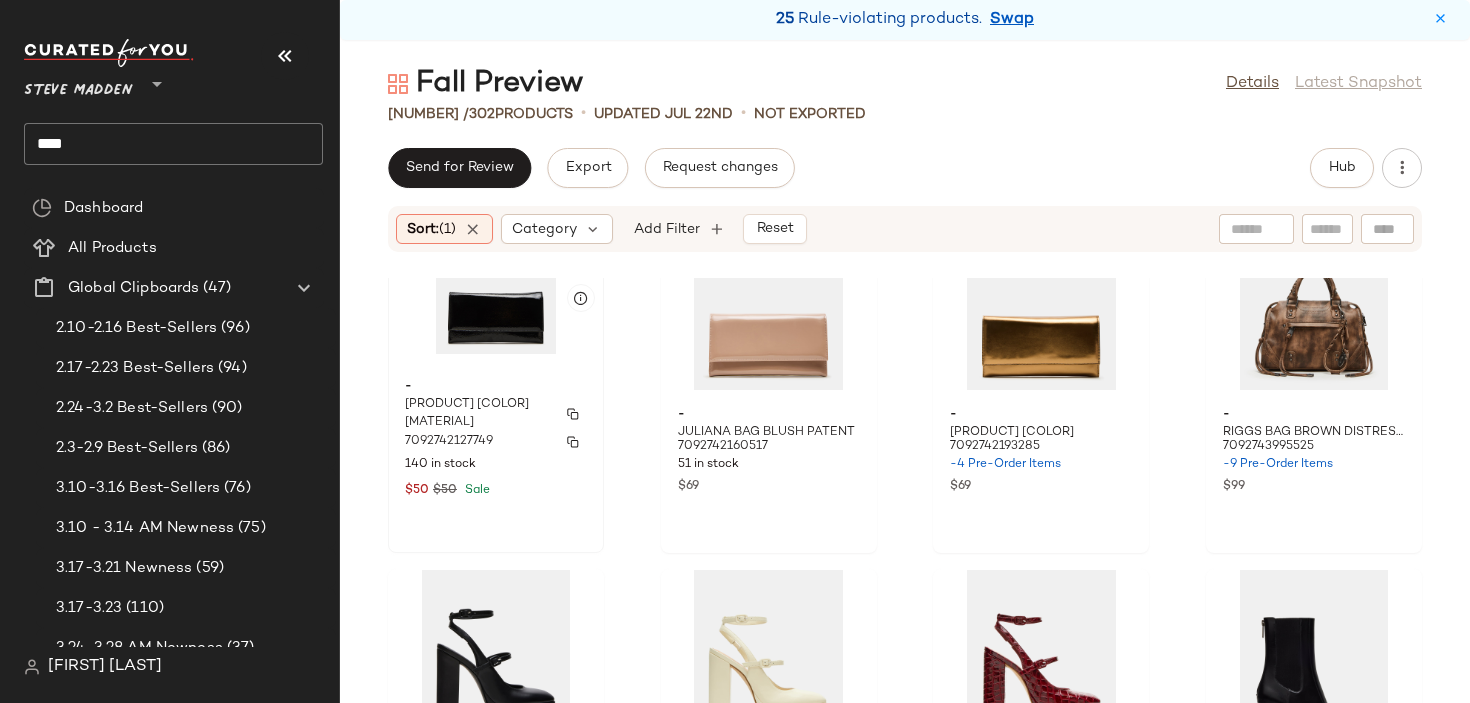 click on "-" at bounding box center [496, 387] 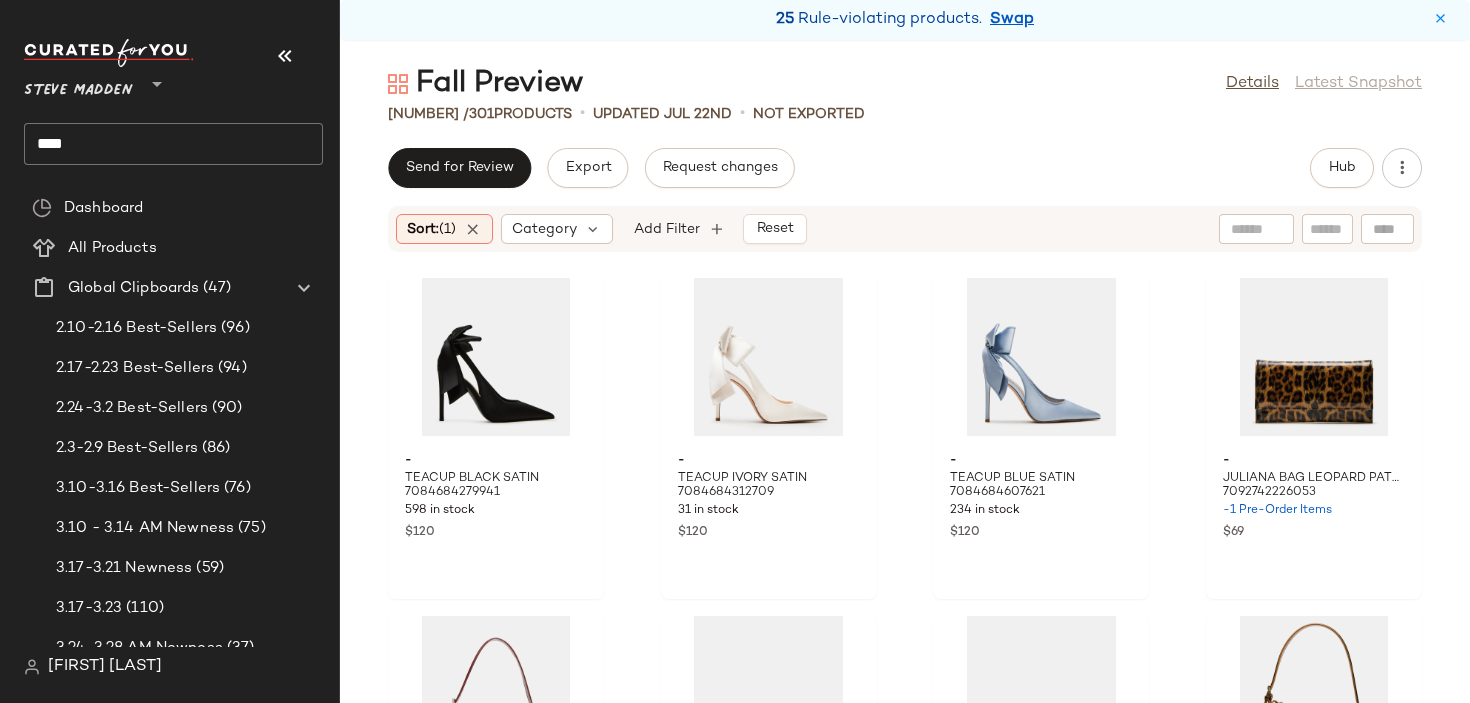 scroll, scrollTop: 20781, scrollLeft: 0, axis: vertical 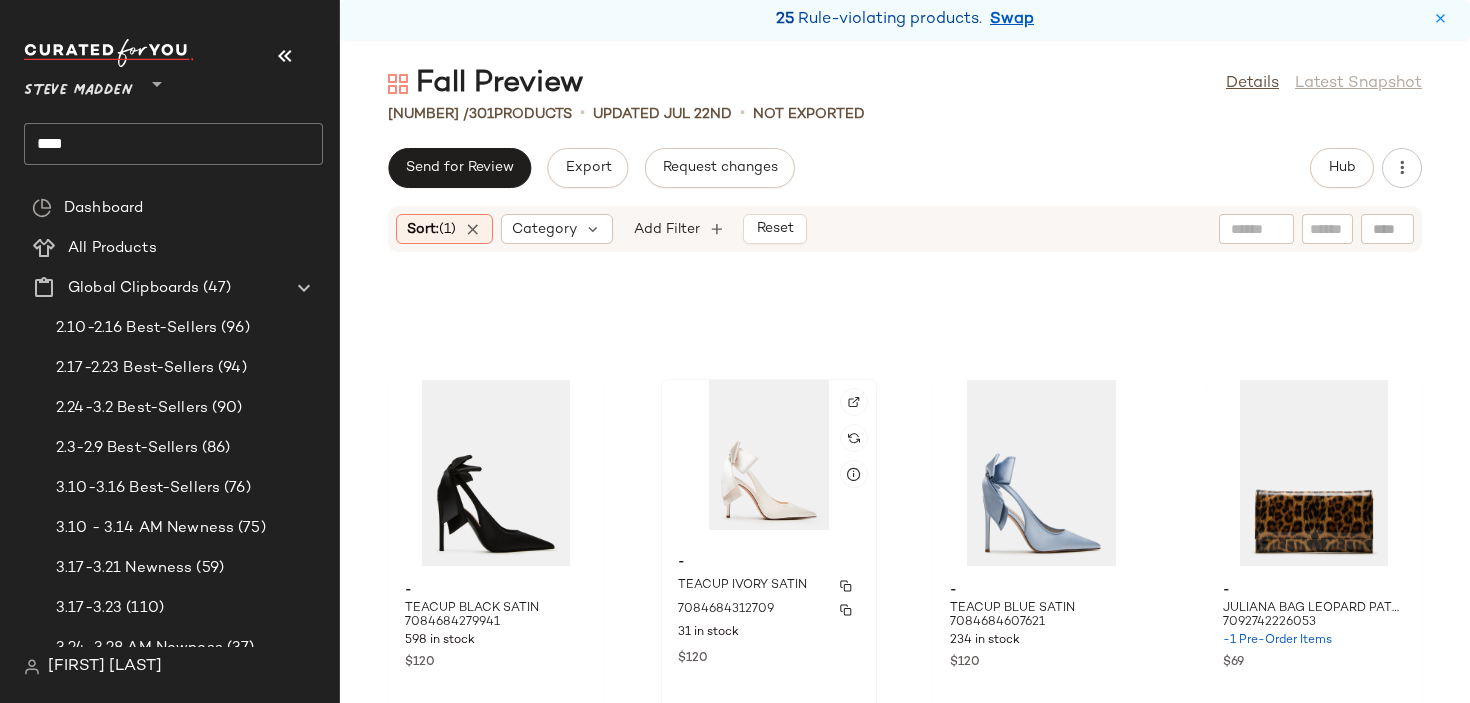 click on "- TEACUP IVORY SATIN 7084684312709 31 in stock $120" 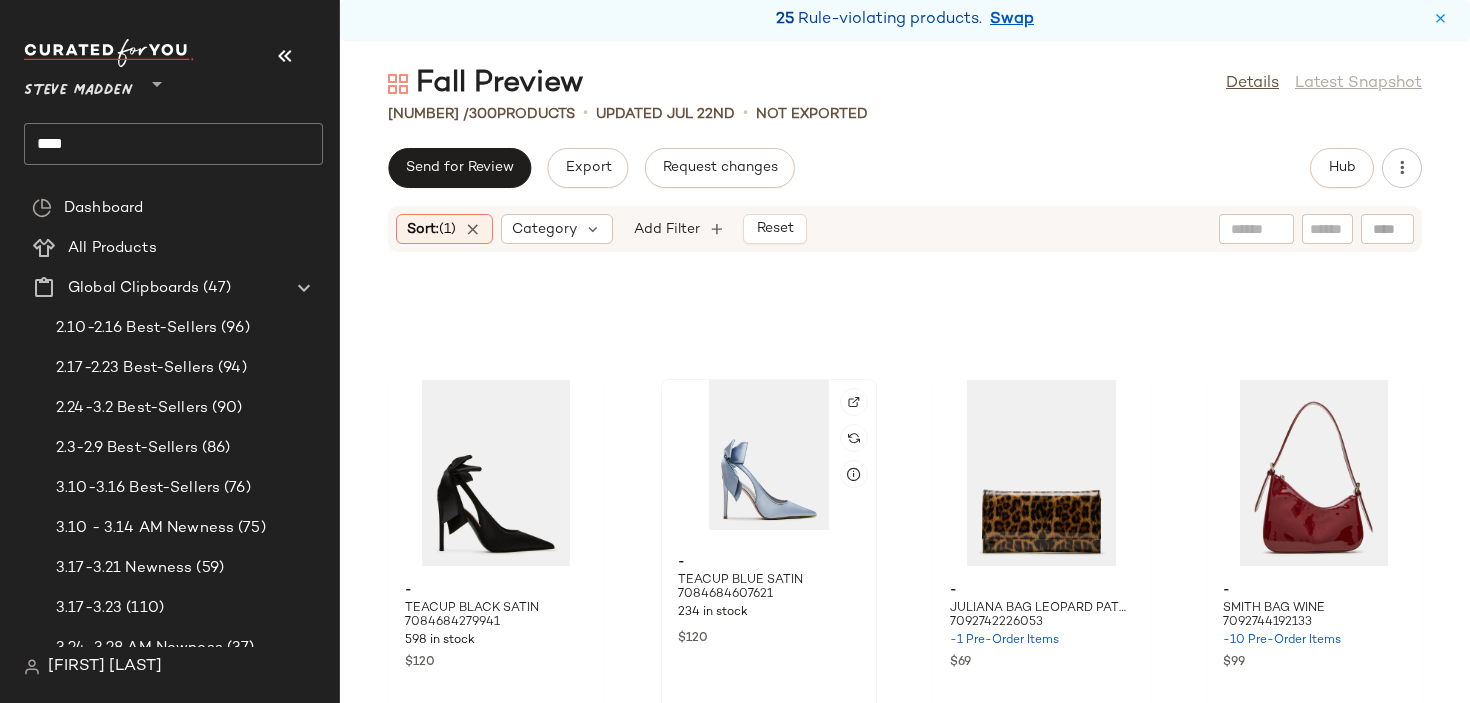 click 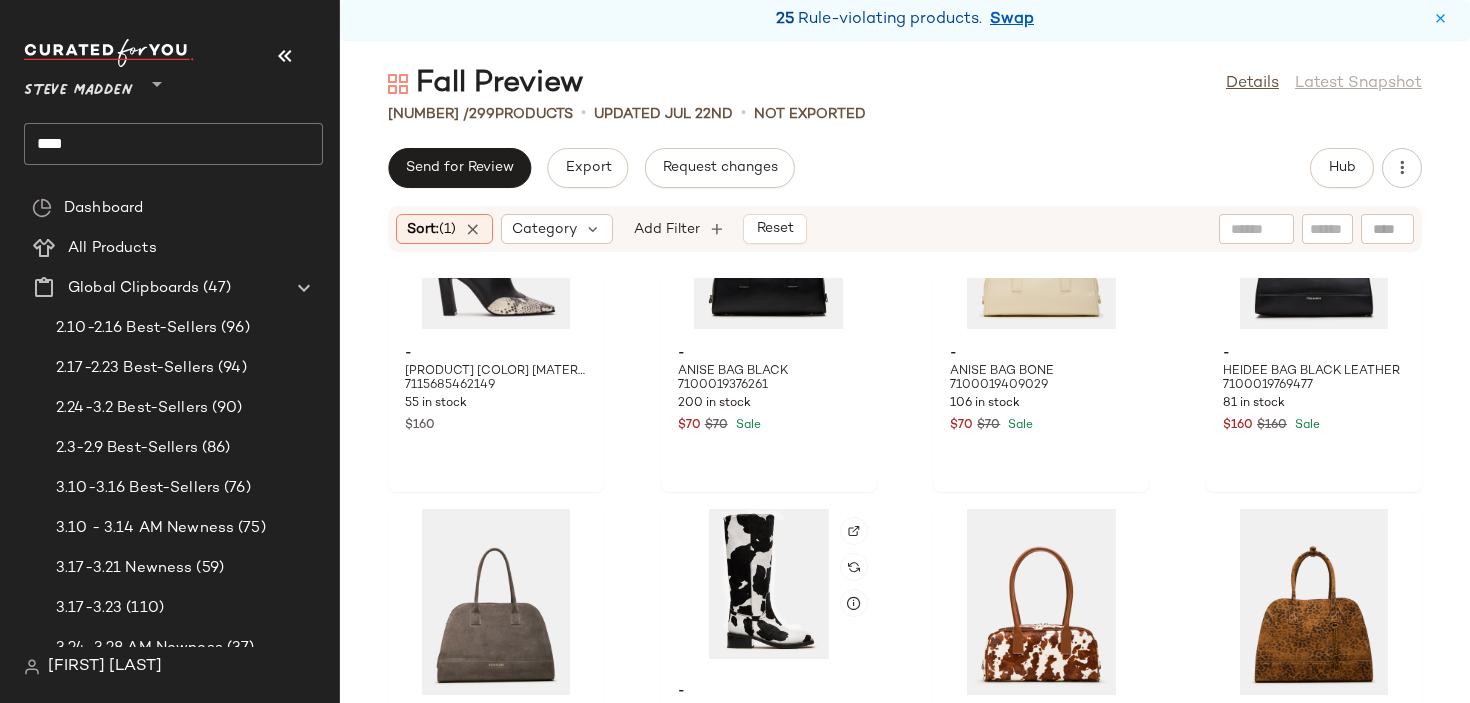 scroll, scrollTop: 19675, scrollLeft: 0, axis: vertical 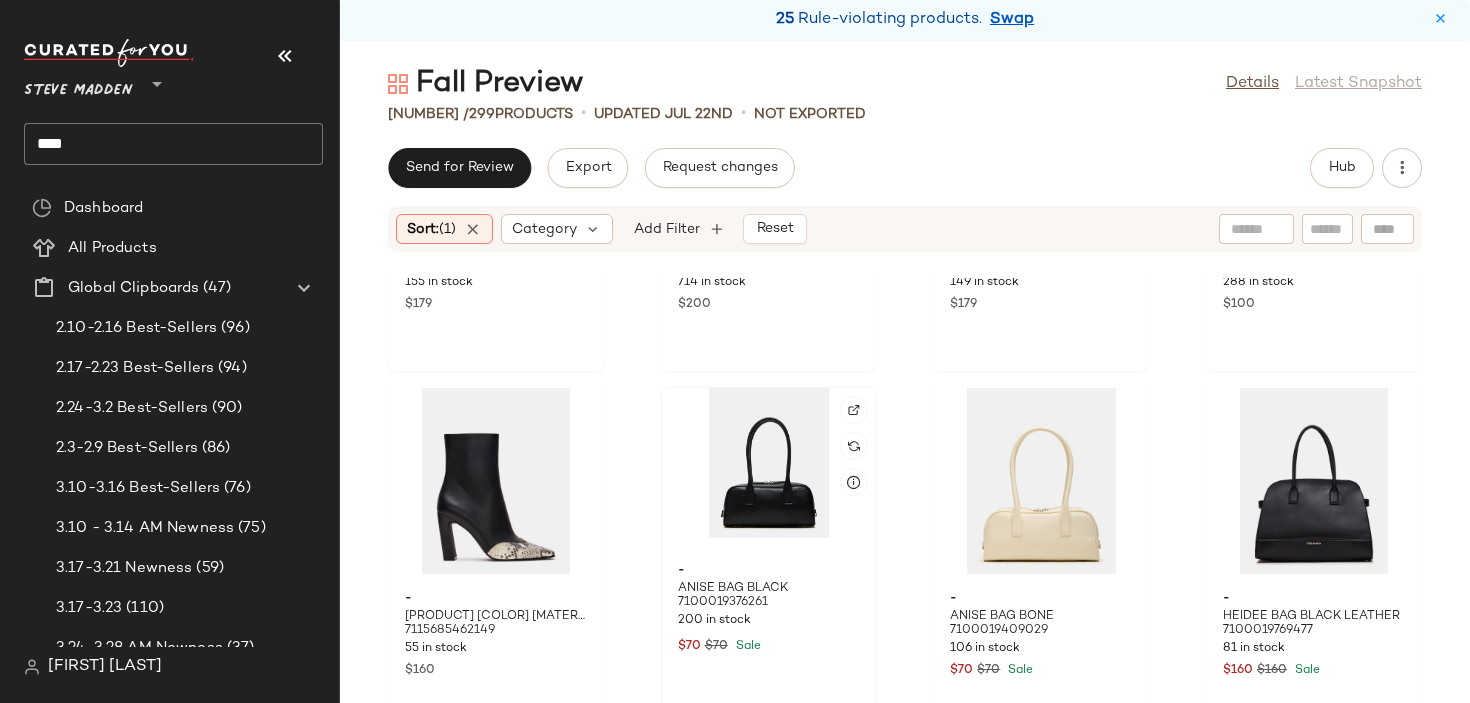 click 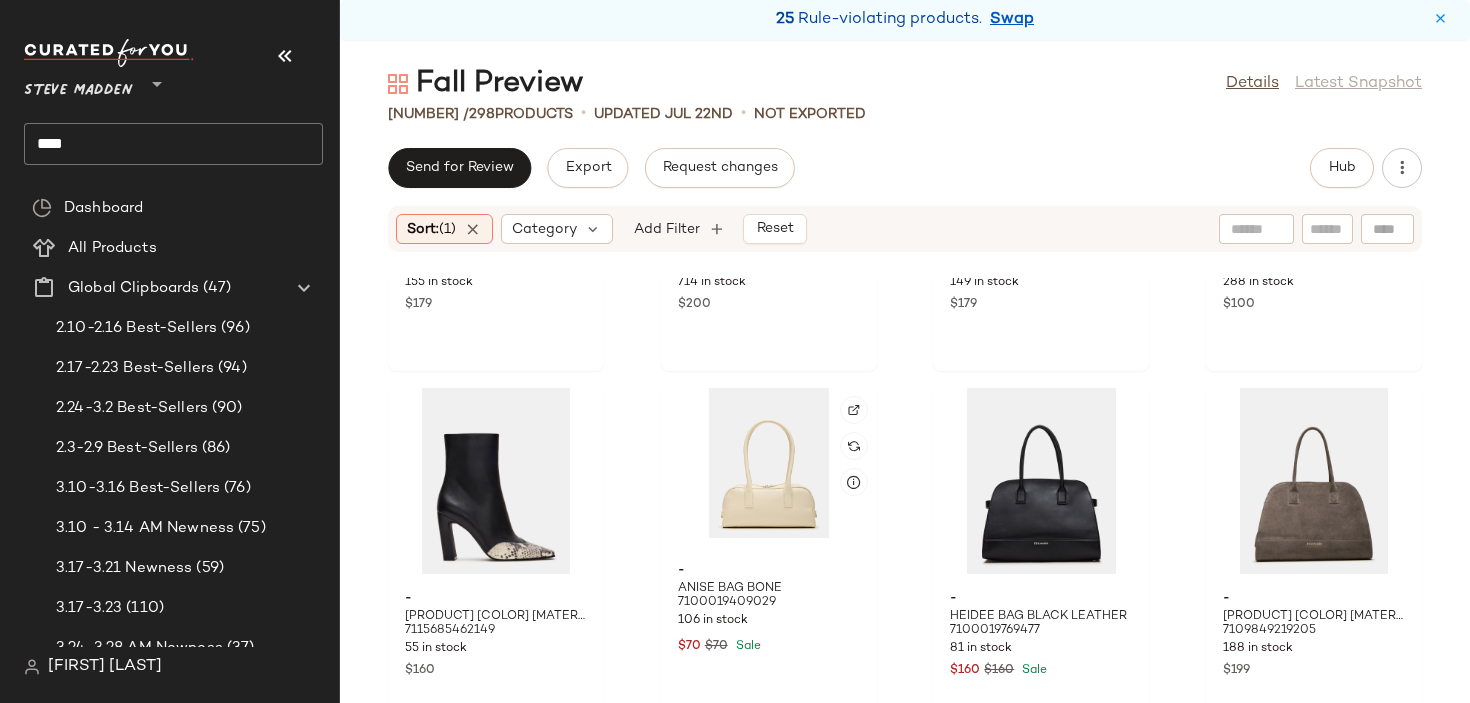 click 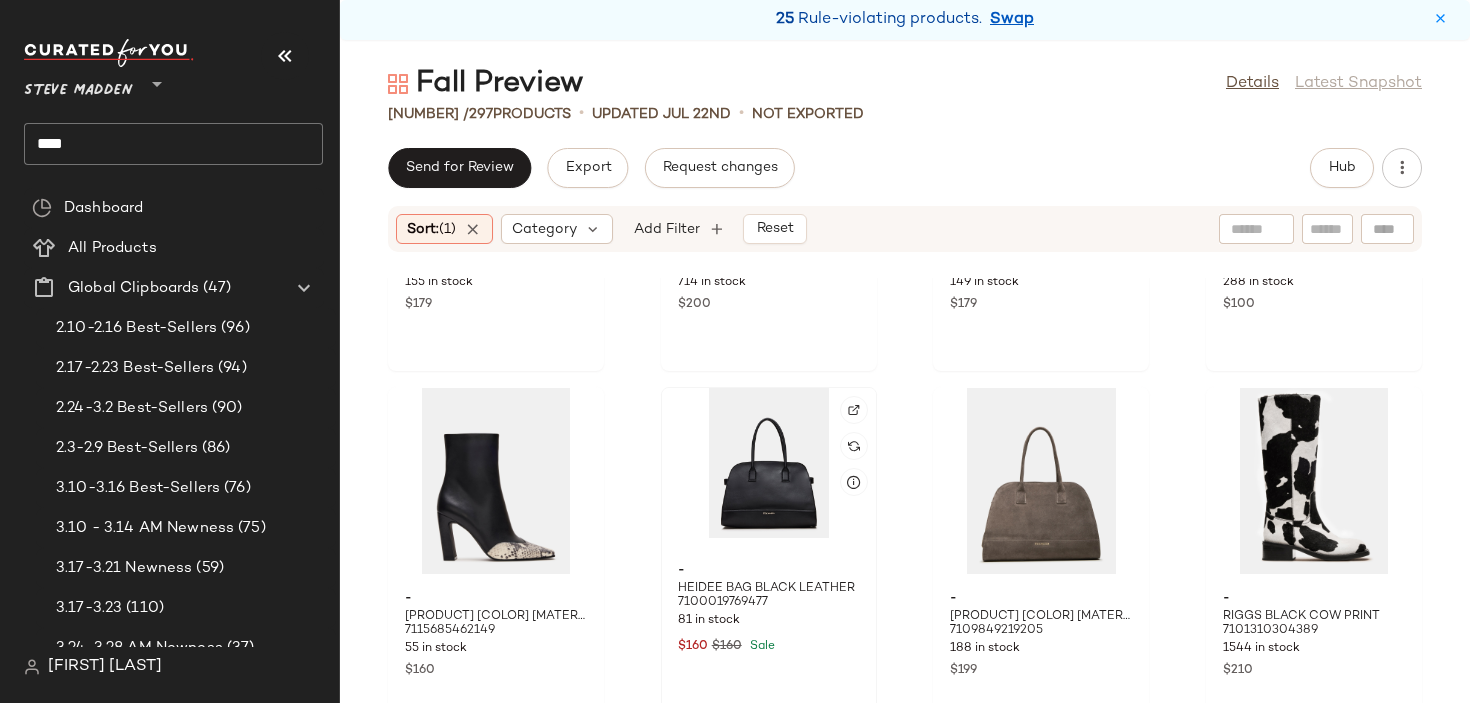 click 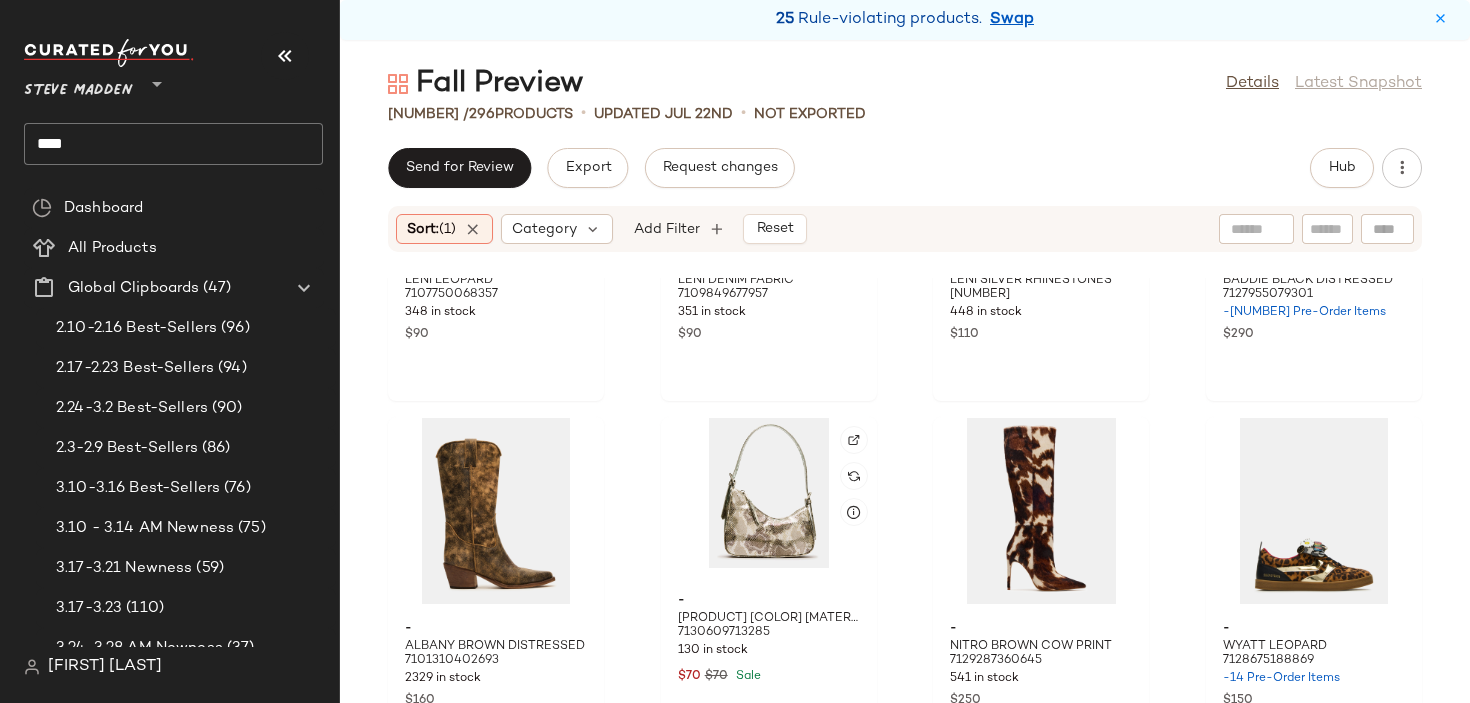 scroll, scrollTop: 17816, scrollLeft: 0, axis: vertical 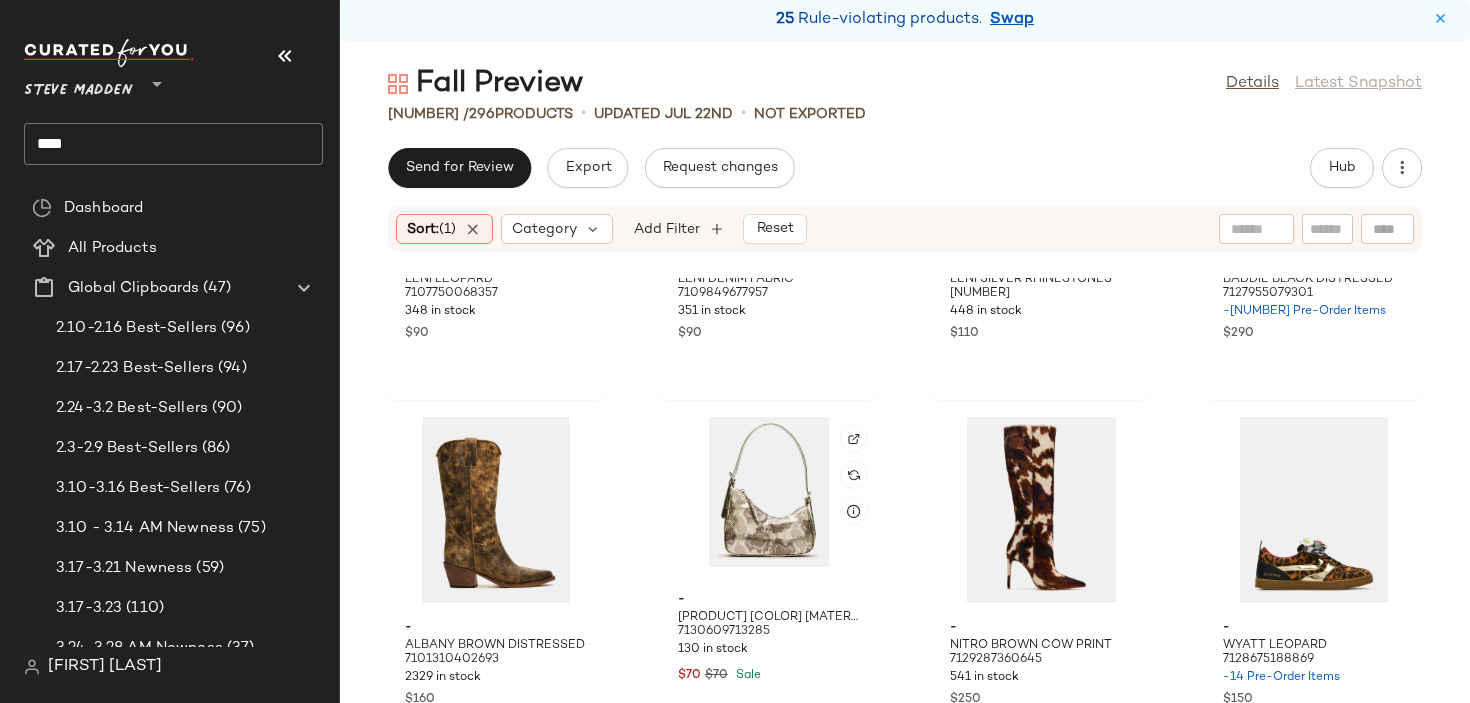 click 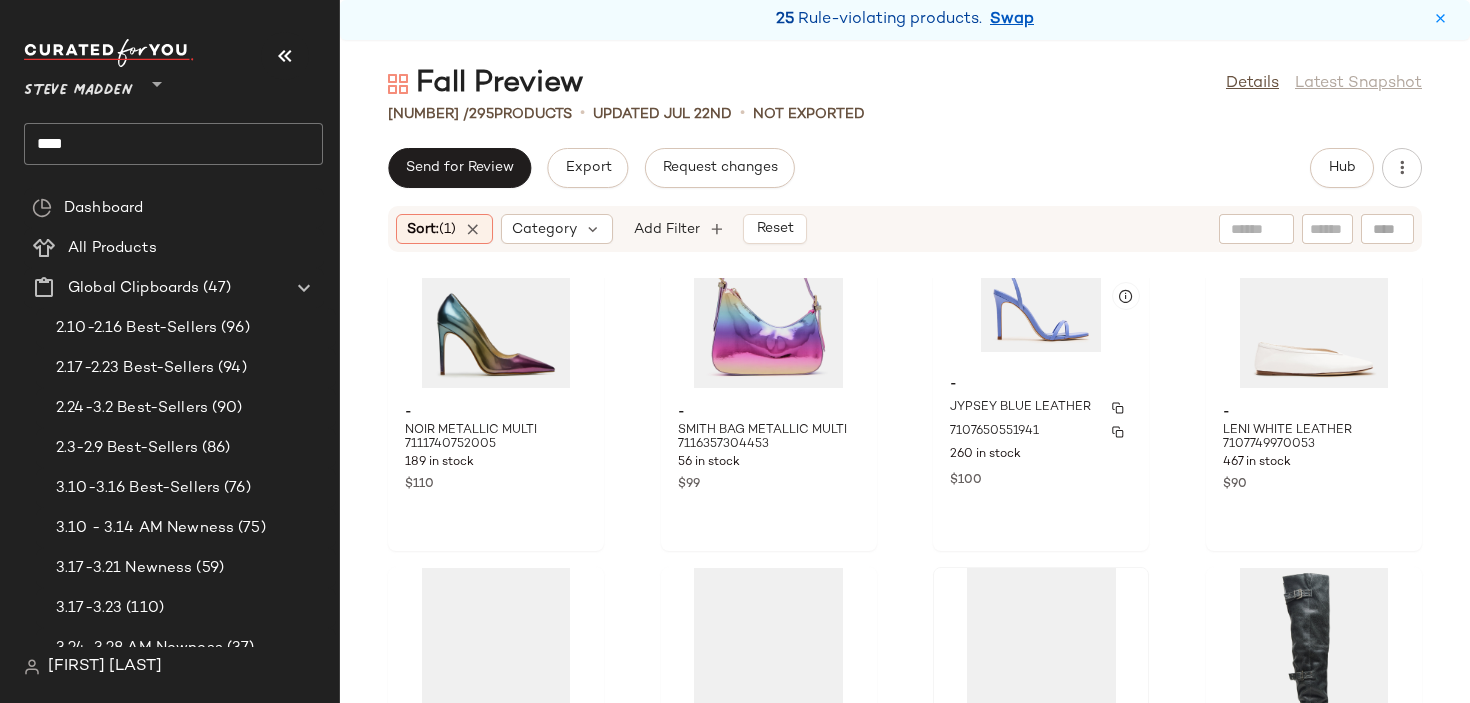 scroll, scrollTop: 17089, scrollLeft: 0, axis: vertical 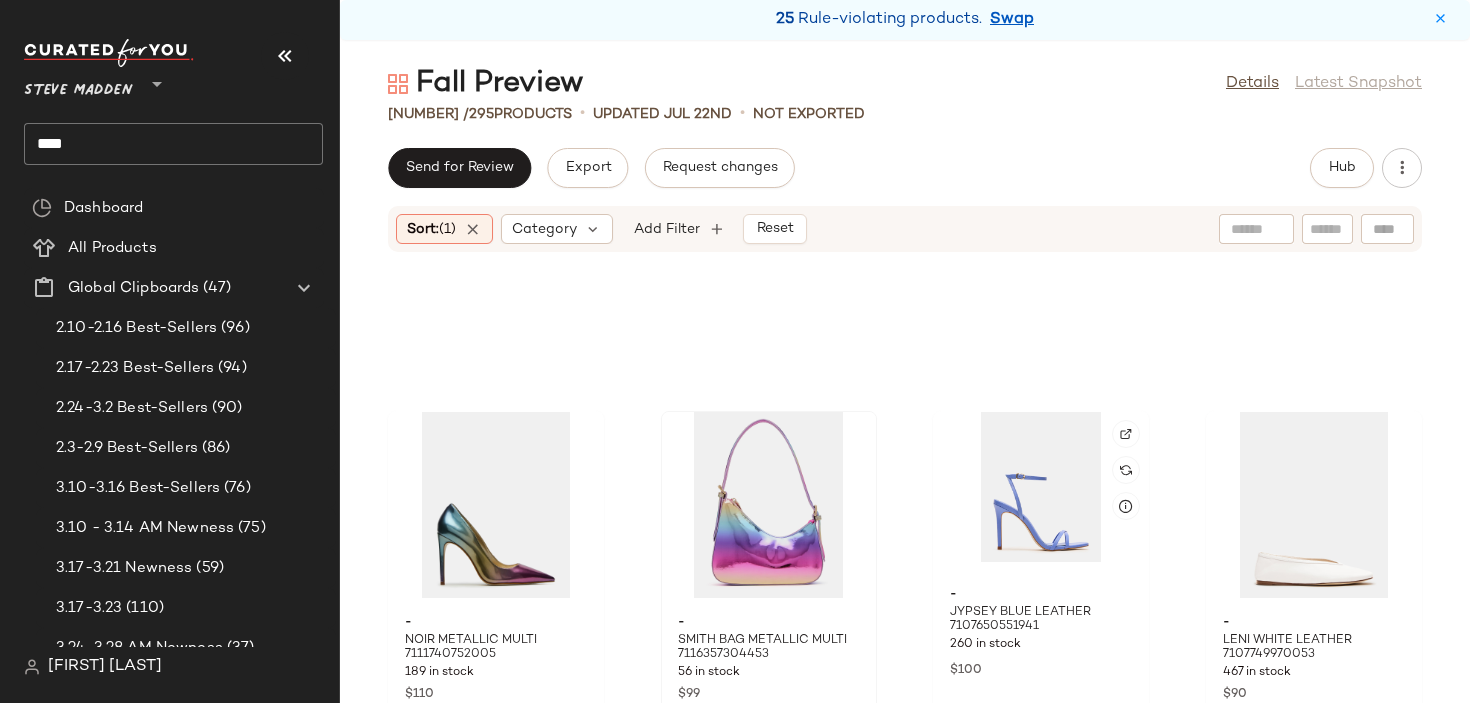 click 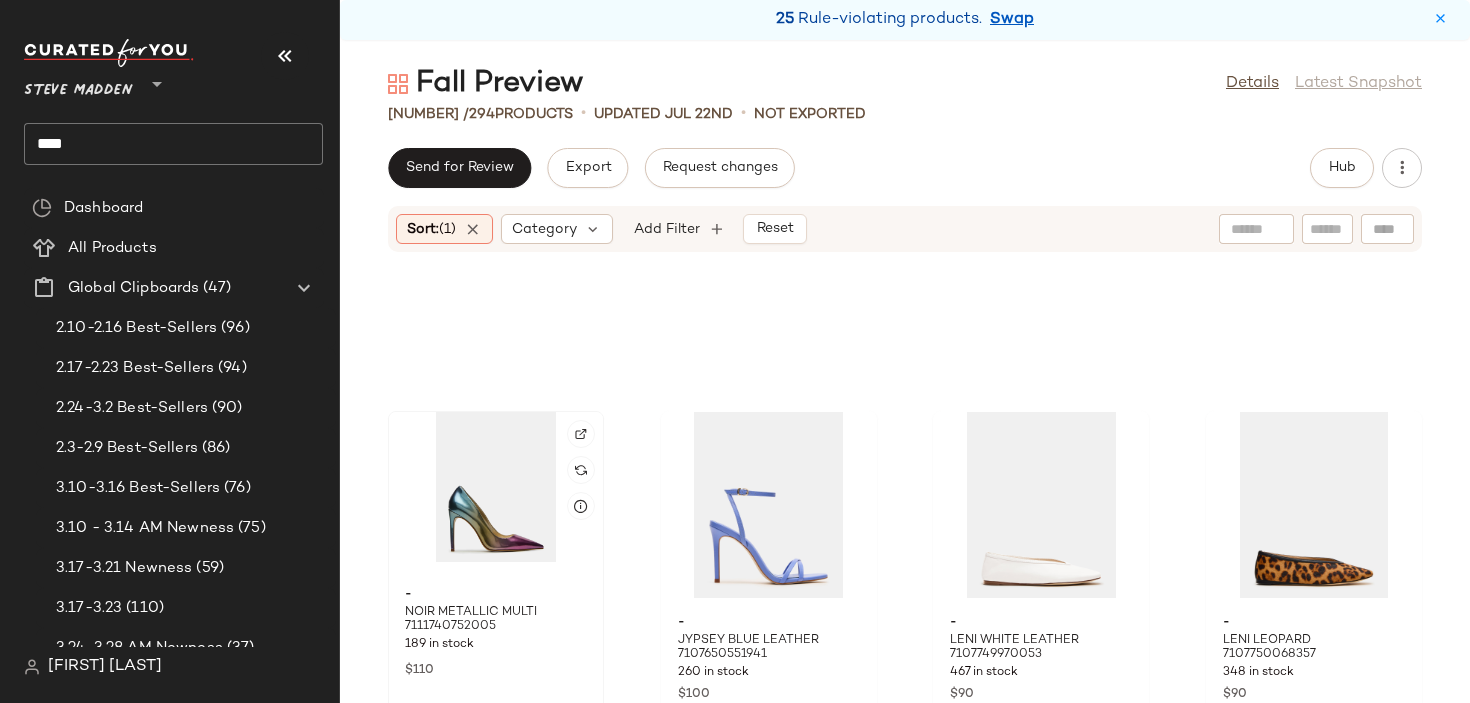 click 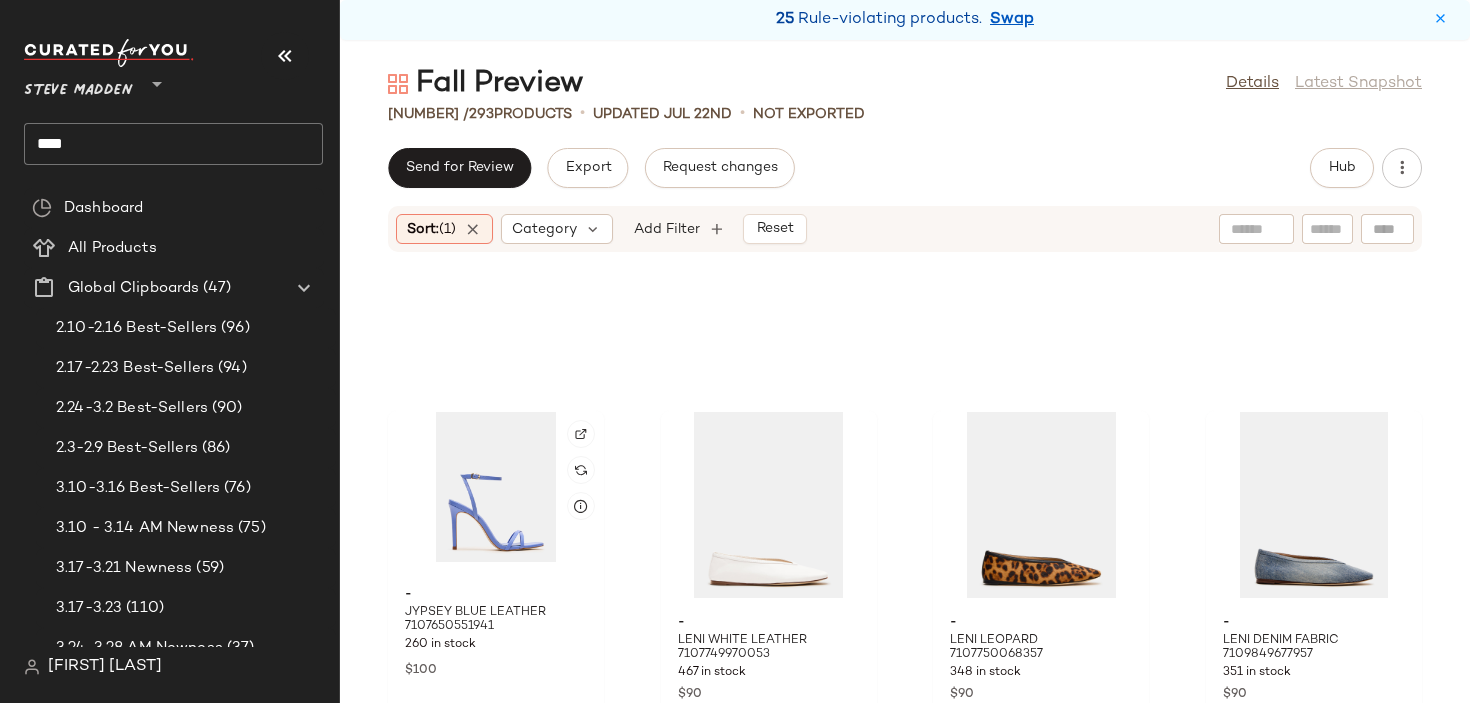 click 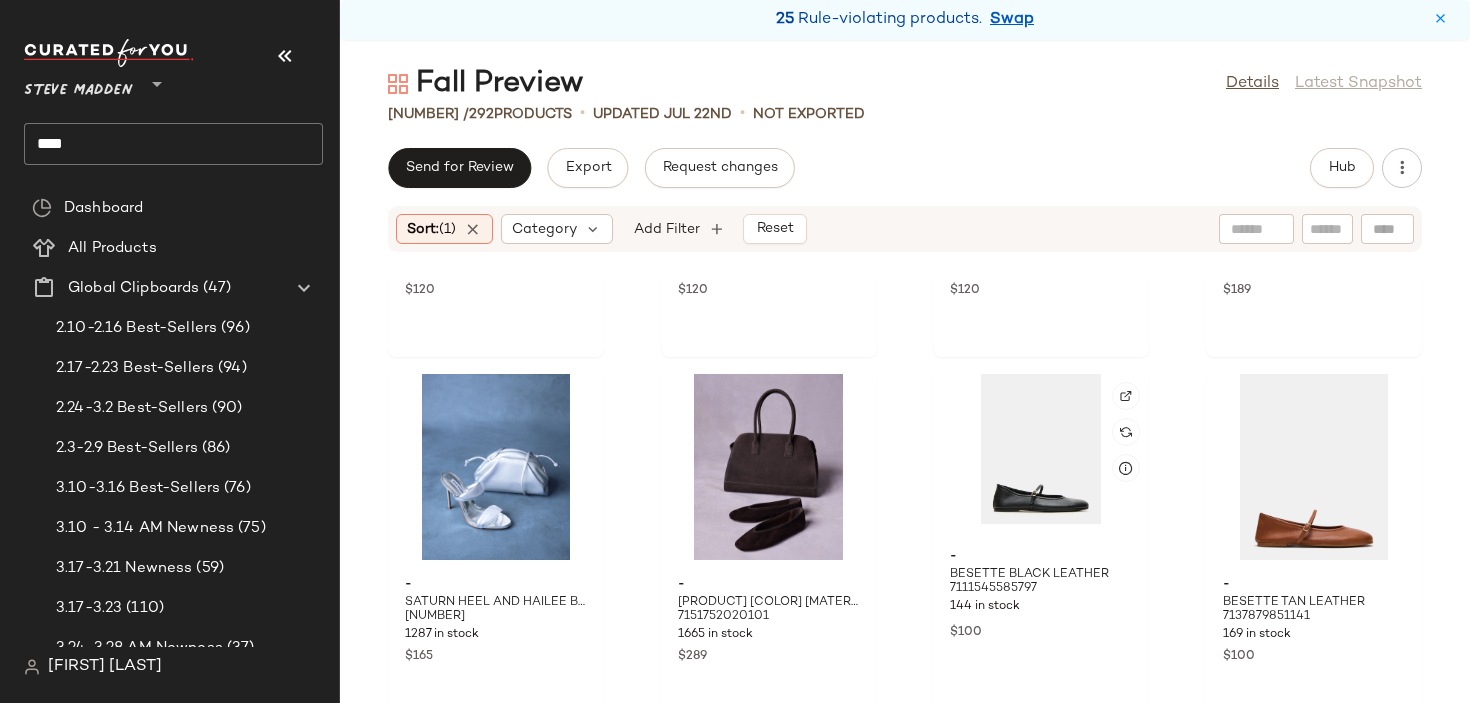 scroll, scrollTop: 16392, scrollLeft: 0, axis: vertical 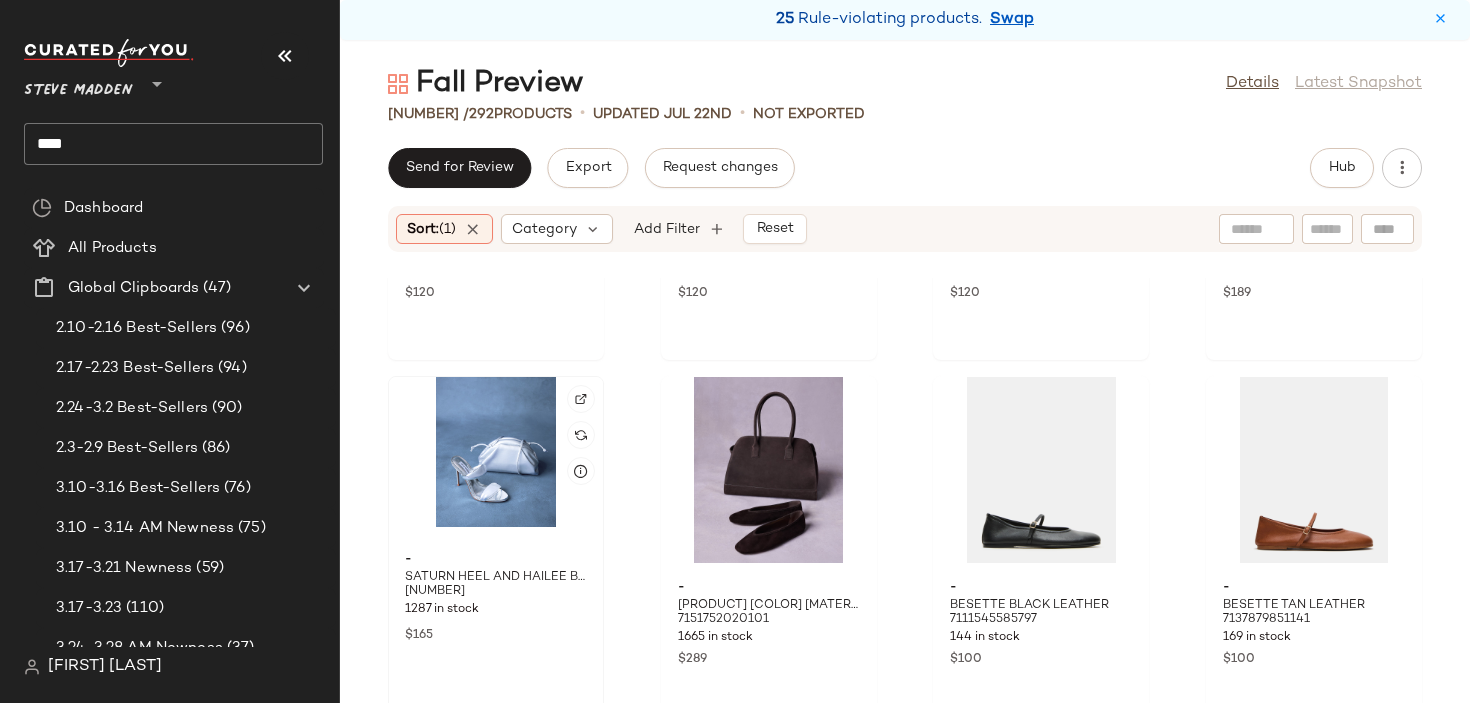 click 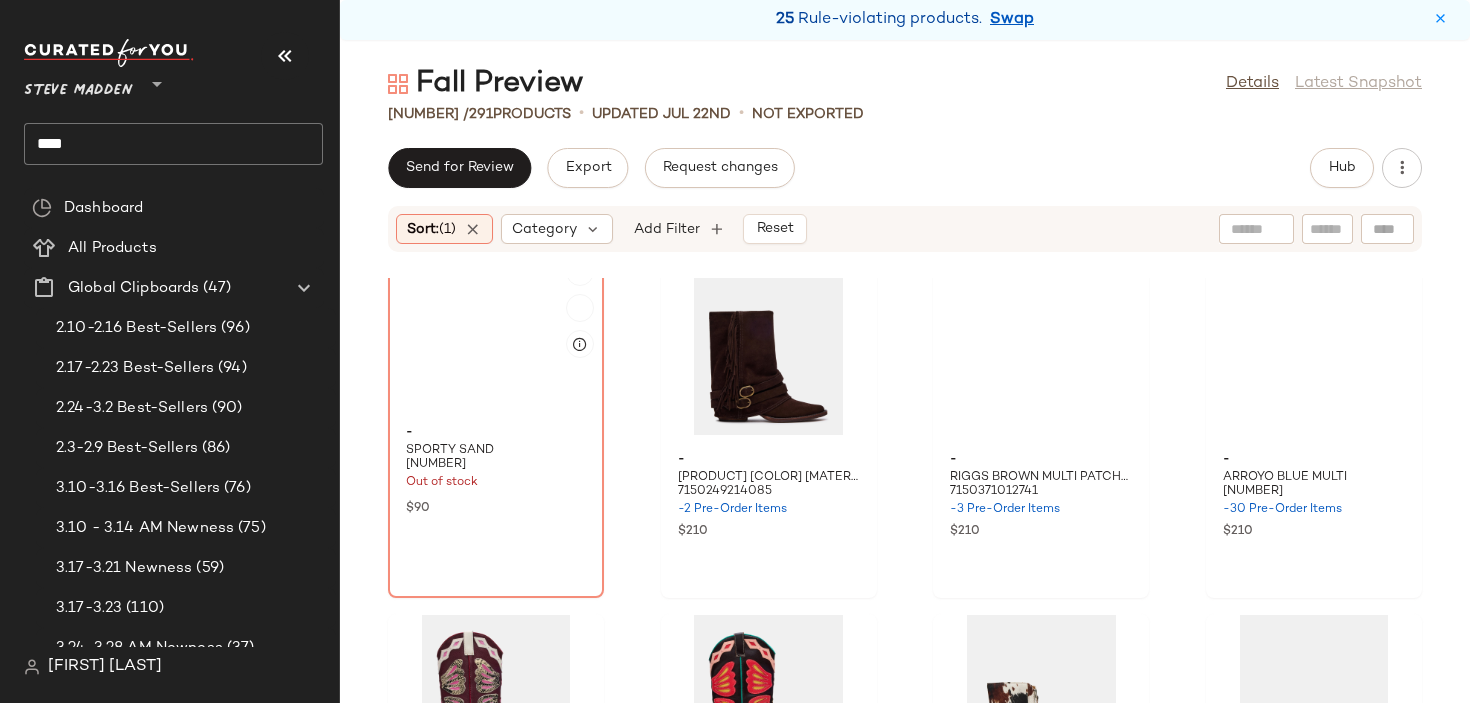 scroll, scrollTop: 14966, scrollLeft: 0, axis: vertical 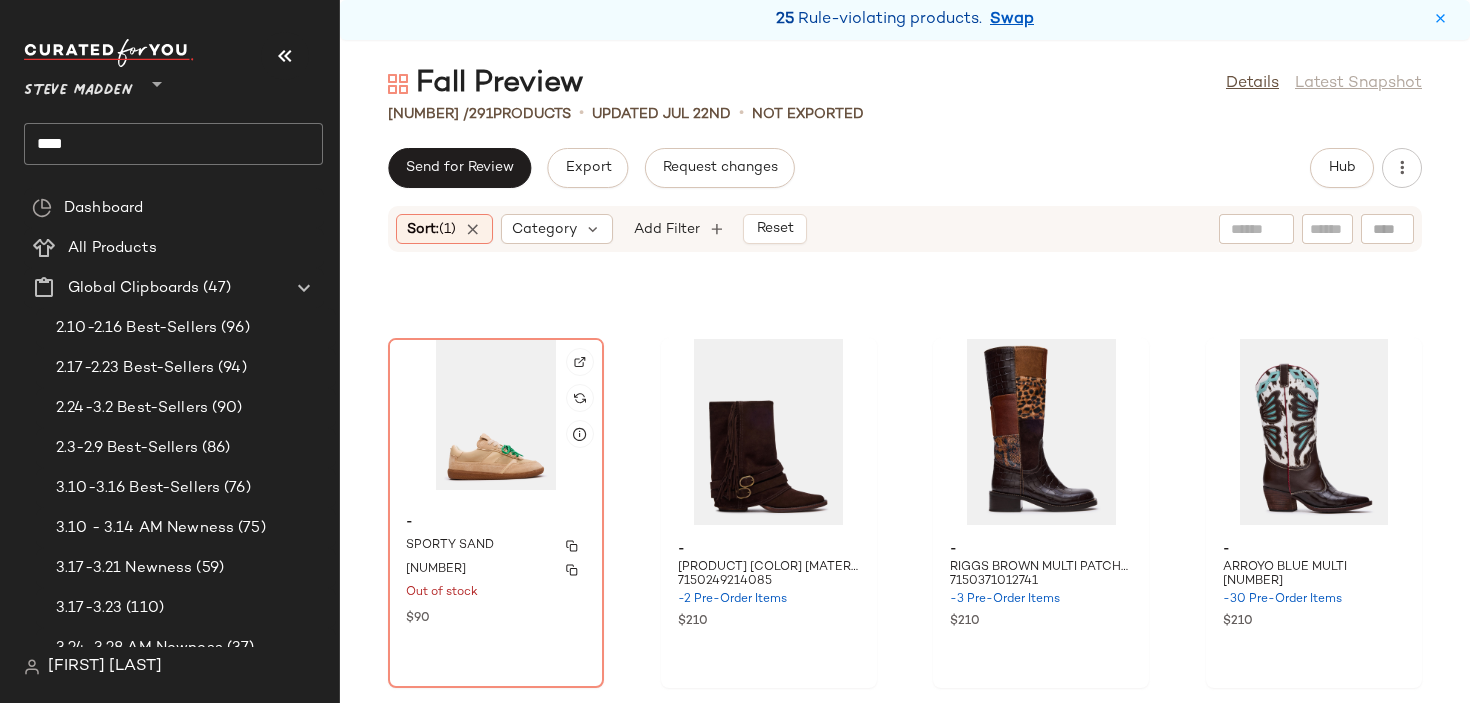 click on "- SPORTY SAND 7147289641093 Out of stock $90" 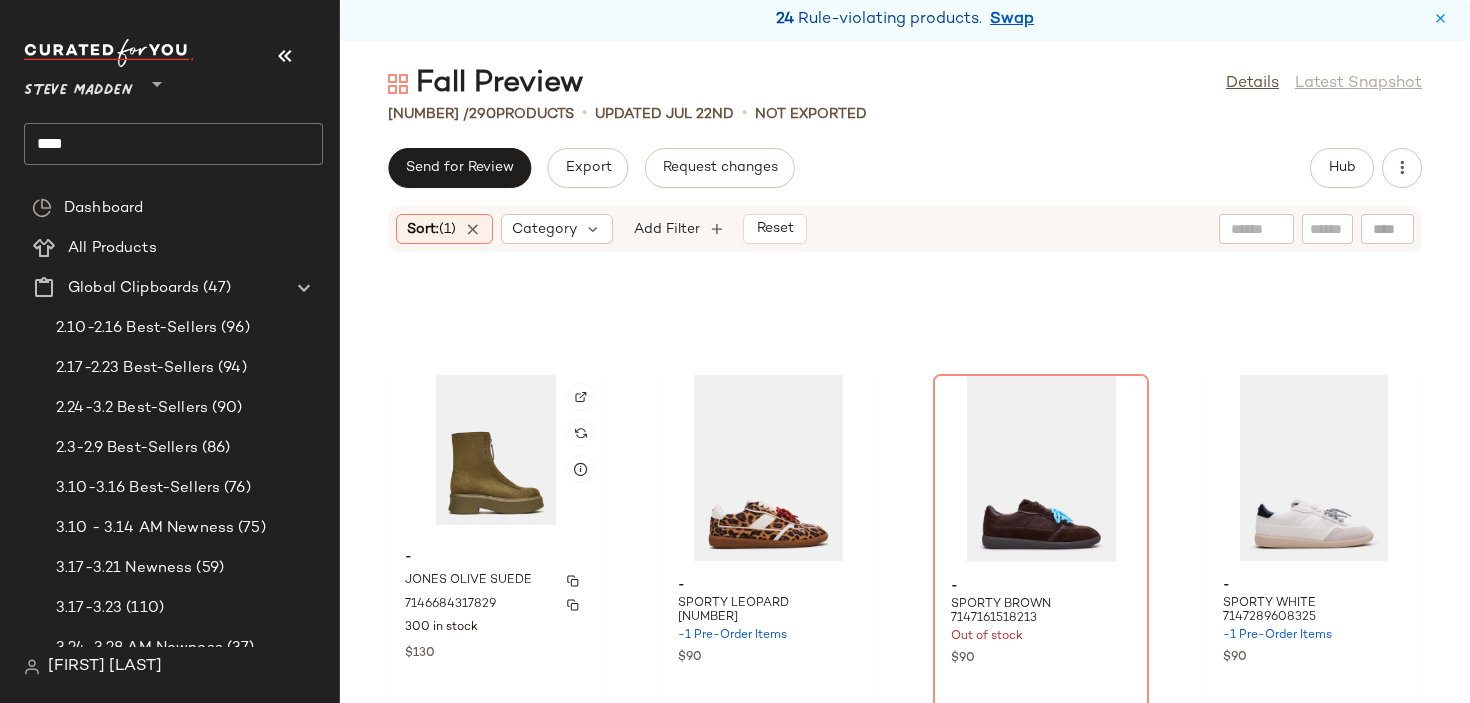 scroll, scrollTop: 14546, scrollLeft: 0, axis: vertical 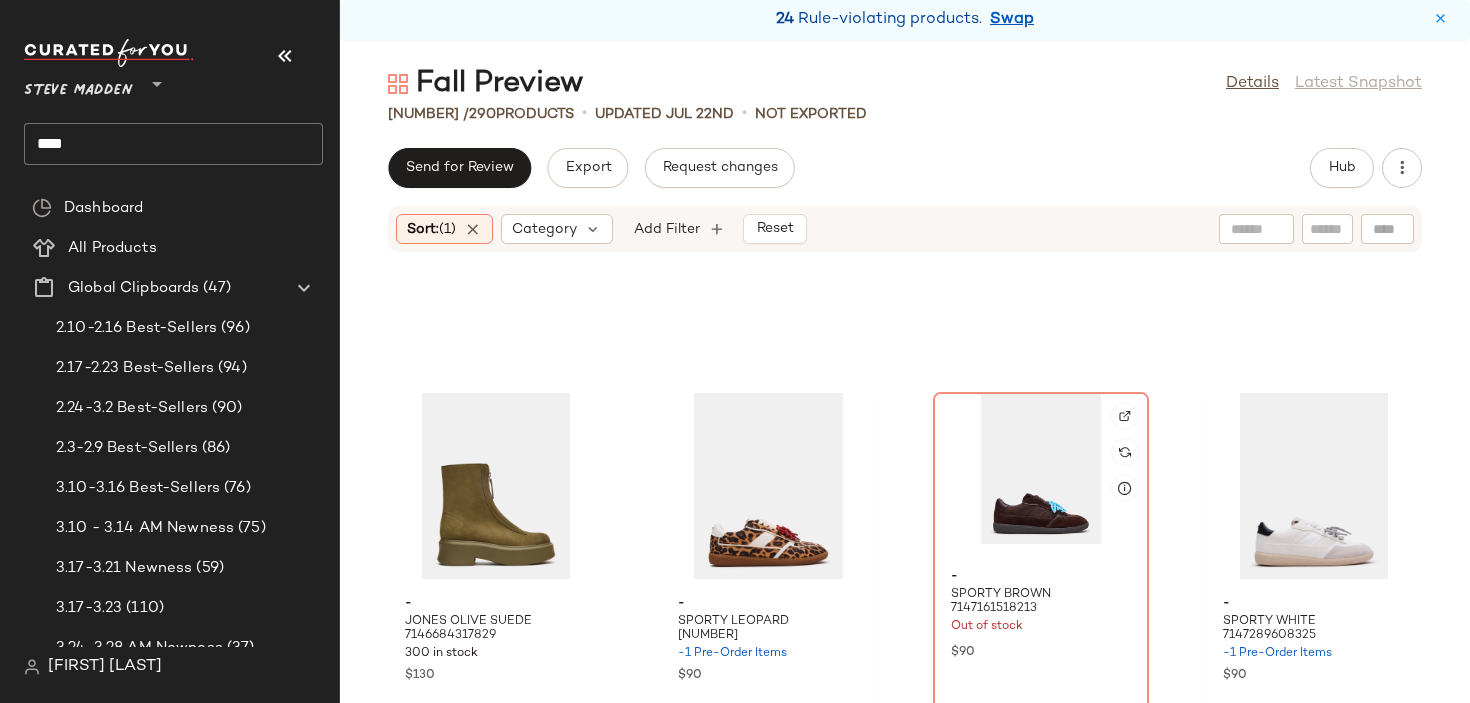 click 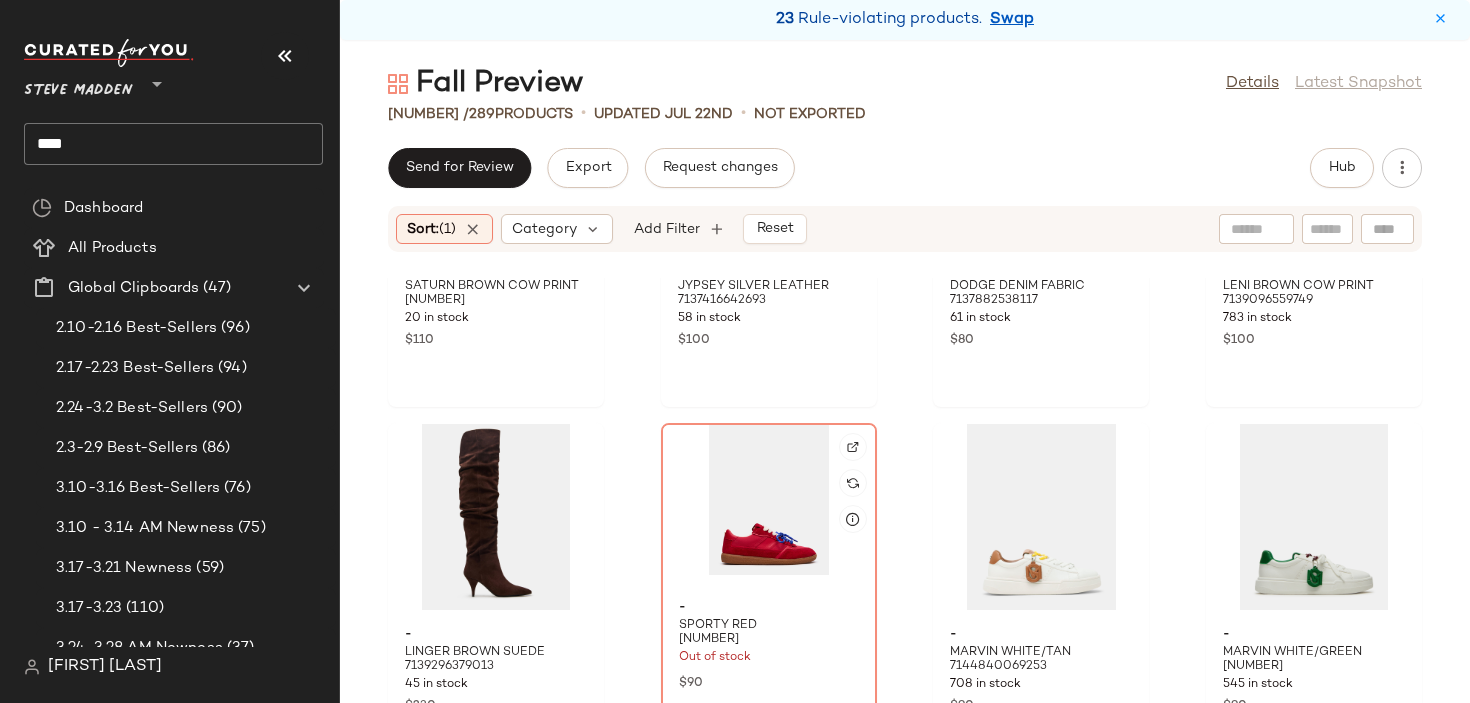 click 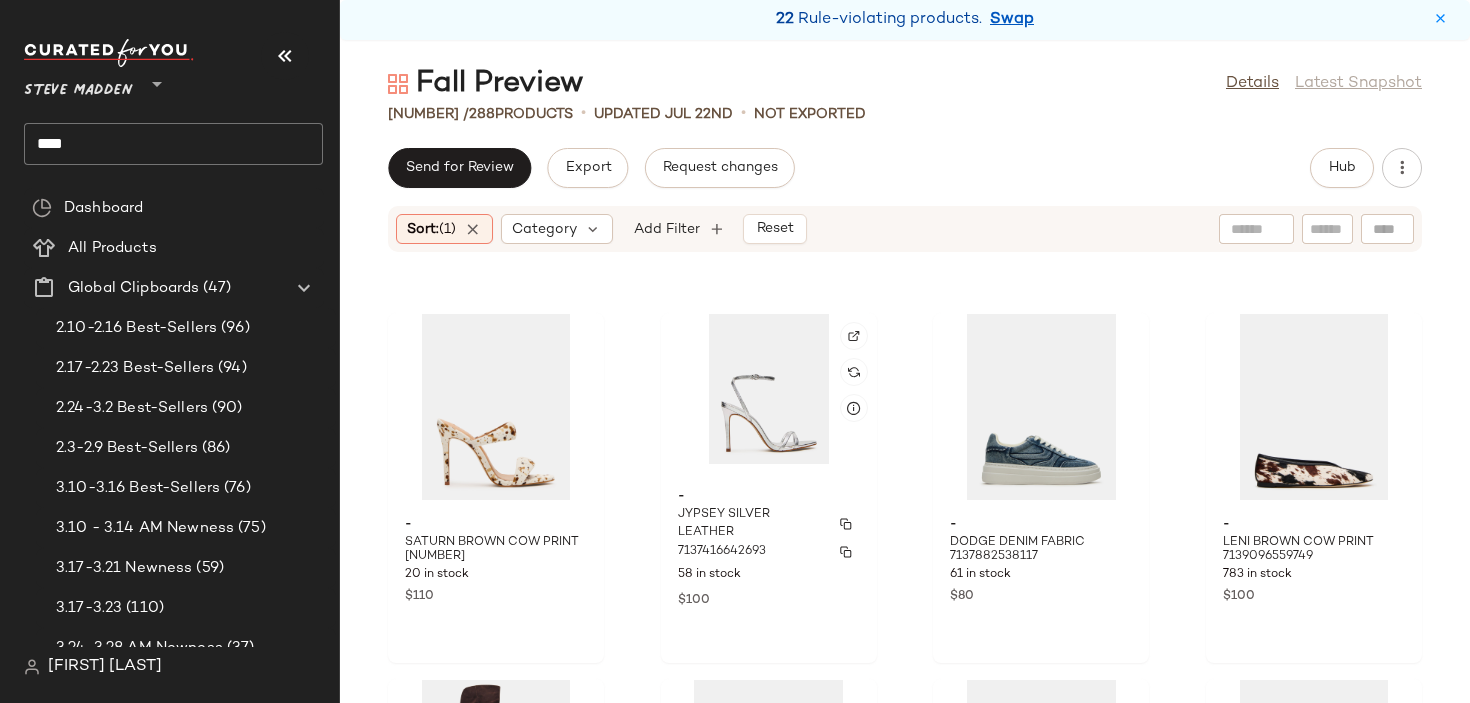 scroll, scrollTop: 13883, scrollLeft: 0, axis: vertical 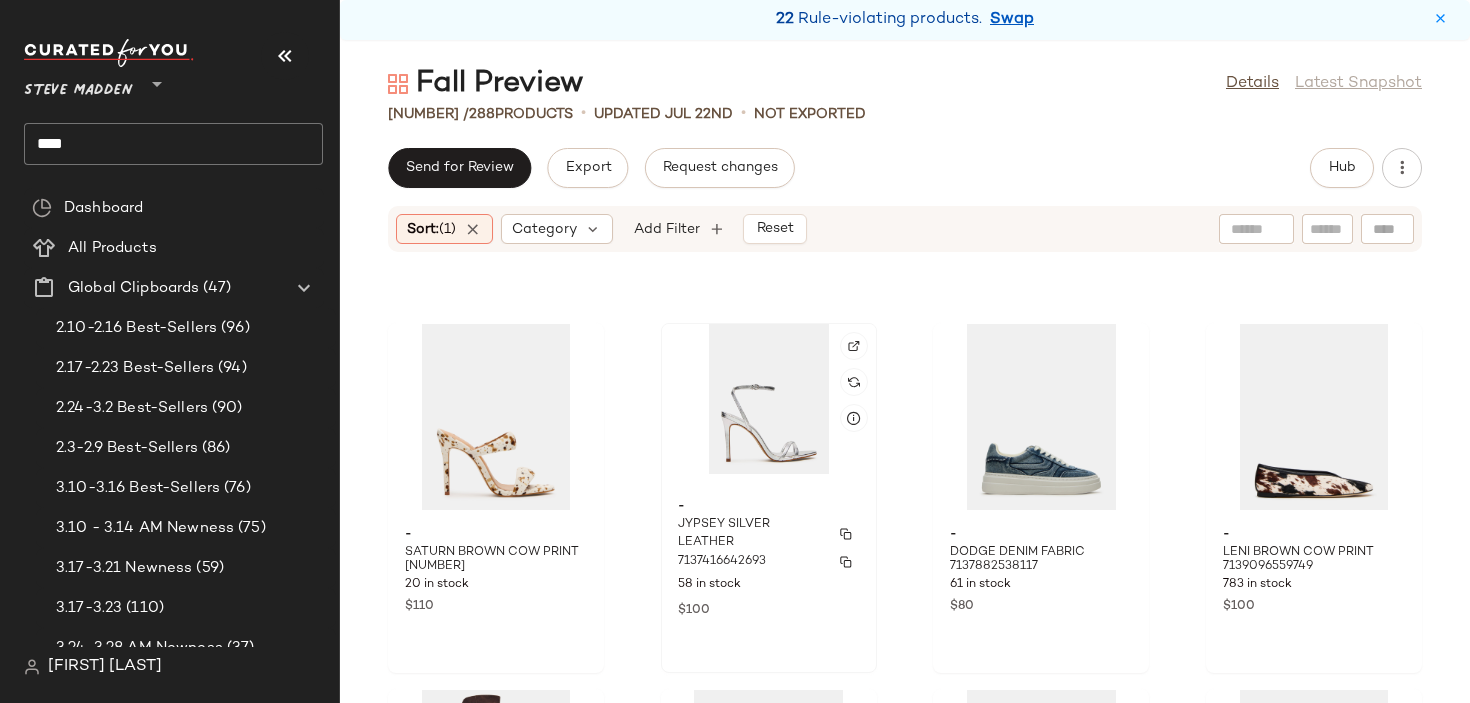 click on "- JYPSEY SILVER LEATHER 7137416642693 58 in stock $100" 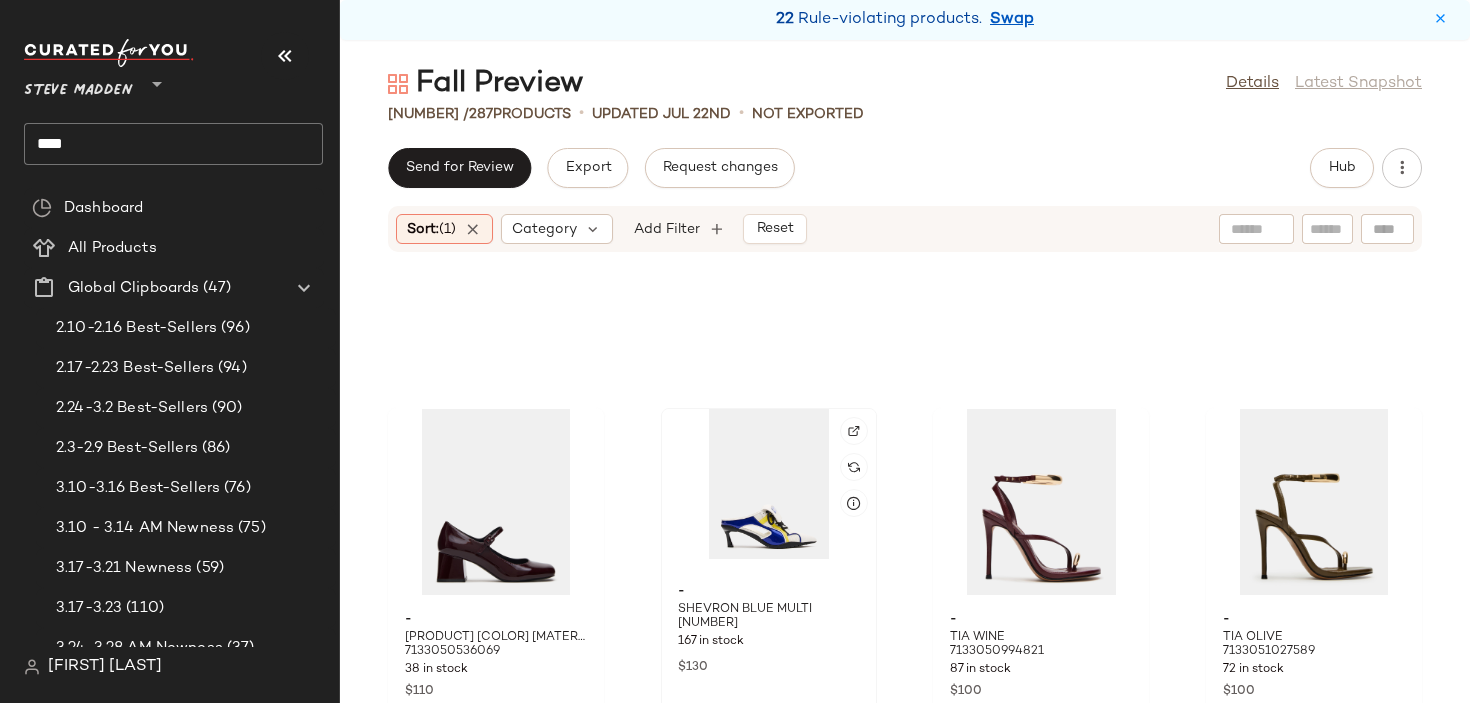 click 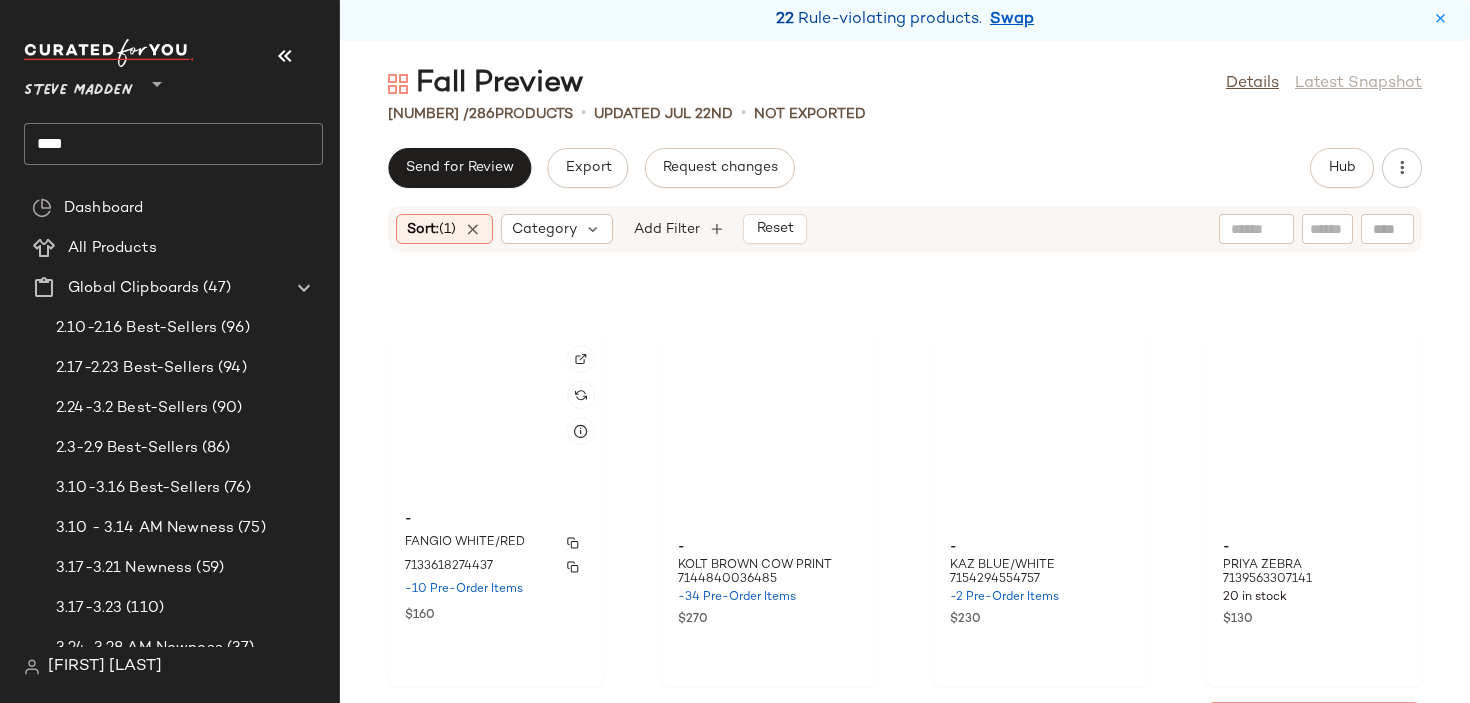 scroll, scrollTop: 10573, scrollLeft: 0, axis: vertical 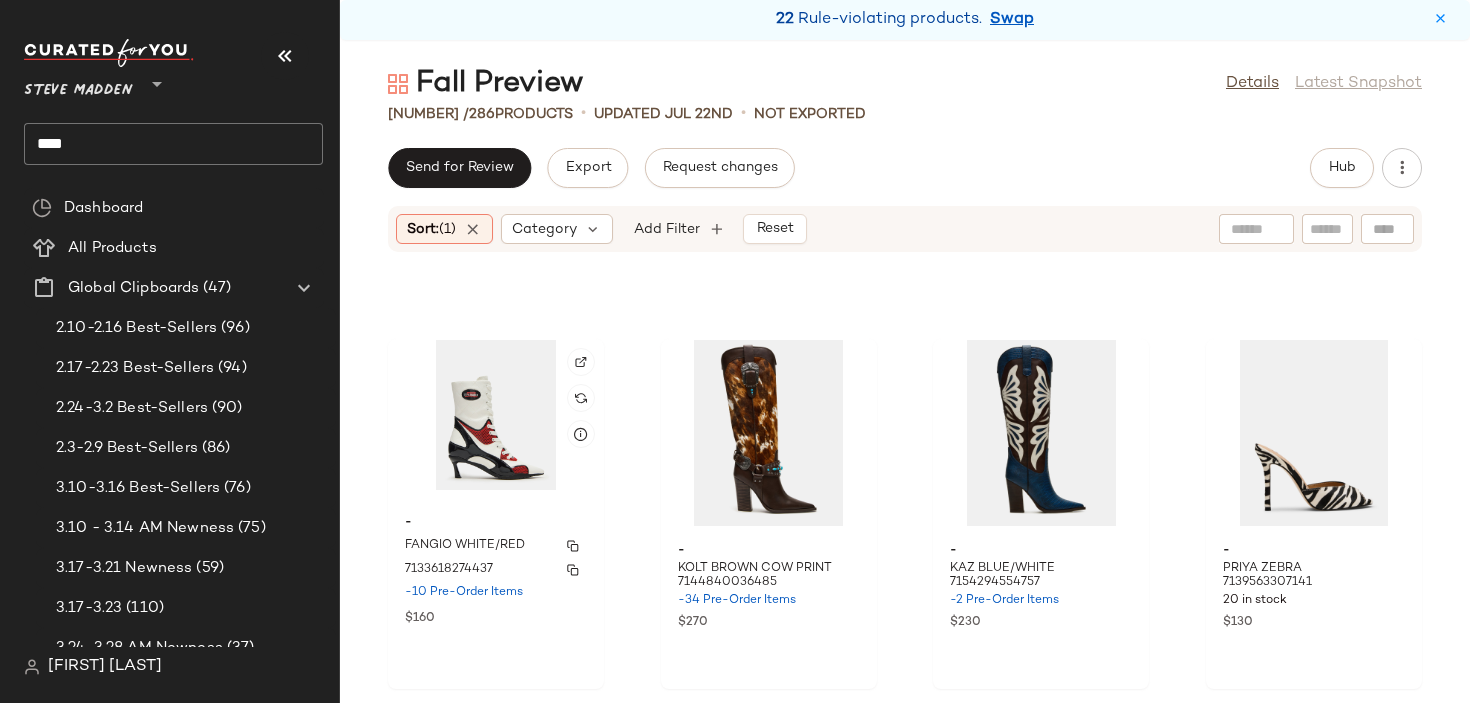 click on "FANGIO WHITE/RED" at bounding box center [465, 546] 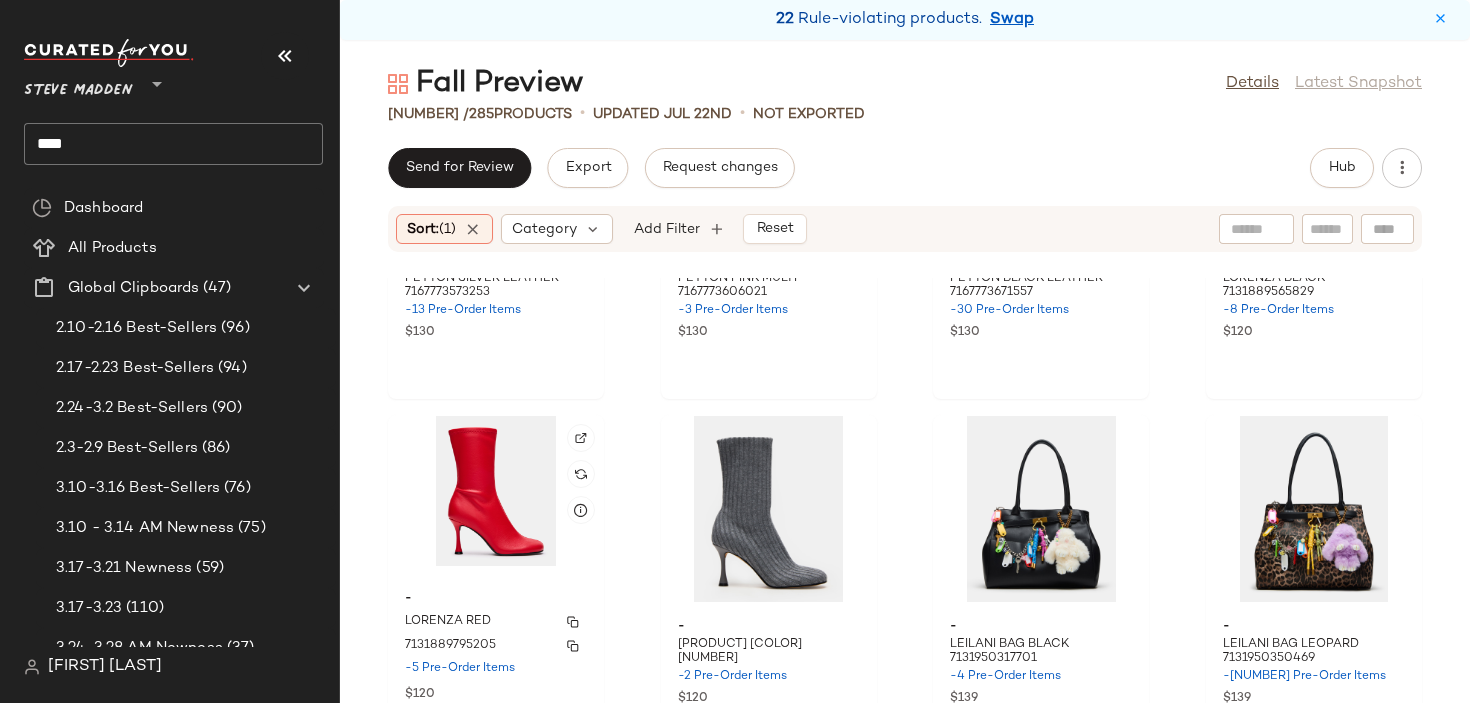scroll, scrollTop: 10133, scrollLeft: 0, axis: vertical 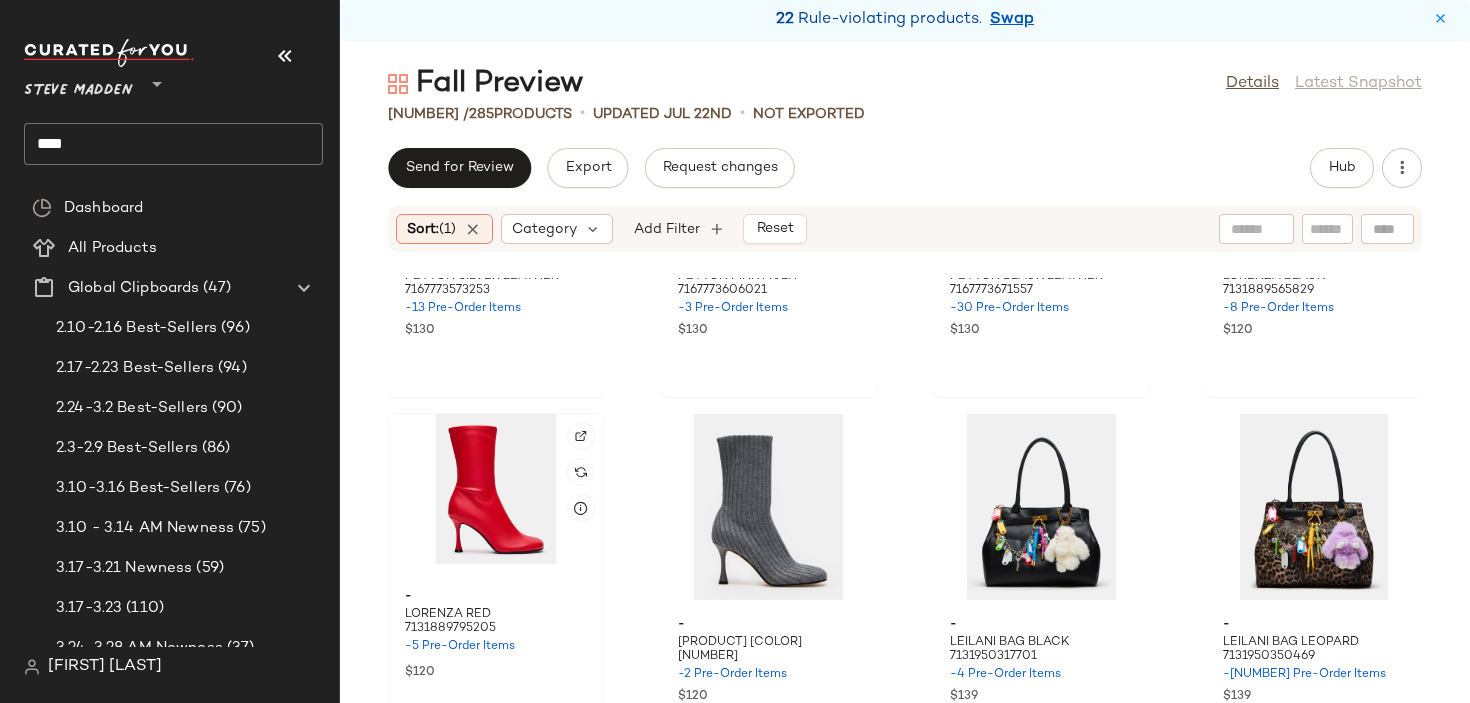 click 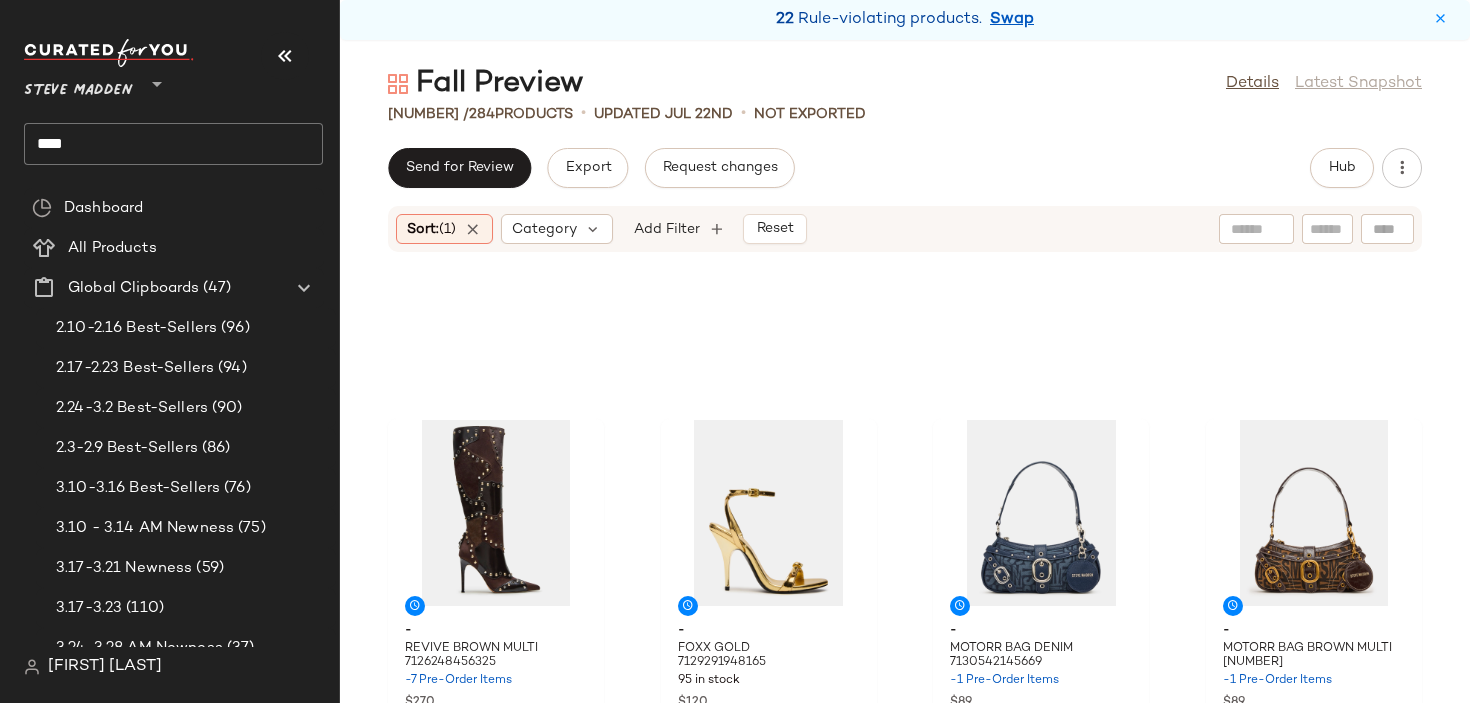 scroll, scrollTop: 5368, scrollLeft: 0, axis: vertical 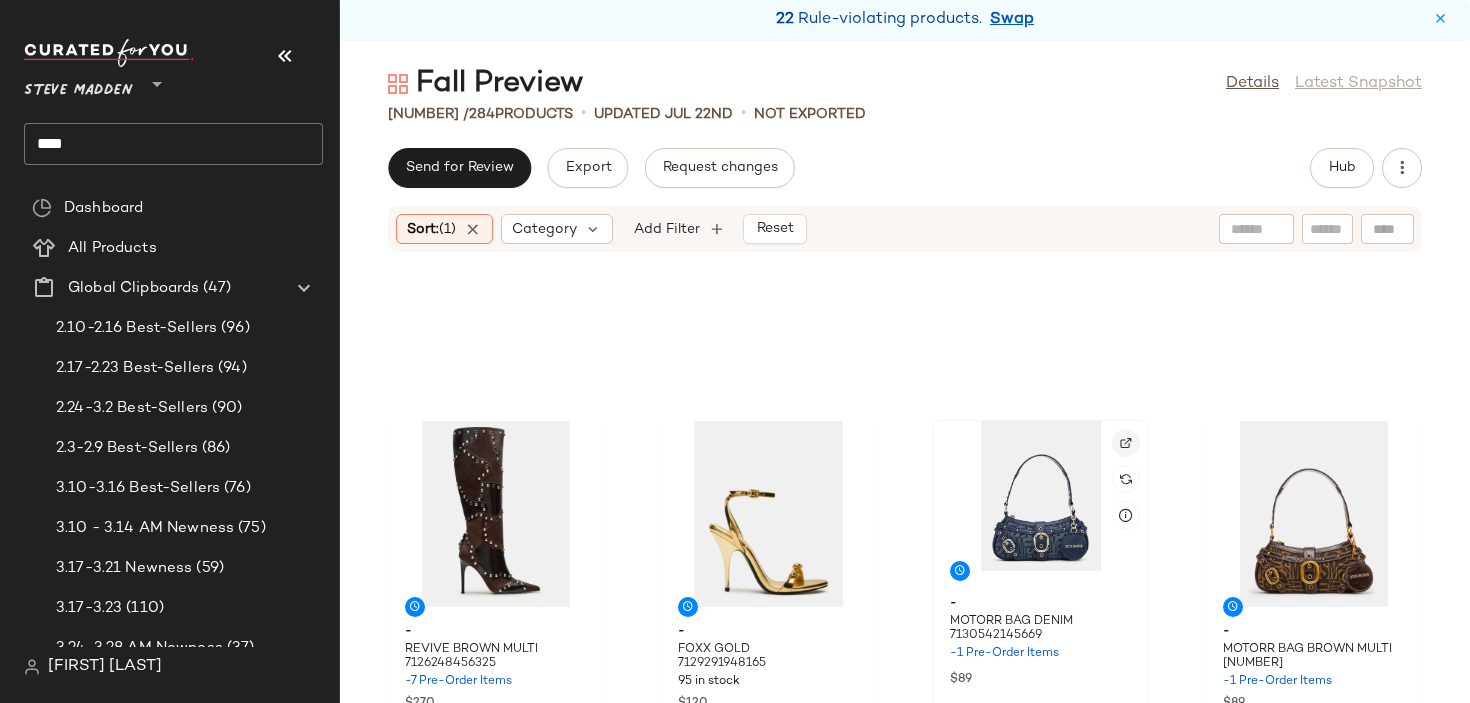 click 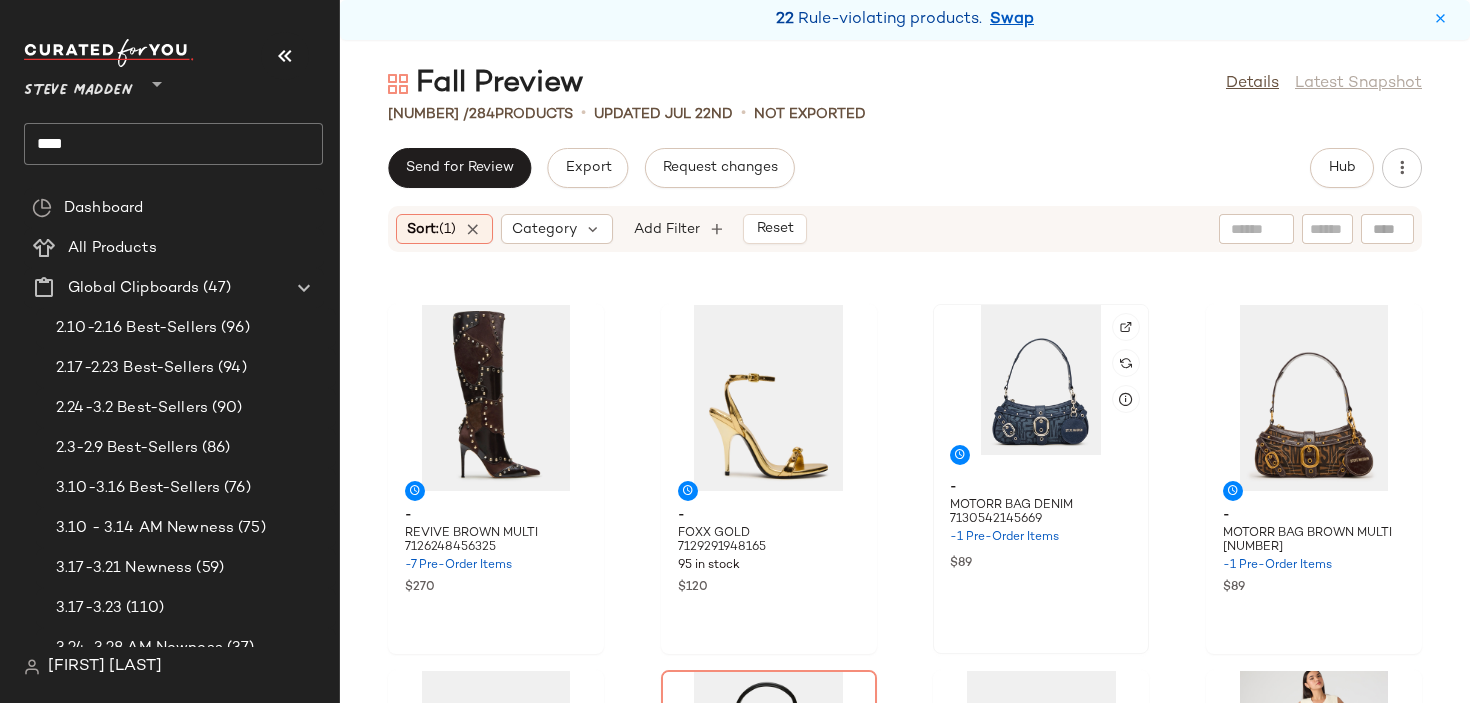 scroll, scrollTop: 5500, scrollLeft: 0, axis: vertical 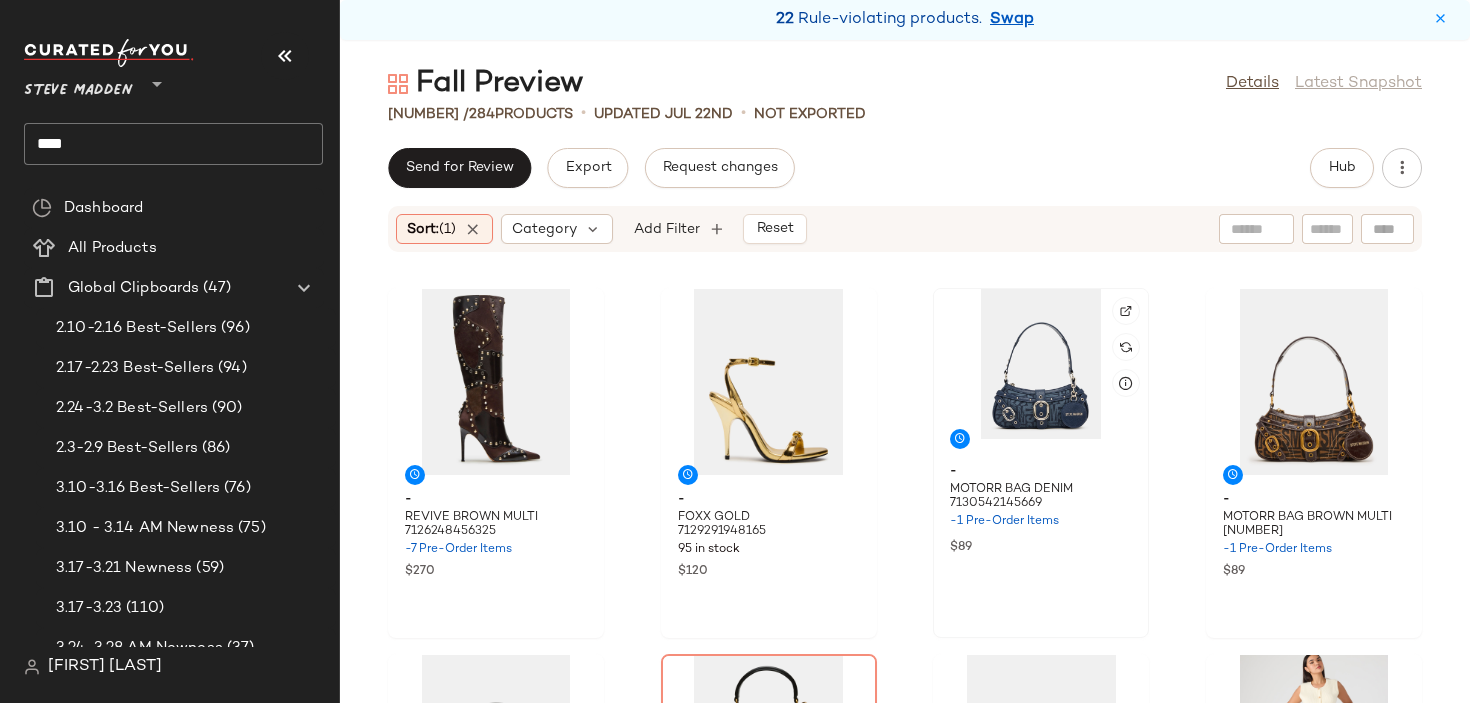 click 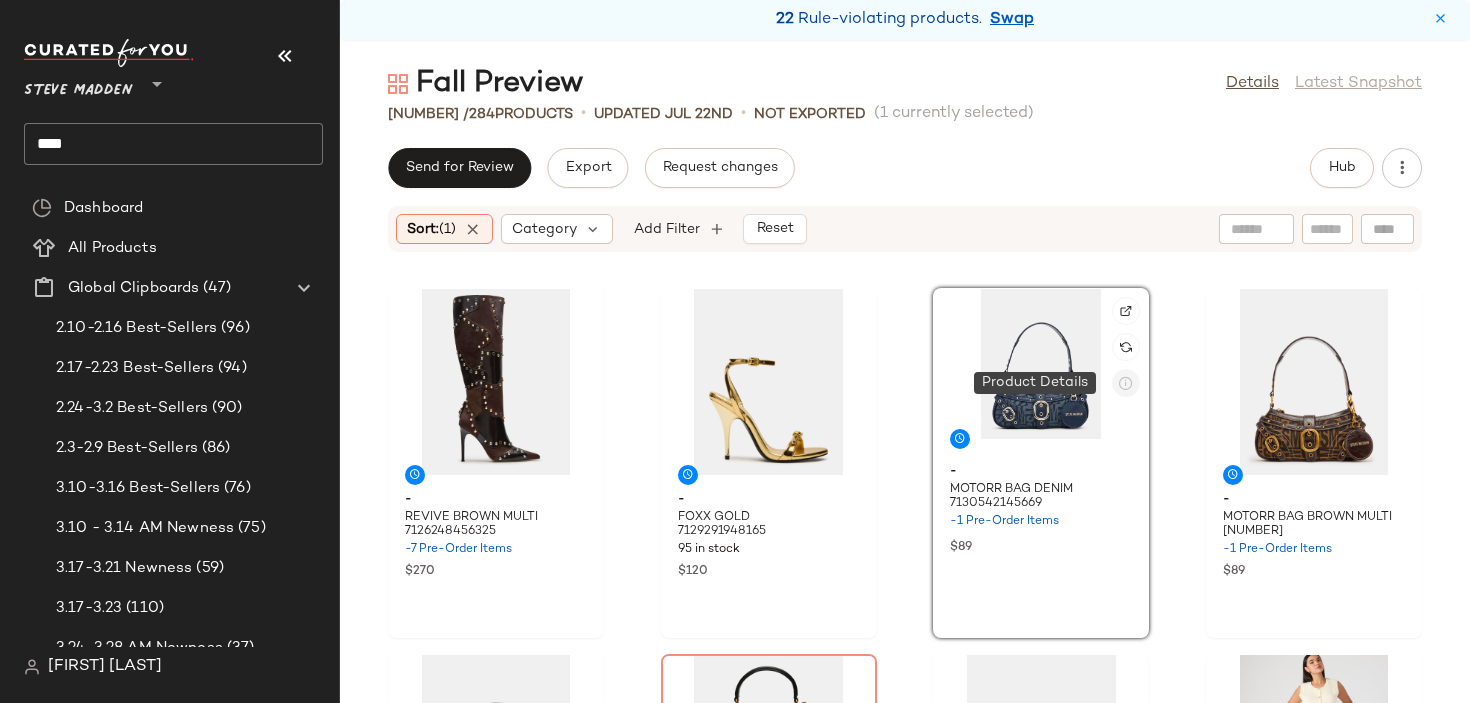 click 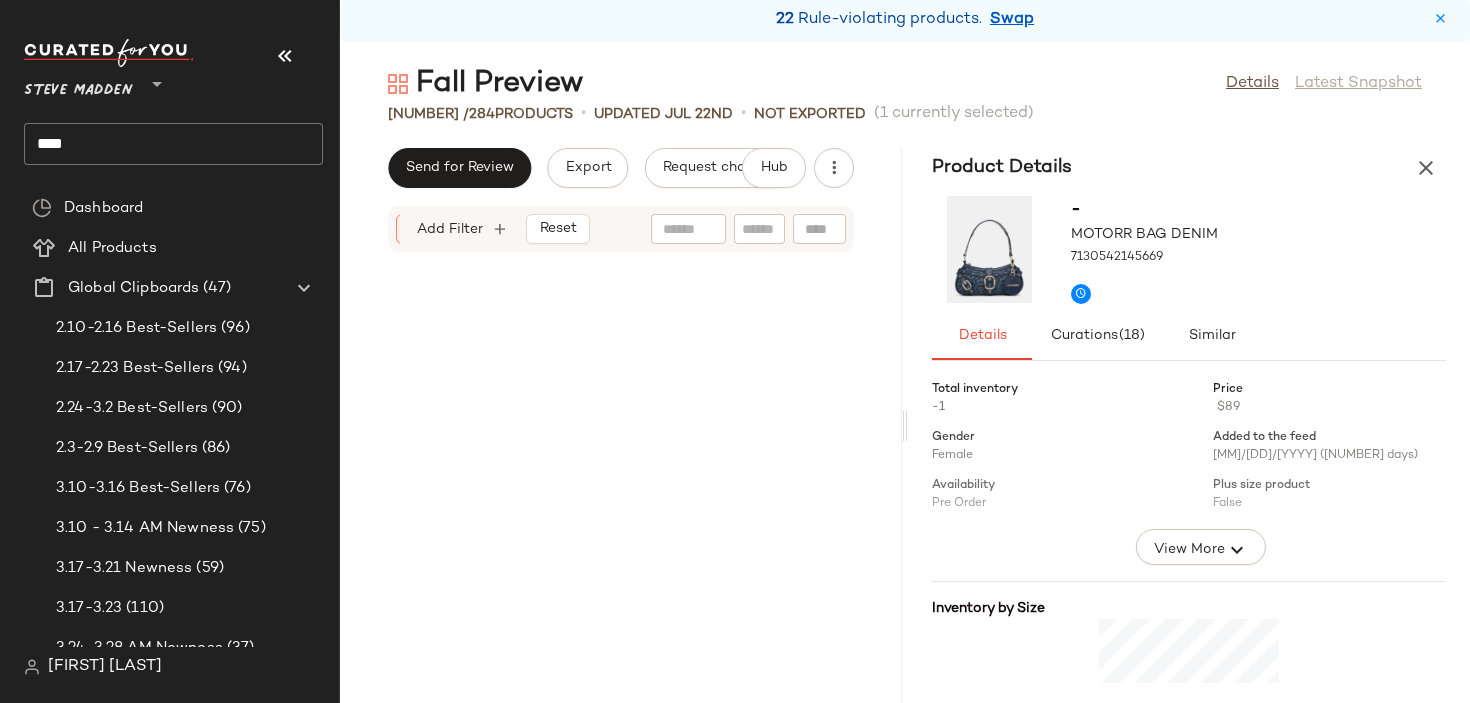 scroll, scrollTop: 11346, scrollLeft: 0, axis: vertical 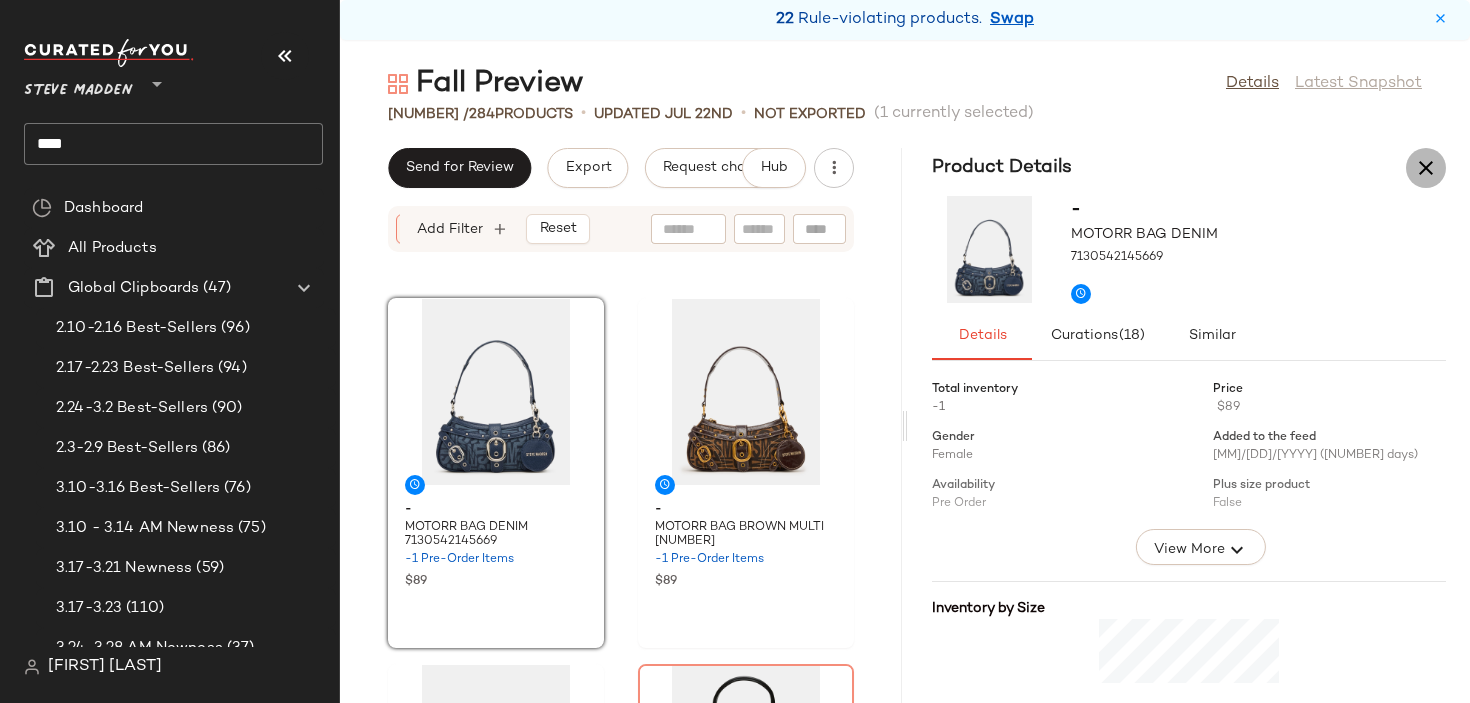 click at bounding box center (1426, 168) 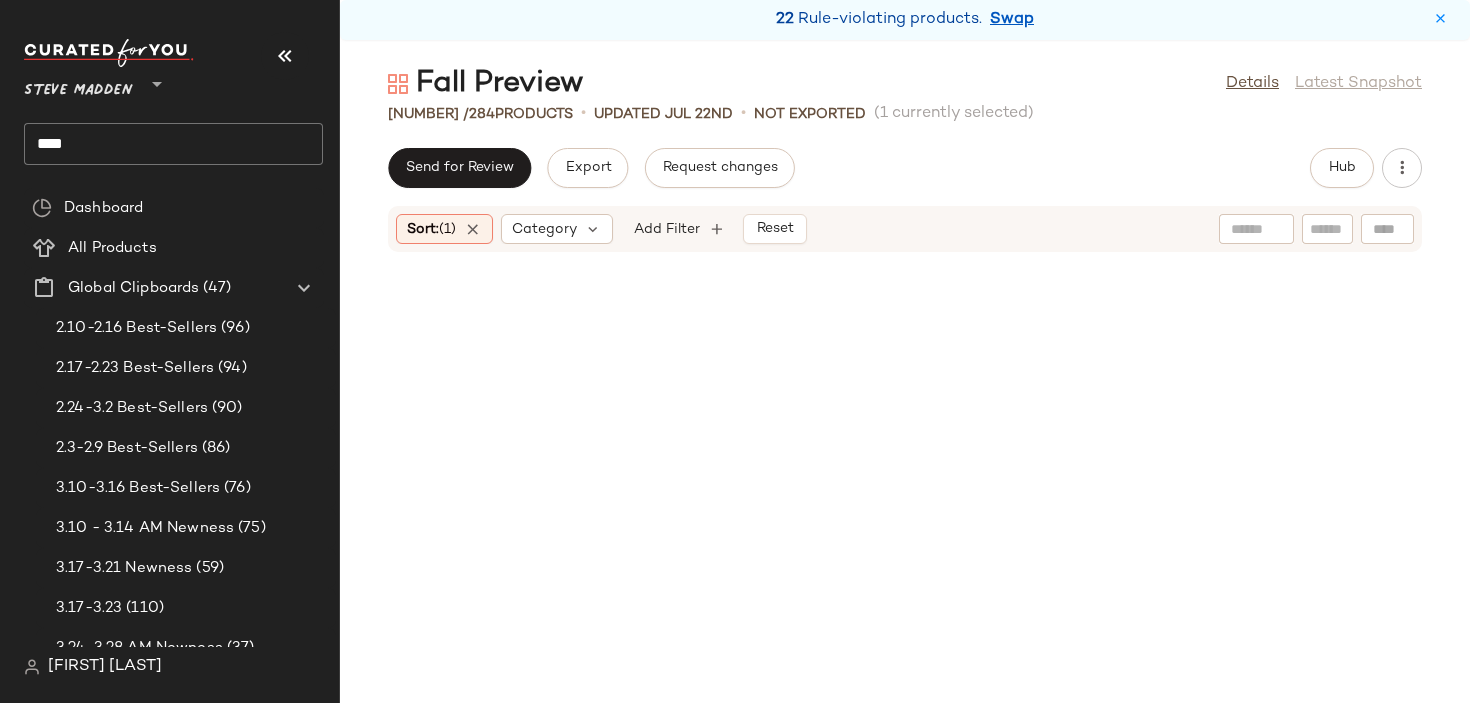 scroll, scrollTop: 5490, scrollLeft: 0, axis: vertical 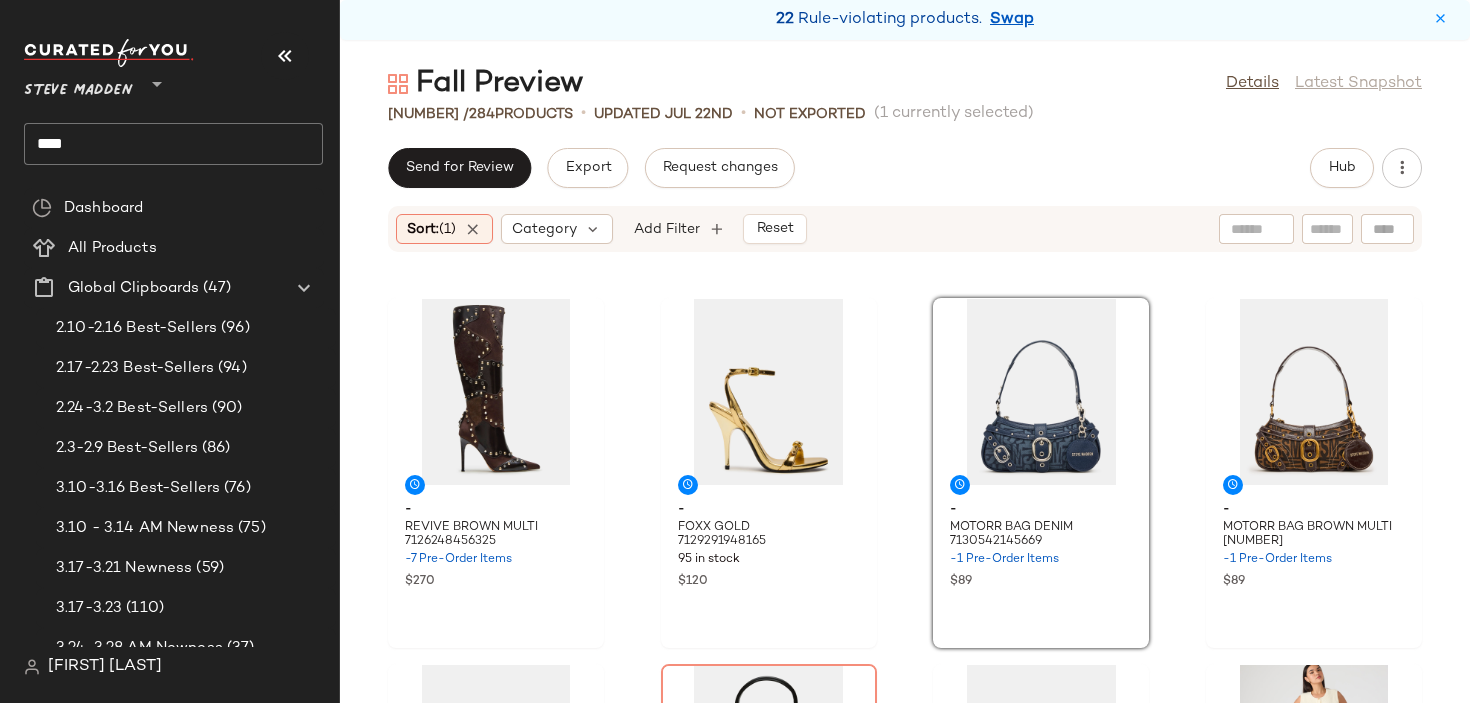 click on "- REVIVE BROWN MULTI 7126248456325 -7 Pre-Order Items $270 - FOXX GOLD 7129291948165 95 in stock $120 - MOTORR BAG DENIM 7130542145669 -1 Pre-Order Items $89 - MOTORR BAG BROWN MULTI 7130542178437 -1 Pre-Order Items $89 - MOTORR BAG BLACK MULTI 7130542211205 -1 Pre-Order Items $89 - ELLOISE BAG BLACK 7131950743685 Out of stock $89 - FALTER CHESTNUT SUEDE 7139299328133 8 in stock $210 - IDRA PANT BROWN 7139565535365 36 in stock $89 - DELILAH SKIRT MIDNIGHT 7141536399493 36 in stock $99 - SOFIEE BAG RUST LEATHER 7129278283909 Out of stock $179 - GRUNGY BAG OLIVE 7129287917701 -1 Pre-Order Items $128 - GRUNGY BAG PLAID BROWN MULTI 7129287950469 -2 Pre-Order Items $128 - CALLEB BAG BLACK CROCODILE 7131950678149 -1 Pre-Order Items $108 - SHORT SLEEVE HAILEE DRESS HOT SPOTS PRINT 7139565731973 115 in stock $74 - AREILLE DRESS WINE 7141535154309 74 in stock $109 - DYANNE DRESS DARK ESPRESSO 7141535875205 147 in stock $99" 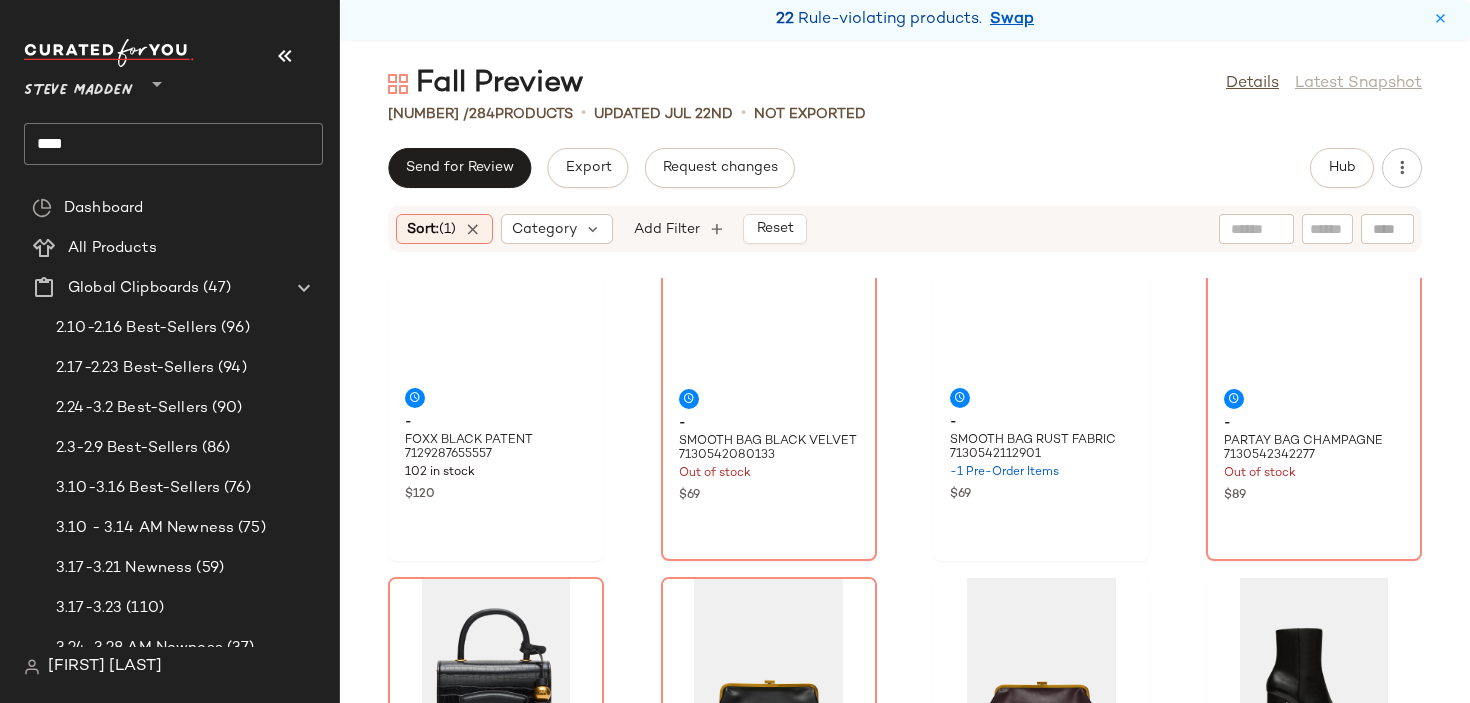 scroll, scrollTop: 0, scrollLeft: 0, axis: both 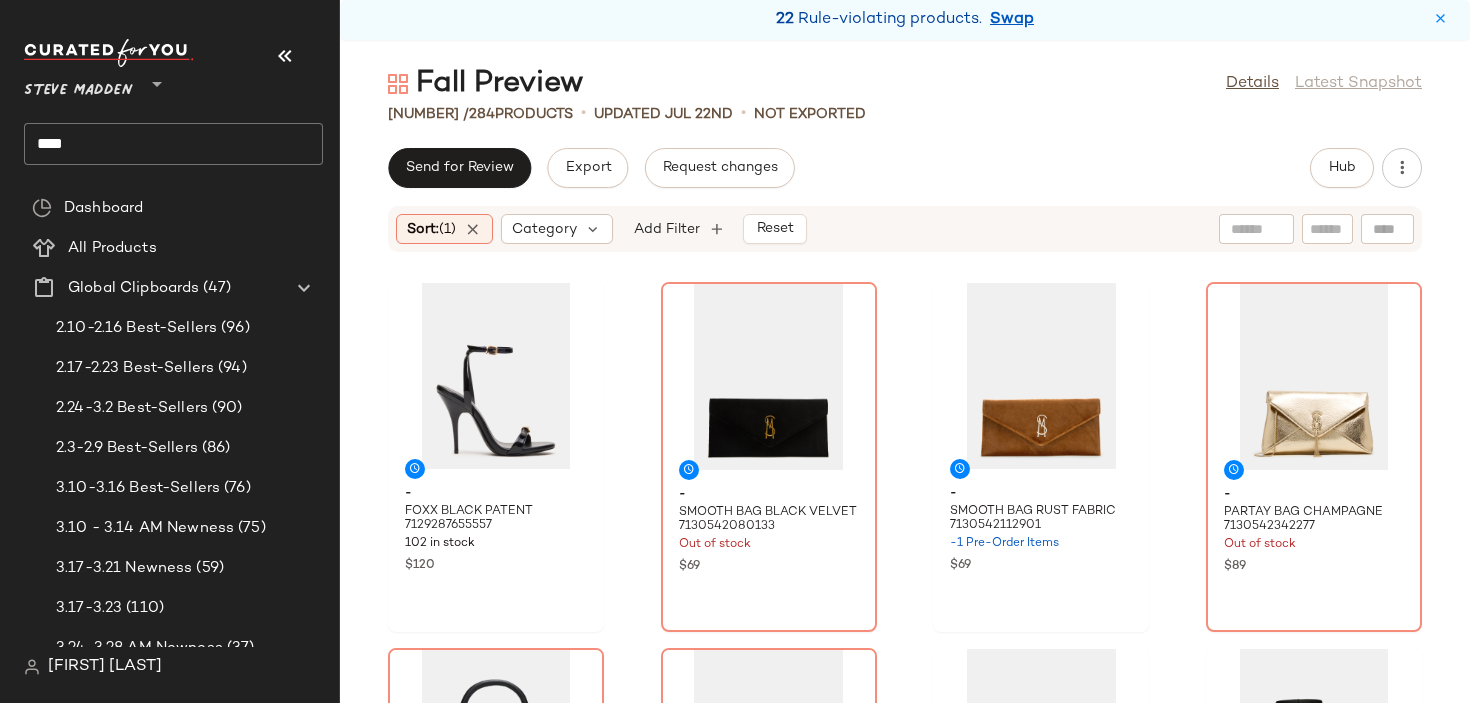 click on "- FOXX BLACK PATENT 7129287655557 102 in stock $120 - SMOOTH BAG BLACK VELVET 7130542080133 Out of stock $69 - SMOOTH BAG RUST FABRIC 7130542112901 -1 Pre-Order Items $69 - PARTAY BAG CHAMPAGNE 7130542342277 Out of stock $89 - PREPPY BAG BLACK 7130542375045 Out of stock $88 - KISSES BAG BLACK 7130542964869 Out of stock $89 - KISSES BAG WINE 7130543030405 -2 Pre-Order Items $89 - TRILLION BLACK 7131594522757 -1 Pre-Order Items $160 - MORGANA BAG BLACK PATENT 7131950416005 Out of stock $79 - MORGANA BAG GOLD PATENT 7131950448773 Out of stock $79 - MORGANA BAG SILVER PATENT 7131950481541 Out of stock $79 - TRE JEAN FOREVER BLUE 7137308967045 150 in stock $119 - BOLERO TAN COW PRINT 7139299164293 Out of stock $190 - JYPSEY CHERRY PEARL 7144065269893 10 in stock $100 - LAUPER RED LEOPARD 7144839512197 Out of stock $230 - LAUPER BLACK 7144839708805 Out of stock $230" 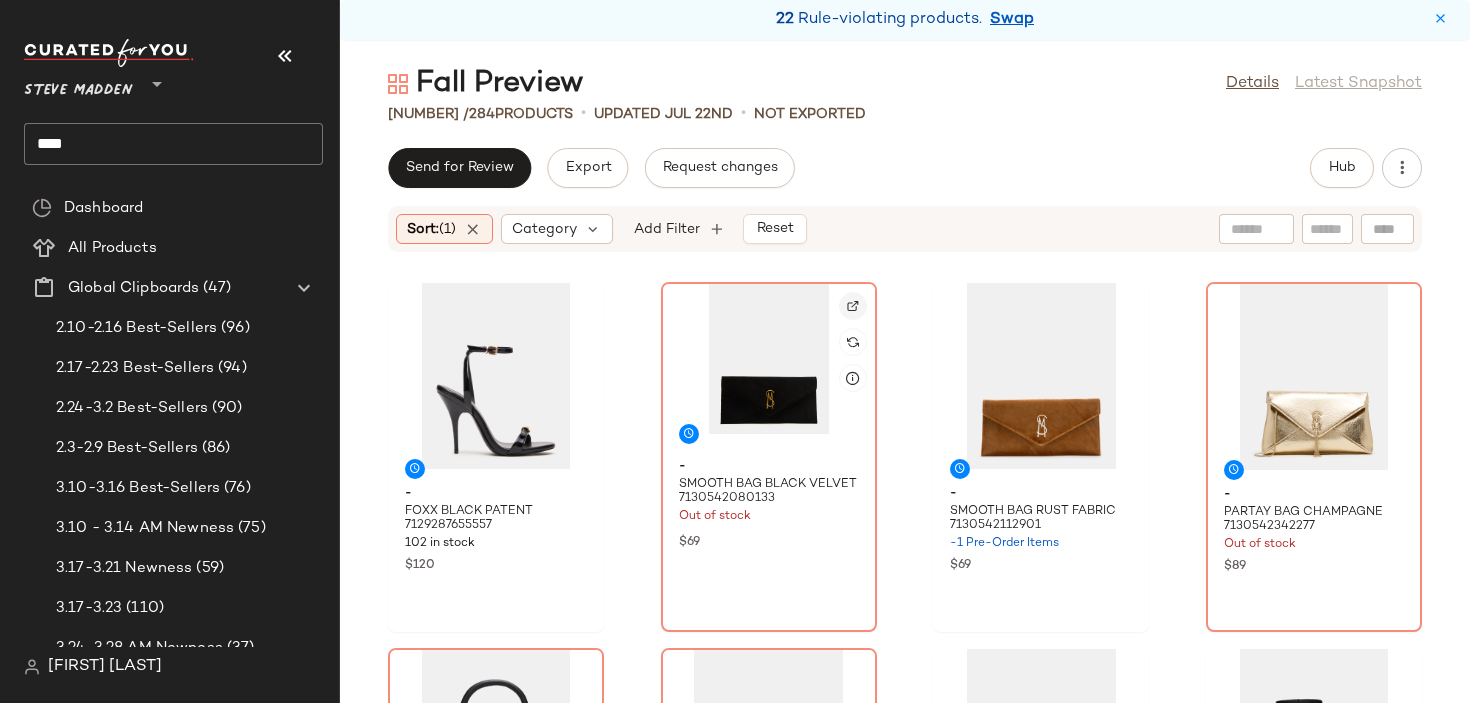 click 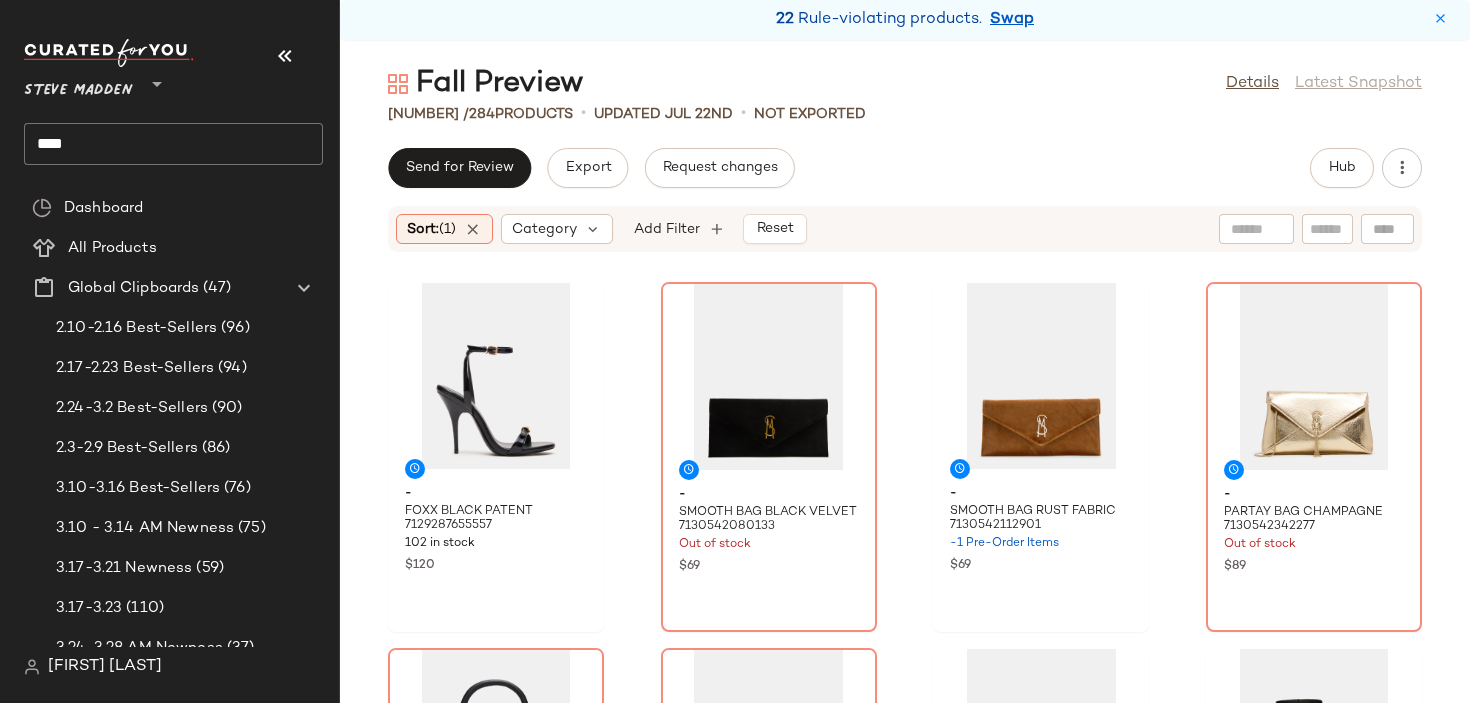 click on "- FOXX BLACK PATENT 7129287655557 102 in stock $120 - SMOOTH BAG BLACK VELVET 7130542080133 Out of stock $69 - SMOOTH BAG RUST FABRIC 7130542112901 -1 Pre-Order Items $69 - PARTAY BAG CHAMPAGNE 7130542342277 Out of stock $89 - PREPPY BAG BLACK 7130542375045 Out of stock $88 - KISSES BAG BLACK 7130542964869 Out of stock $89 - KISSES BAG WINE 7130543030405 -2 Pre-Order Items $89 - TRILLION BLACK 7131594522757 -1 Pre-Order Items $160 - MORGANA BAG BLACK PATENT 7131950416005 Out of stock $79 - MORGANA BAG GOLD PATENT 7131950448773 Out of stock $79 - MORGANA BAG SILVER PATENT 7131950481541 Out of stock $79 - TRE JEAN FOREVER BLUE 7137308967045 150 in stock $119 - BOLERO TAN COW PRINT 7139299164293 Out of stock $190 - JYPSEY CHERRY PEARL 7144065269893 10 in stock $100 - LAUPER RED LEOPARD 7144839512197 Out of stock $230 - LAUPER BLACK 7144839708805 Out of stock $230" 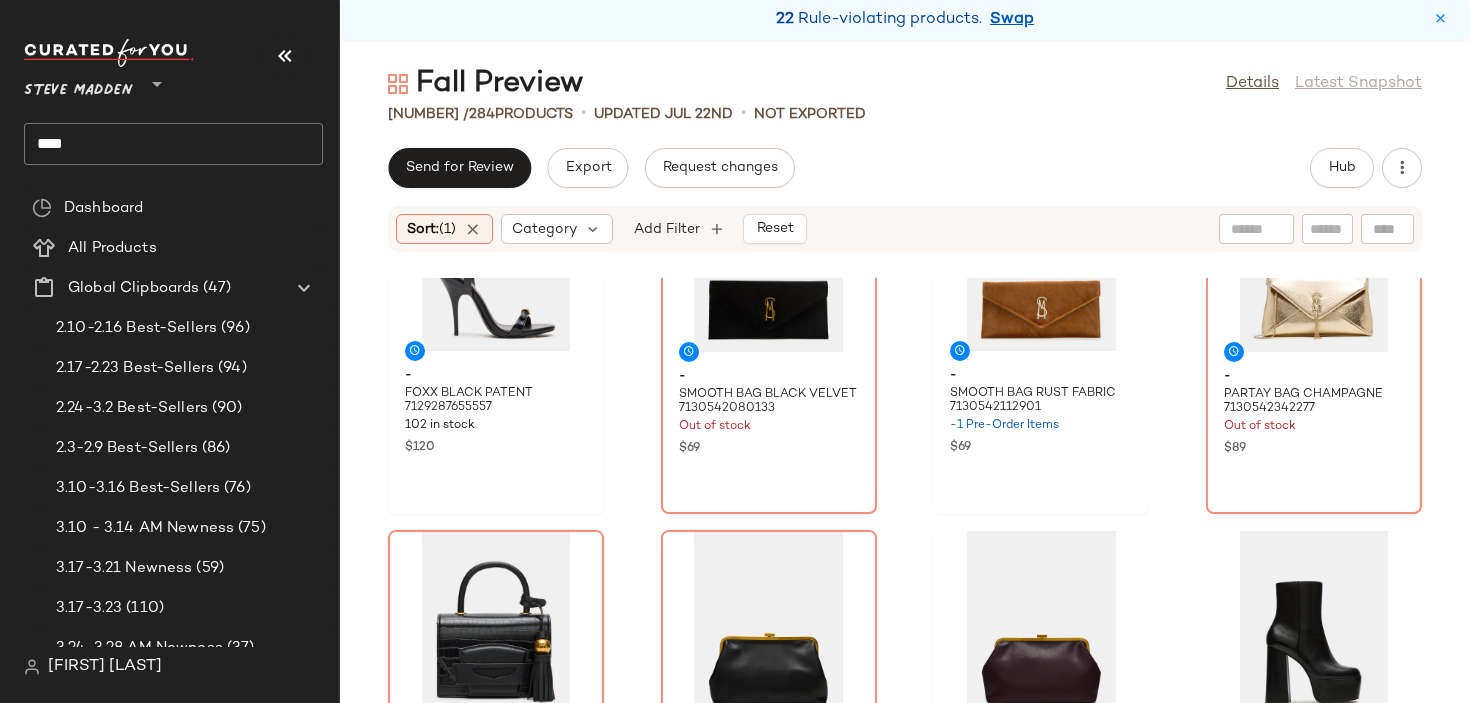 scroll, scrollTop: 0, scrollLeft: 0, axis: both 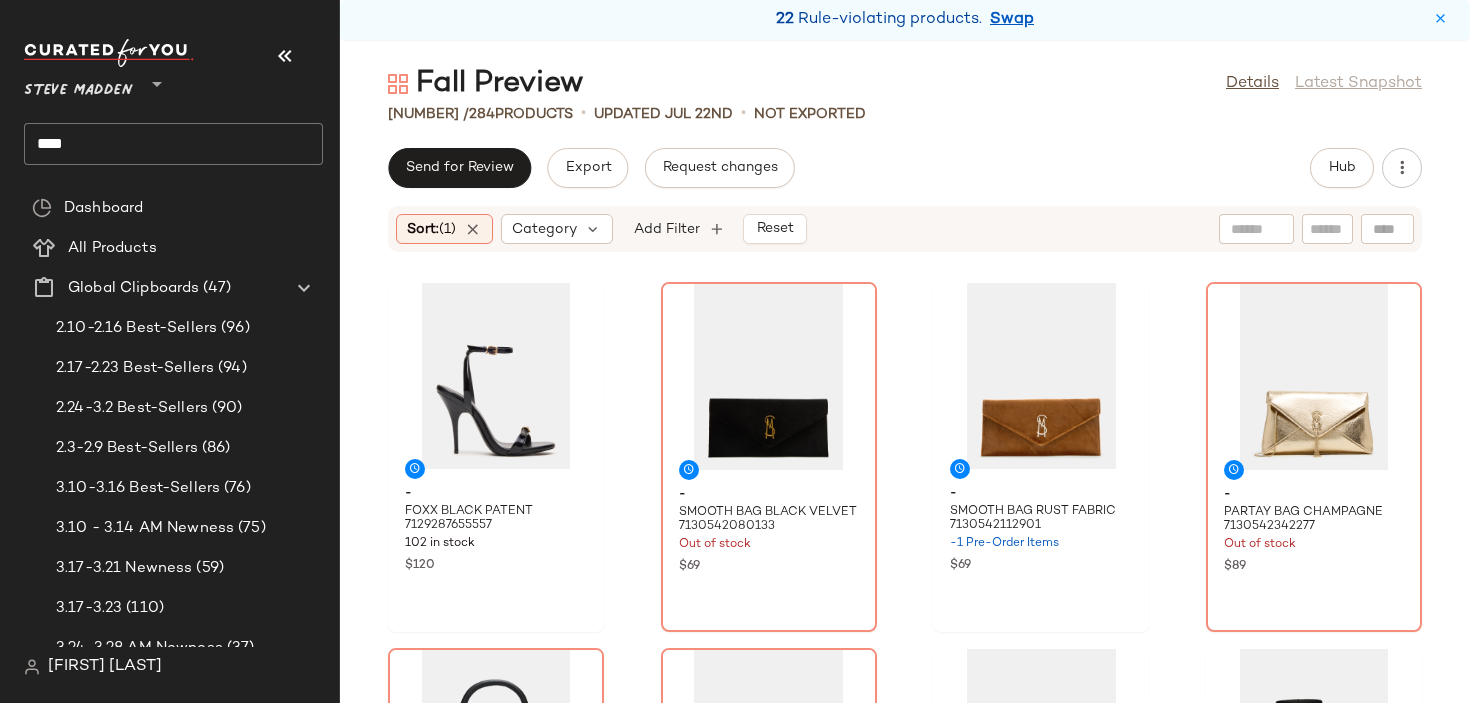 click on "- FOXX BLACK PATENT 7129287655557 102 in stock $120 - SMOOTH BAG BLACK VELVET 7130542080133 Out of stock $69 - SMOOTH BAG RUST FABRIC 7130542112901 -1 Pre-Order Items $69 - PARTAY BAG CHAMPAGNE 7130542342277 Out of stock $89 - PREPPY BAG BLACK 7130542375045 Out of stock $88 - KISSES BAG BLACK 7130542964869 Out of stock $89 - KISSES BAG WINE 7130543030405 -2 Pre-Order Items $89 - TRILLION BLACK 7131594522757 -1 Pre-Order Items $160 - MORGANA BAG BLACK PATENT 7131950416005 Out of stock $79 - MORGANA BAG GOLD PATENT 7131950448773 Out of stock $79 - MORGANA BAG SILVER PATENT 7131950481541 Out of stock $79 - TRE JEAN FOREVER BLUE 7137308967045 150 in stock $119 - BOLERO TAN COW PRINT 7139299164293 Out of stock $190 - JYPSEY CHERRY PEARL 7144065269893 10 in stock $100 - LAUPER RED LEOPARD 7144839512197 Out of stock $230 - LAUPER BLACK 7144839708805 Out of stock $230" 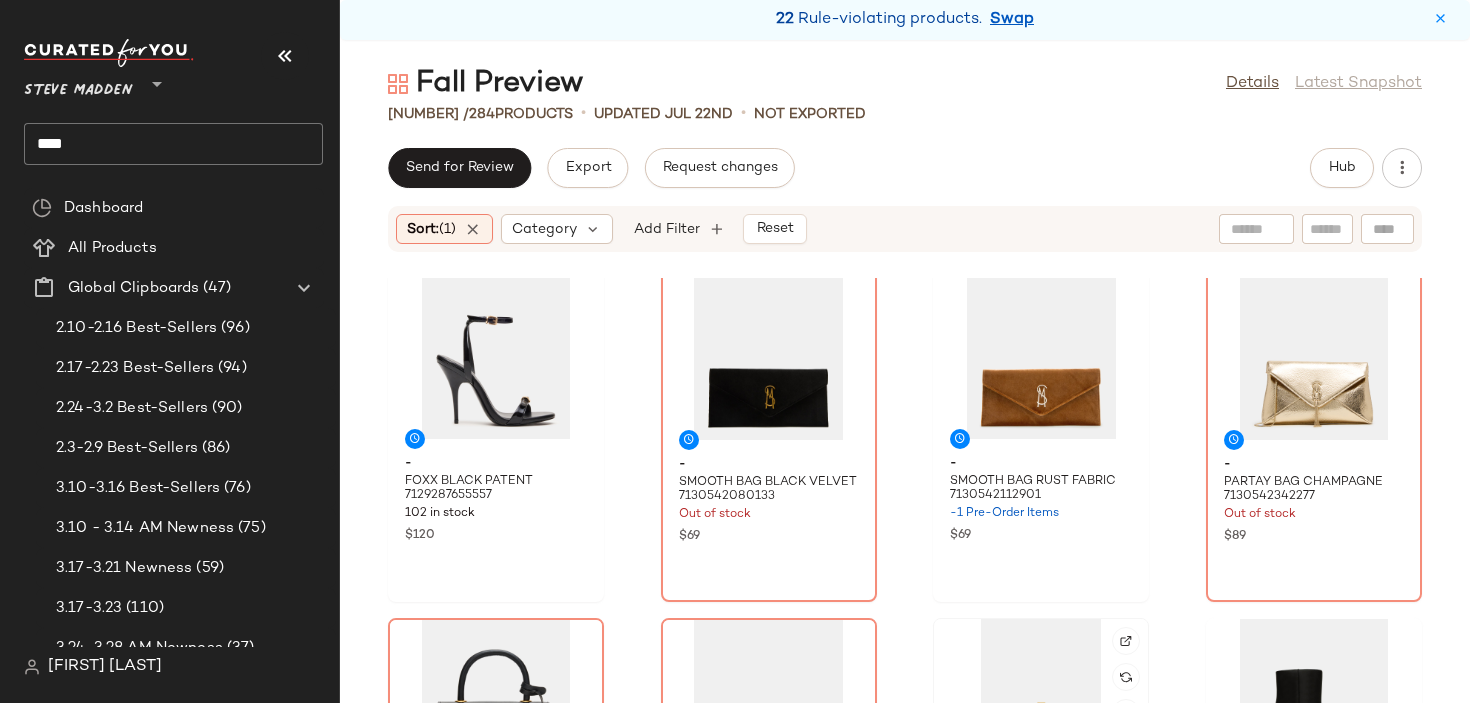 scroll, scrollTop: 0, scrollLeft: 0, axis: both 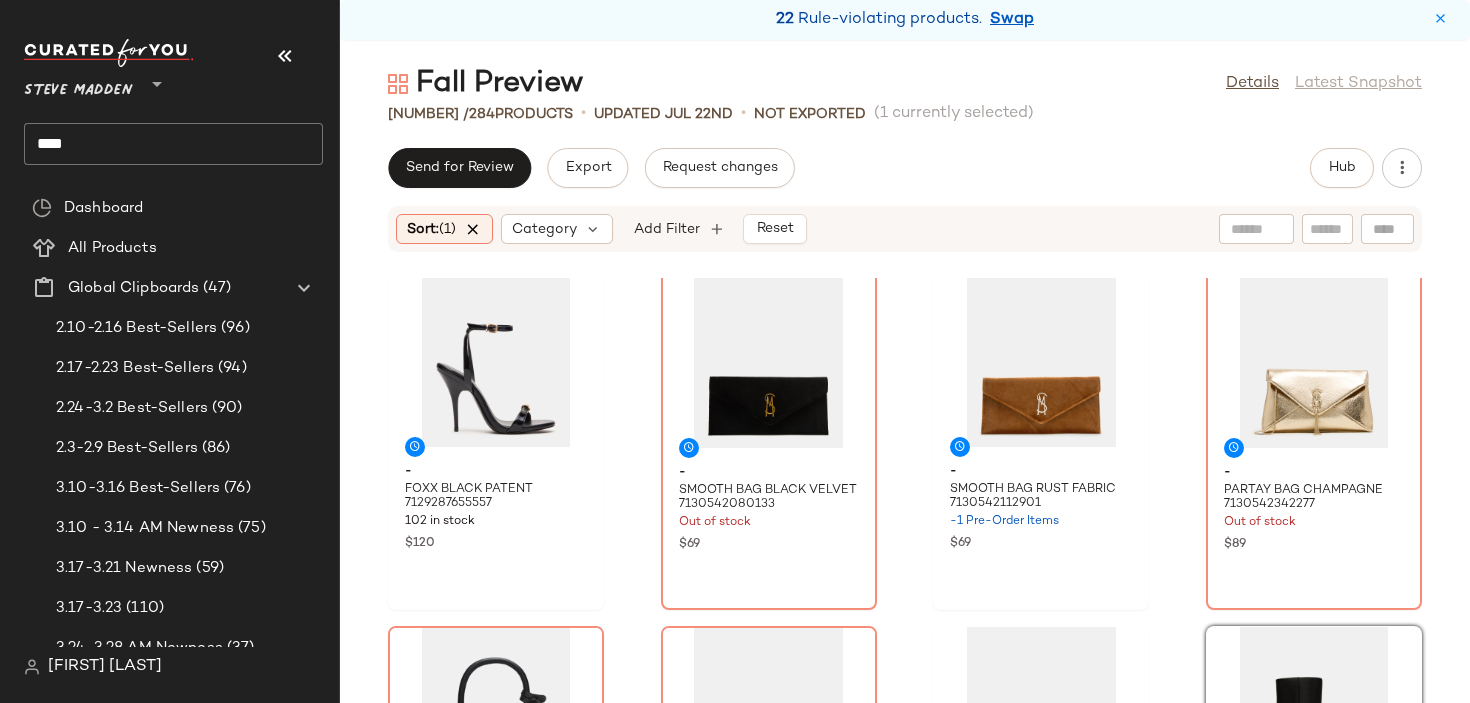 click at bounding box center [473, 229] 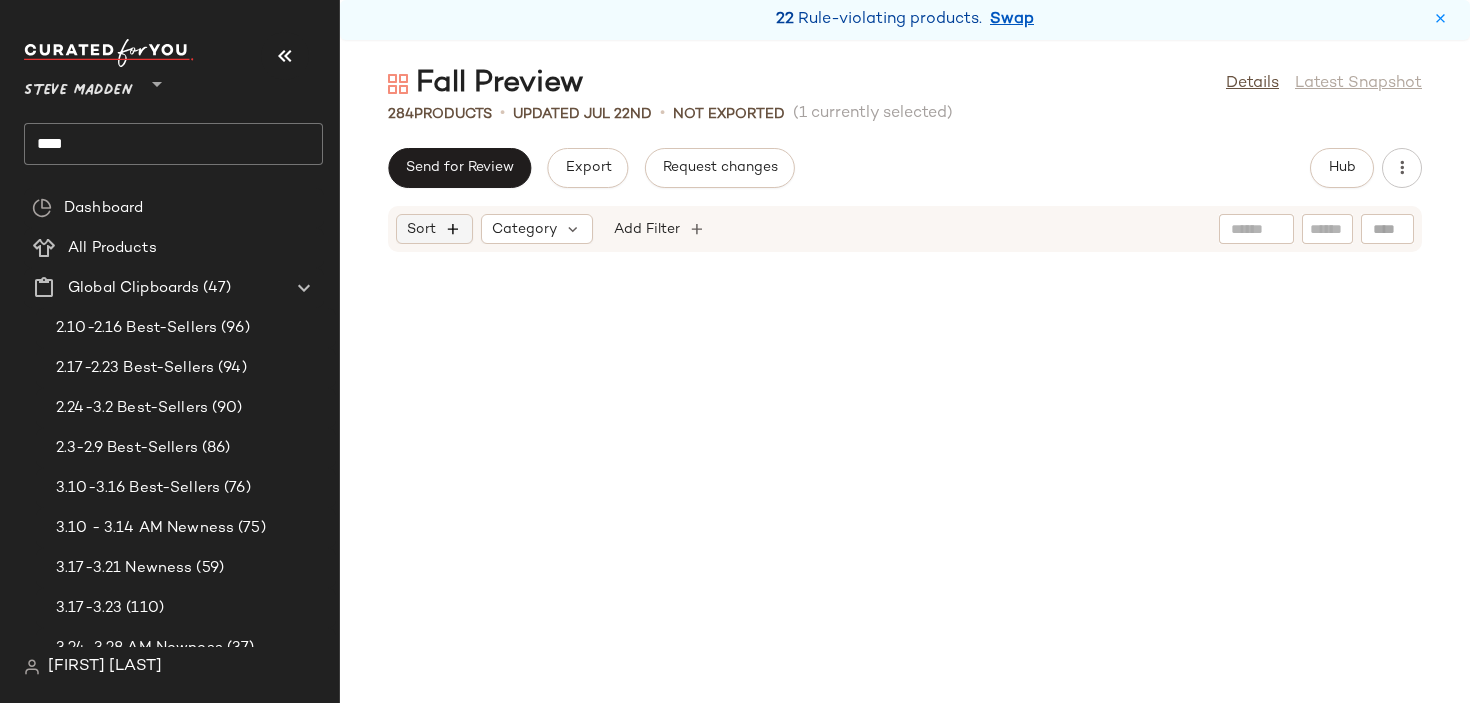scroll, scrollTop: 13908, scrollLeft: 0, axis: vertical 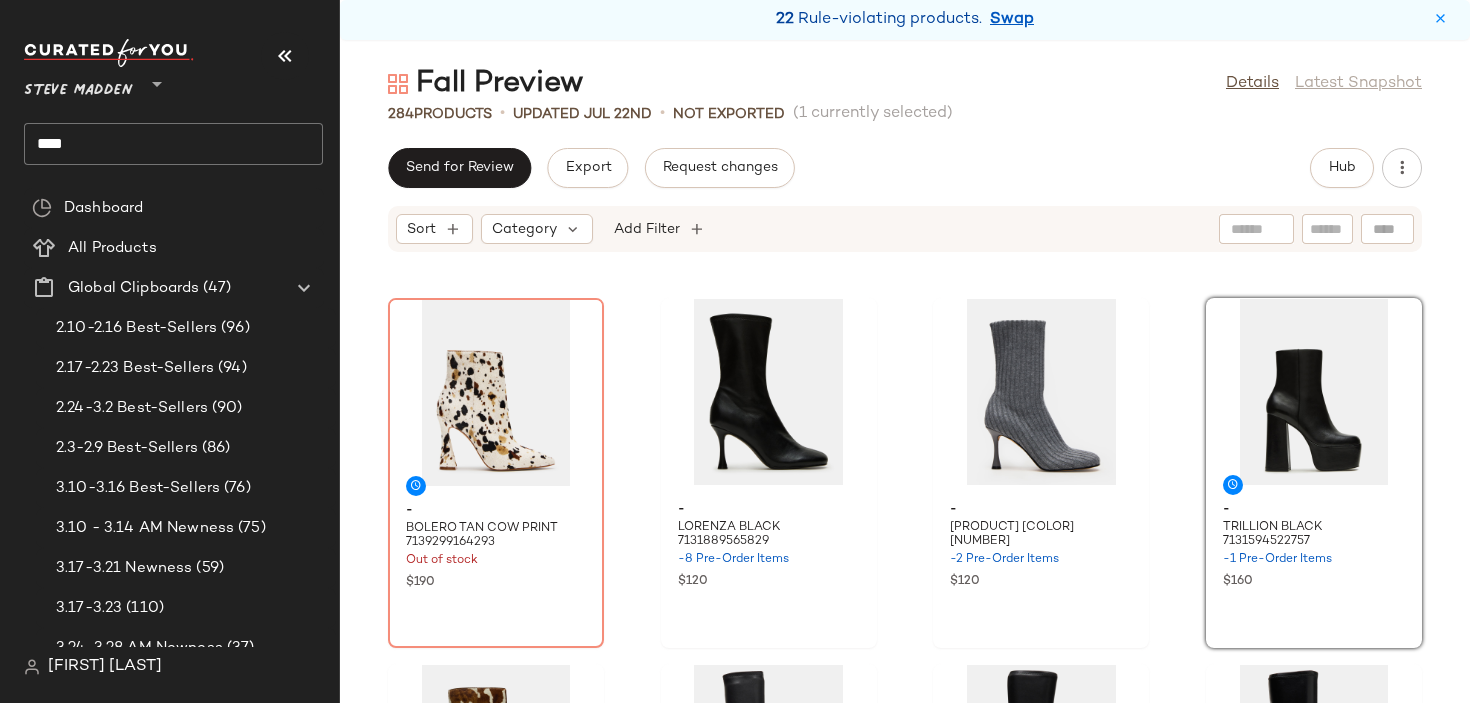click on "- BOLERO TAN COW PRINT 7139299164293 Out of stock $190 - LORENZA BLACK 7131889565829 -8 Pre-Order Items $120 - LORENZA KNIT GREY 7131889827973 -2 Pre-Order Items $120 - TRILLION BLACK 7131594522757 -1 Pre-Order Items $160 - TRILLION BROWN COW PRINT 7151642771589 -2 Pre-Order Items $170 - BERKLEIGH BLACK 6817460781189 7598 in stock $140 - BERKLEIGH BLACK WIDE CALF 6822579142789 255 in stock $140 - HOLLY BLACK 6822416023685 6666 in stock $110 - ARIA BLACK WIDE CALF 7172278812805 2598 in stock $140 - TWAIN BROWN 7152385163397 -3 Pre-Order Items $140 - TWAIN BROWN WIDE CALF 7153960091781 Out of stock $140 - TWAIN BLACK 7126051848325 -2 Pre-Order Items $140 - NITRO BROWN COW PRINT 7129287360645 541 in stock $250 - REVIVE BROWN MULTI 7126248456325 -7 Pre-Order Items $270 - RISE BLACK 7158100459653 Out of stock $200 - LINGER BROWN SUEDE 7139296379013 45 in stock $230" 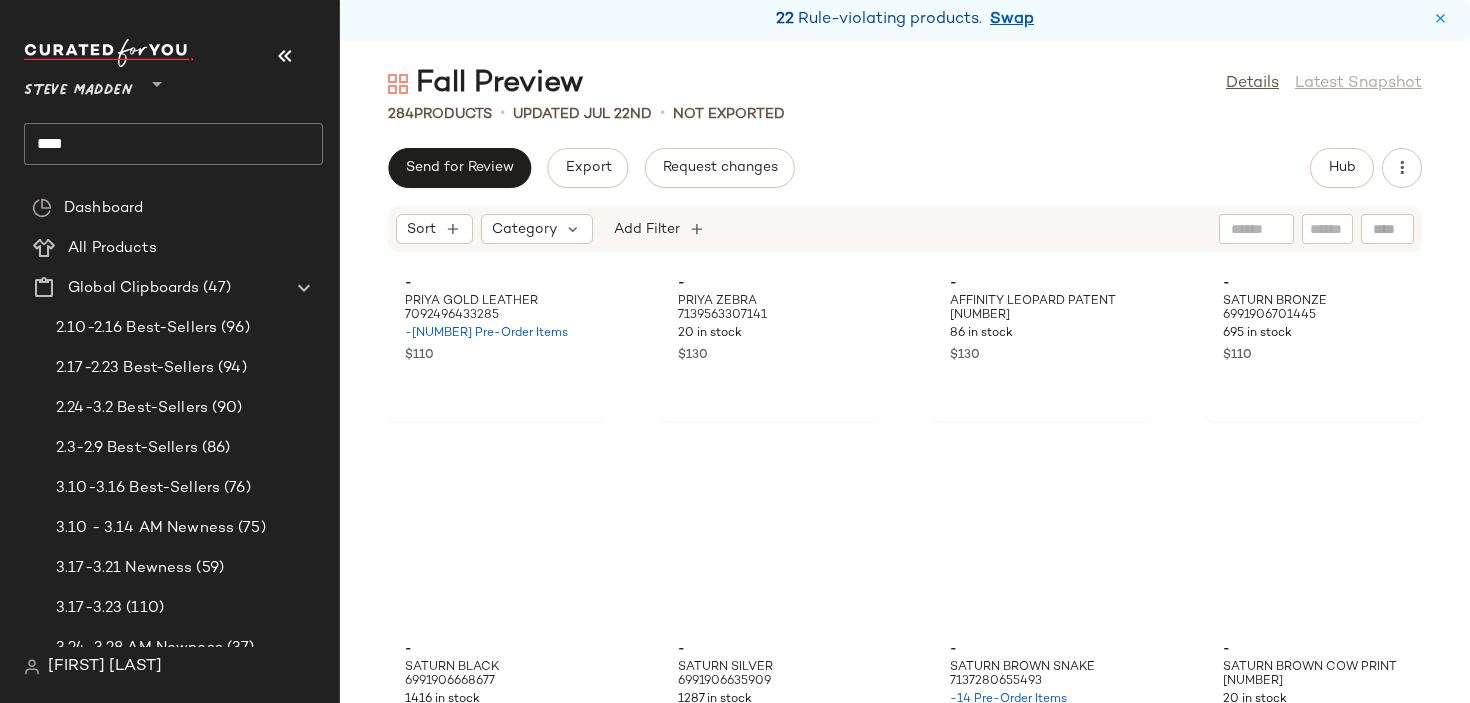scroll, scrollTop: 0, scrollLeft: 0, axis: both 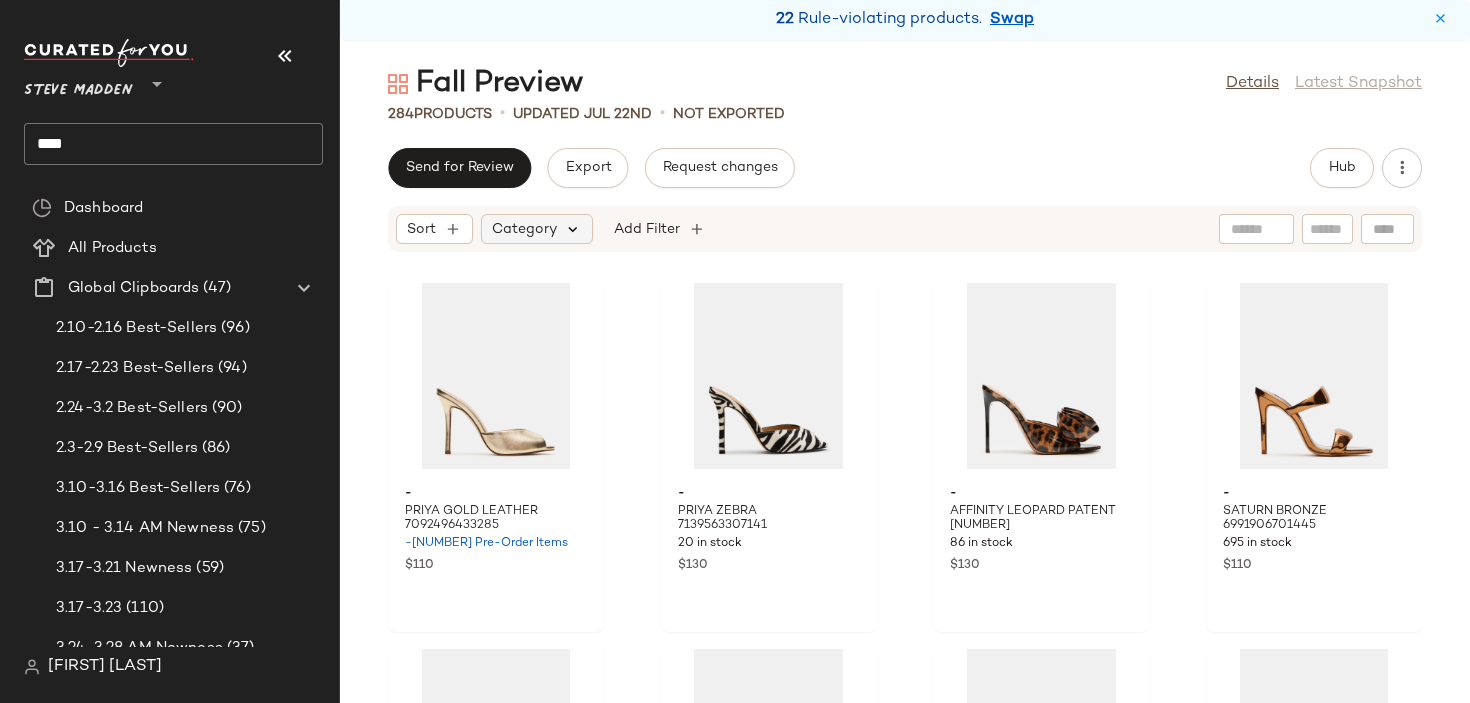 click at bounding box center [574, 229] 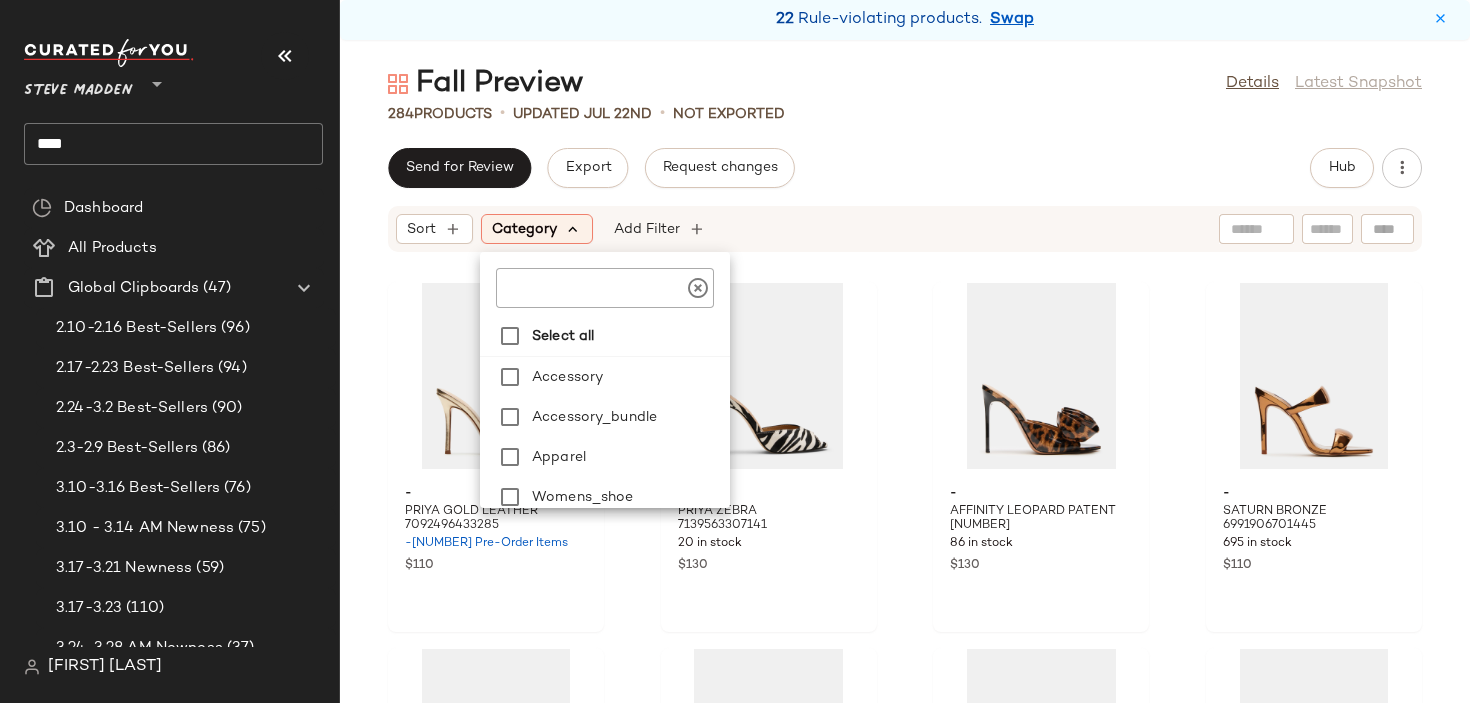 click at bounding box center [574, 229] 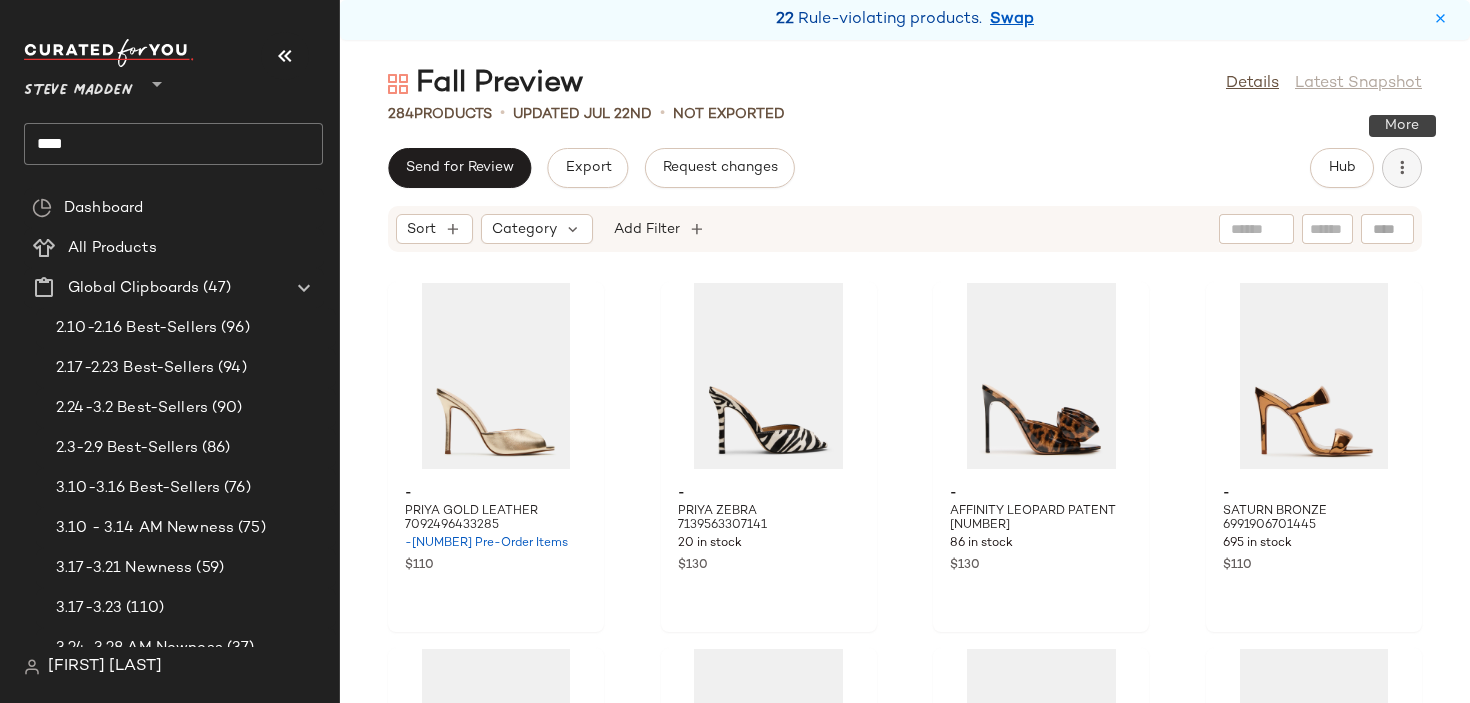 click 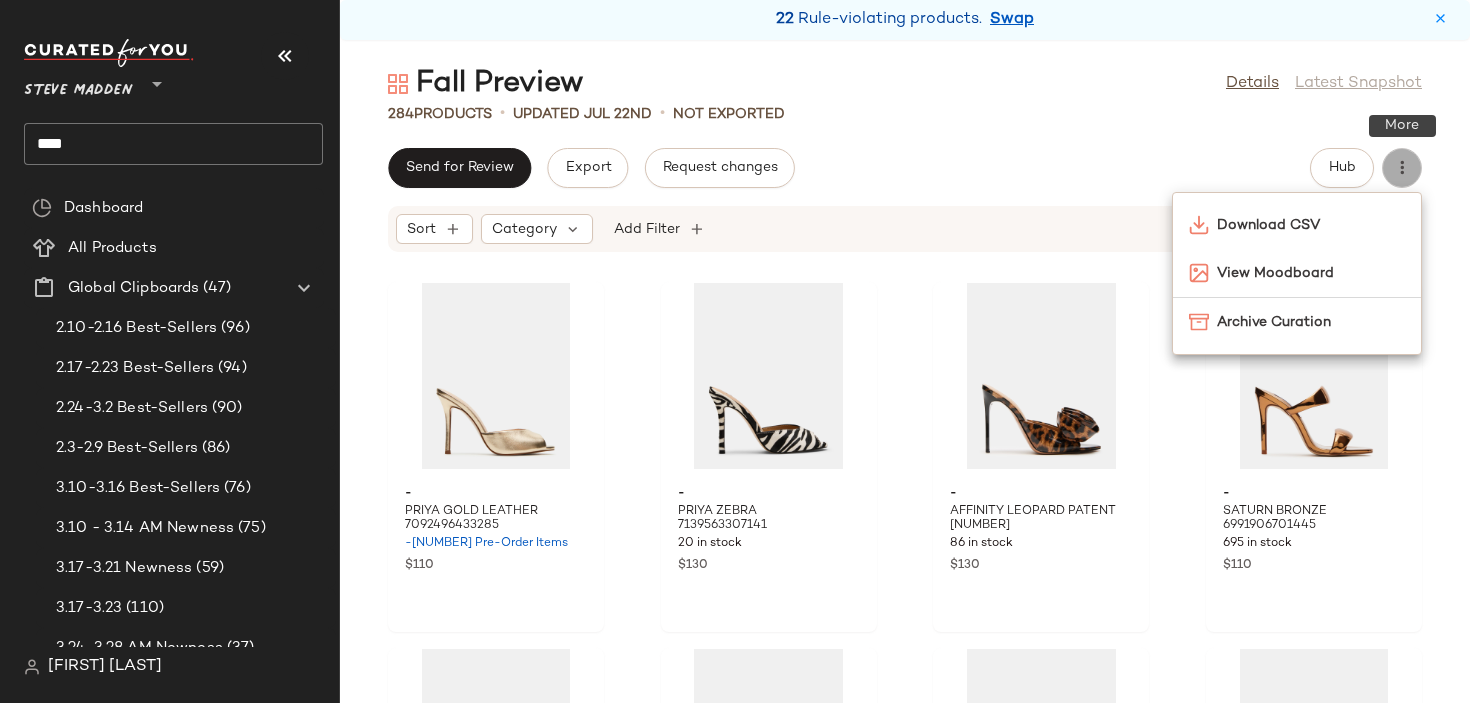 click 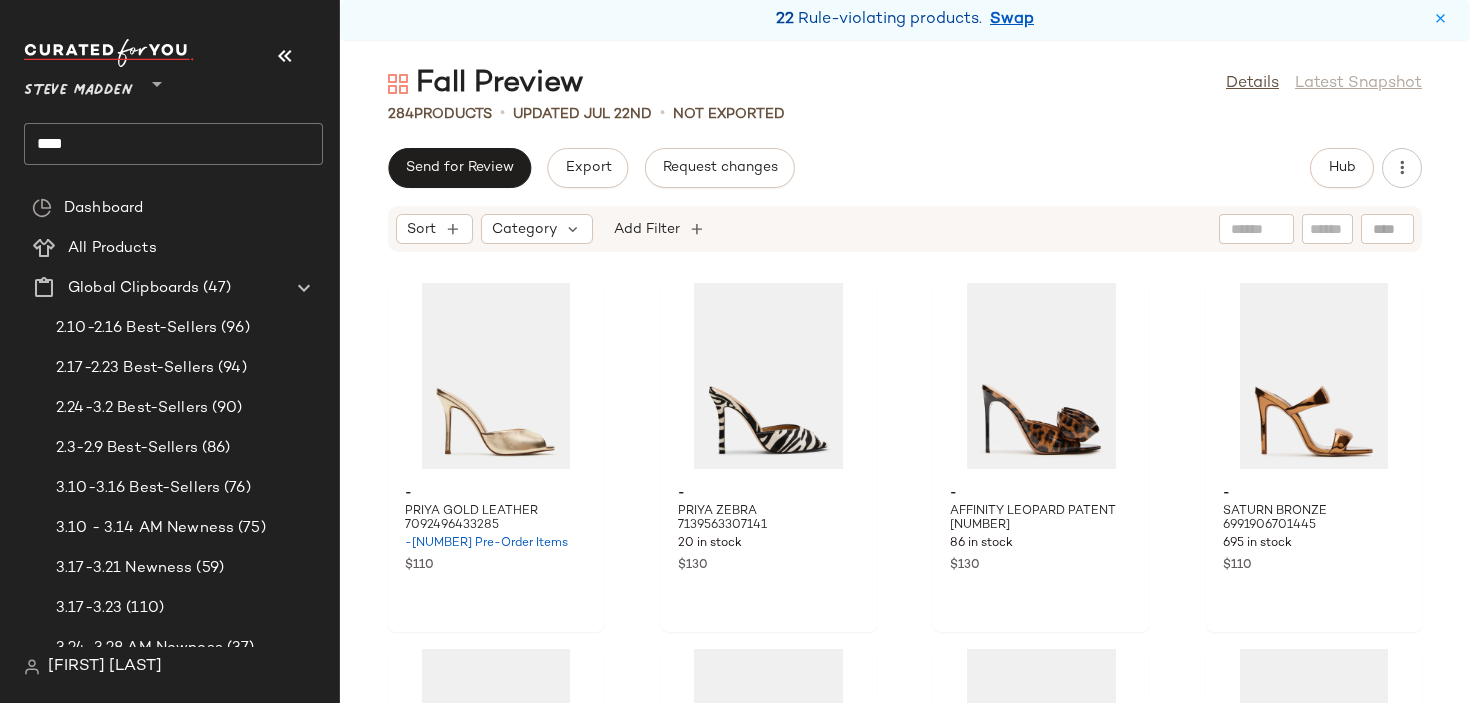 click on "- PRIYA GOLD LEATHER 7092496433285 -63 Pre-Order Items $110 - PRIYA ZEBRA 7139563307141 20 in stock $130 - AFFINITY LEOPARD PATENT 7079308886149 86 in stock $130 - SATURN BRONZE 6991906701445 695 in stock $110 - SATURN BLACK 6991906668677 1416 in stock $110 - SATURN SILVER 6991906635909 1287 in stock $110 - SATURN BROWN SNAKE 7137280655493 -14 Pre-Order Items $110 - SATURN BROWN COW PRINT 7137280688261 20 in stock $110 - RAMOS WINE 7130609516677 -34 Pre-Order Items $120 - RAMOS BLACK 7130609483909 -12 Pre-Order Items $120 - RAMOS BONE 7156522713221 -9 Pre-Order Items $120 - RAMOS NATURAL SNAKE 7130609746053 -48 Pre-Order Items $120 - JYPSEY CHERRY PEARL 7144065269893 10 in stock $100 - JYPSEY TAN LEATHER 7057934680197 1298 in stock $100 - JYPSEY TOPAZ PEARL 7141536137349 -6 Pre-Order Items $100 - JYPSEY BLACK LEATHER 7057934876805 1239 in stock $100" 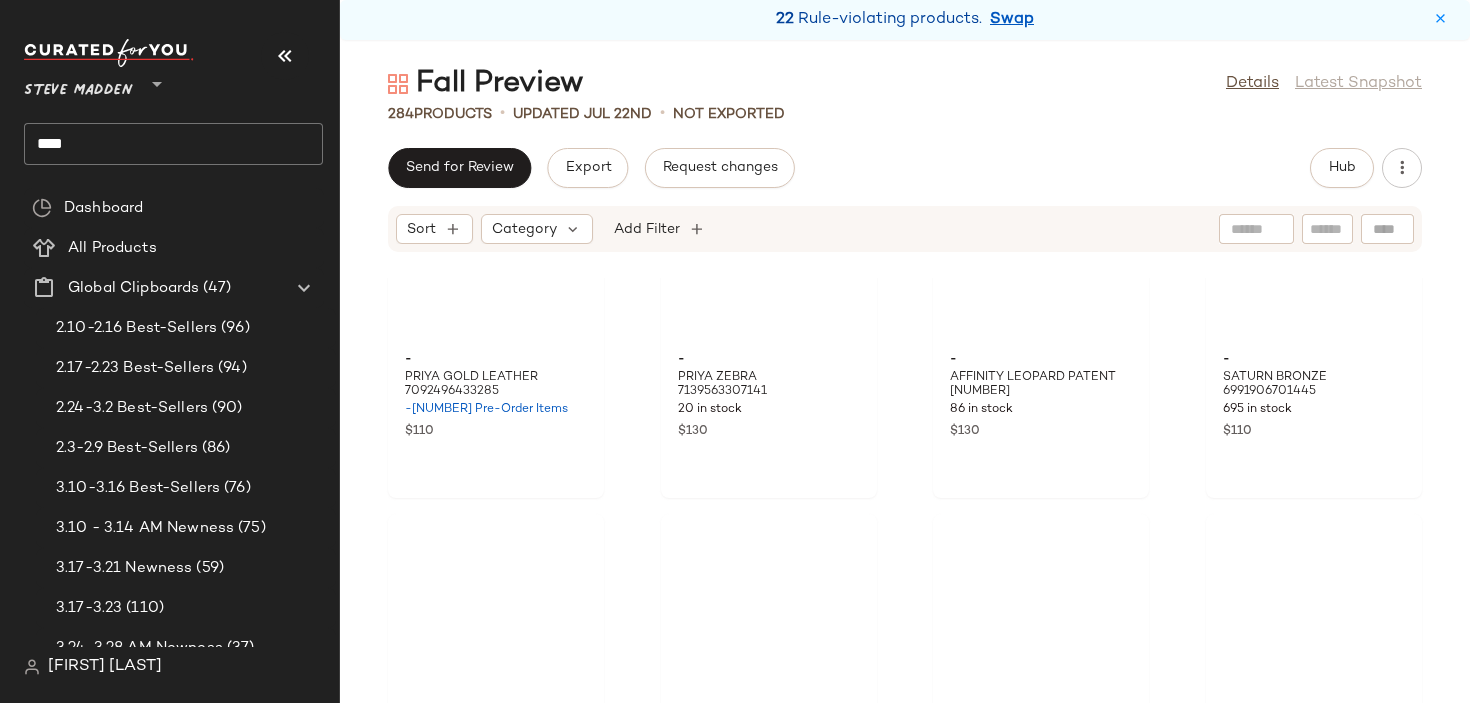 scroll, scrollTop: 0, scrollLeft: 0, axis: both 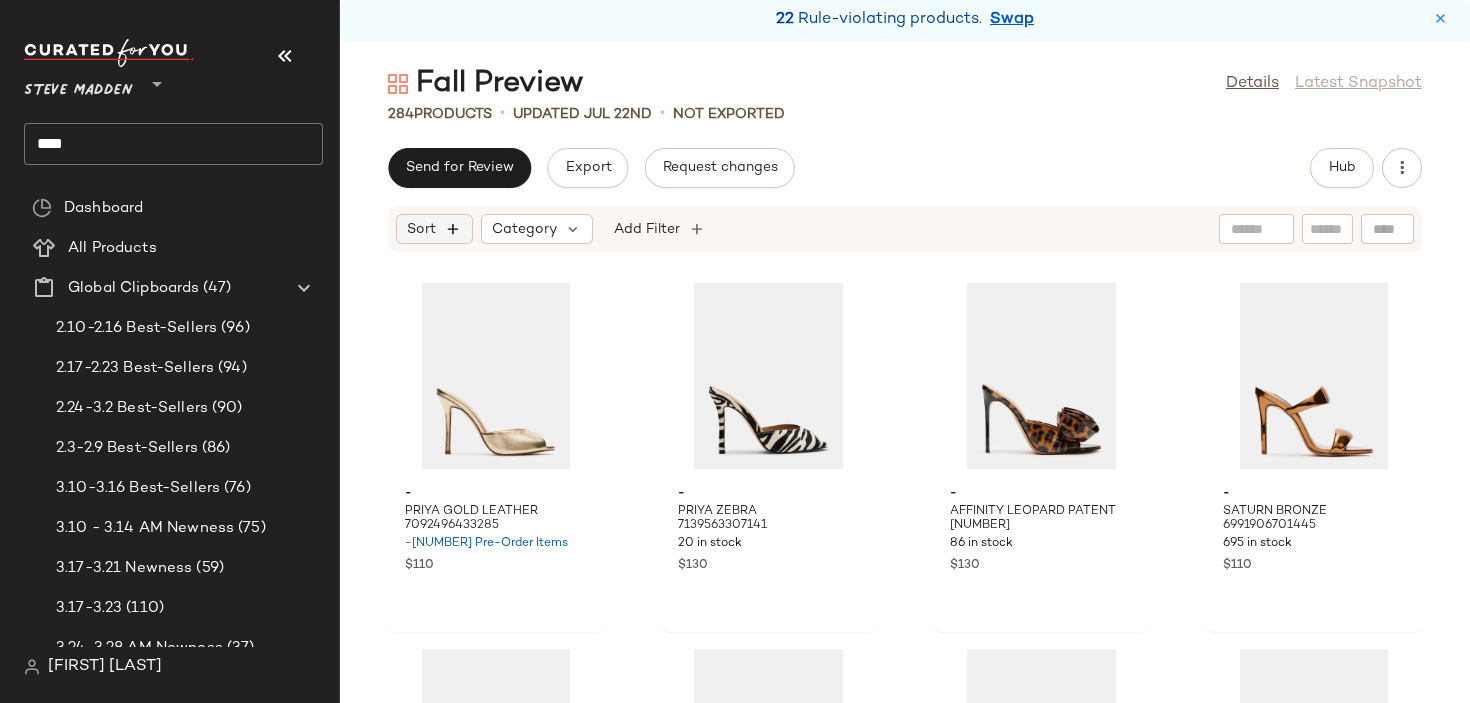 click at bounding box center [453, 229] 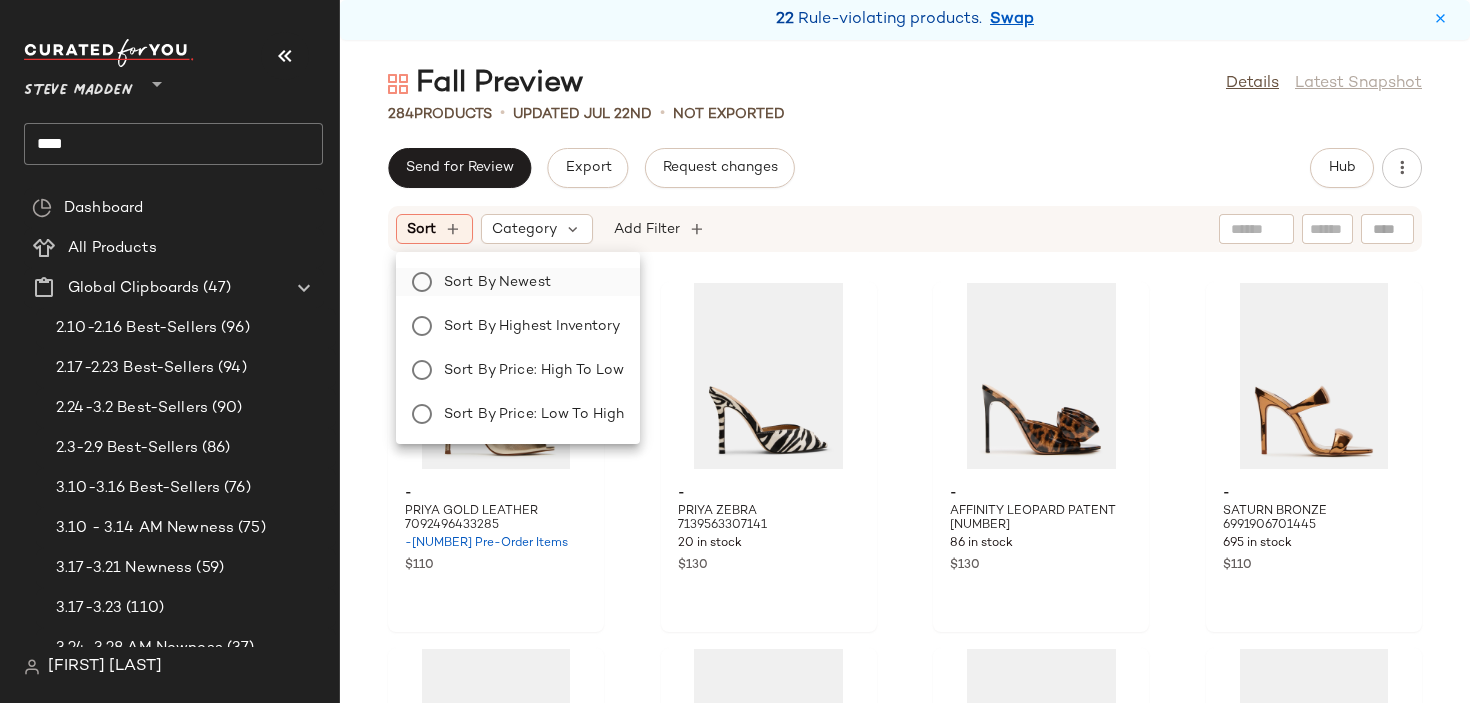 click on "Sort by Newest" 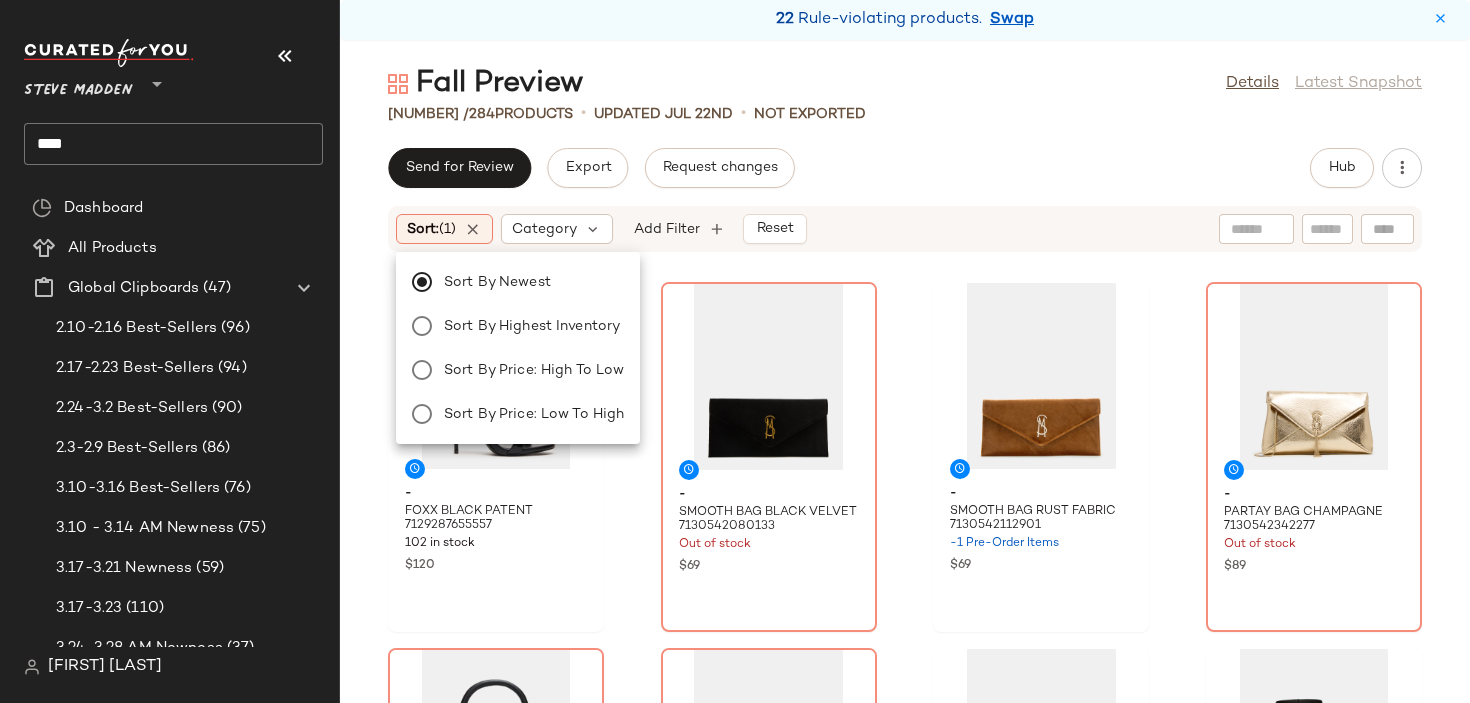 click on "- FOXX BLACK PATENT 7129287655557 102 in stock $120 - SMOOTH BAG BLACK VELVET 7130542080133 Out of stock $69 - SMOOTH BAG RUST FABRIC 7130542112901 -1 Pre-Order Items $69 - PARTAY BAG CHAMPAGNE 7130542342277 Out of stock $89 - PREPPY BAG BLACK 7130542375045 Out of stock $88 - KISSES BAG BLACK 7130542964869 Out of stock $89 - KISSES BAG WINE 7130543030405 -2 Pre-Order Items $89 - TRILLION BLACK 7131594522757 -1 Pre-Order Items $160 - MORGANA BAG BLACK PATENT 7131950416005 Out of stock $79 - MORGANA BAG GOLD PATENT 7131950448773 Out of stock $79 - MORGANA BAG SILVER PATENT 7131950481541 Out of stock $79 - TRE JEAN FOREVER BLUE 7137308967045 150 in stock $119 - BOLERO TAN COW PRINT 7139299164293 Out of stock $190 - JYPSEY CHERRY PEARL 7144065269893 10 in stock $100 - LAUPER RED LEOPARD 7144839512197 Out of stock $230 - LAUPER BLACK 7144839708805 Out of stock $230" 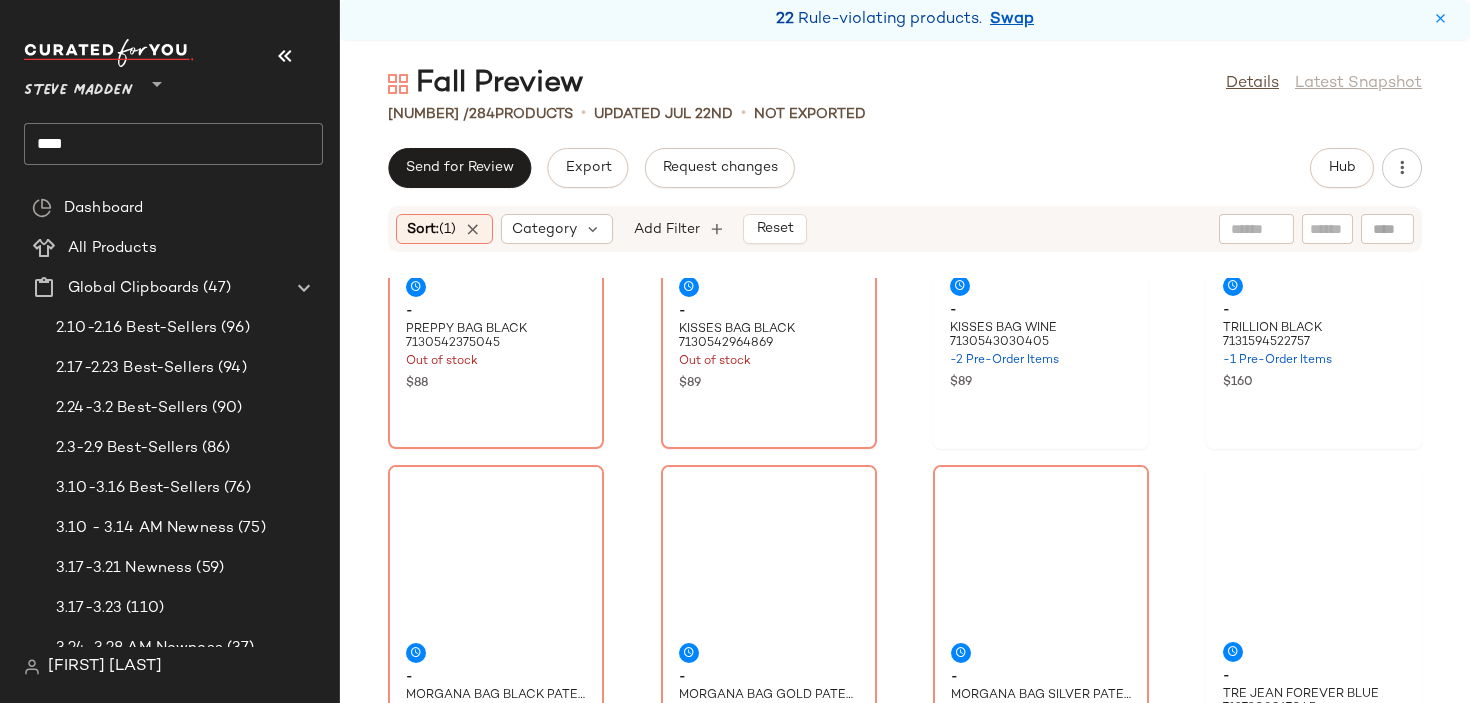 scroll, scrollTop: 0, scrollLeft: 0, axis: both 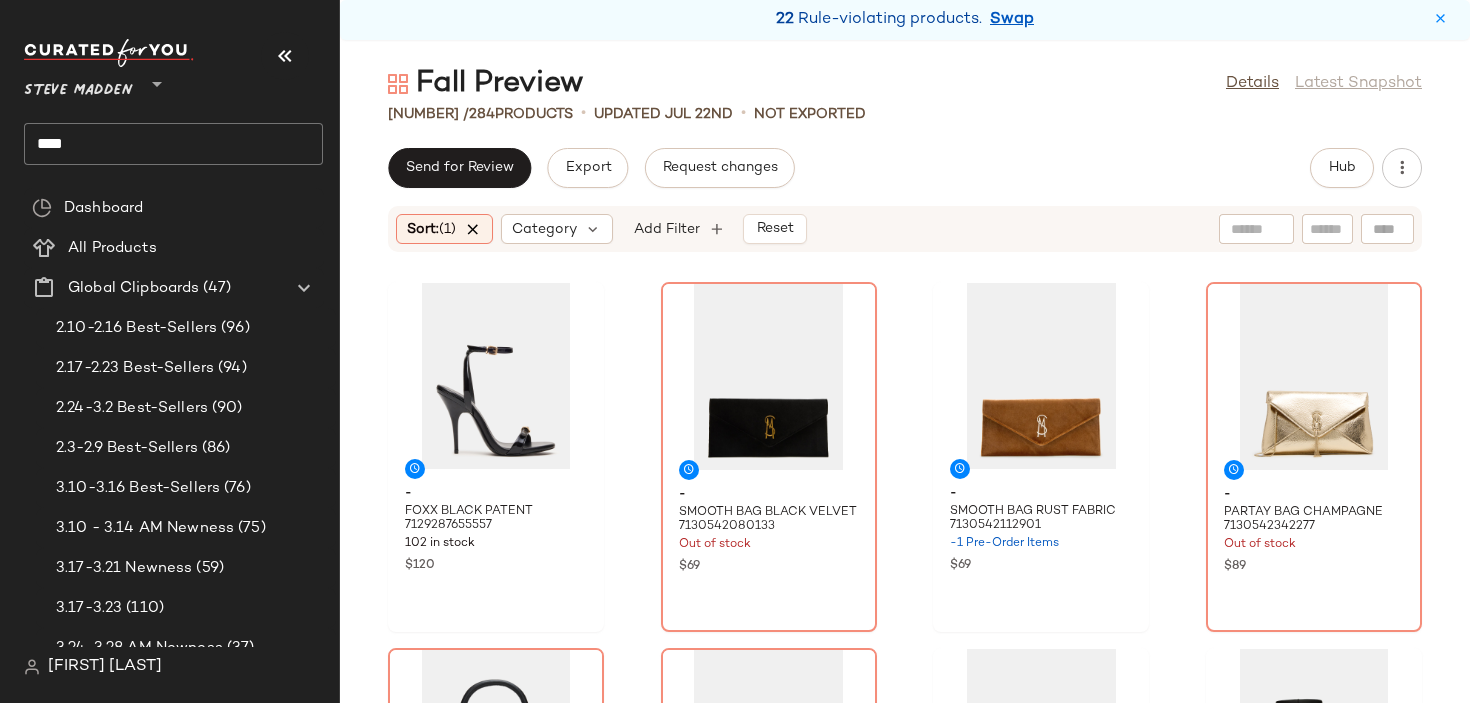 click at bounding box center [473, 229] 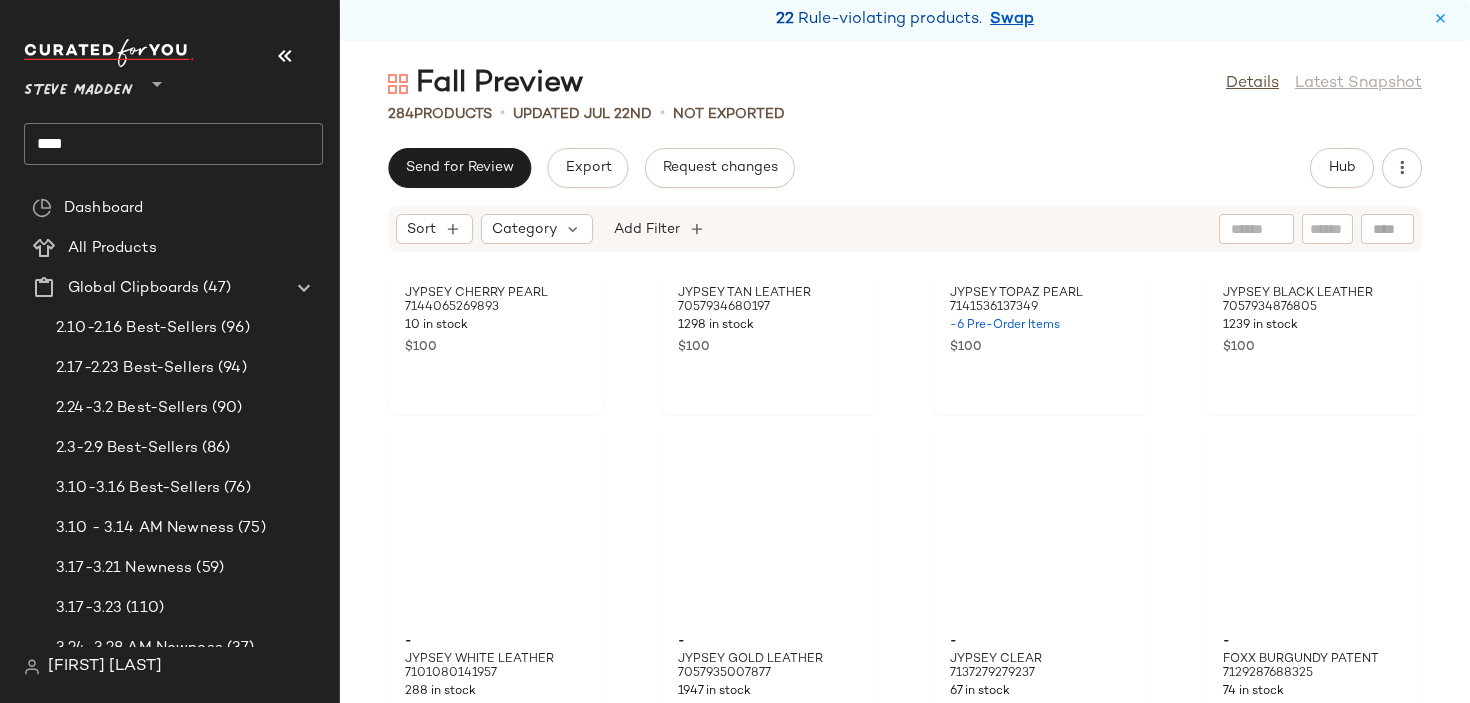 scroll, scrollTop: 0, scrollLeft: 0, axis: both 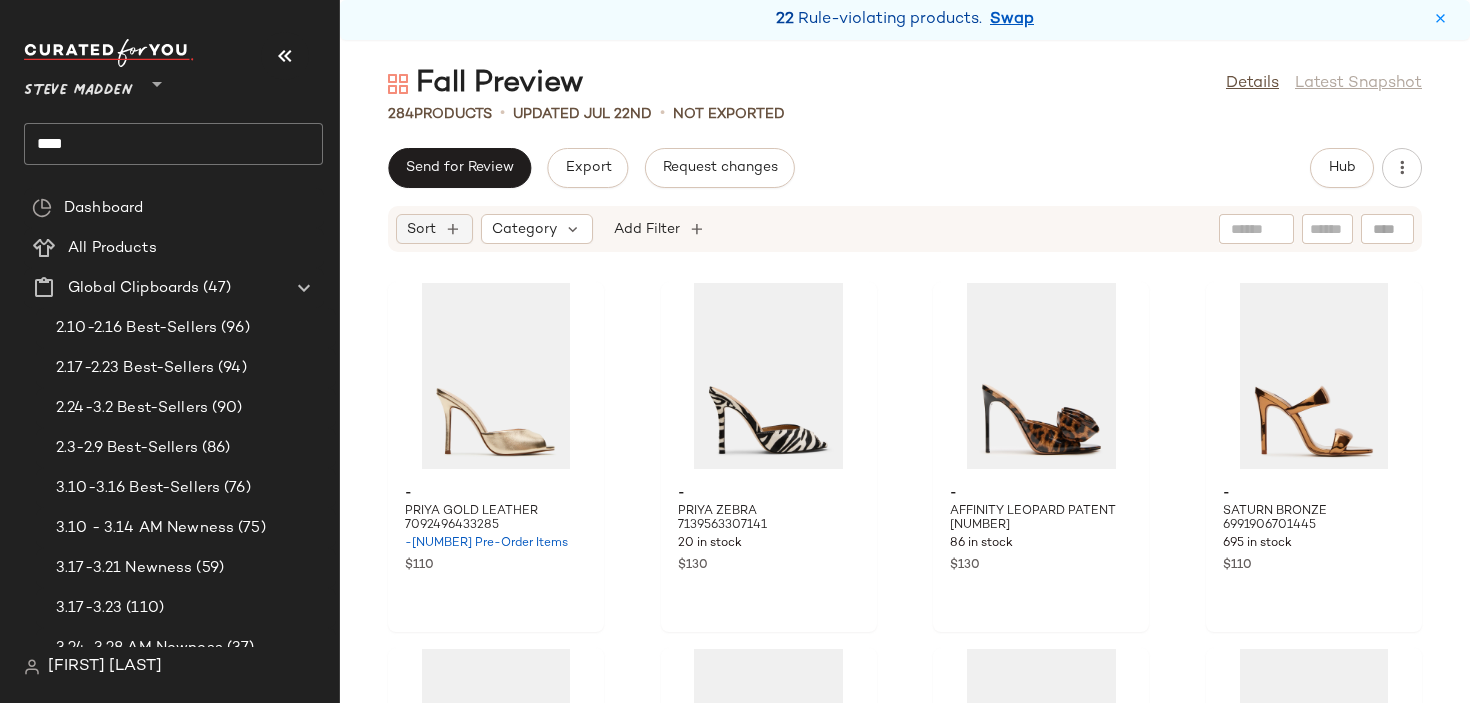 click on "Sort" at bounding box center (421, 229) 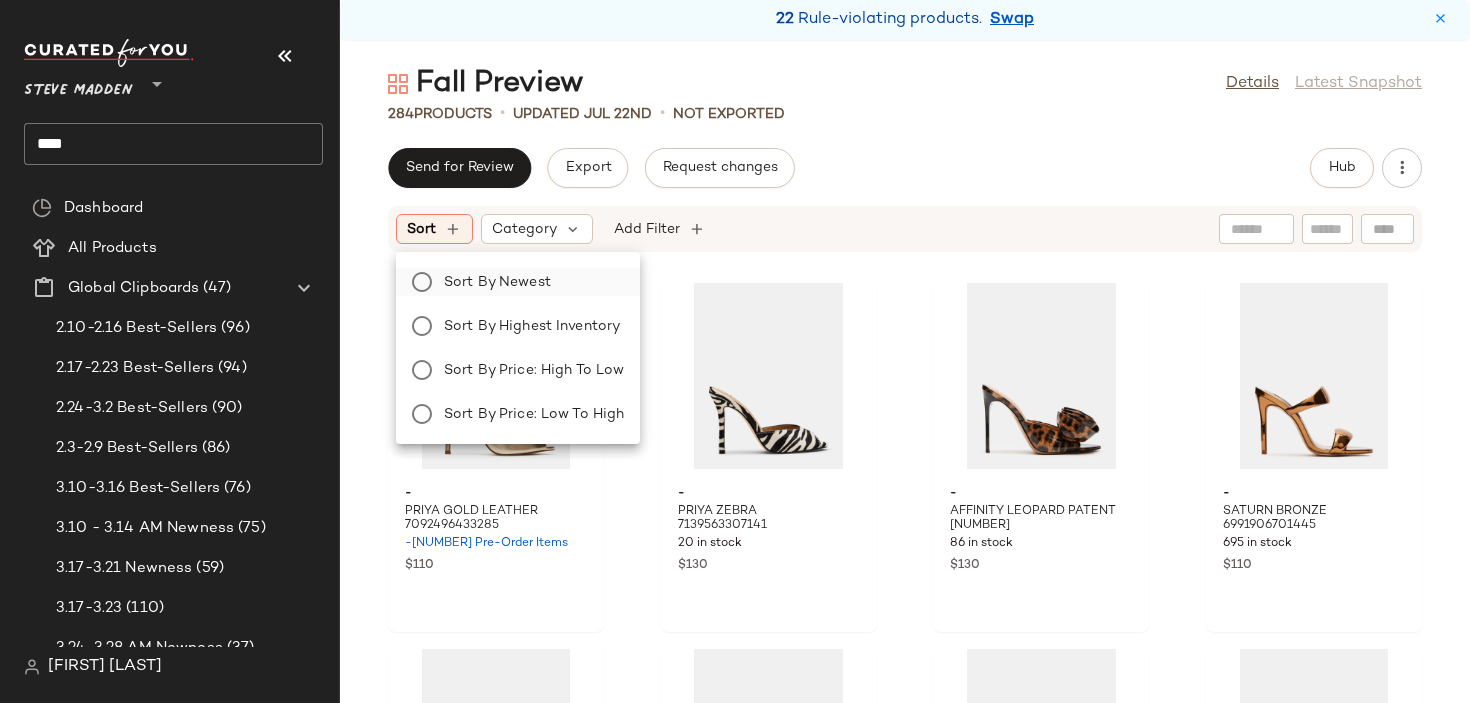 click on "Sort by Newest" 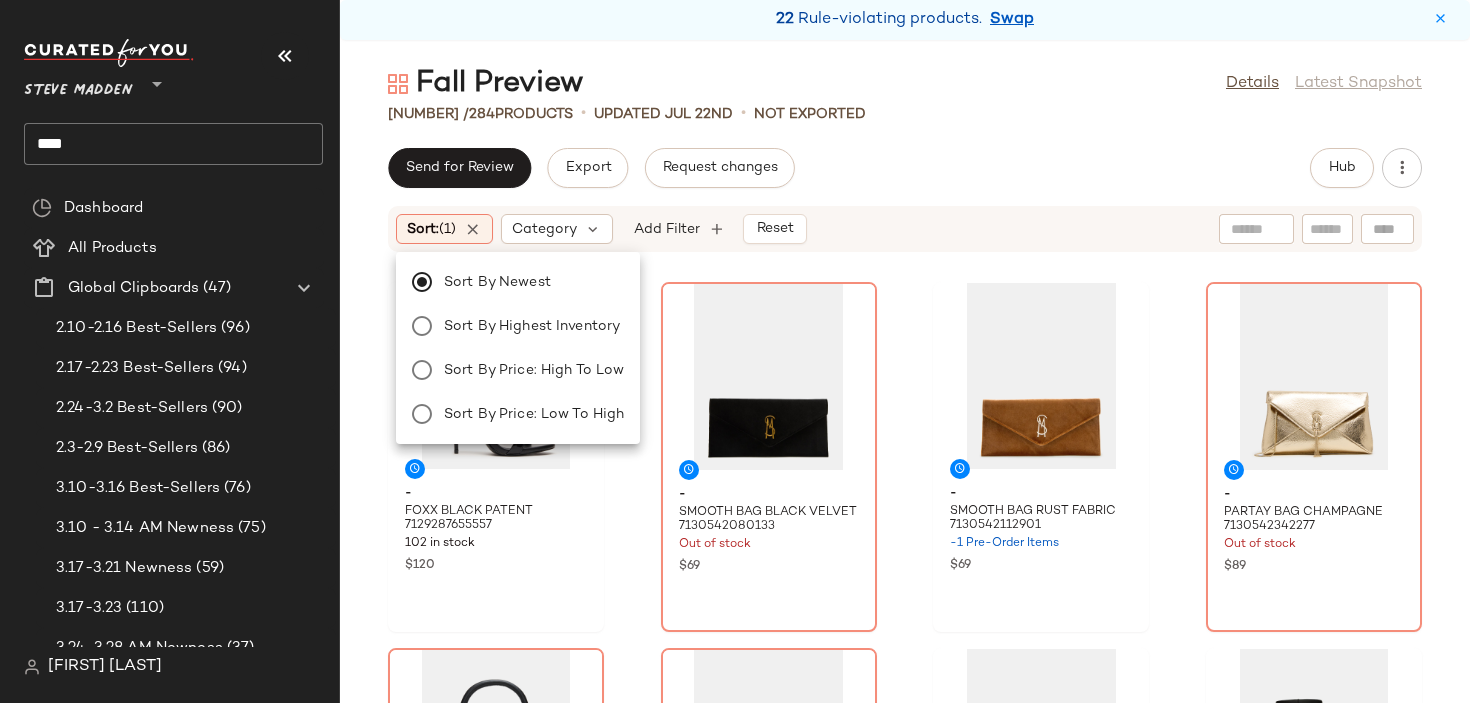 click on "- FOXX BLACK PATENT 7129287655557 102 in stock $120 - SMOOTH BAG BLACK VELVET 7130542080133 Out of stock $69 - SMOOTH BAG RUST FABRIC 7130542112901 -1 Pre-Order Items $69 - PARTAY BAG CHAMPAGNE 7130542342277 Out of stock $89 - PREPPY BAG BLACK 7130542375045 Out of stock $88 - KISSES BAG BLACK 7130542964869 Out of stock $89 - KISSES BAG WINE 7130543030405 -2 Pre-Order Items $89 - TRILLION BLACK 7131594522757 -1 Pre-Order Items $160 - MORGANA BAG BLACK PATENT 7131950416005 Out of stock $79 - MORGANA BAG GOLD PATENT 7131950448773 Out of stock $79 - MORGANA BAG SILVER PATENT 7131950481541 Out of stock $79 - TRE JEAN FOREVER BLUE 7137308967045 150 in stock $119 - BOLERO TAN COW PRINT 7139299164293 Out of stock $190 - JYPSEY CHERRY PEARL 7144065269893 10 in stock $100 - LAUPER RED LEOPARD 7144839512197 Out of stock $230 - LAUPER BLACK 7144839708805 Out of stock $230" 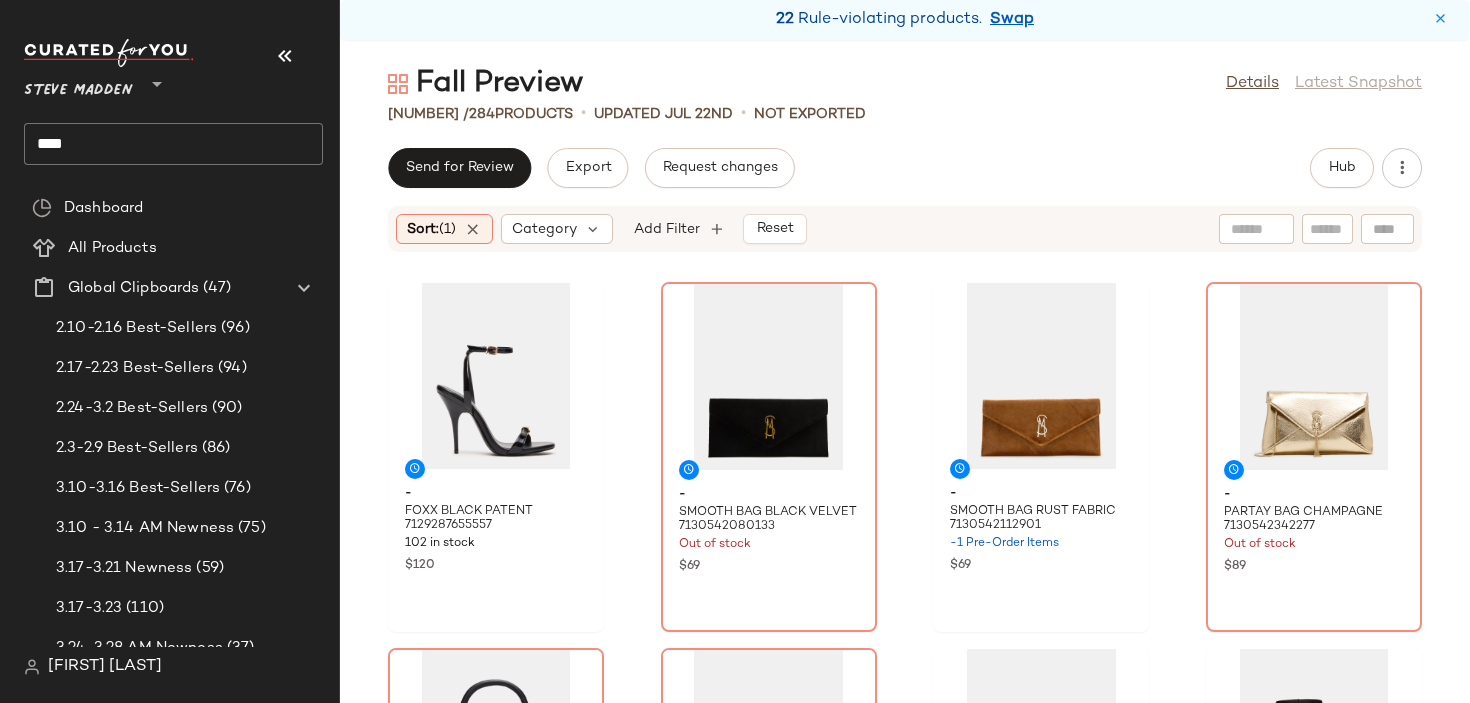 click on "- FOXX BLACK PATENT 7129287655557 102 in stock $120 - SMOOTH BAG BLACK VELVET 7130542080133 Out of stock $69 - SMOOTH BAG RUST FABRIC 7130542112901 -1 Pre-Order Items $69 - PARTAY BAG CHAMPAGNE 7130542342277 Out of stock $89 - PREPPY BAG BLACK 7130542375045 Out of stock $88 - KISSES BAG BLACK 7130542964869 Out of stock $89 - KISSES BAG WINE 7130543030405 -2 Pre-Order Items $89 - TRILLION BLACK 7131594522757 -1 Pre-Order Items $160 - MORGANA BAG BLACK PATENT 7131950416005 Out of stock $79 - MORGANA BAG GOLD PATENT 7131950448773 Out of stock $79 - MORGANA BAG SILVER PATENT 7131950481541 Out of stock $79 - TRE JEAN FOREVER BLUE 7137308967045 150 in stock $119 - BOLERO TAN COW PRINT 7139299164293 Out of stock $190 - JYPSEY CHERRY PEARL 7144065269893 10 in stock $100 - LAUPER RED LEOPARD 7144839512197 Out of stock $230 - LAUPER BLACK 7144839708805 Out of stock $230" 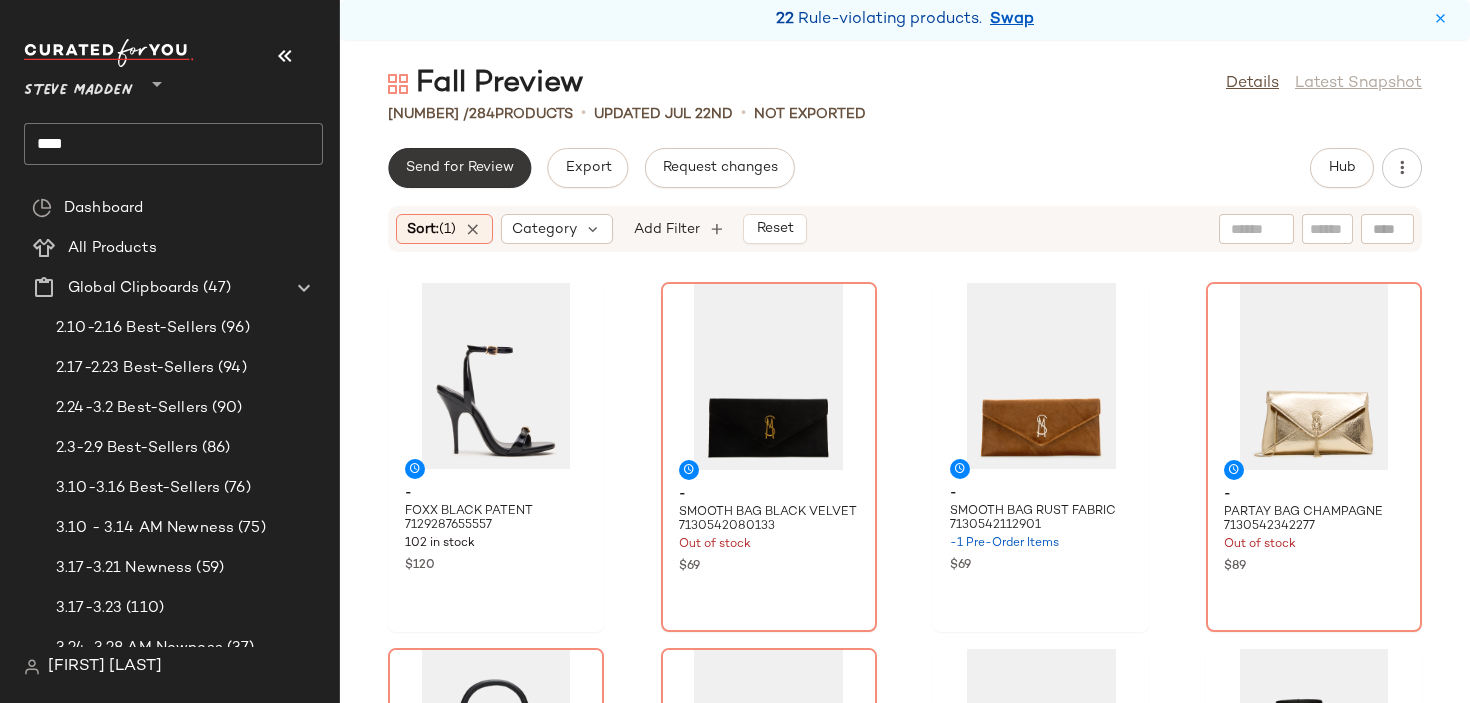 click on "Send for Review" 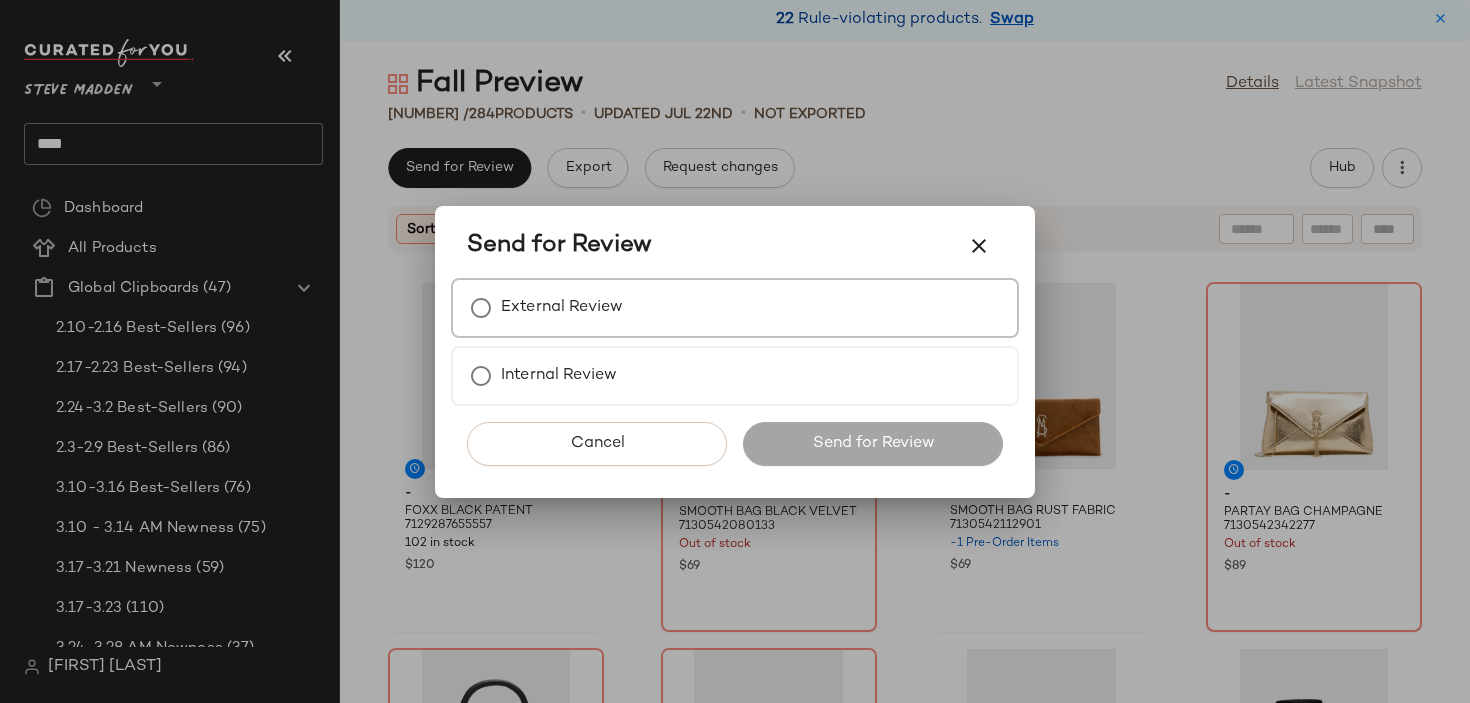 click on "External Review" at bounding box center (562, 308) 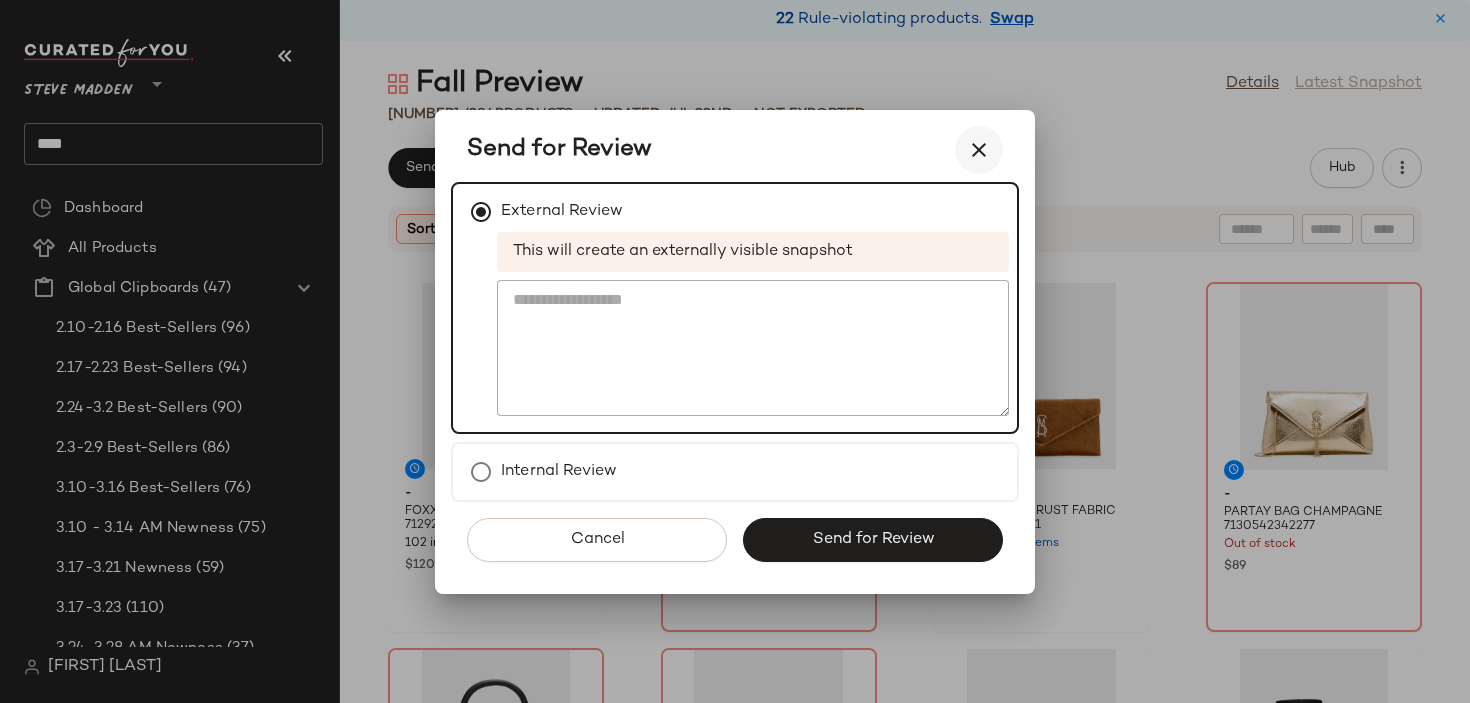 click at bounding box center [979, 150] 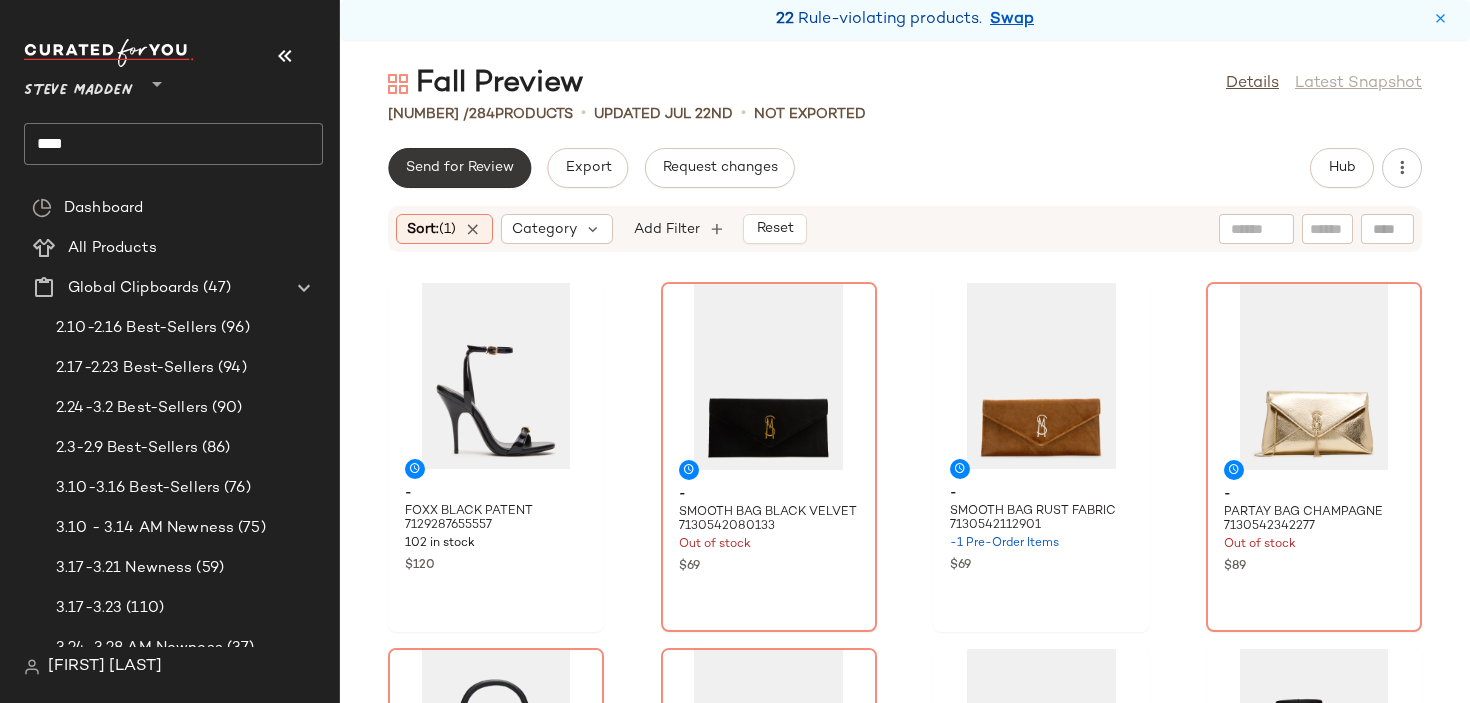 click on "Send for Review" 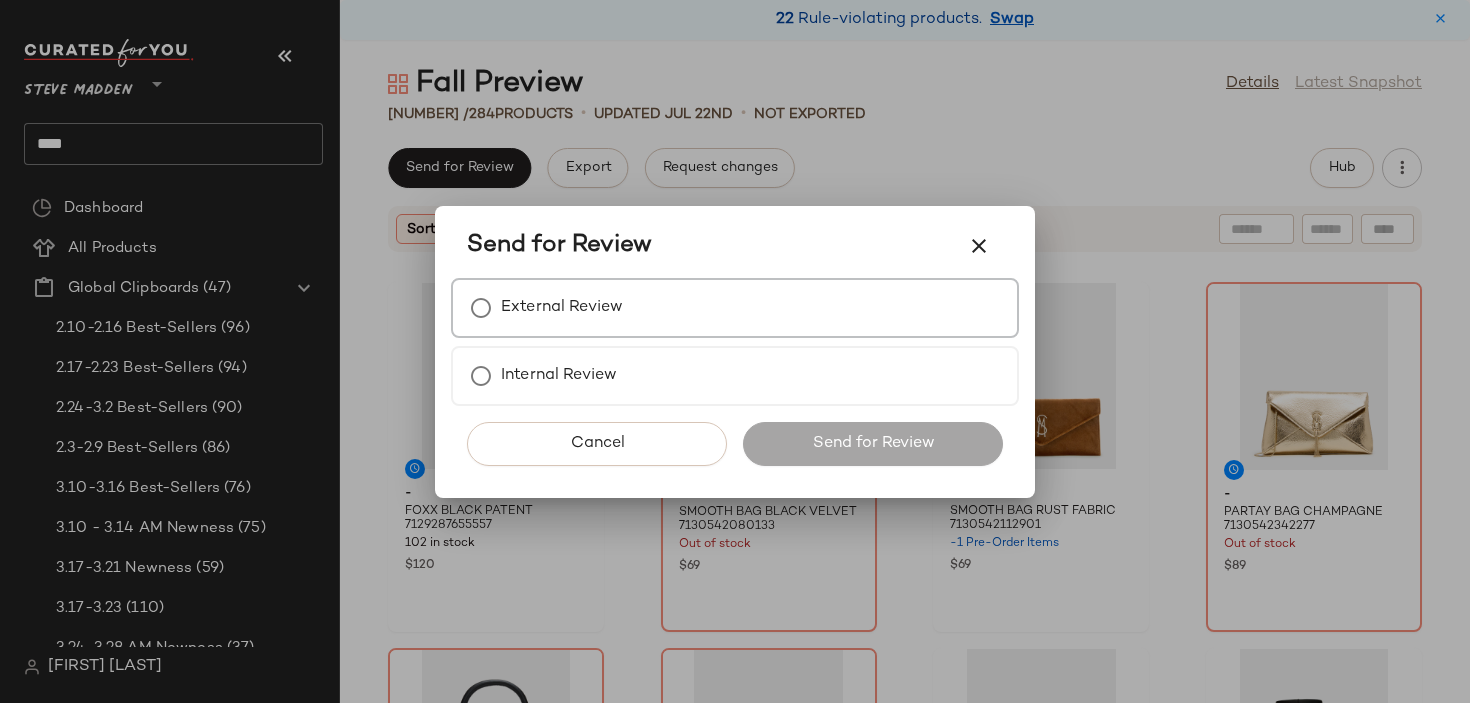 click on "External Review" at bounding box center [735, 308] 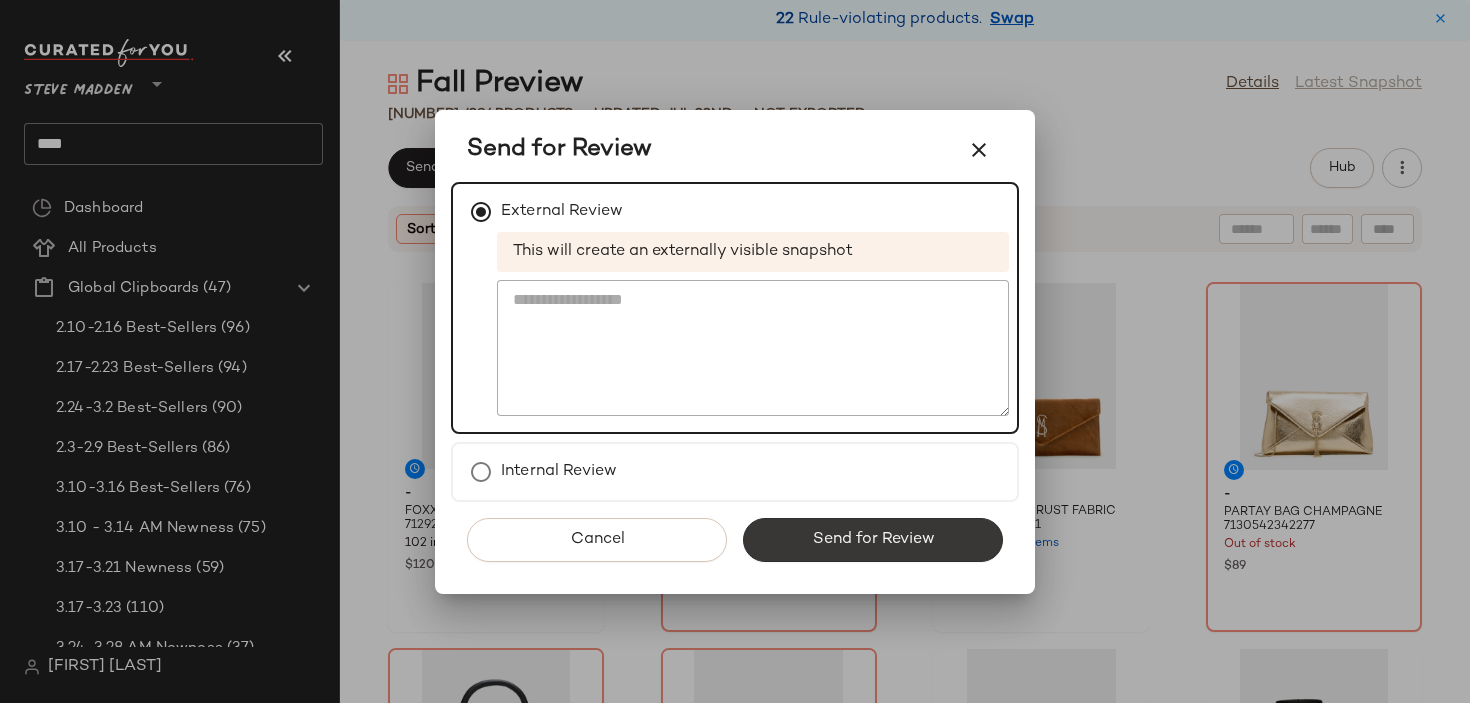 click on "Send for Review" at bounding box center (873, 540) 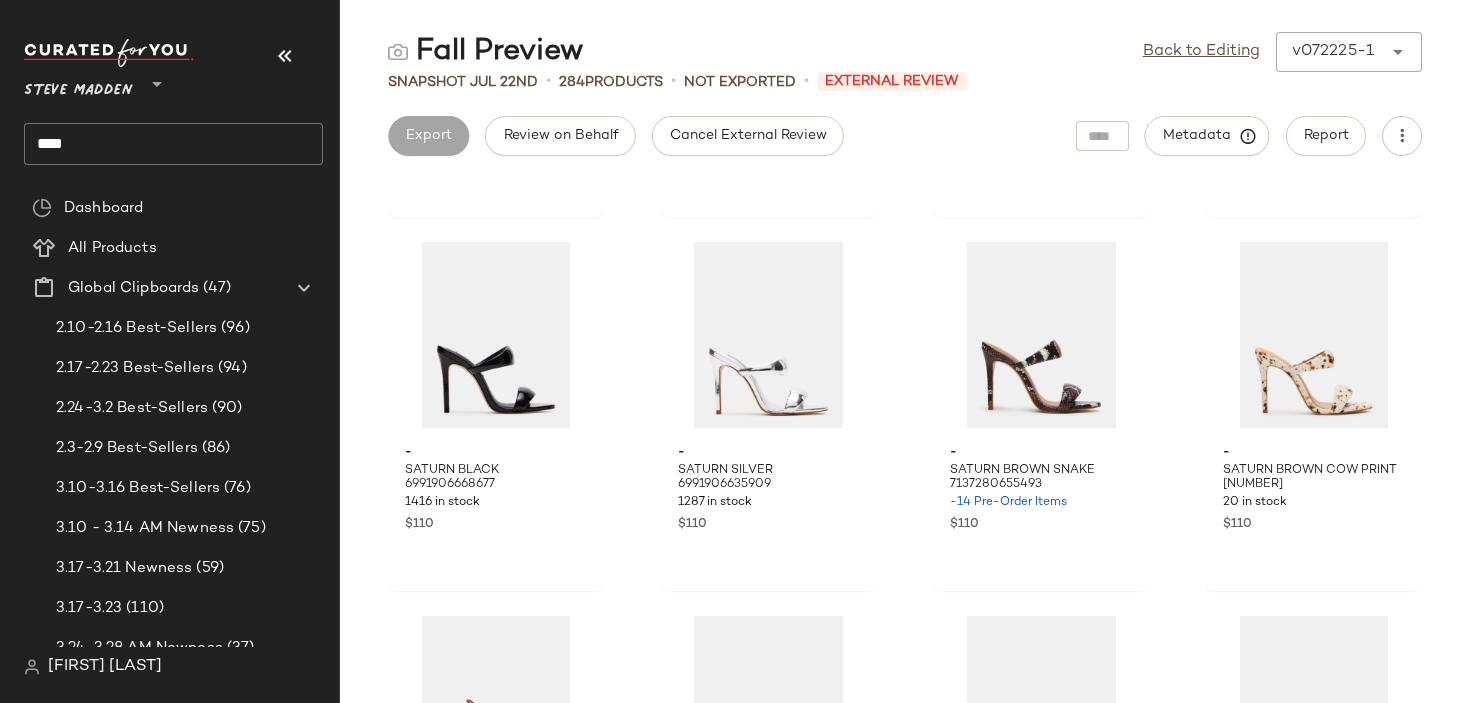 scroll, scrollTop: 0, scrollLeft: 0, axis: both 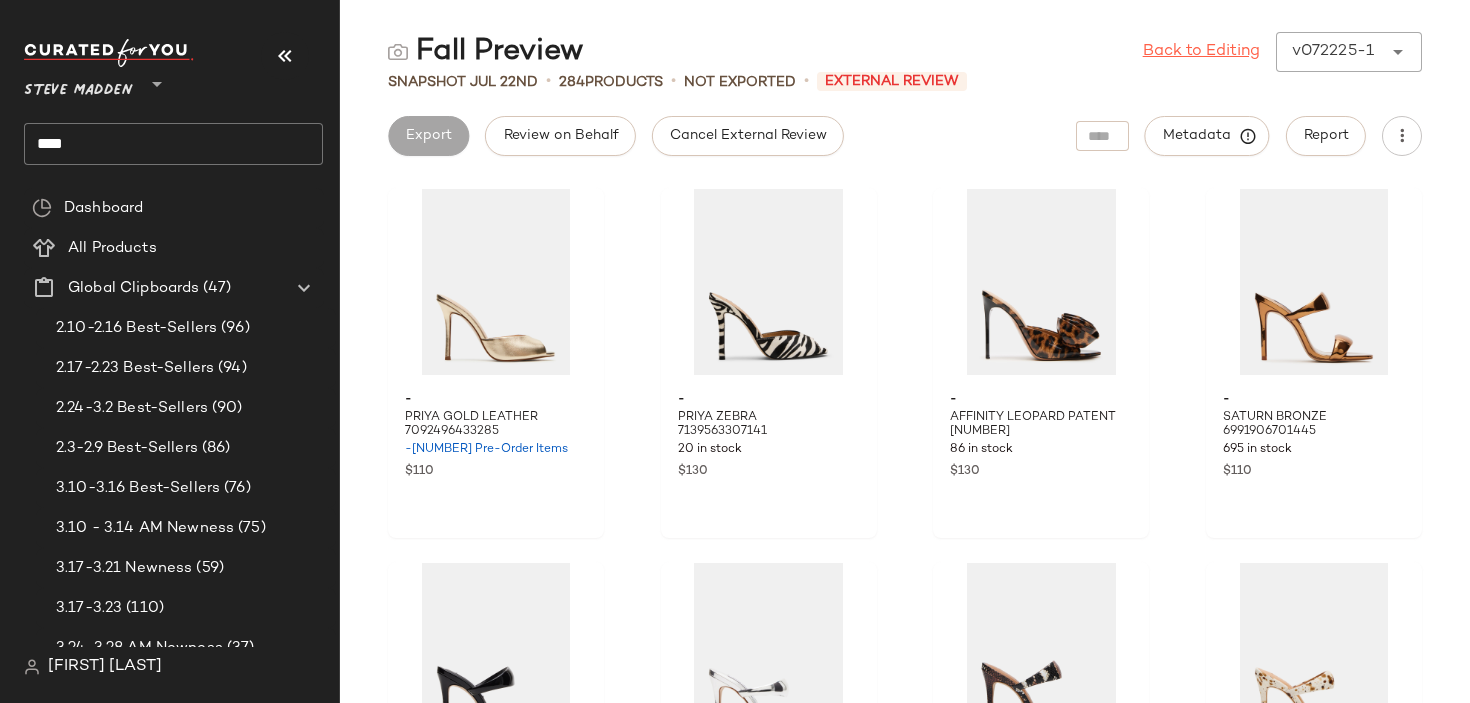 click on "Back to Editing" at bounding box center (1201, 52) 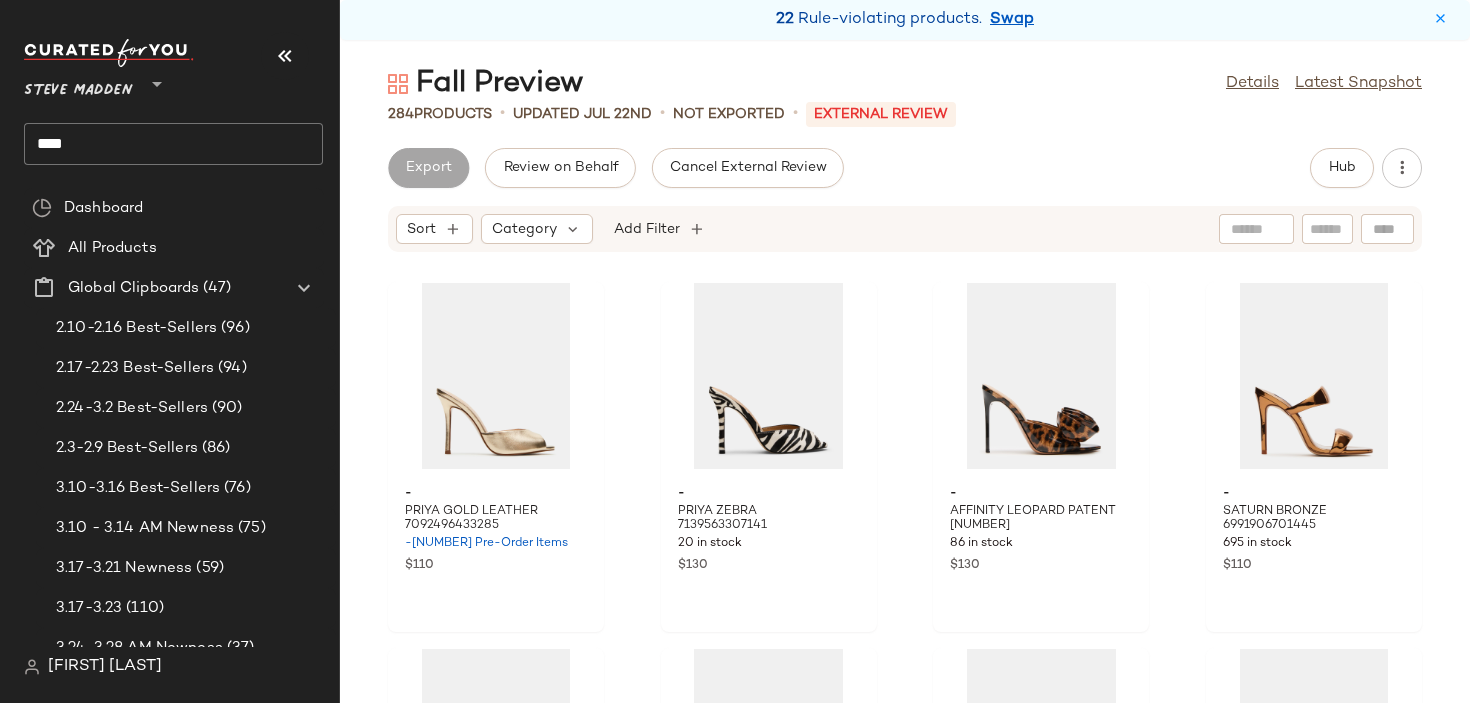 click on "Export" 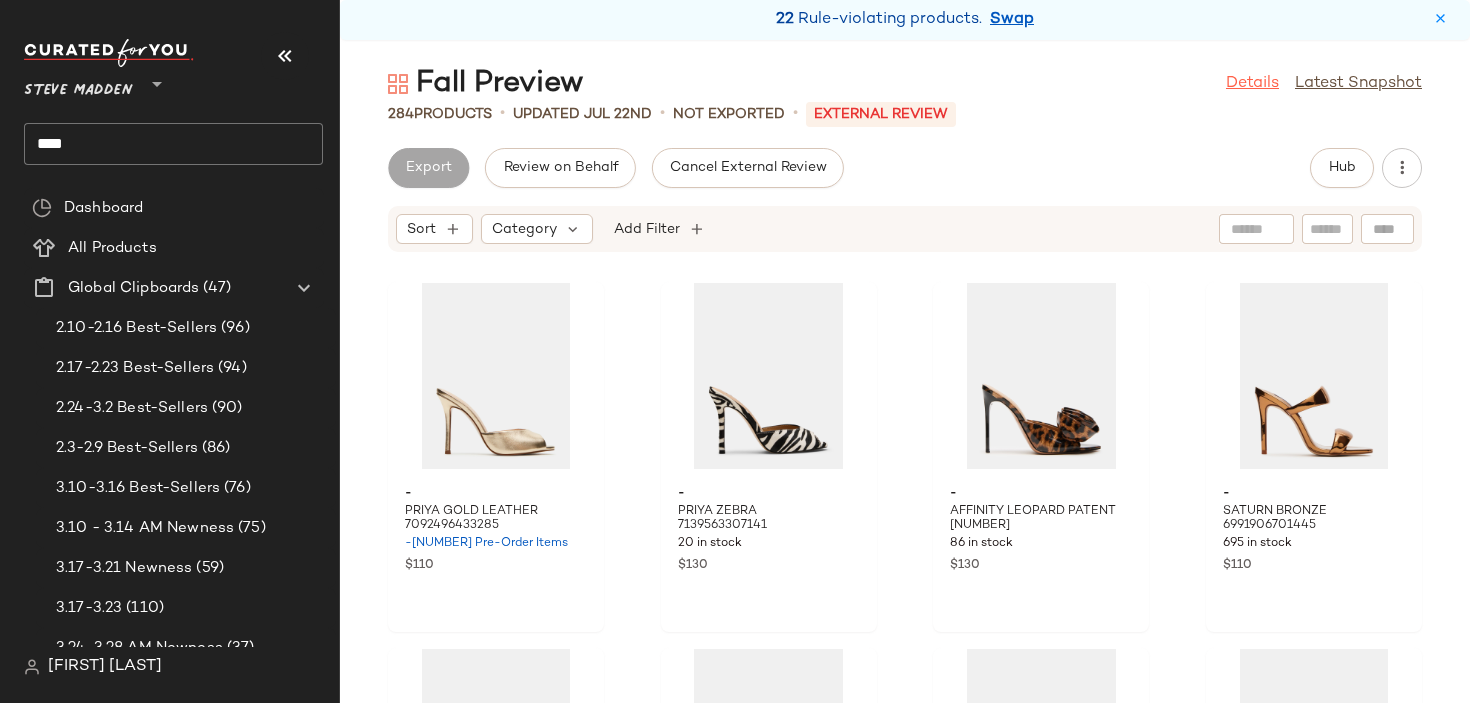 click on "Details" at bounding box center [1252, 84] 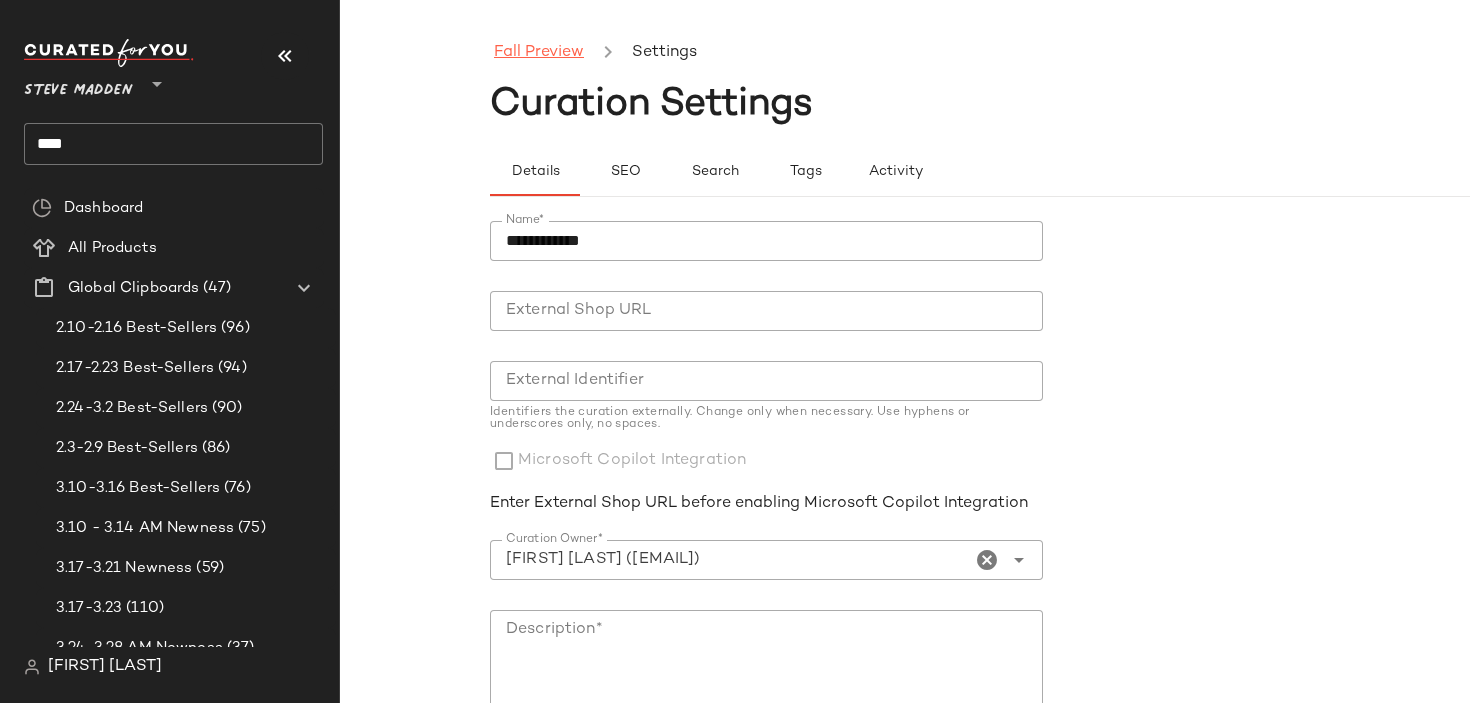 click on "Fall Preview" at bounding box center [539, 53] 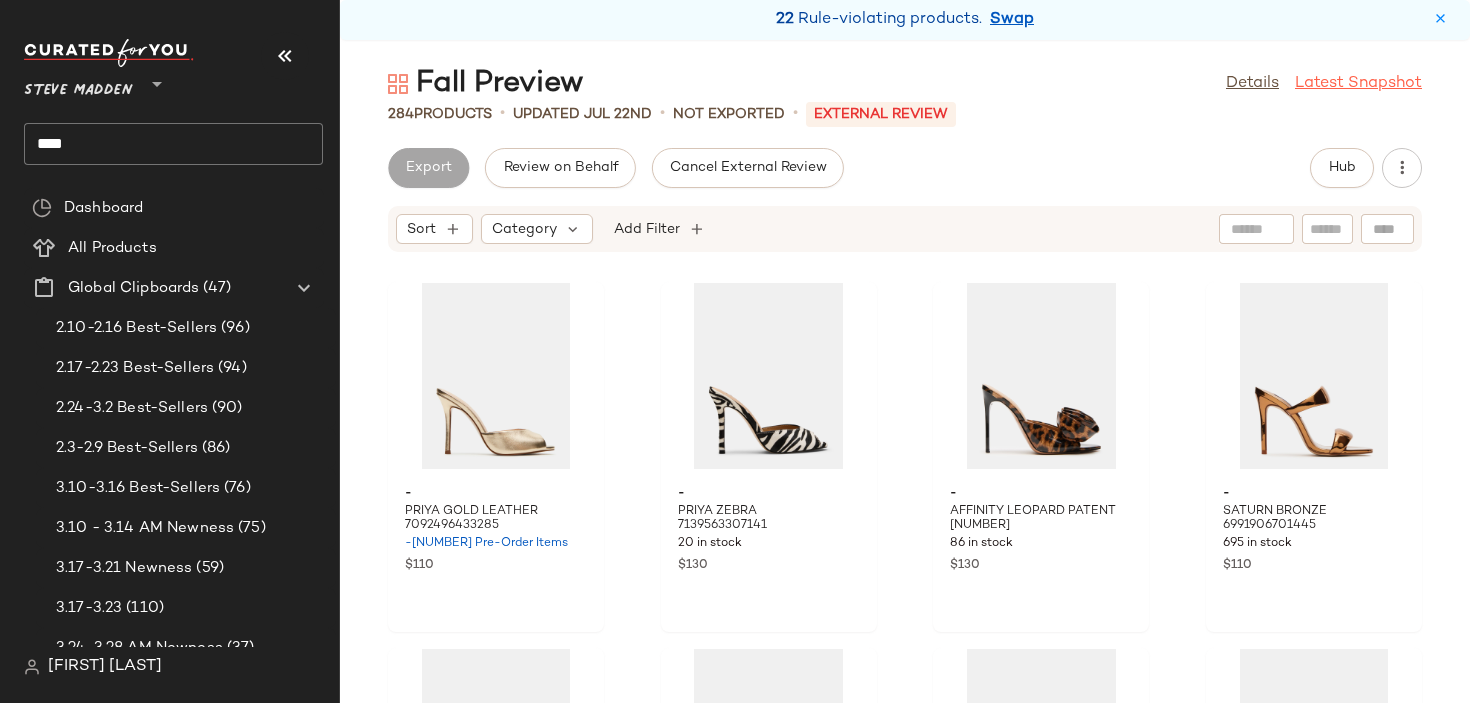 click on "Latest Snapshot" at bounding box center (1358, 84) 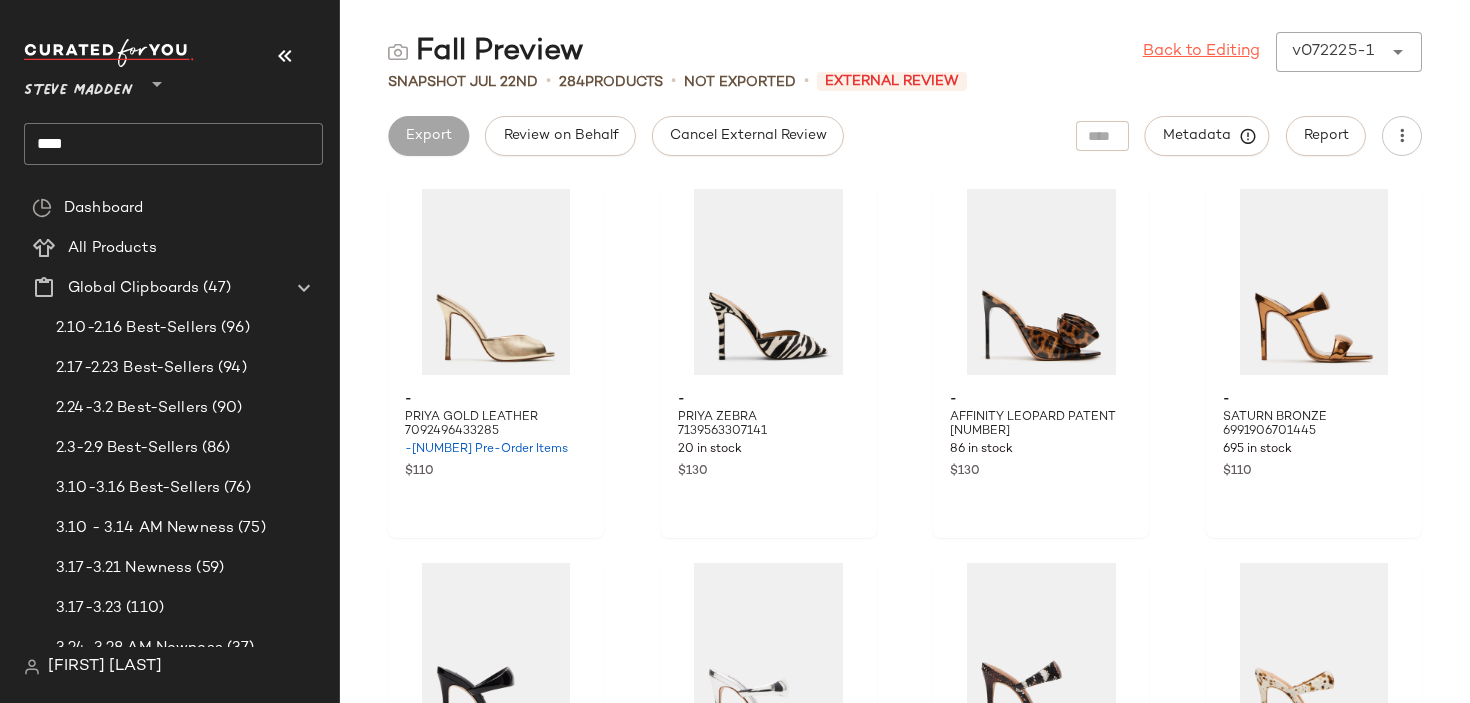 click on "Back to Editing" at bounding box center (1201, 52) 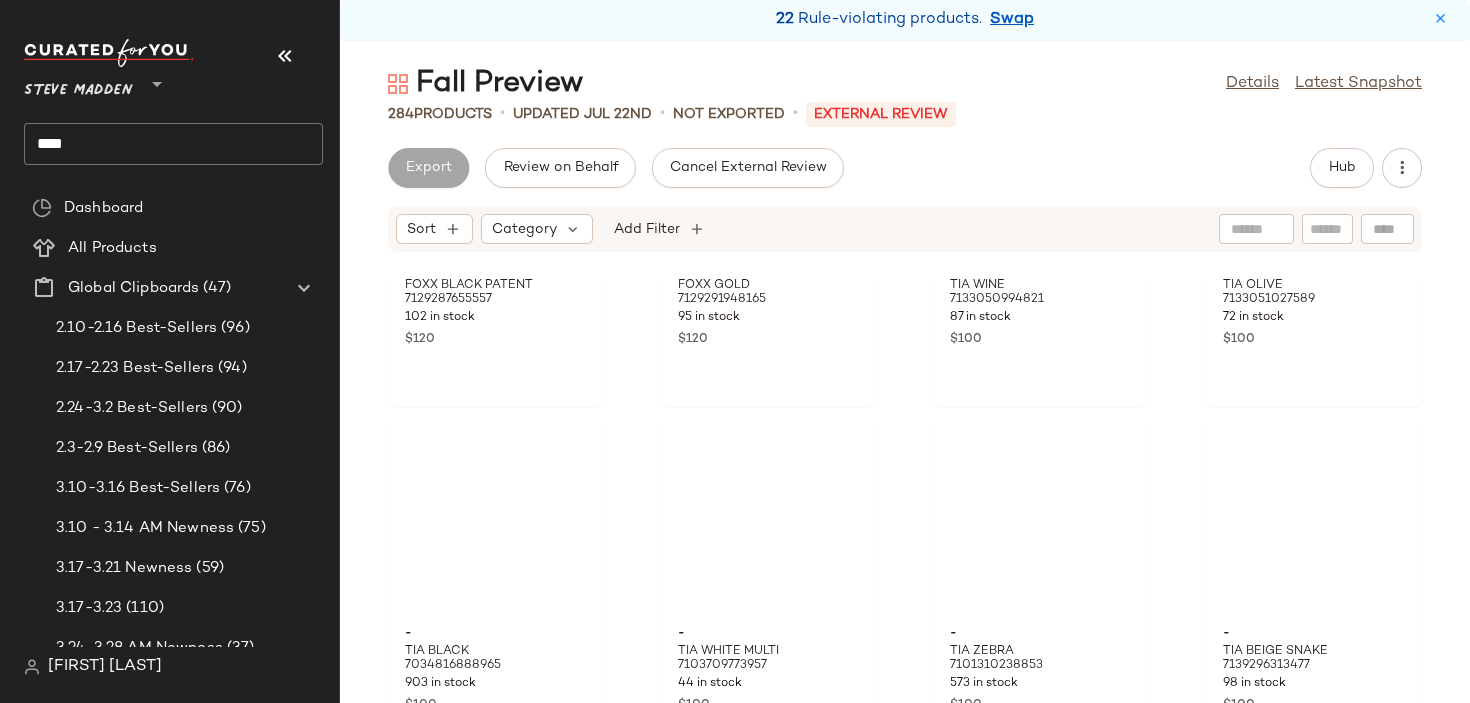 scroll, scrollTop: 2598, scrollLeft: 0, axis: vertical 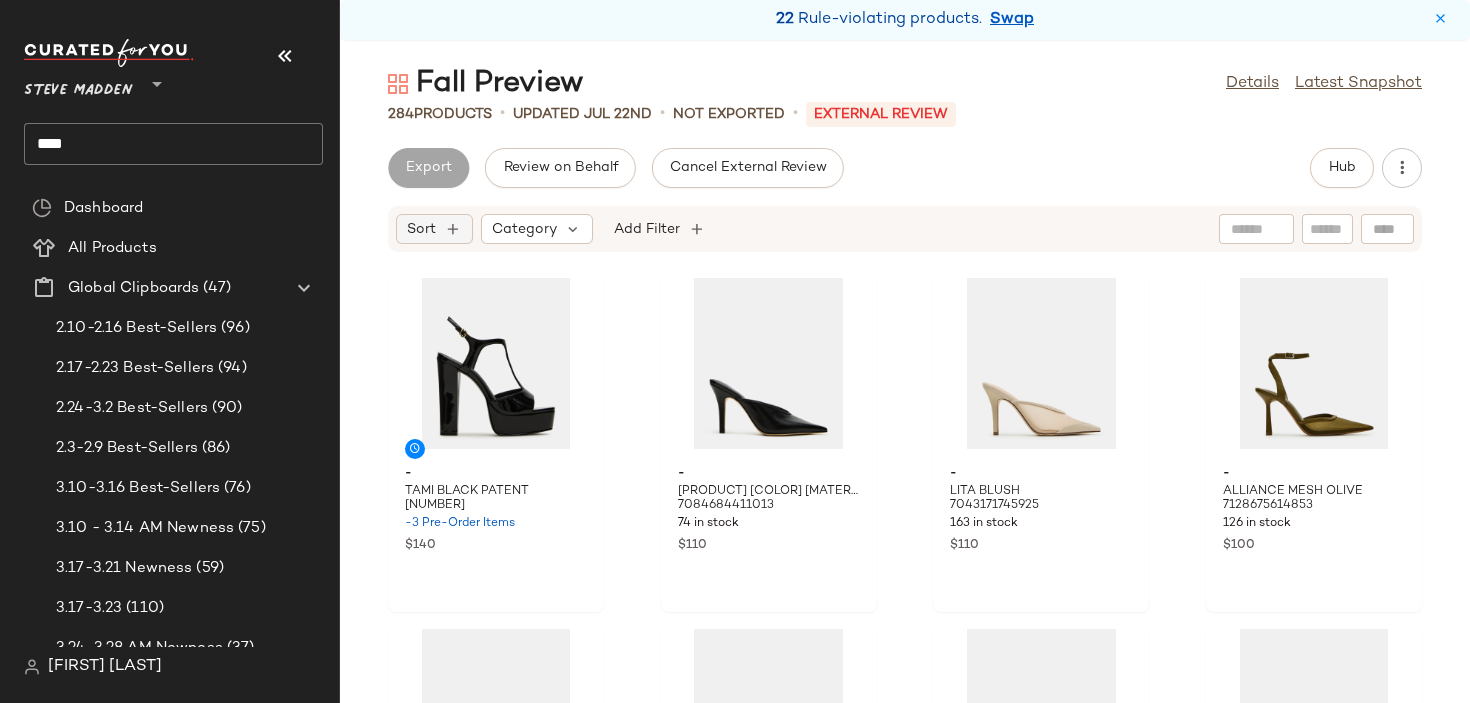 click on "Sort" 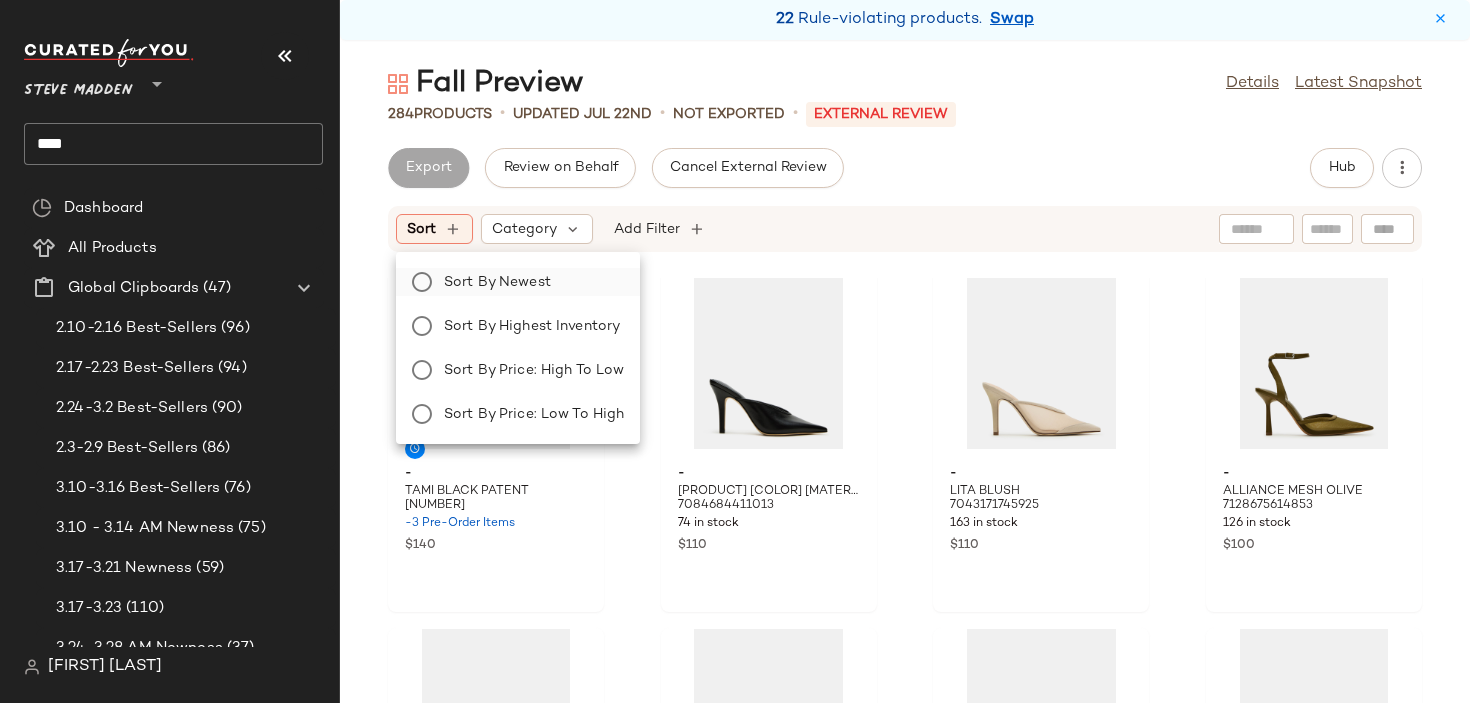 click on "Sort by Newest" 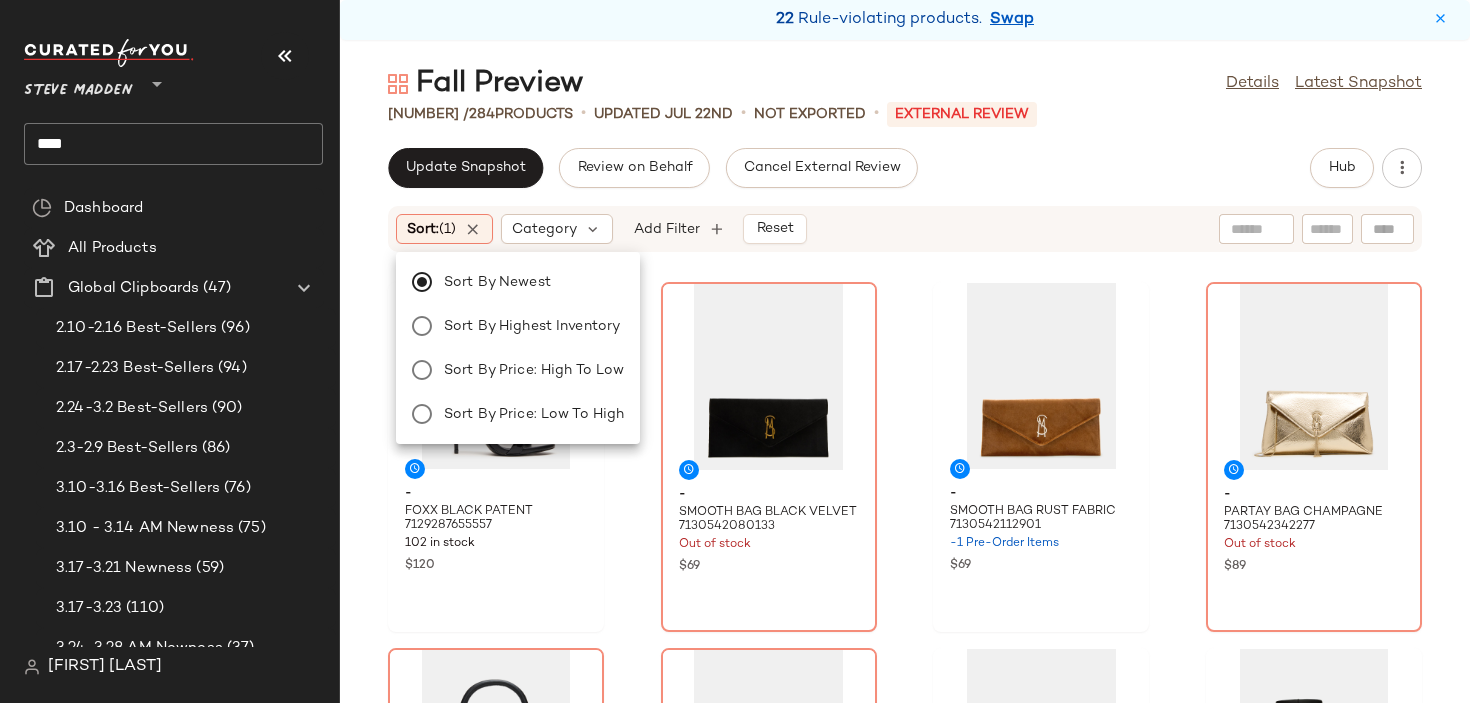 click on "- FOXX BLACK PATENT 7129287655557 102 in stock $120 - SMOOTH BAG BLACK VELVET 7130542080133 Out of stock $69 - SMOOTH BAG RUST FABRIC 7130542112901 -1 Pre-Order Items $69 - PARTAY BAG CHAMPAGNE 7130542342277 Out of stock $89 - PREPPY BAG BLACK 7130542375045 Out of stock $88 - KISSES BAG BLACK 7130542964869 Out of stock $89 - KISSES BAG WINE 7130543030405 -2 Pre-Order Items $89 - TRILLION BLACK 7131594522757 -1 Pre-Order Items $160 - MORGANA BAG BLACK PATENT 7131950416005 Out of stock $79 - MORGANA BAG GOLD PATENT 7131950448773 Out of stock $79 - MORGANA BAG SILVER PATENT 7131950481541 Out of stock $79 - TRE JEAN FOREVER BLUE 7137308967045 150 in stock $119 - BOLERO TAN COW PRINT 7139299164293 Out of stock $190 - JYPSEY CHERRY PEARL 7144065269893 10 in stock $100 - LAUPER RED LEOPARD 7144839512197 Out of stock $230 - LAUPER BLACK 7144839708805 Out of stock $230" 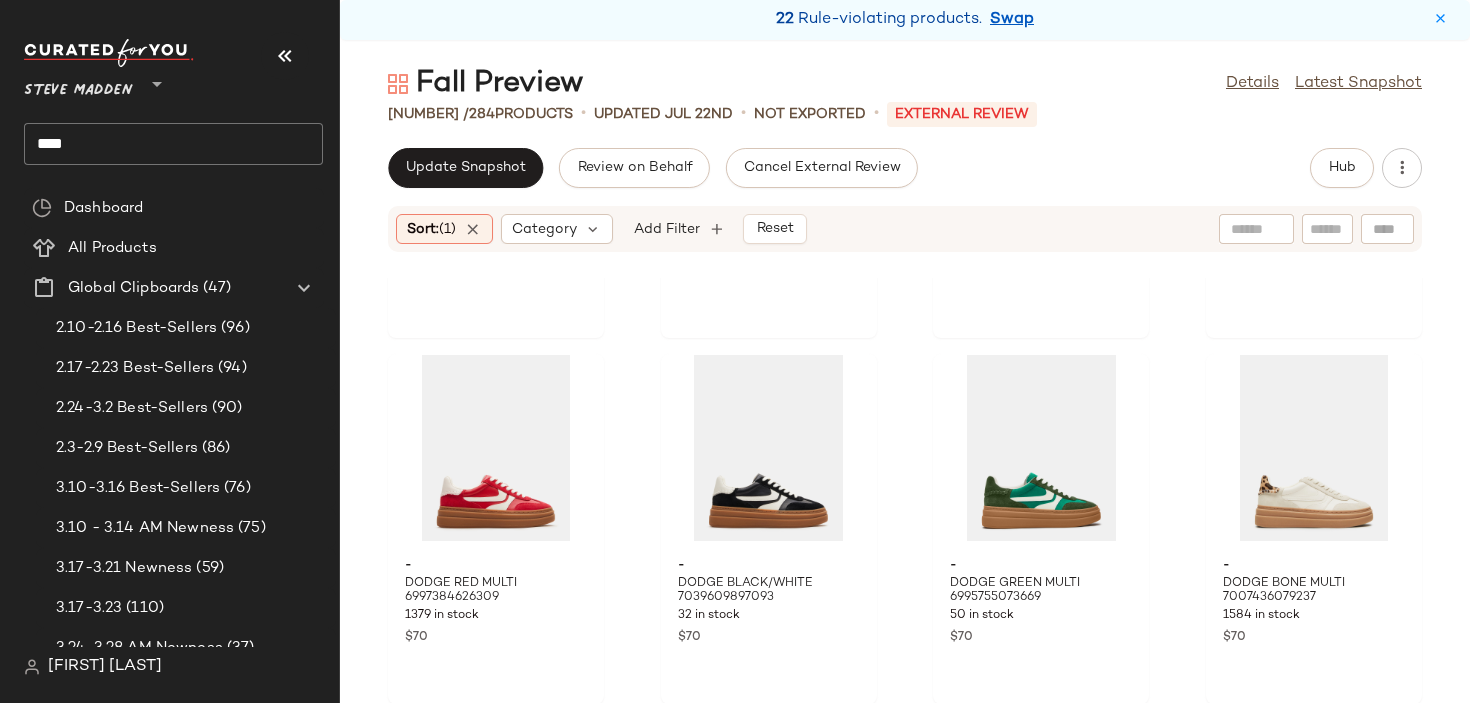 scroll, scrollTop: 24464, scrollLeft: 0, axis: vertical 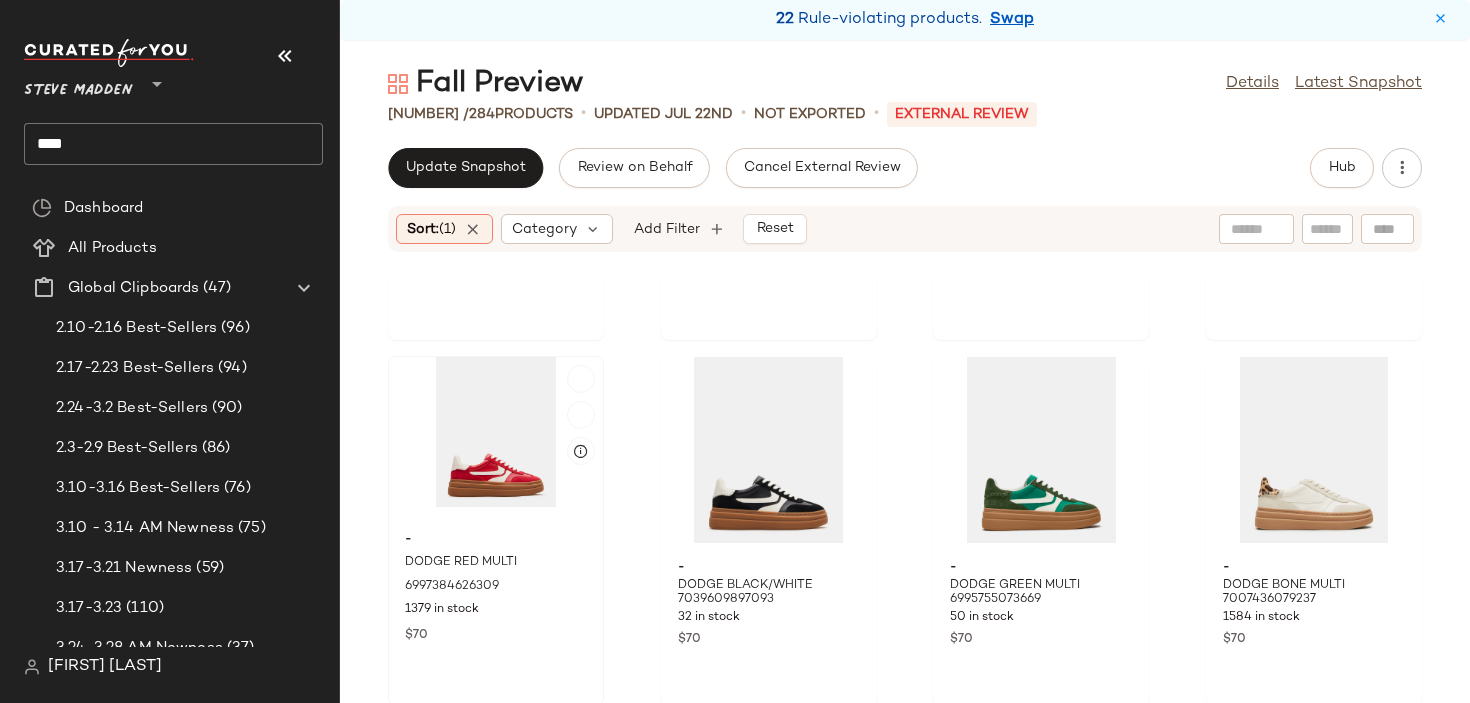 click on "- DODGE RED MULTI 6997384626309 1379 in stock $70" 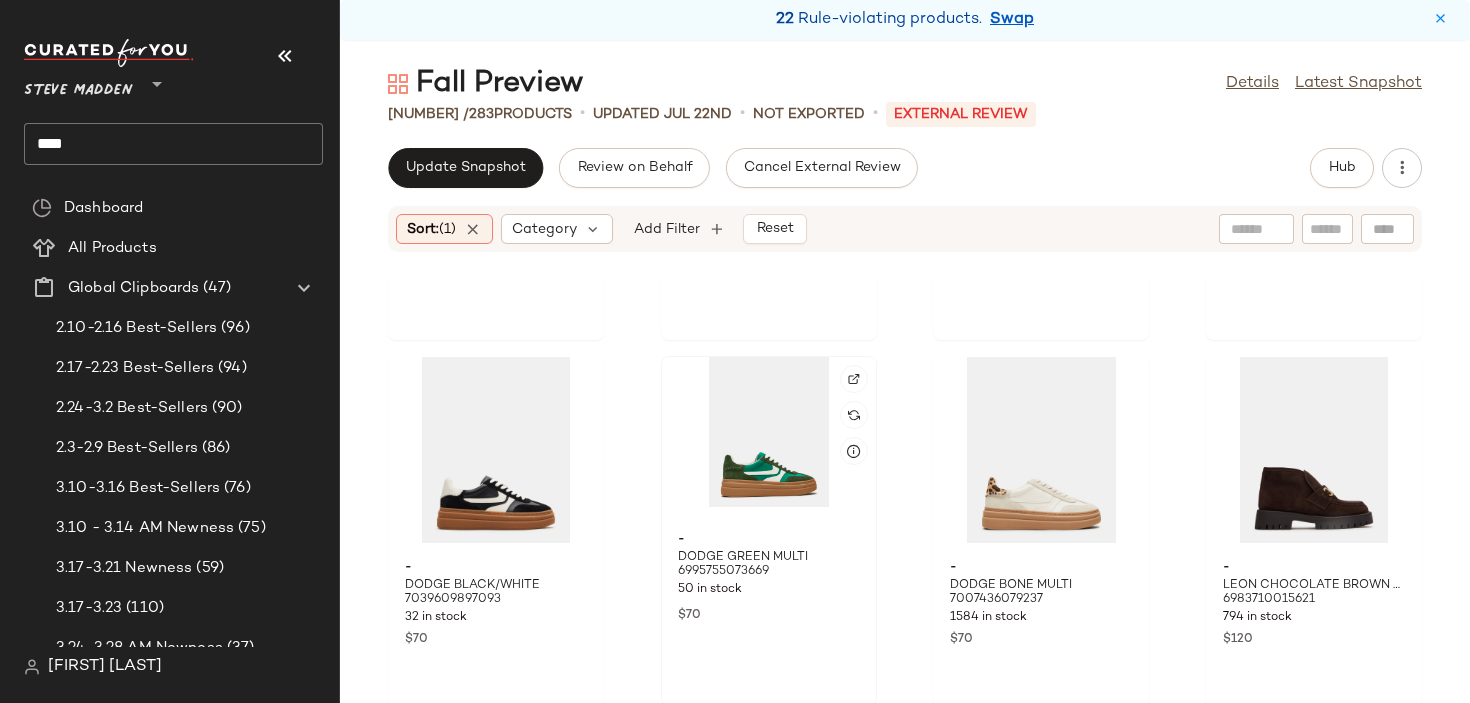 click 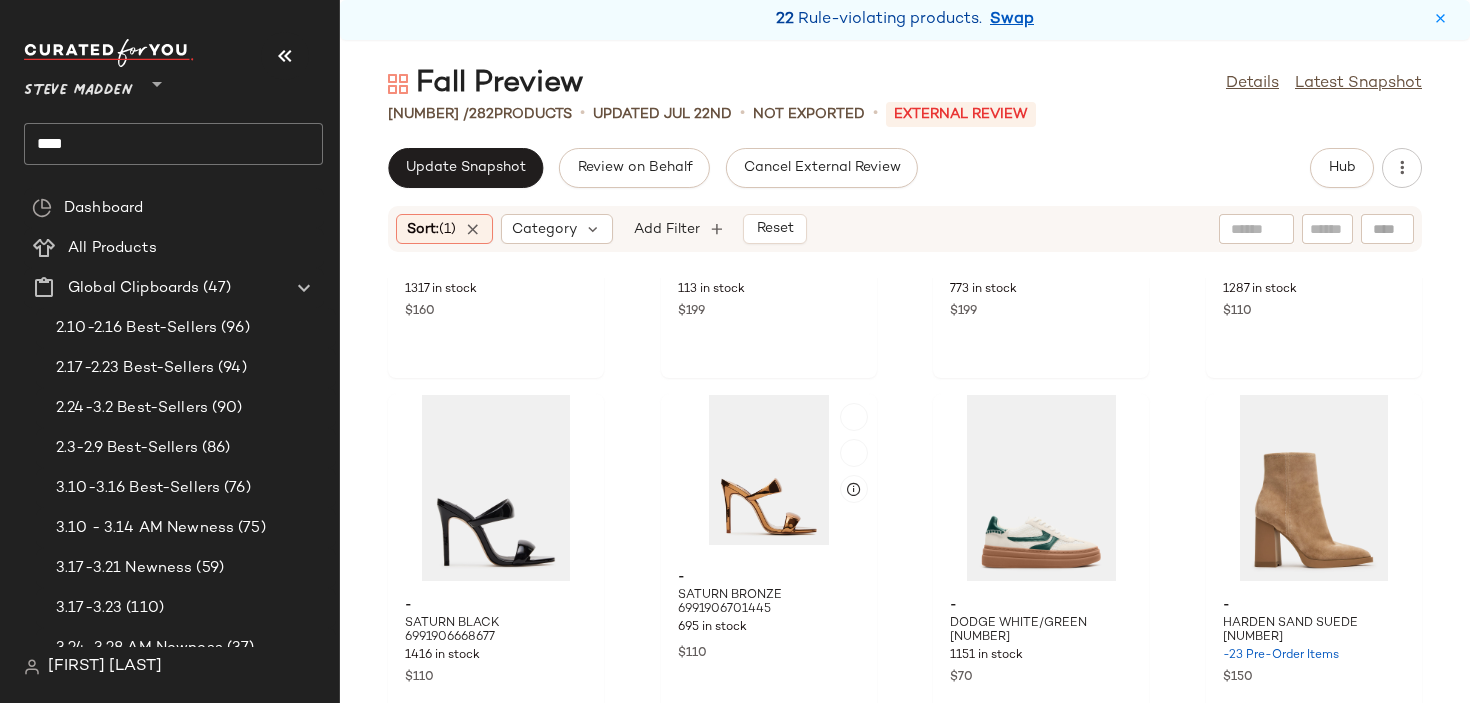 scroll, scrollTop: 23684, scrollLeft: 0, axis: vertical 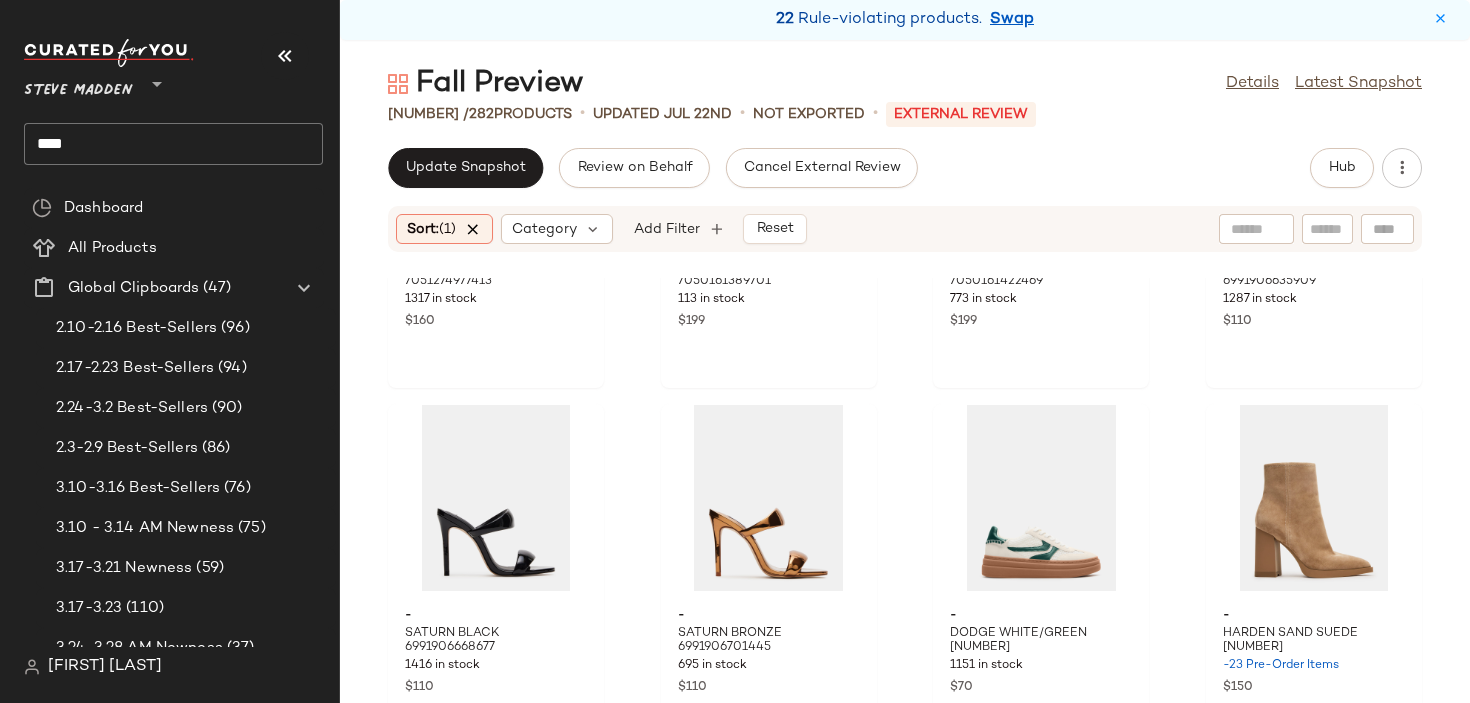 click at bounding box center (473, 229) 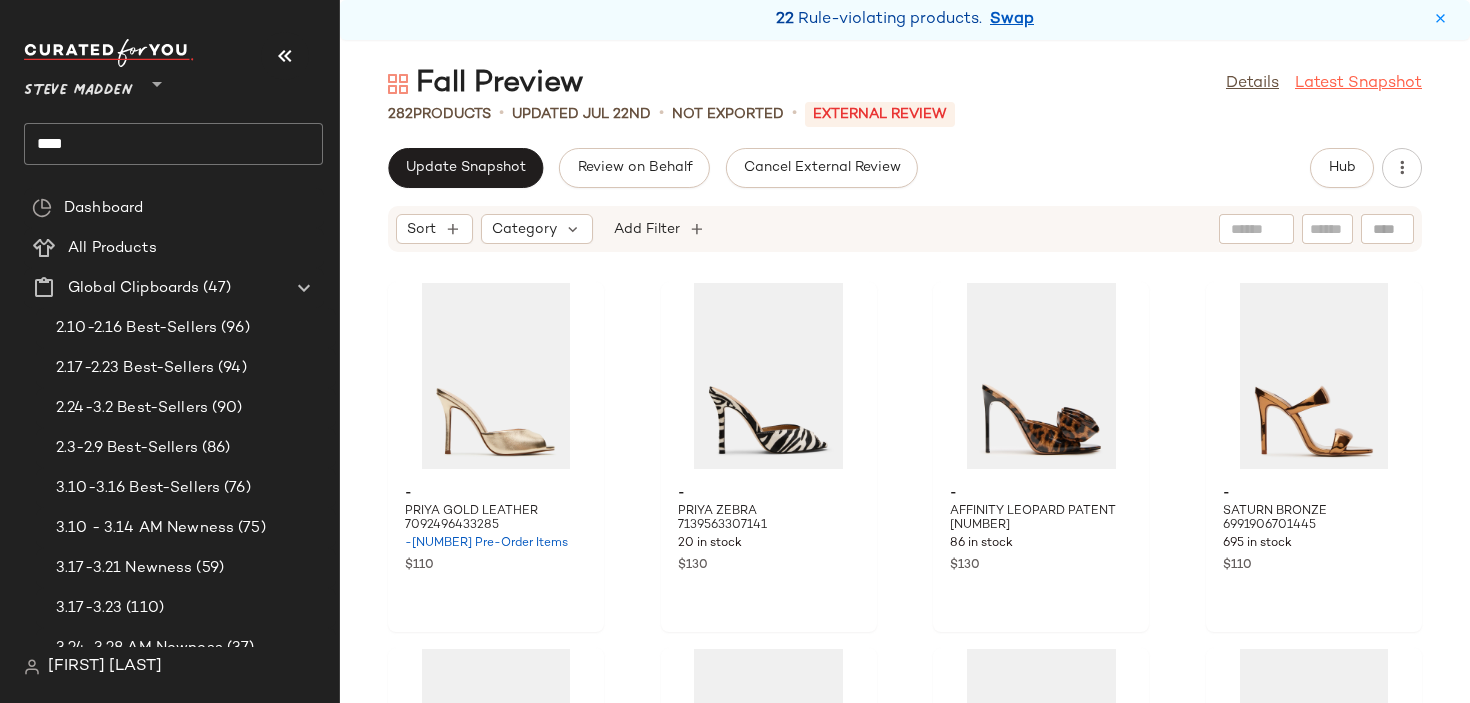 click on "Latest Snapshot" at bounding box center (1358, 84) 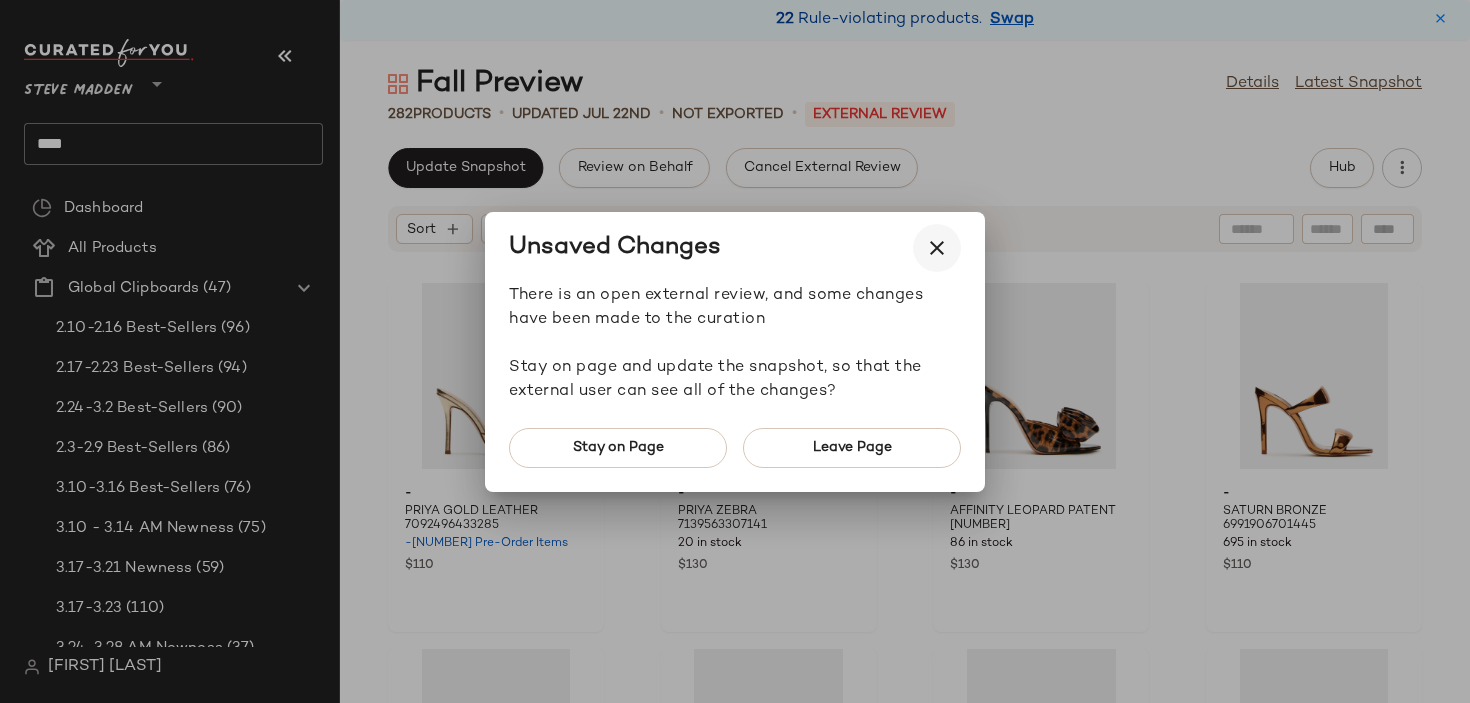 click at bounding box center [937, 248] 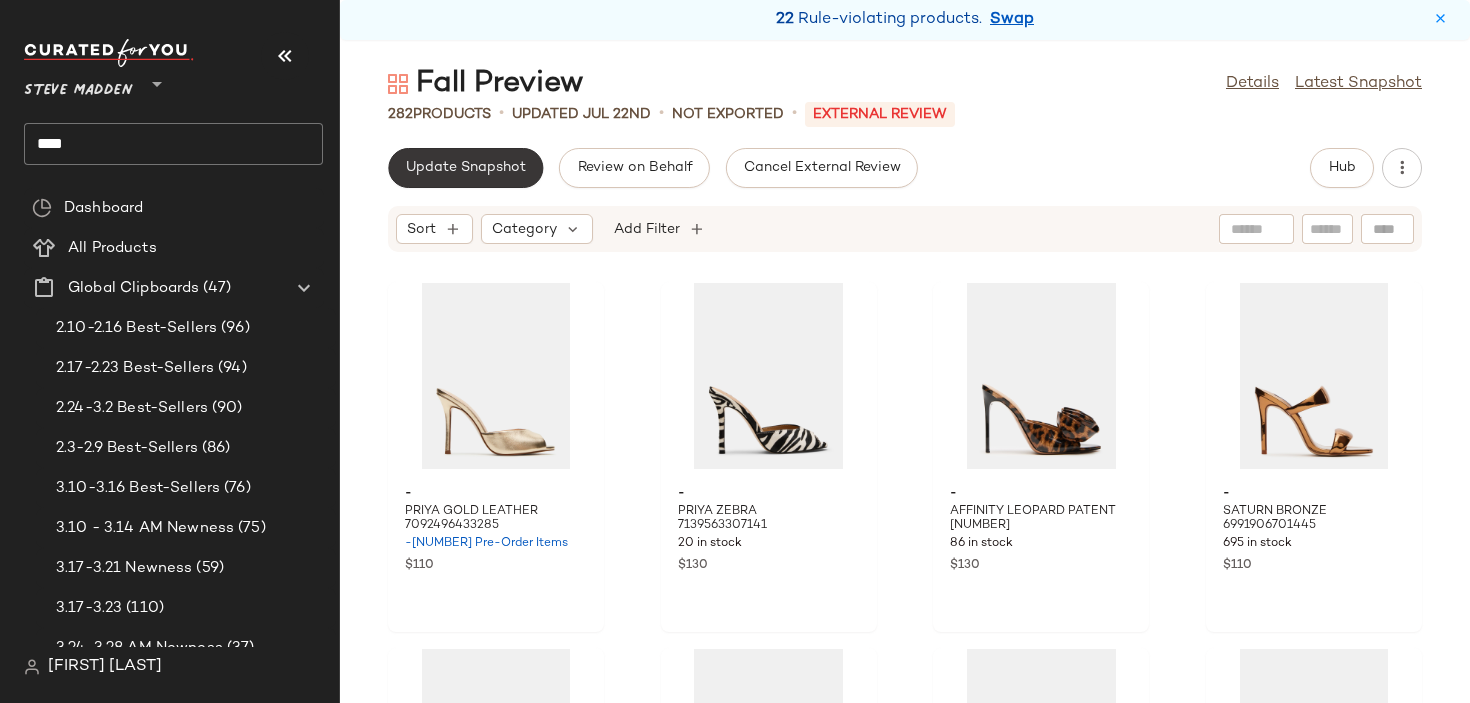 click on "Update Snapshot" 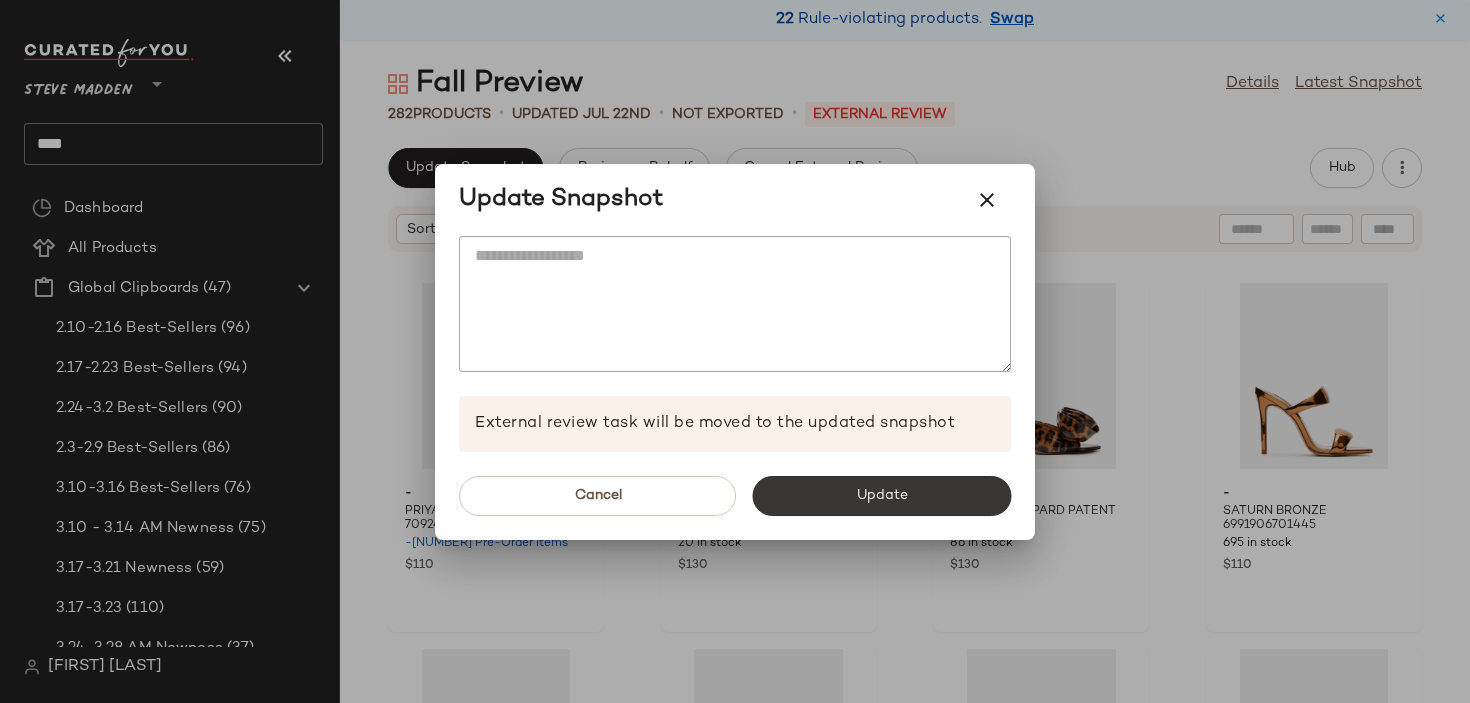 click on "Update" at bounding box center [881, 496] 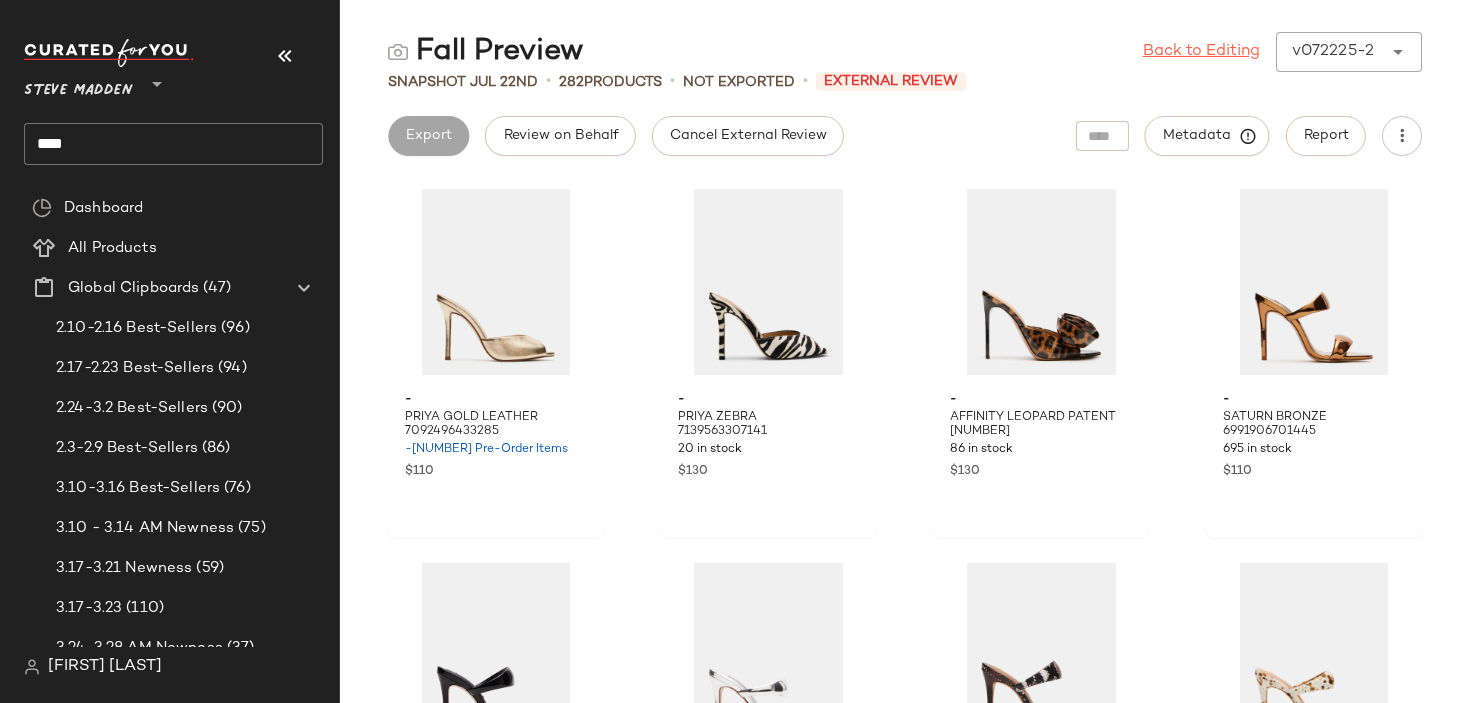 click on "Back to Editing" at bounding box center (1201, 52) 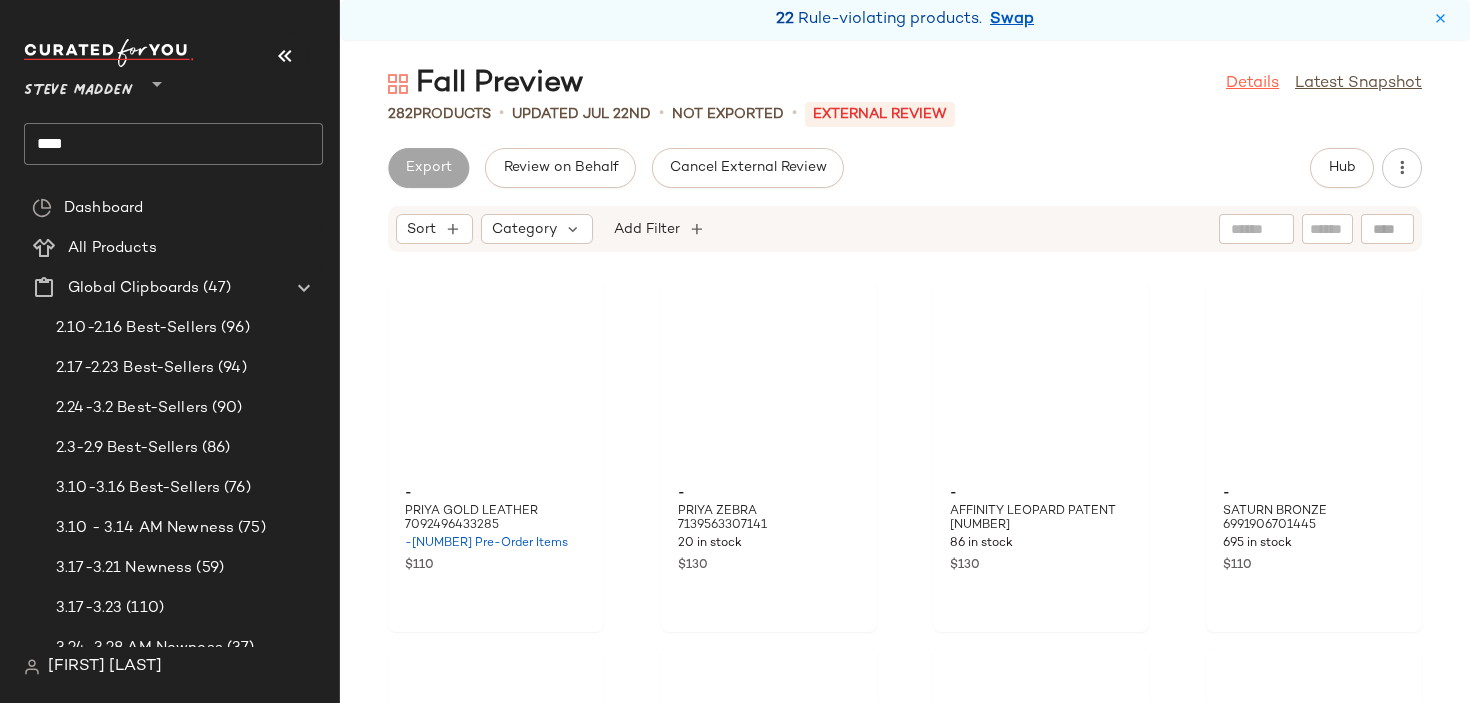 click on "Details" at bounding box center [1252, 84] 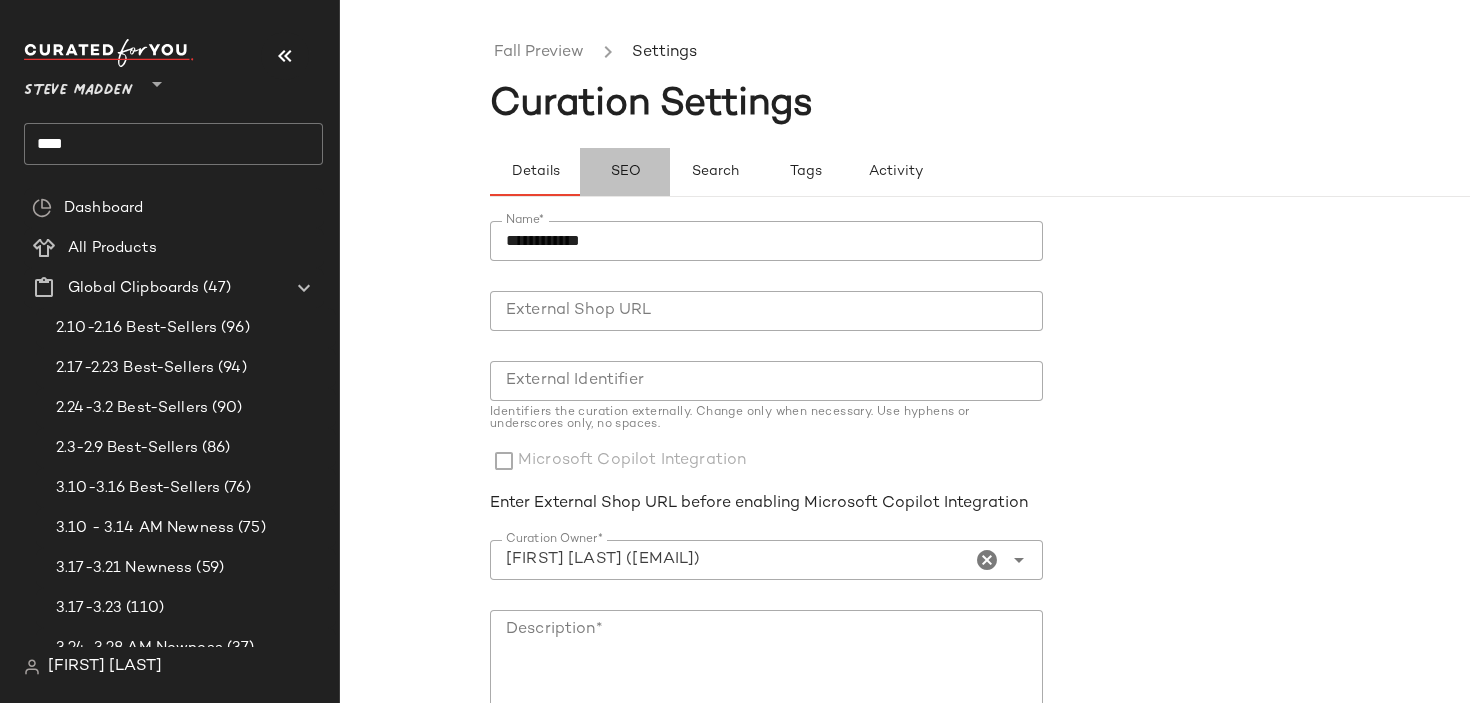 click on "SEO" 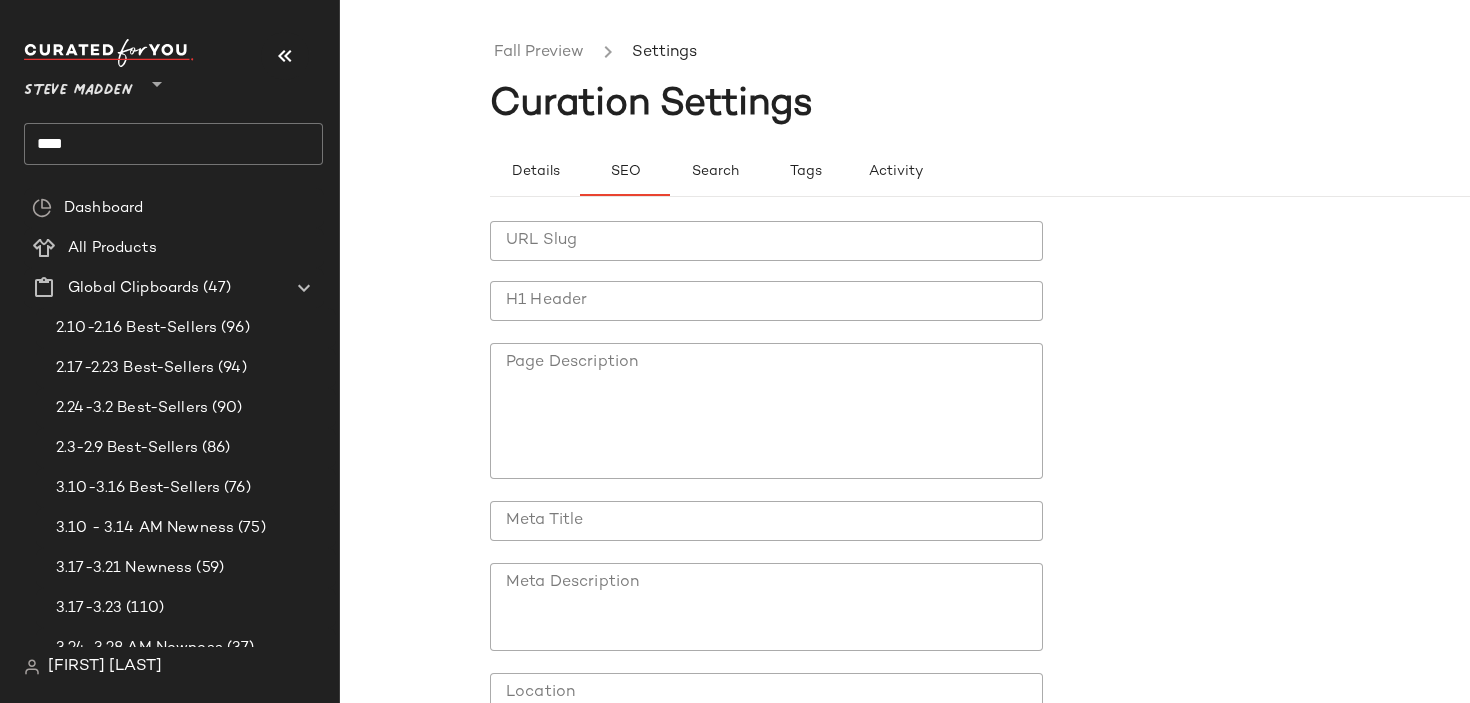 click on "URL Slug" 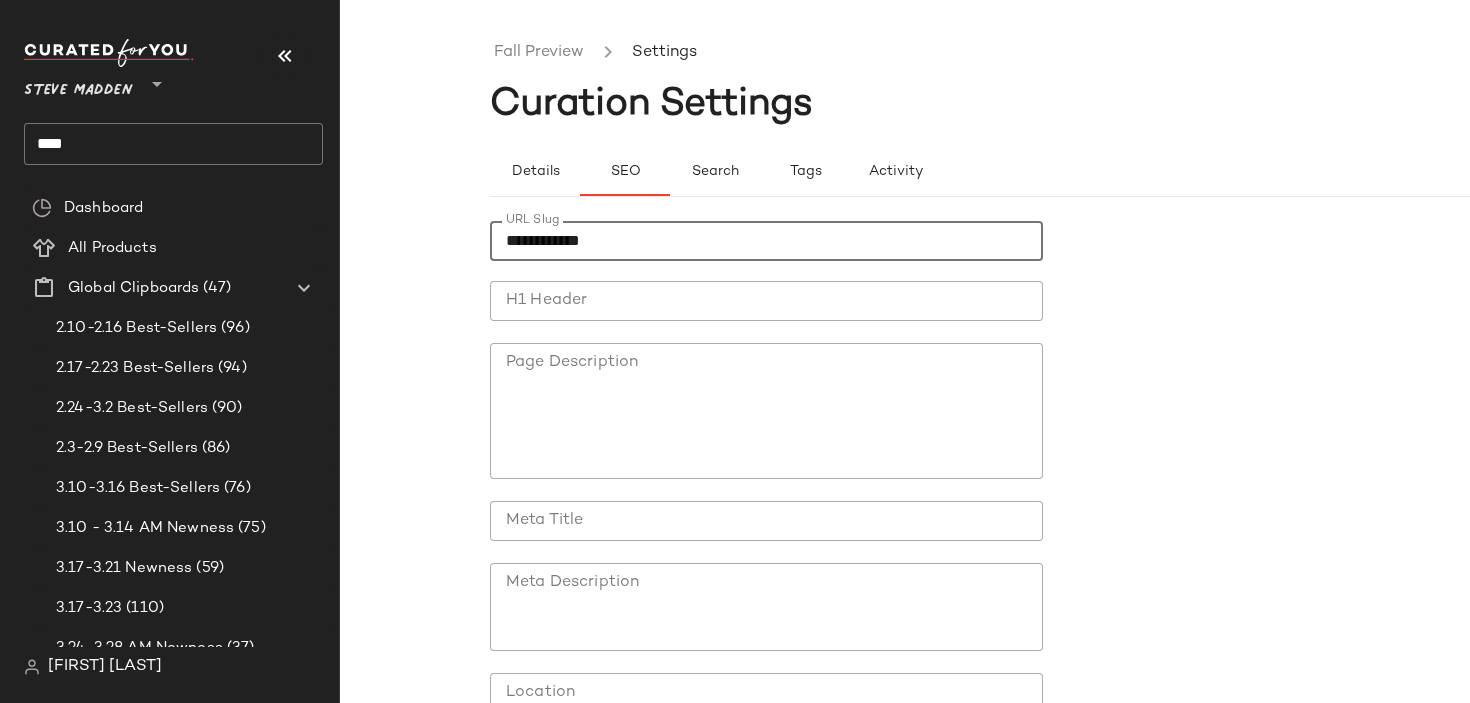 type on "**********" 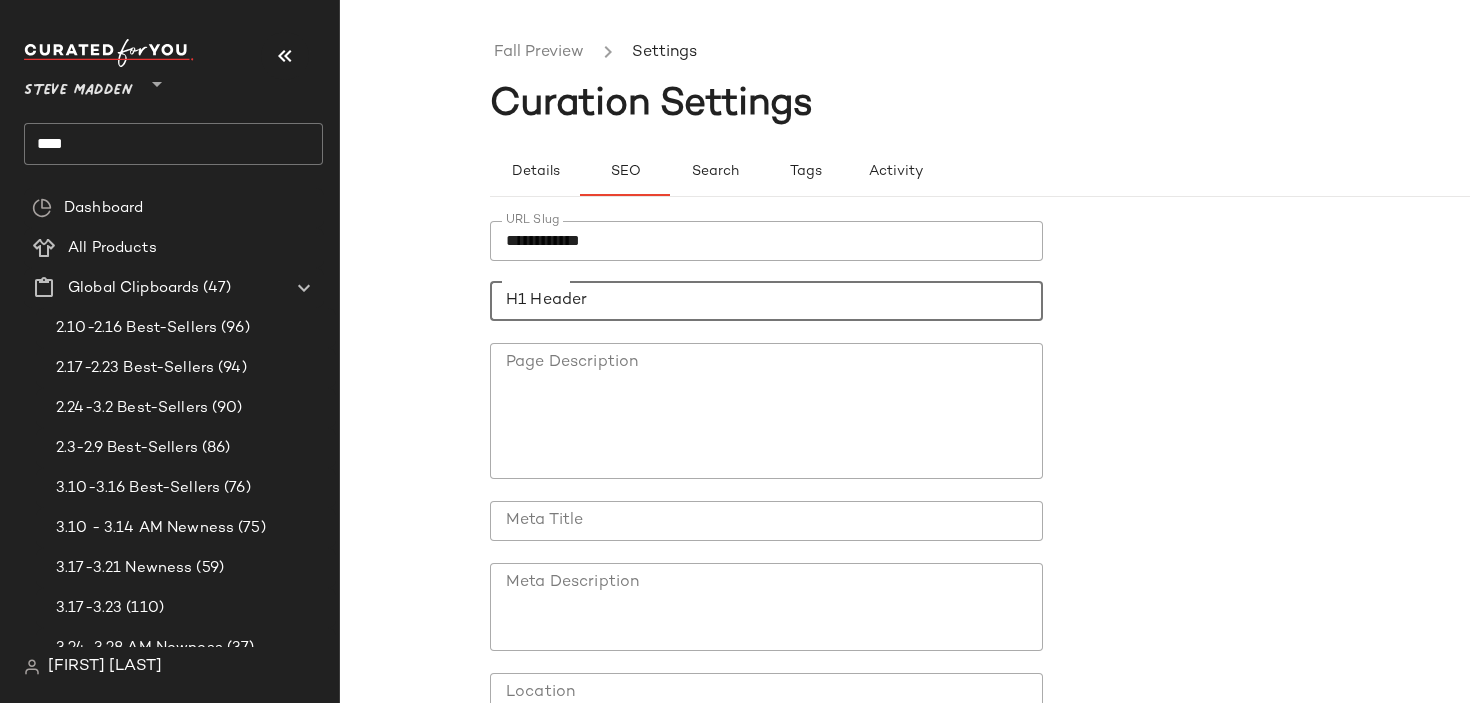 click on "H1 Header" 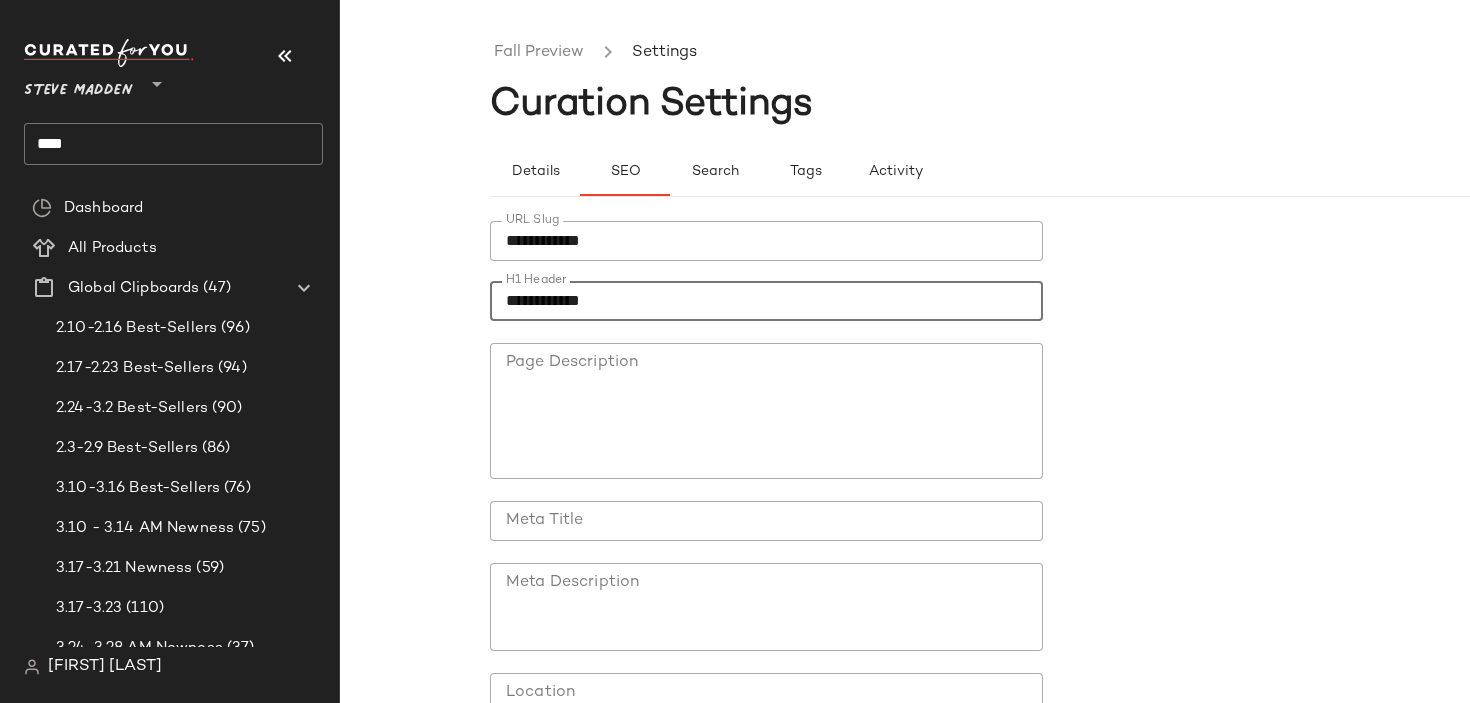 type on "**********" 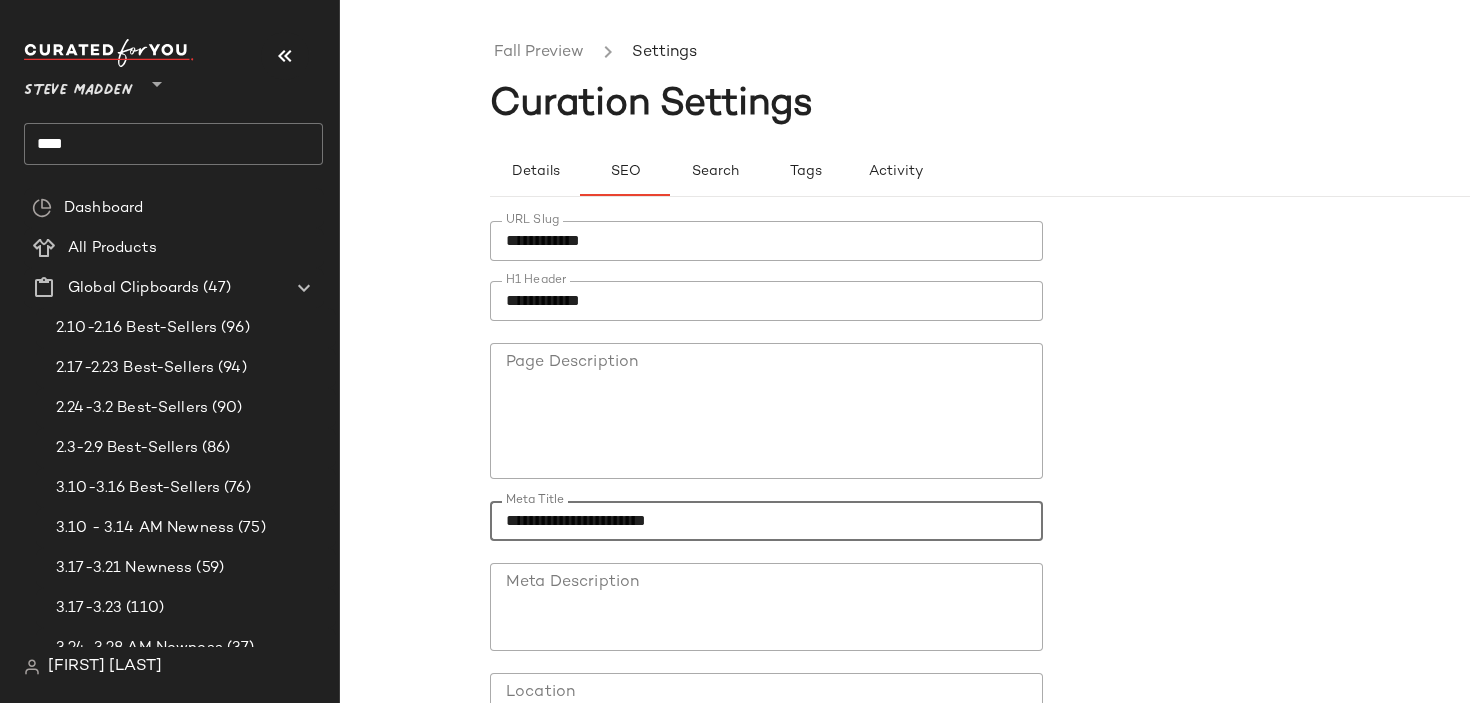 click on "**********" 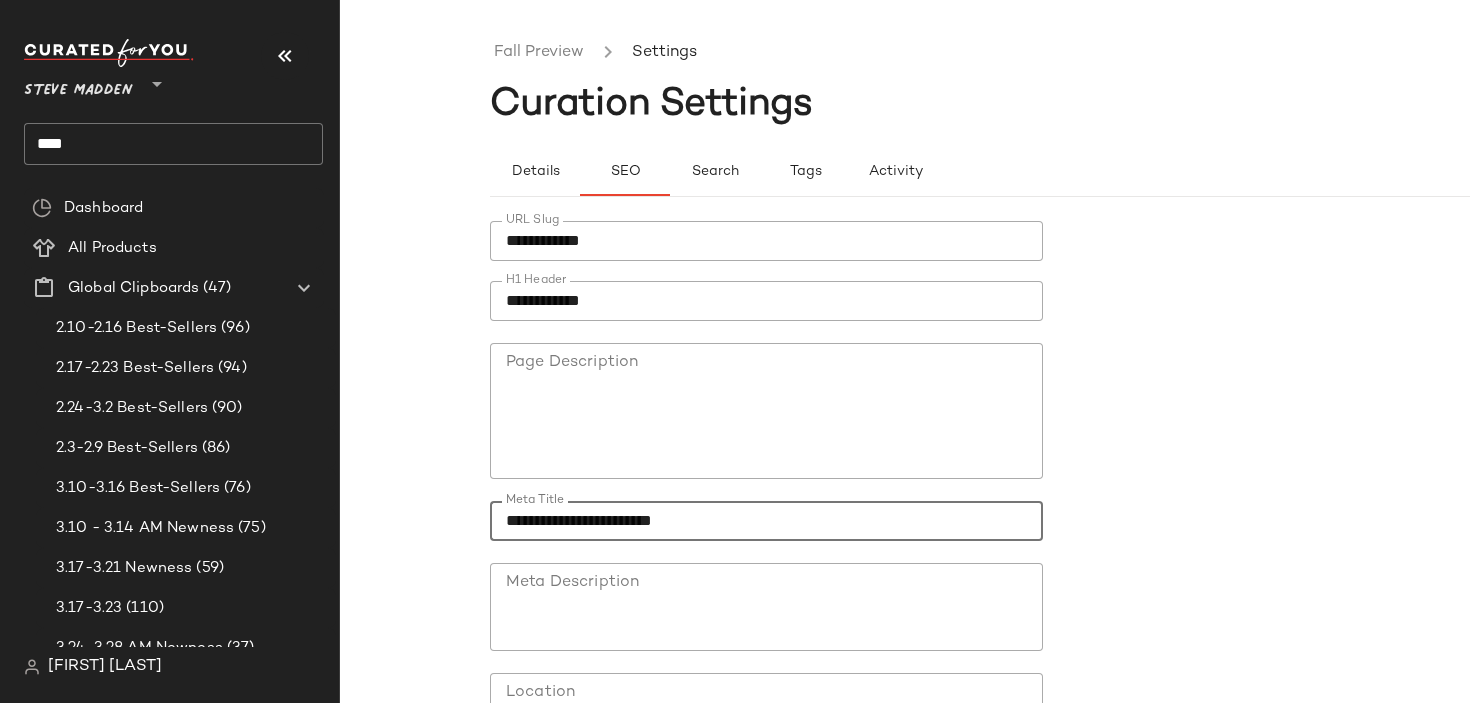 click on "**********" 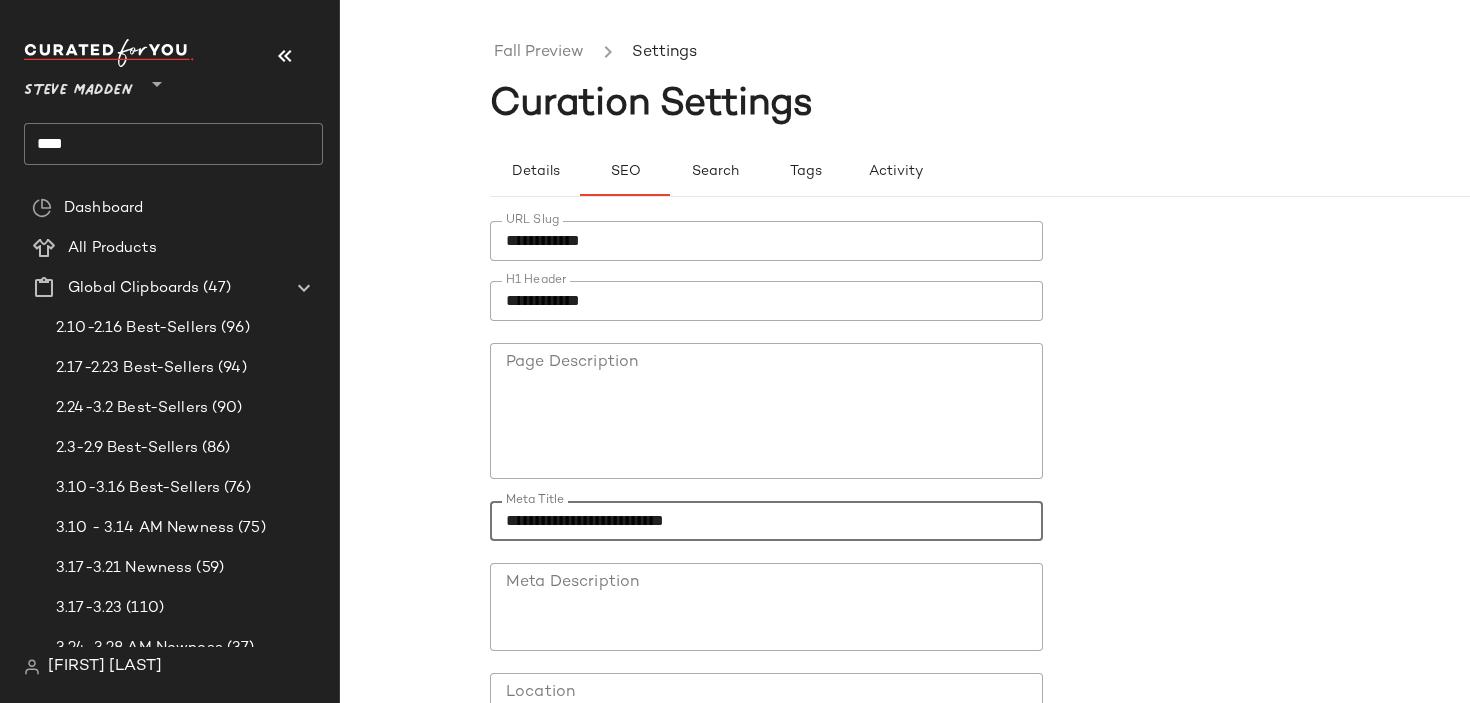 click on "**********" 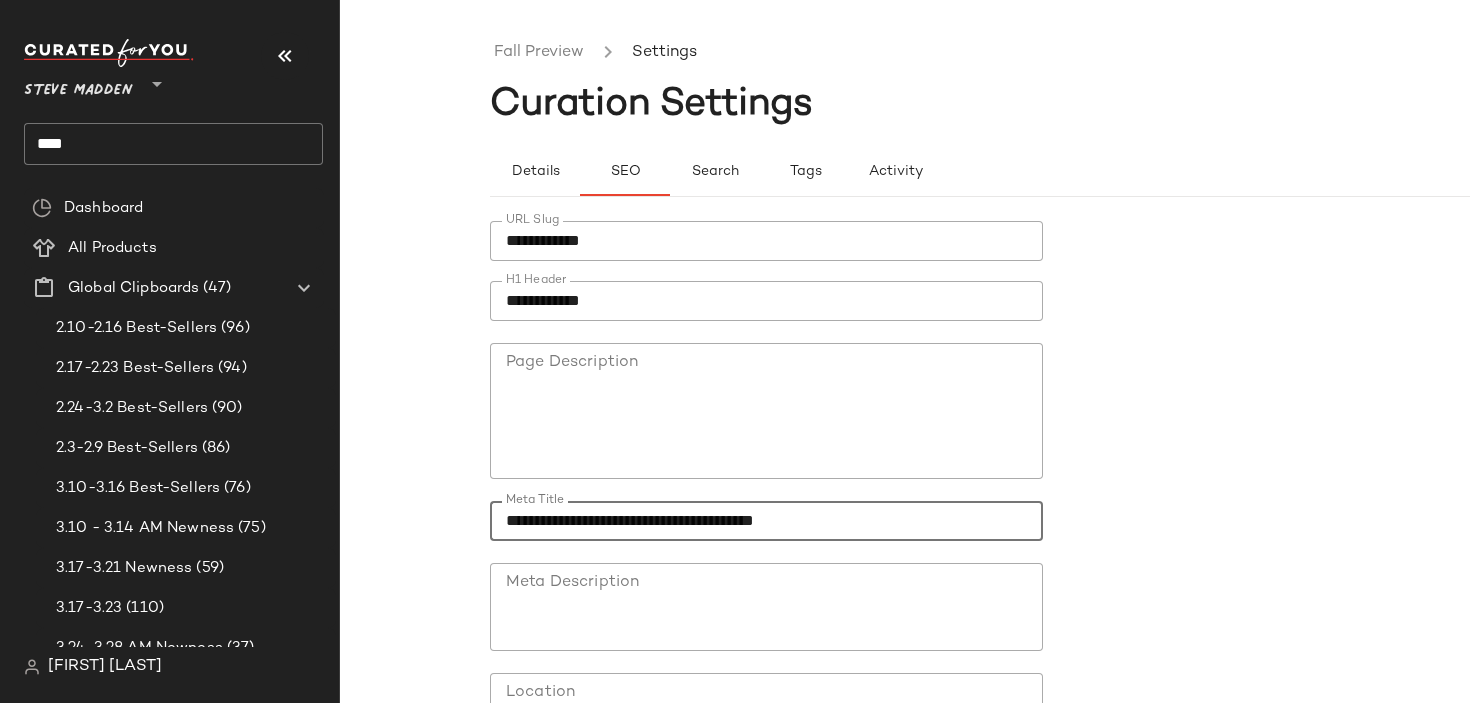 type on "**********" 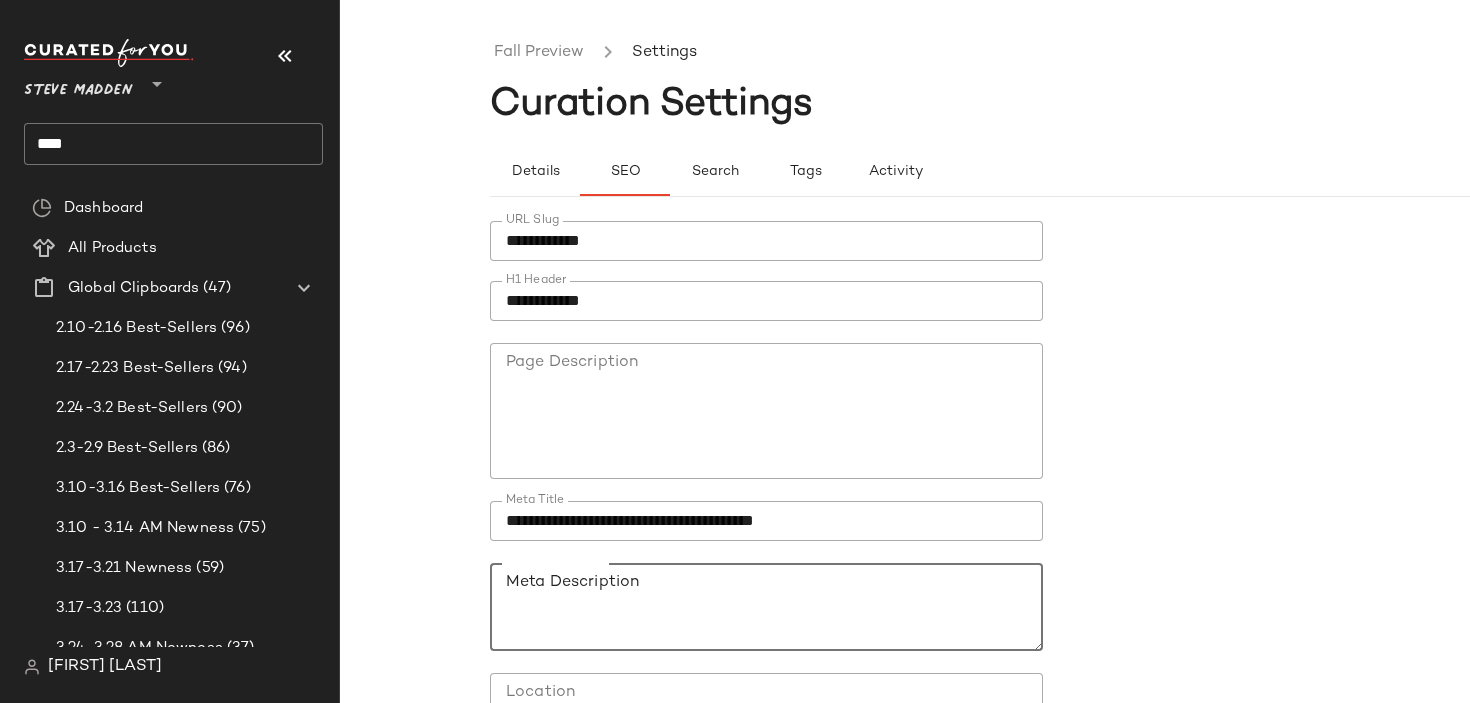 paste on "**********" 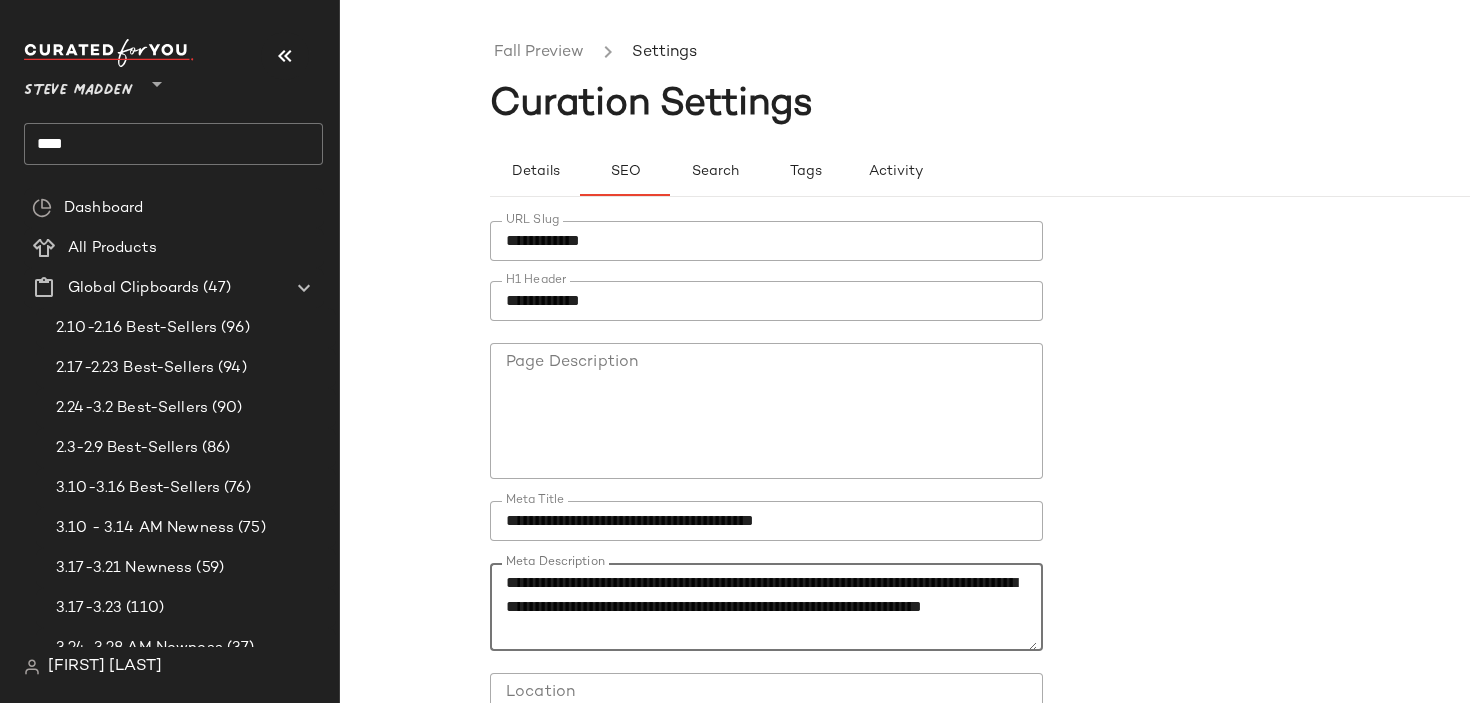 scroll, scrollTop: 0, scrollLeft: 0, axis: both 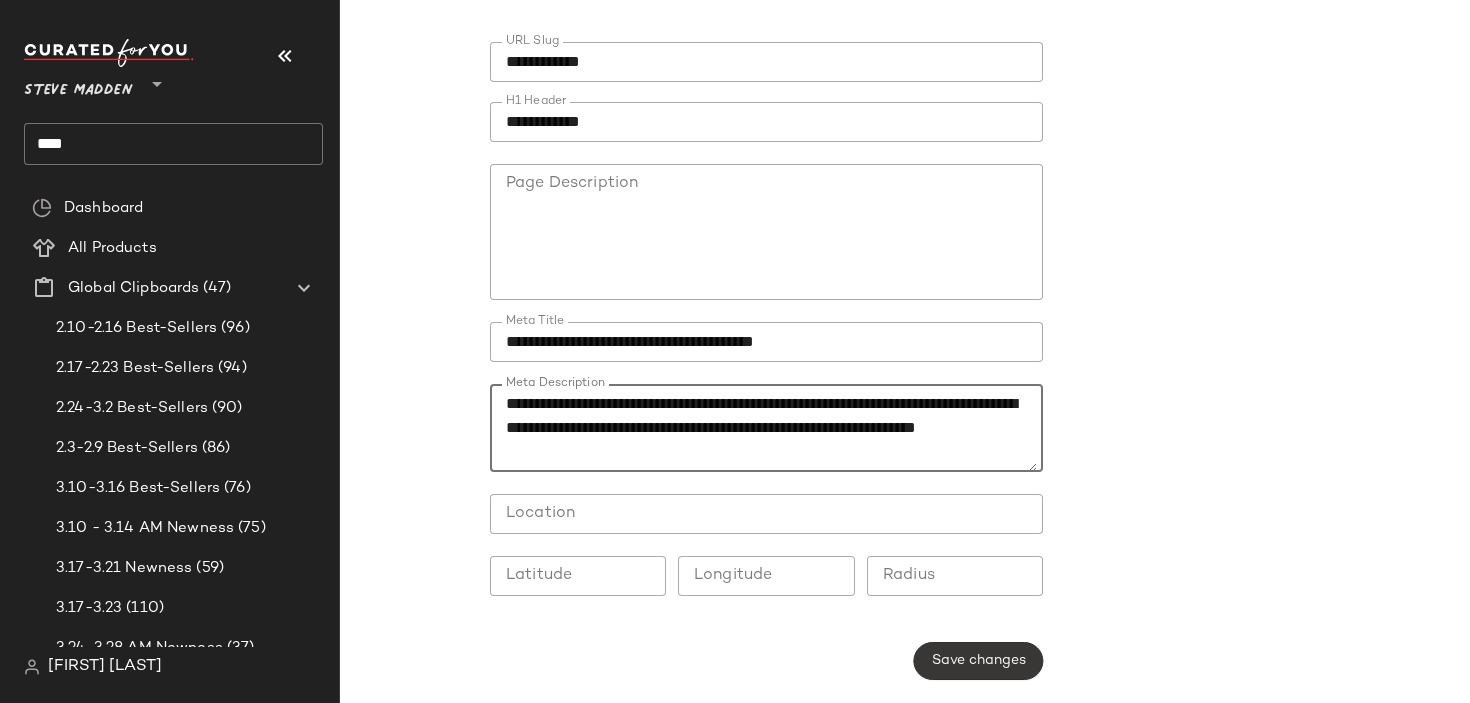 type on "**********" 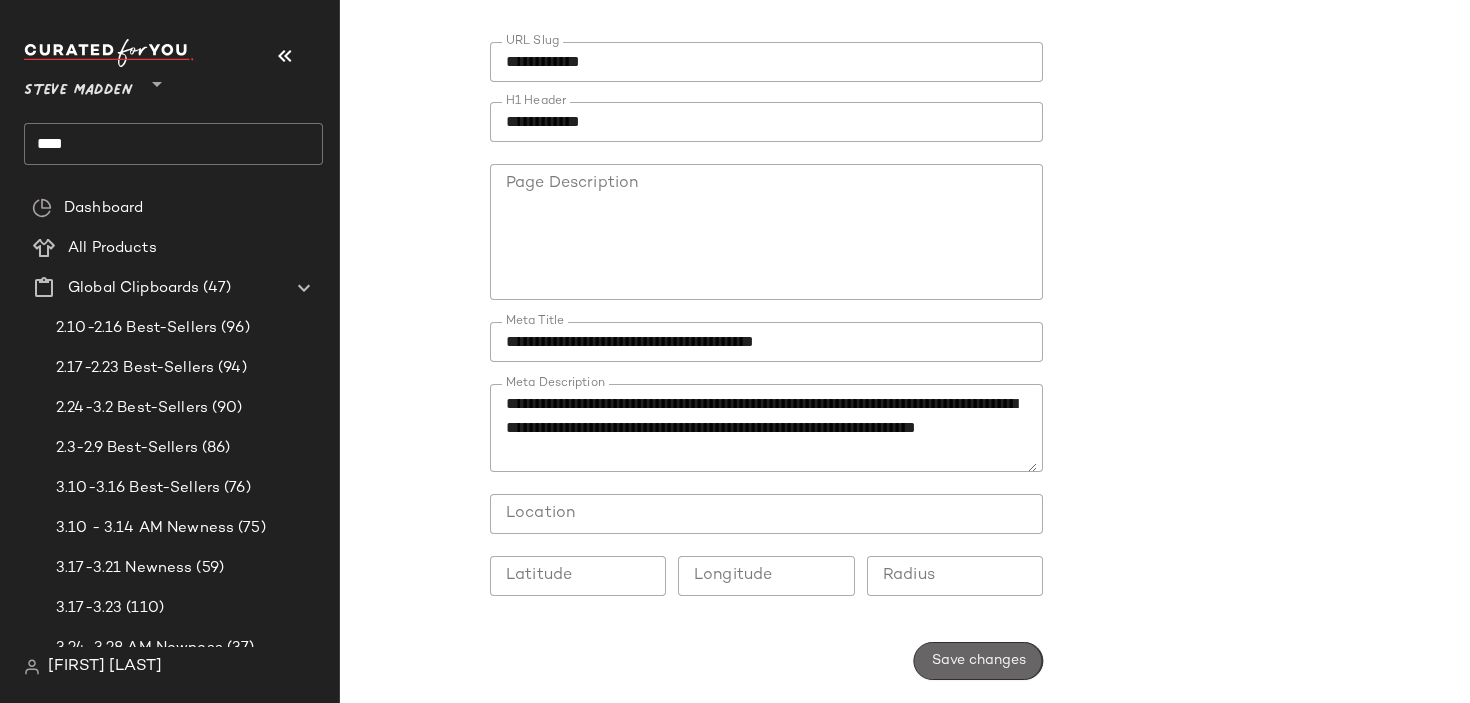 click on "Save changes" at bounding box center [978, 661] 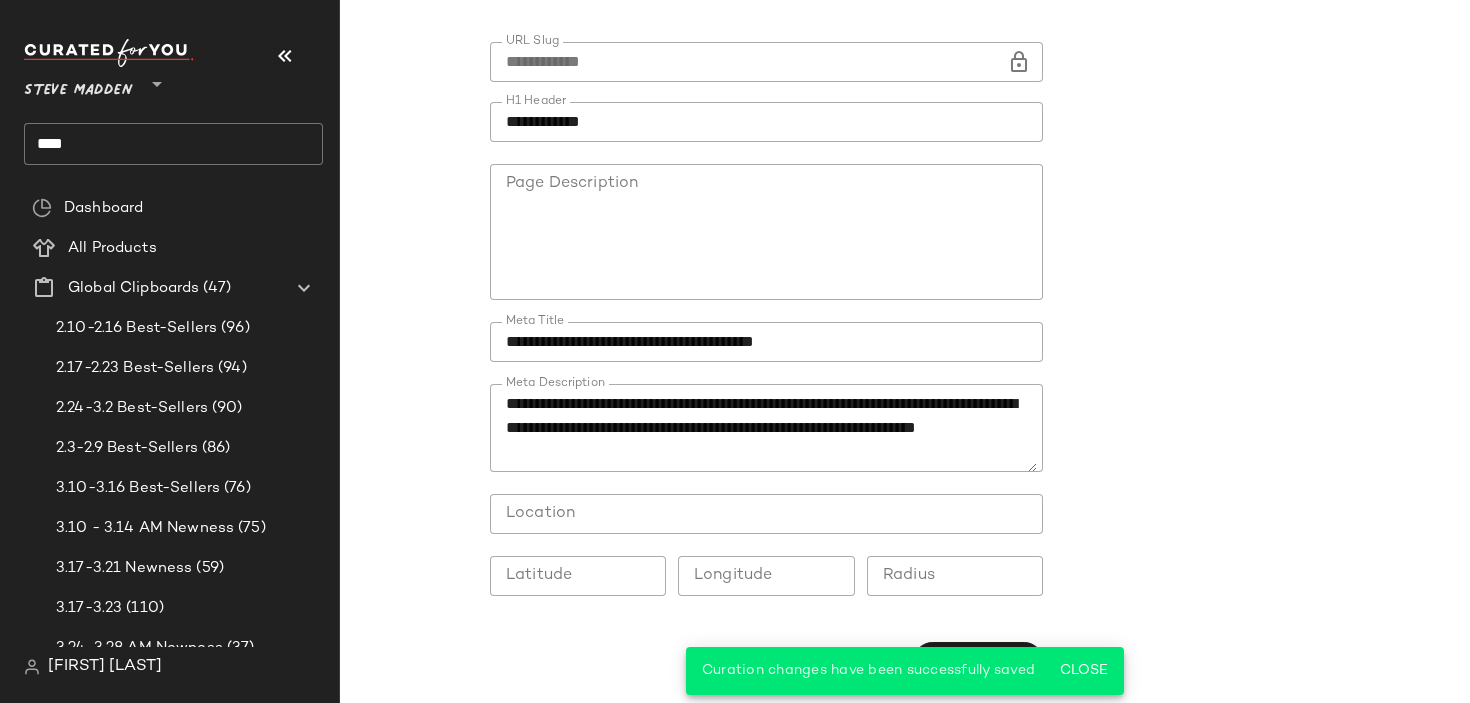scroll, scrollTop: 0, scrollLeft: 0, axis: both 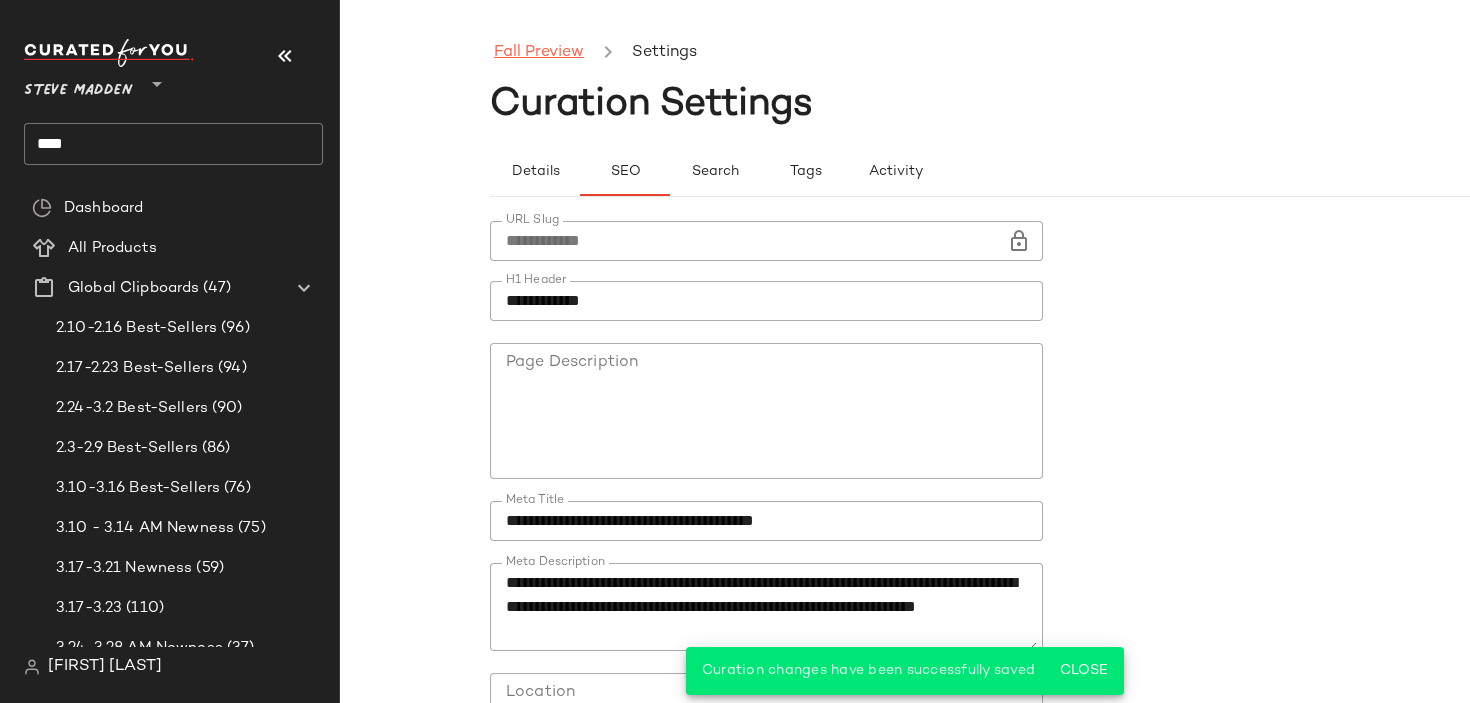 click on "Fall Preview" at bounding box center (539, 53) 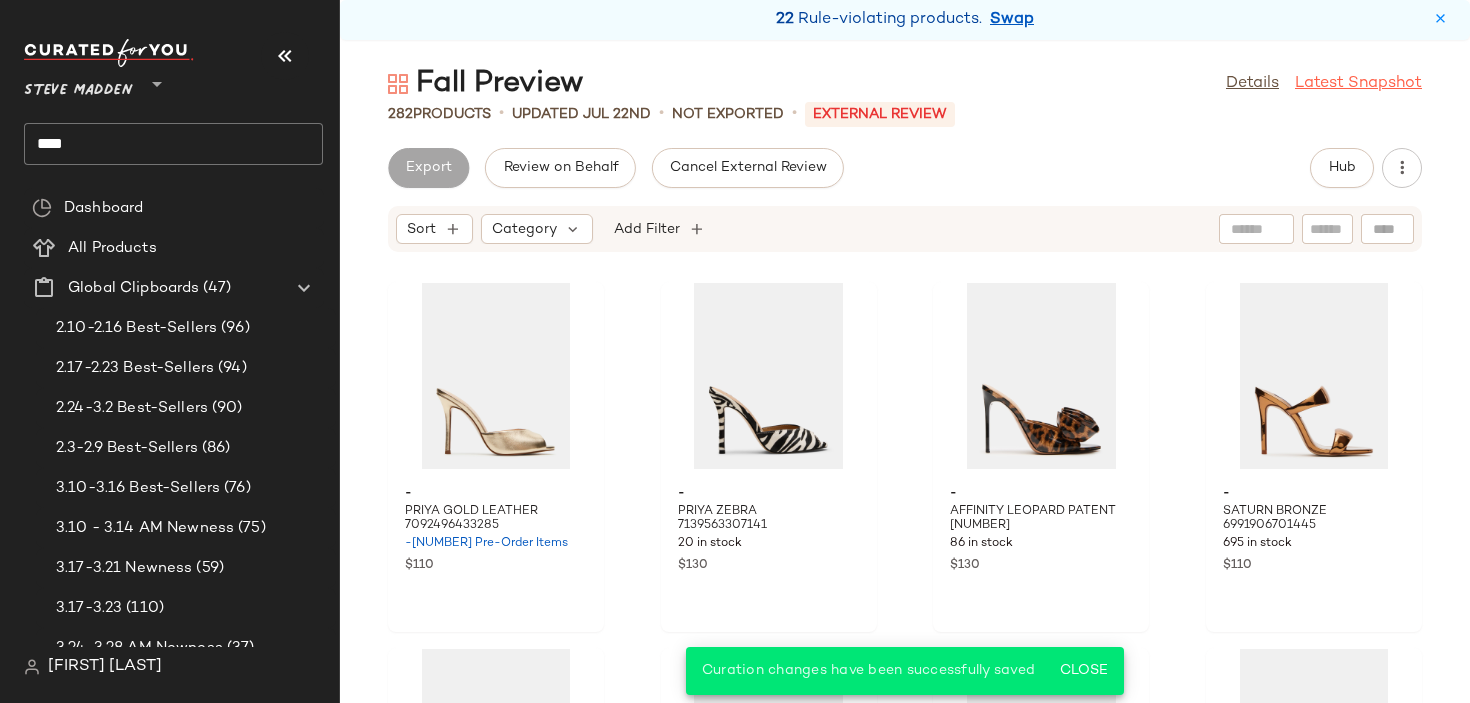 click on "Latest Snapshot" at bounding box center [1358, 84] 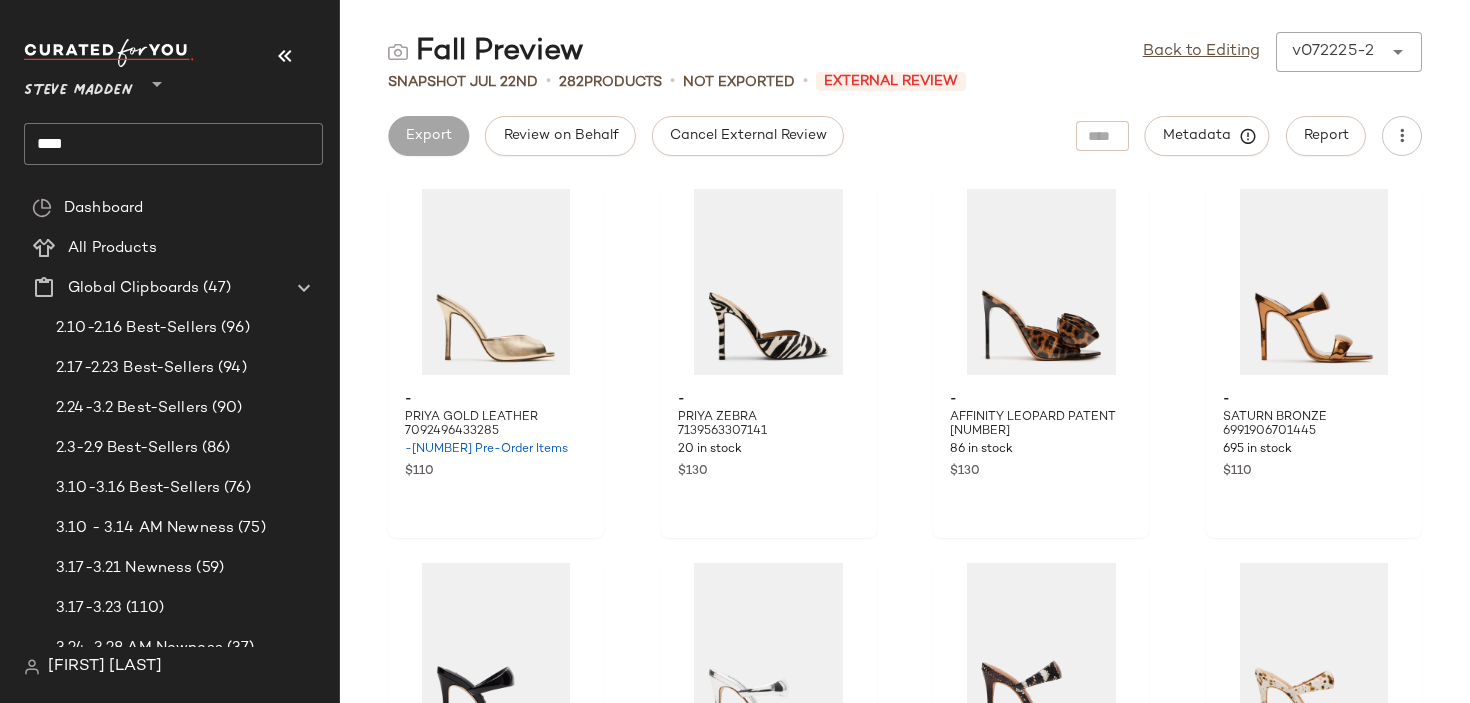click on "Export" at bounding box center [428, 136] 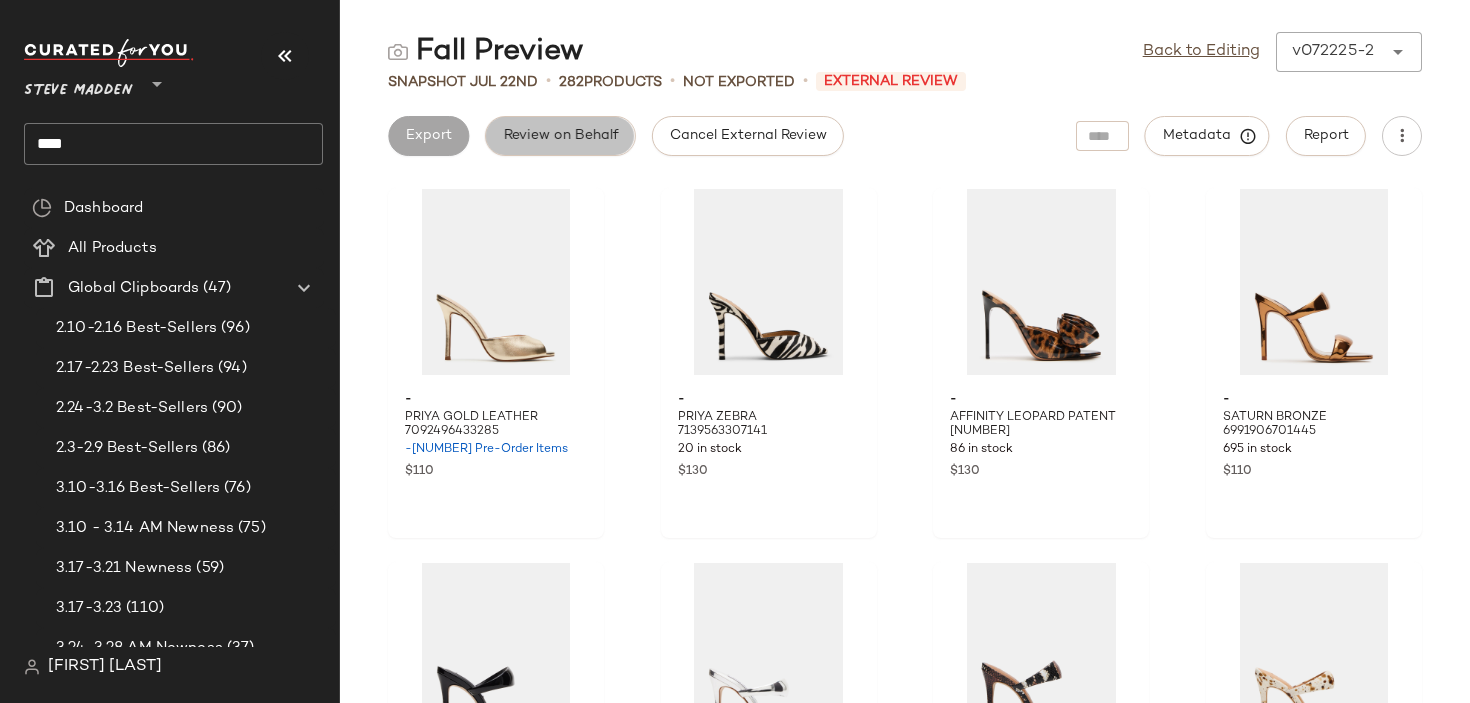 click on "Review on Behalf" 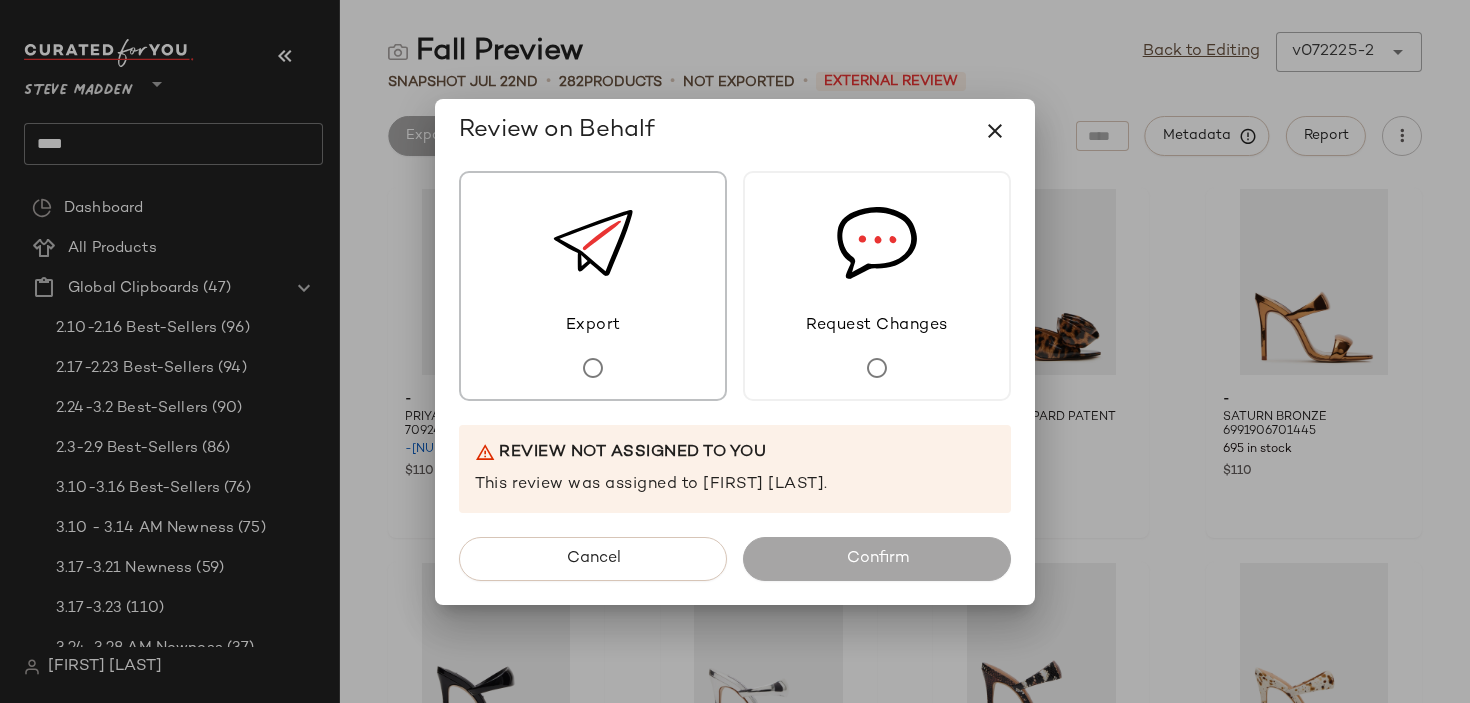 click 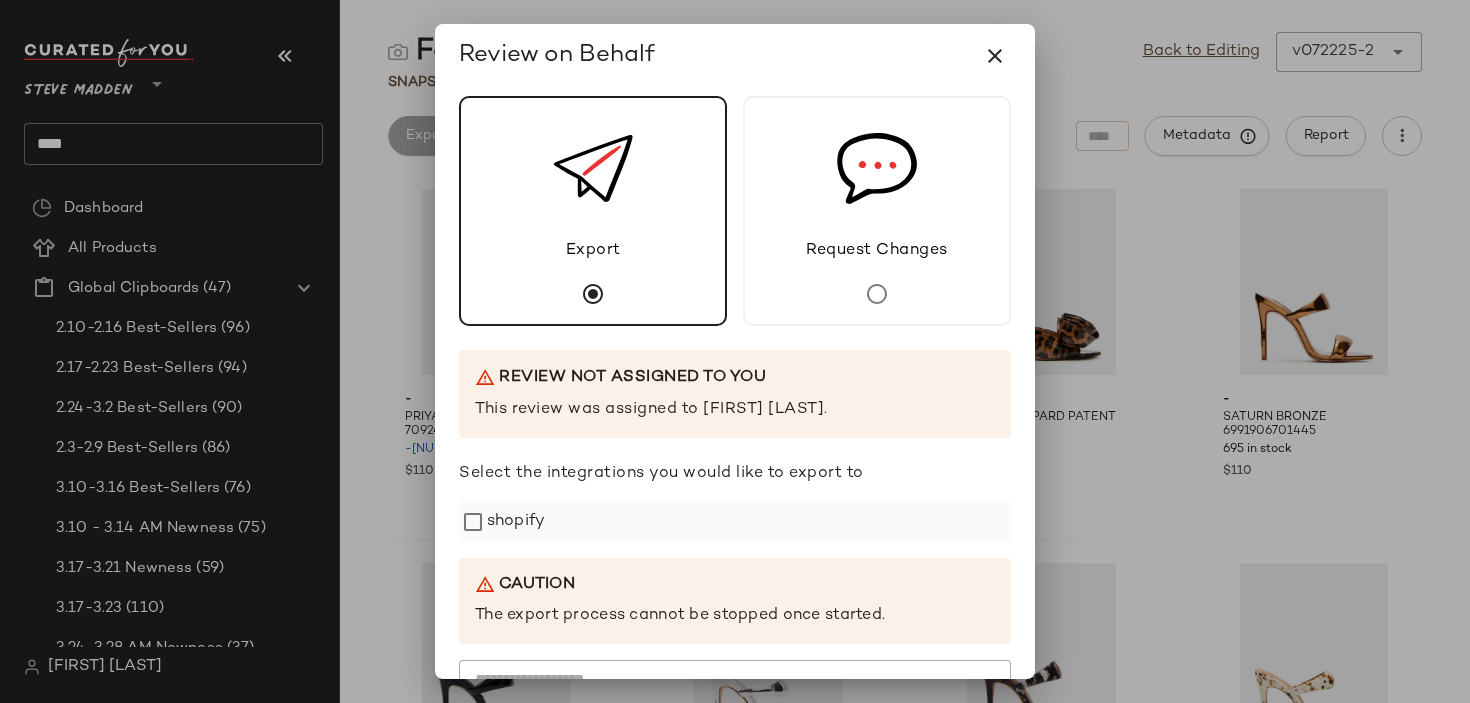 click on "shopify" at bounding box center (516, 522) 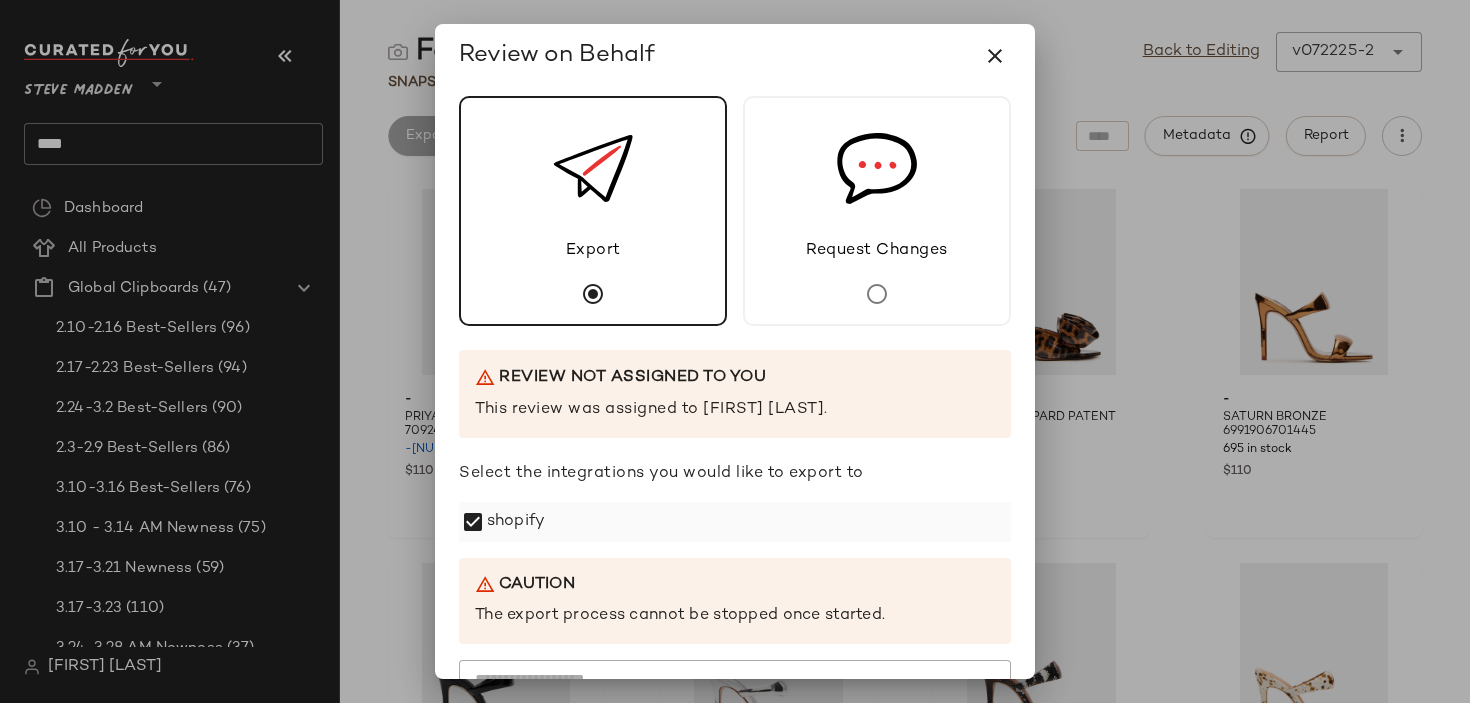 scroll, scrollTop: 208, scrollLeft: 0, axis: vertical 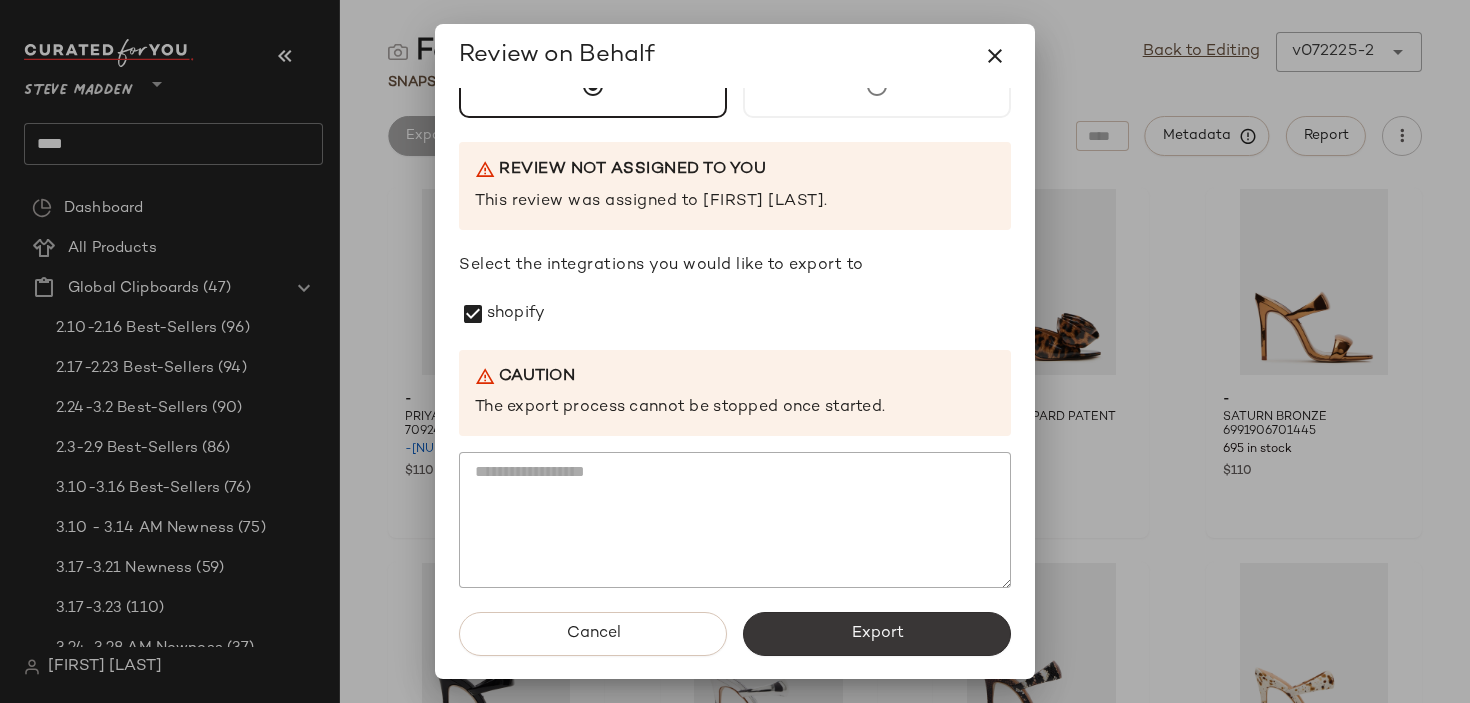 click on "Export" at bounding box center (877, 634) 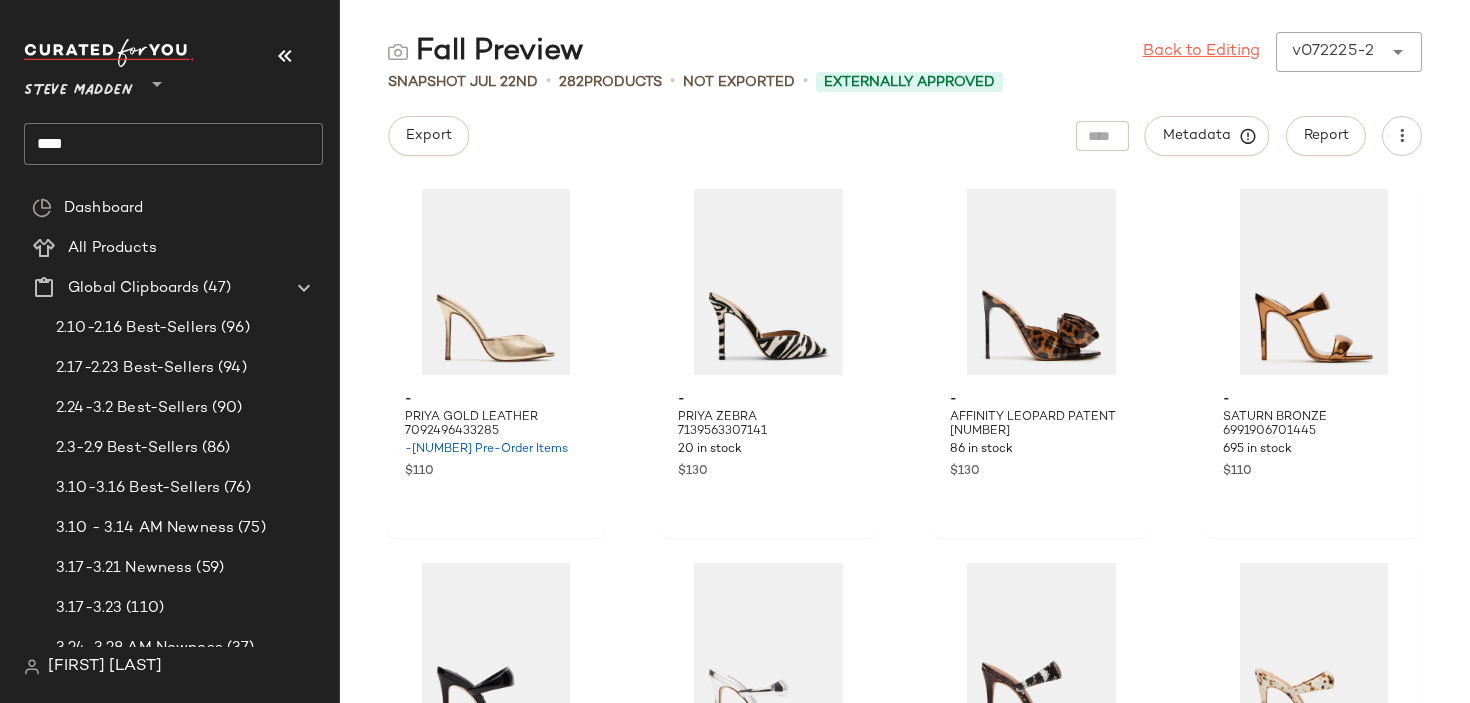 click on "Back to Editing" at bounding box center [1201, 52] 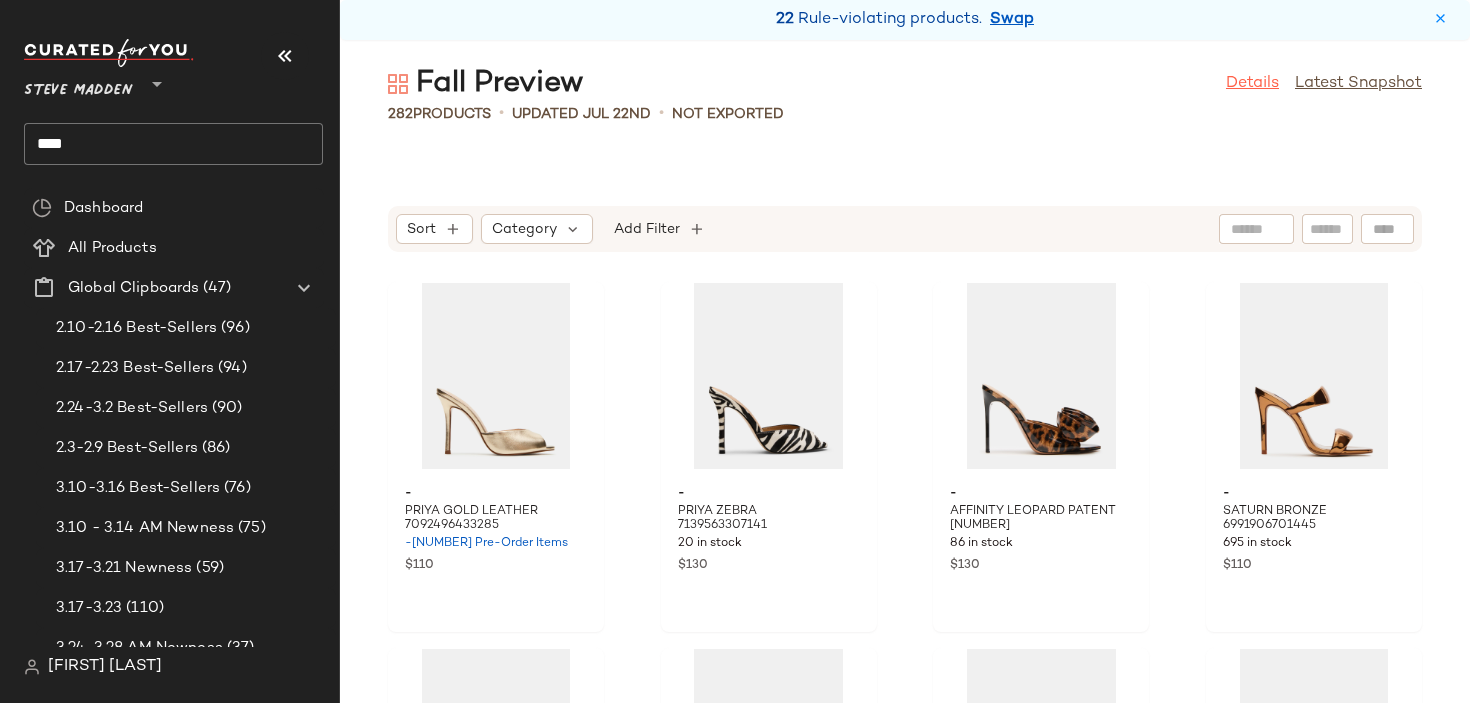 click on "Details" at bounding box center [1252, 84] 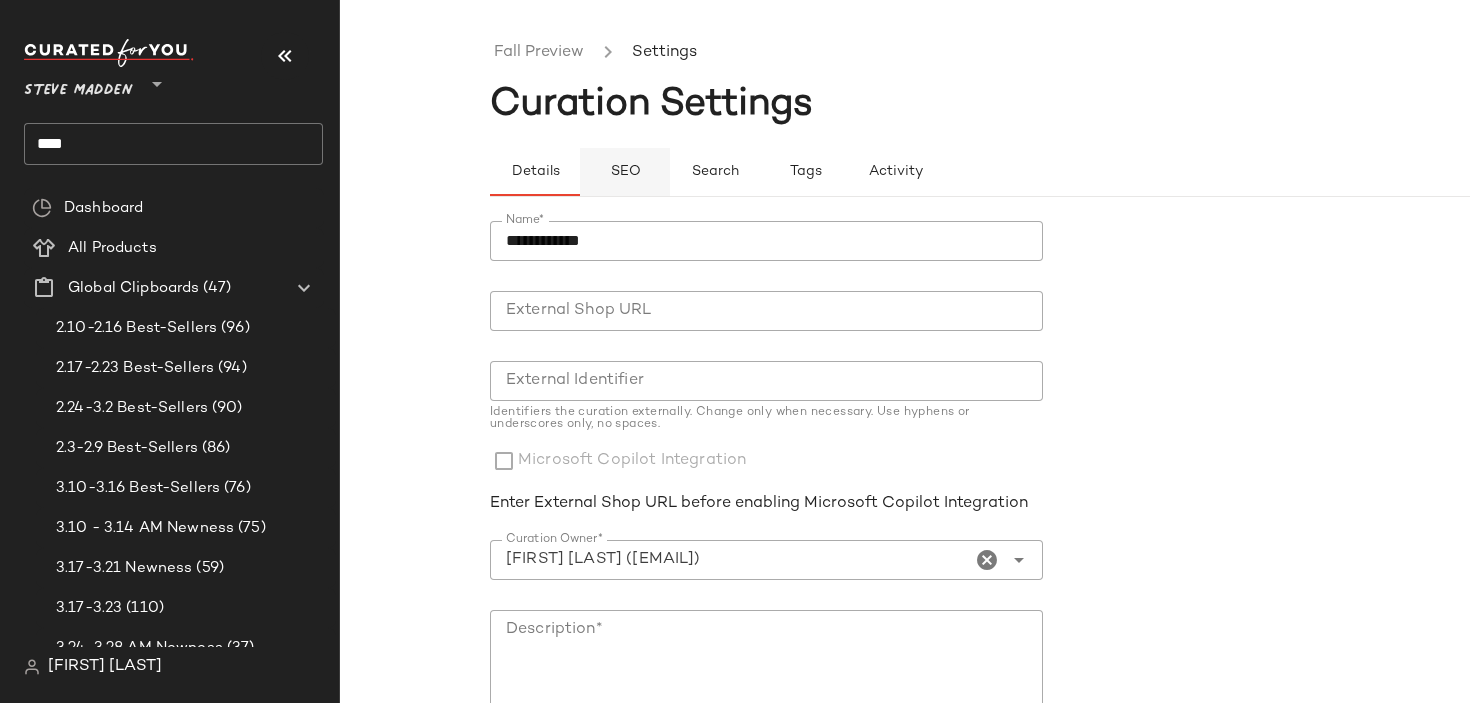 click on "SEO" 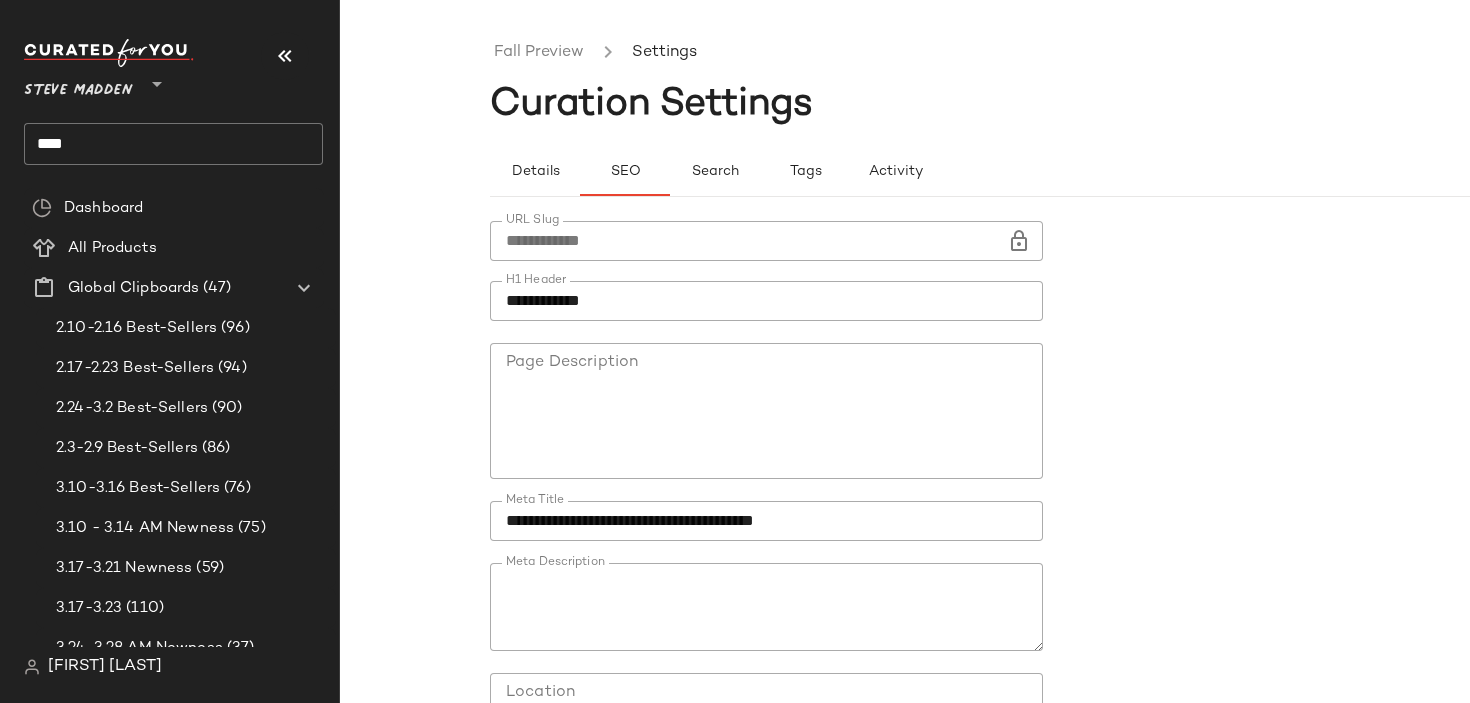 click on "**********" 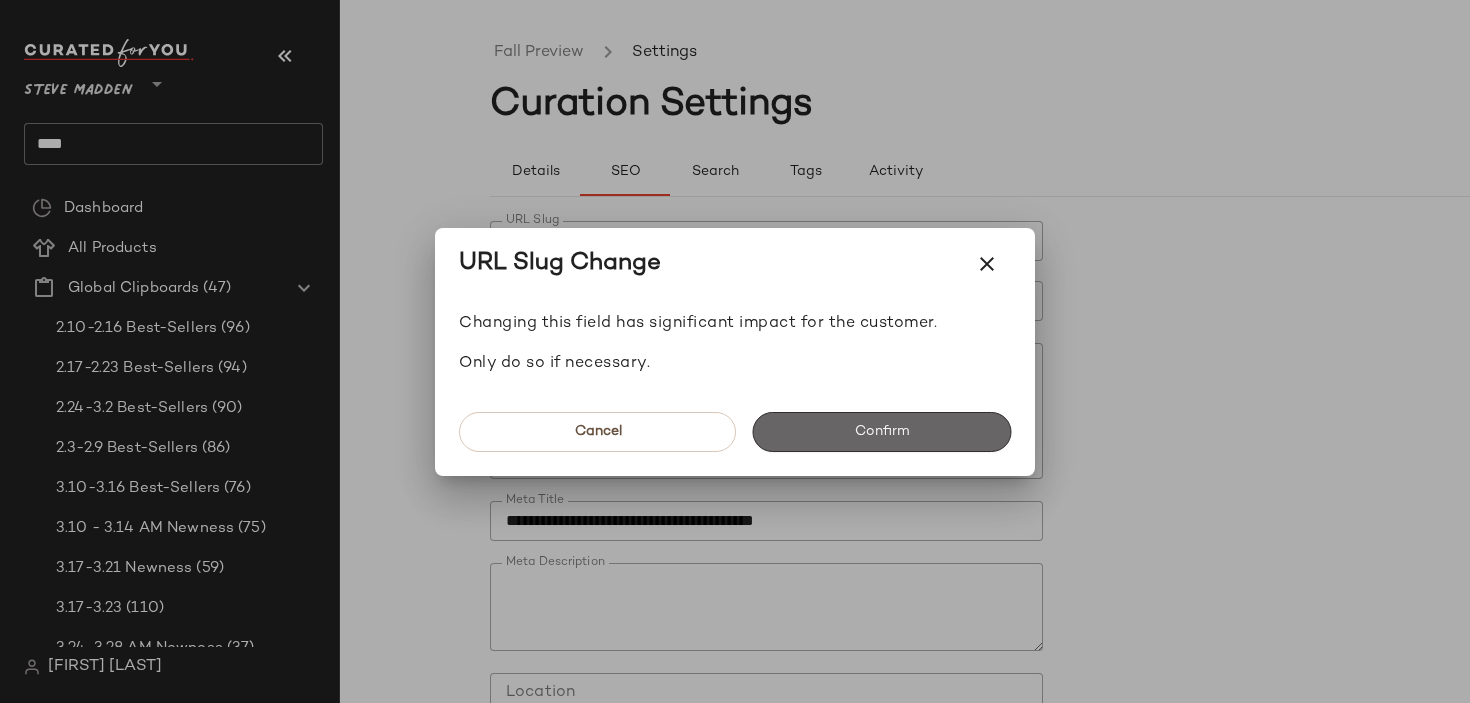 click on "Confirm" at bounding box center (881, 432) 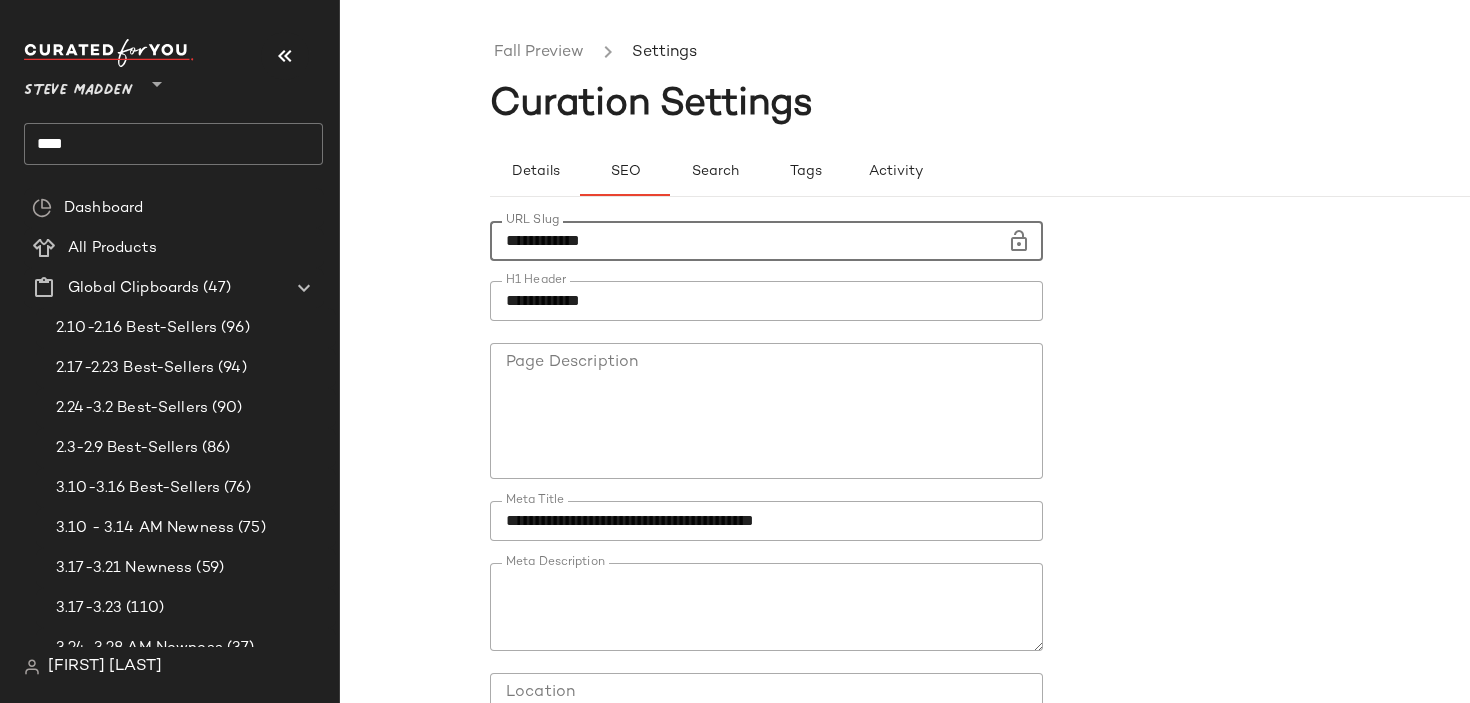 click on "**********" 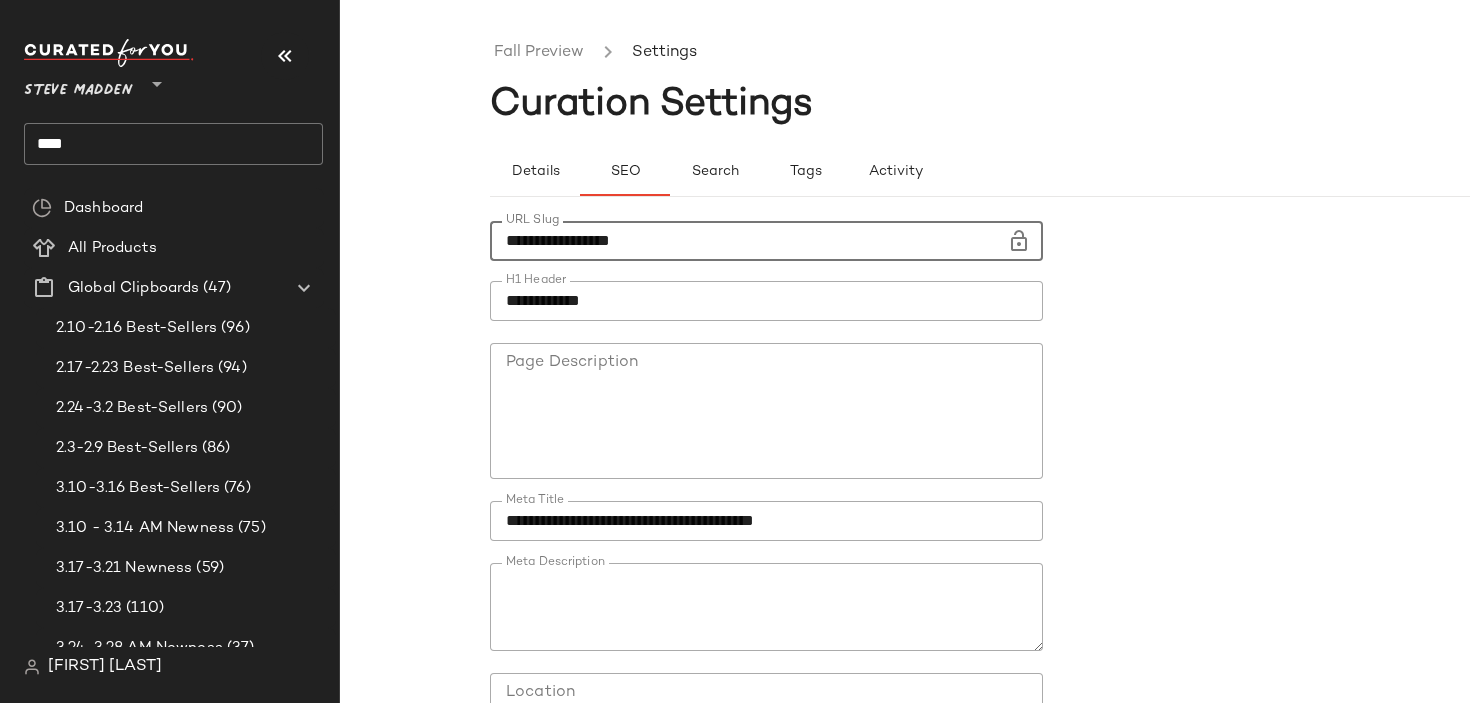 scroll, scrollTop: 179, scrollLeft: 0, axis: vertical 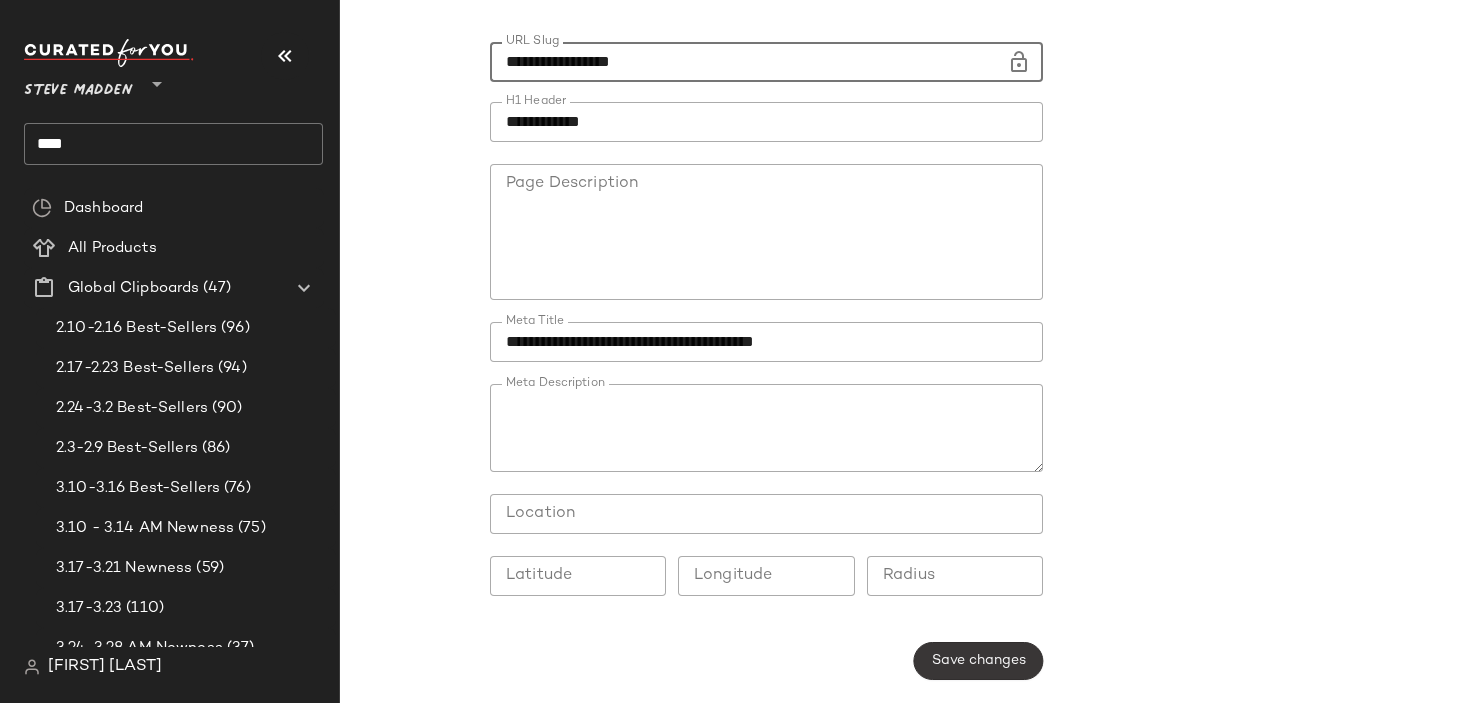 type on "**********" 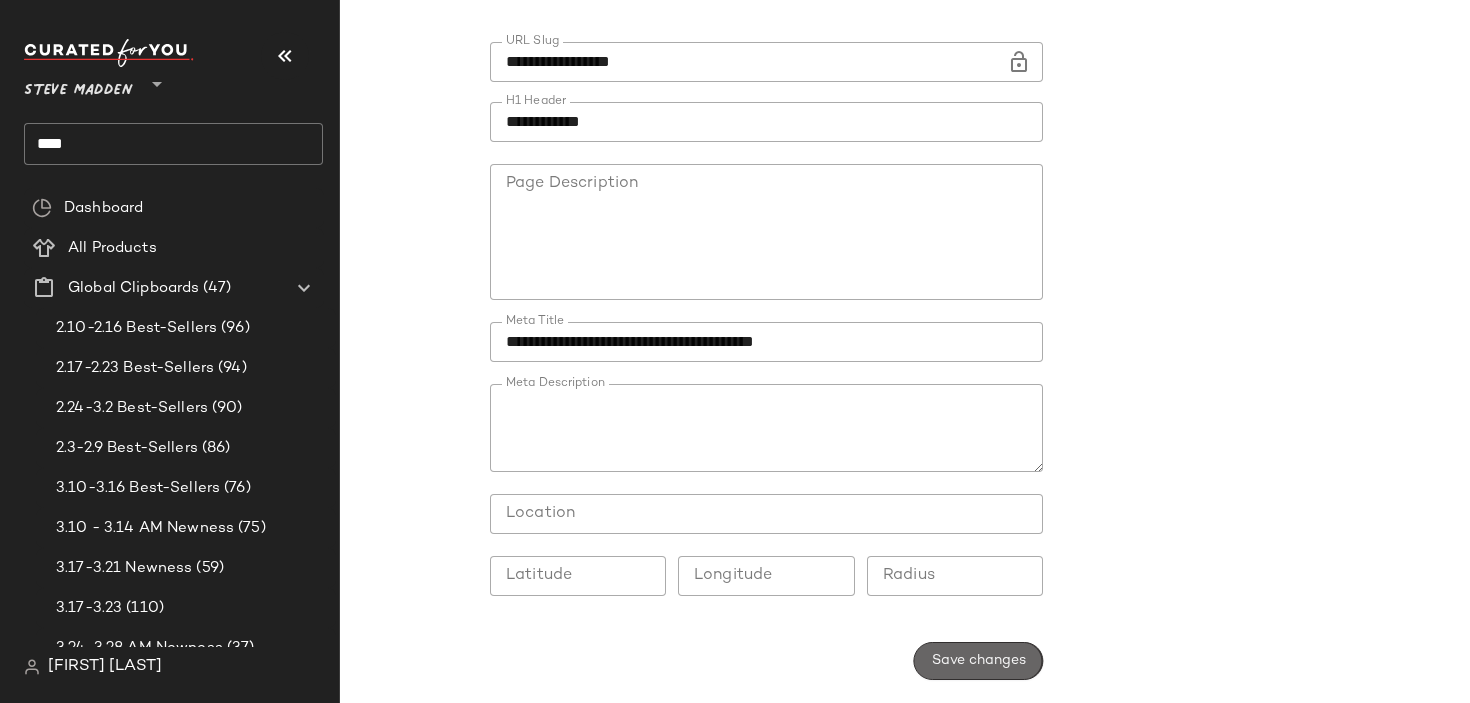 click on "Save changes" 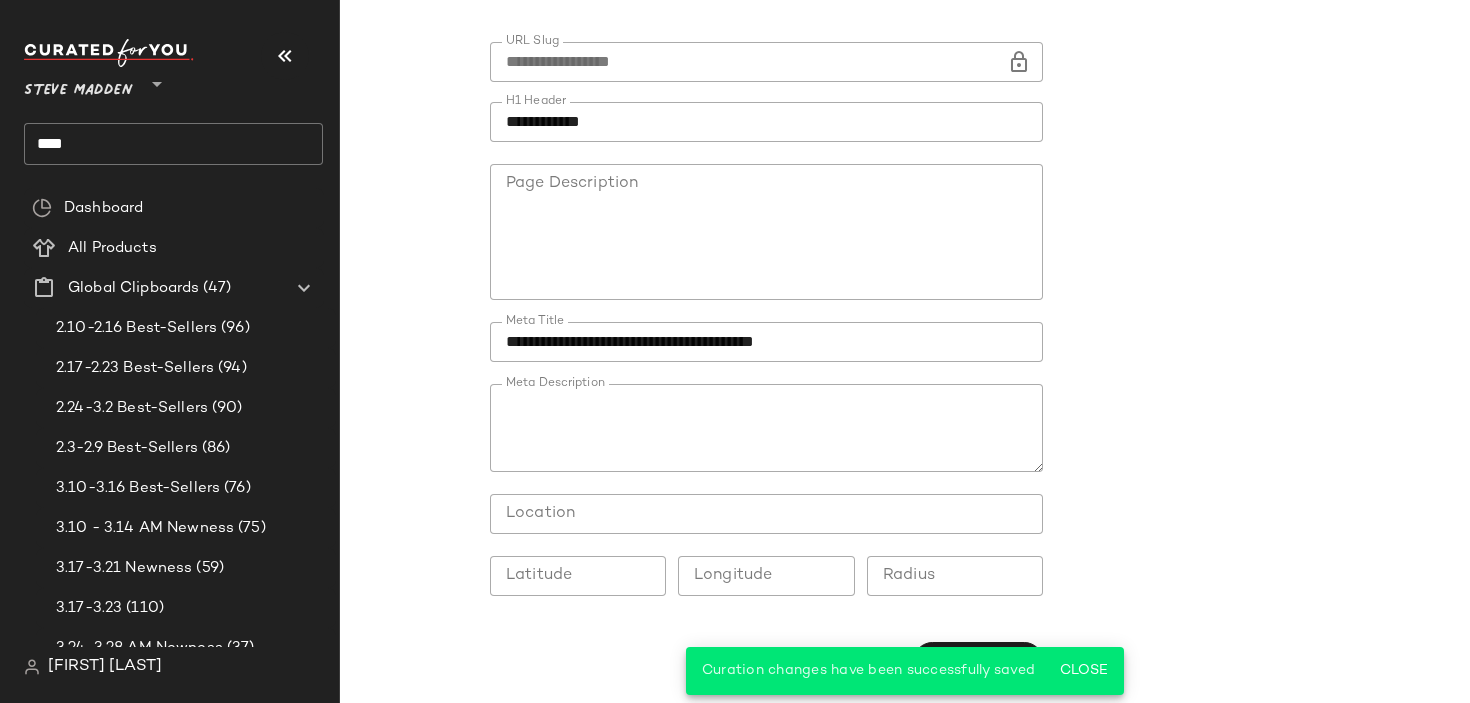 scroll, scrollTop: 0, scrollLeft: 0, axis: both 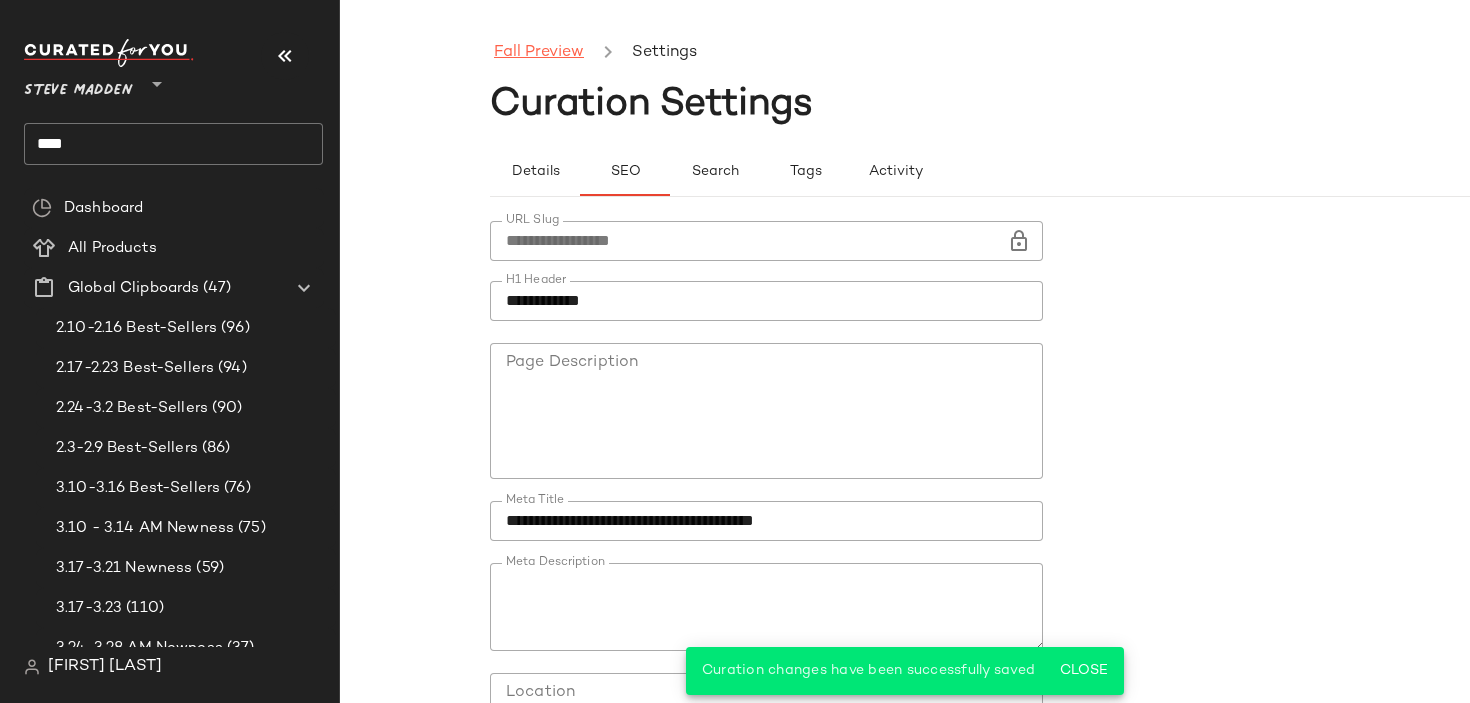 click on "Fall Preview" at bounding box center (539, 53) 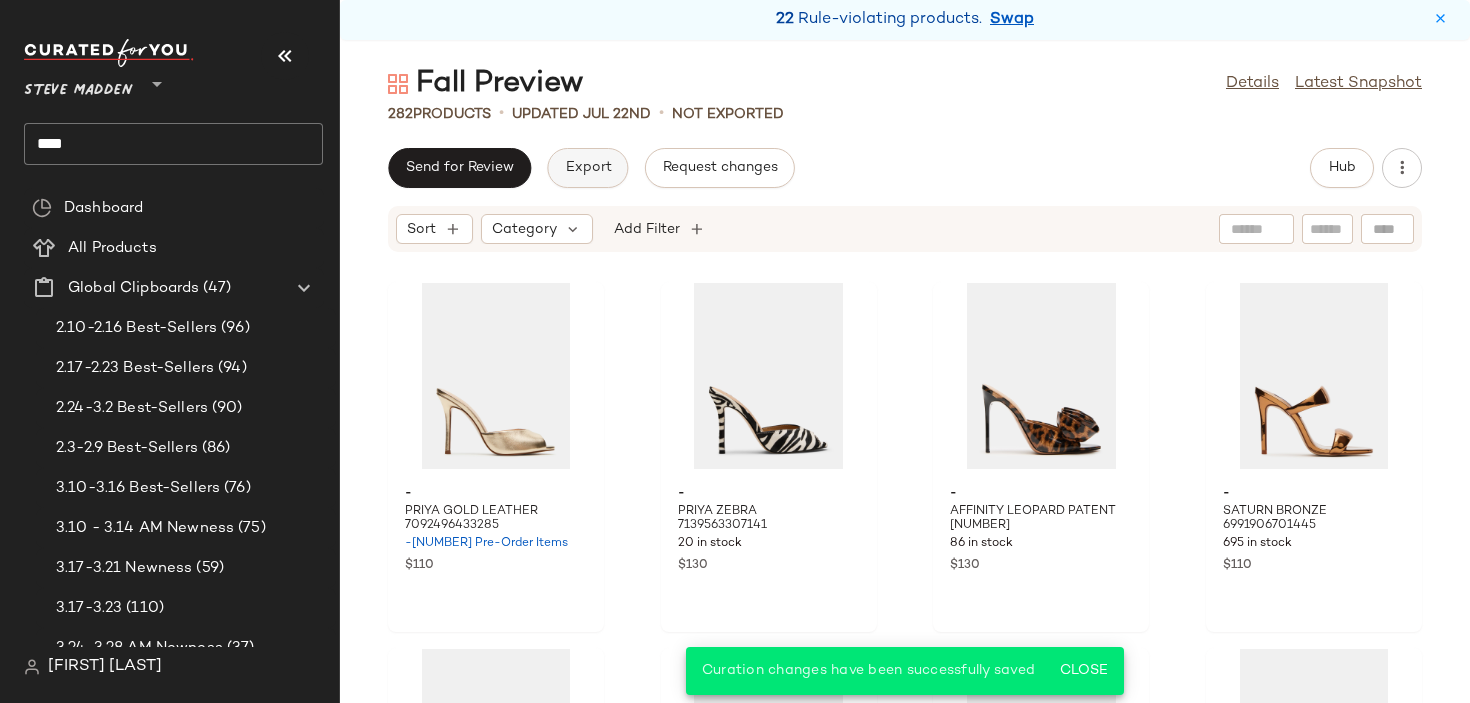 click on "Export" 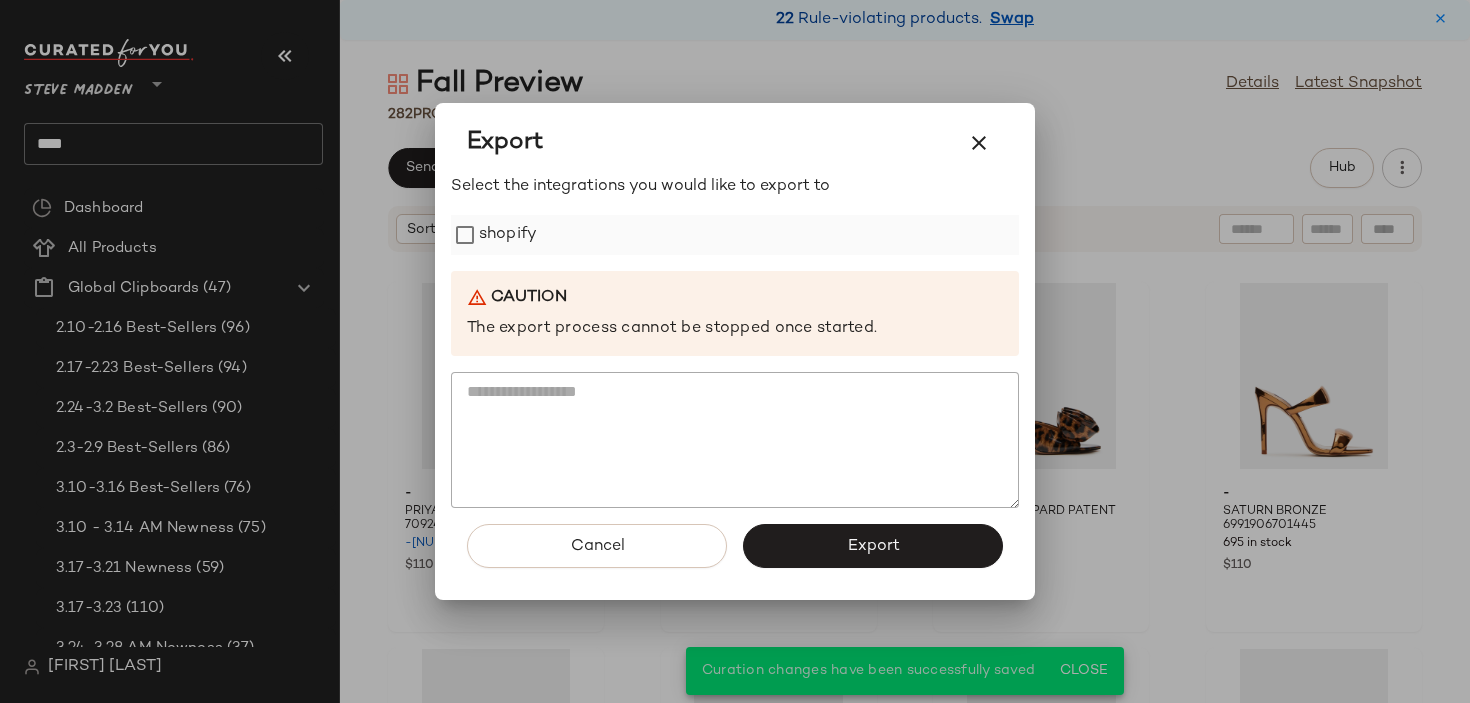 click on "shopify" at bounding box center (508, 235) 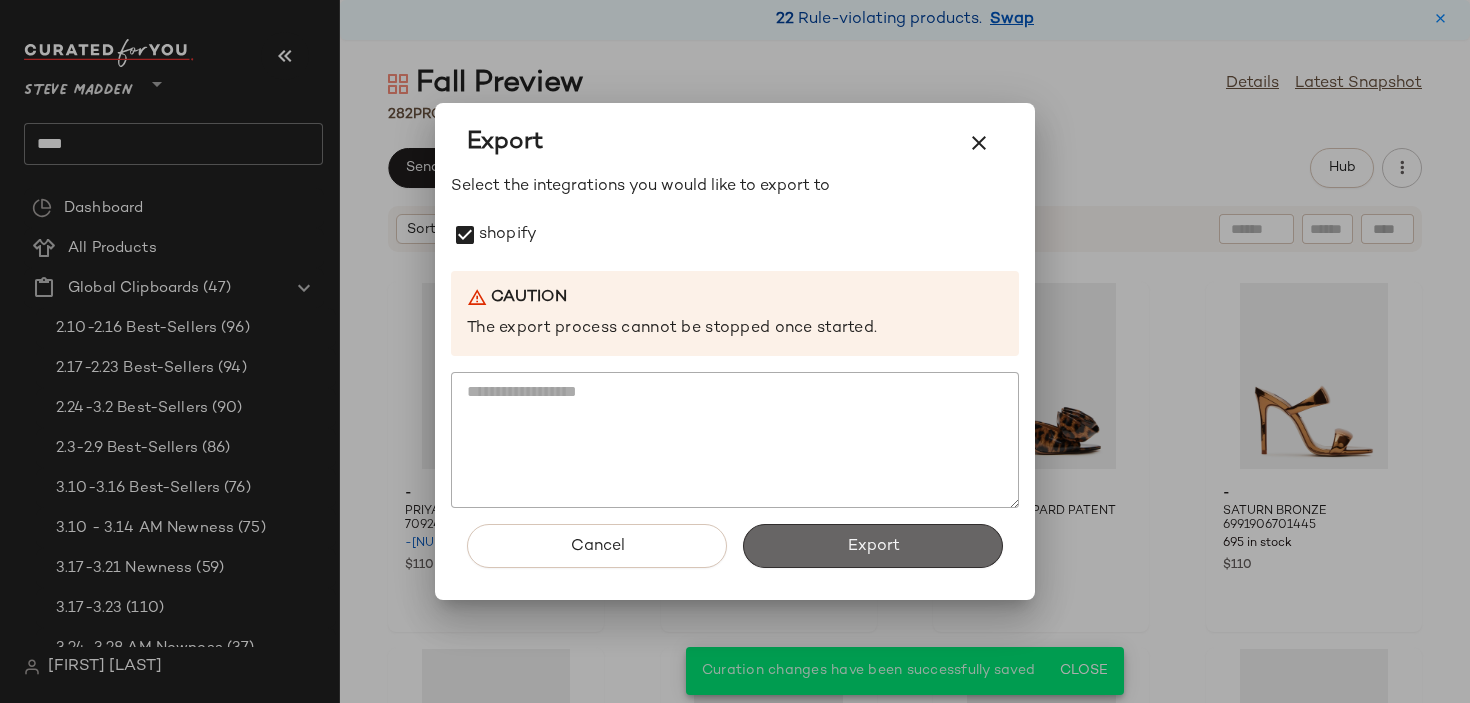 click on "Export" 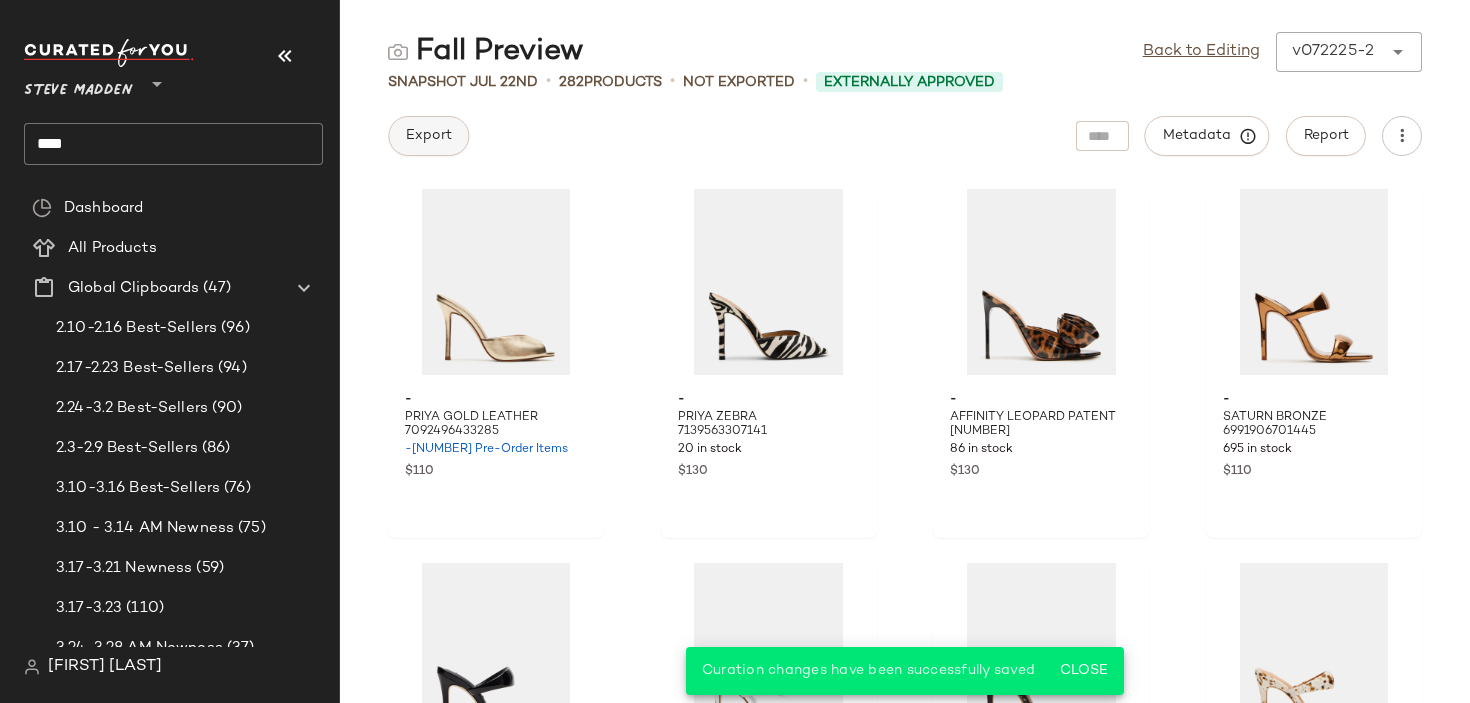 click on "Export" at bounding box center [428, 136] 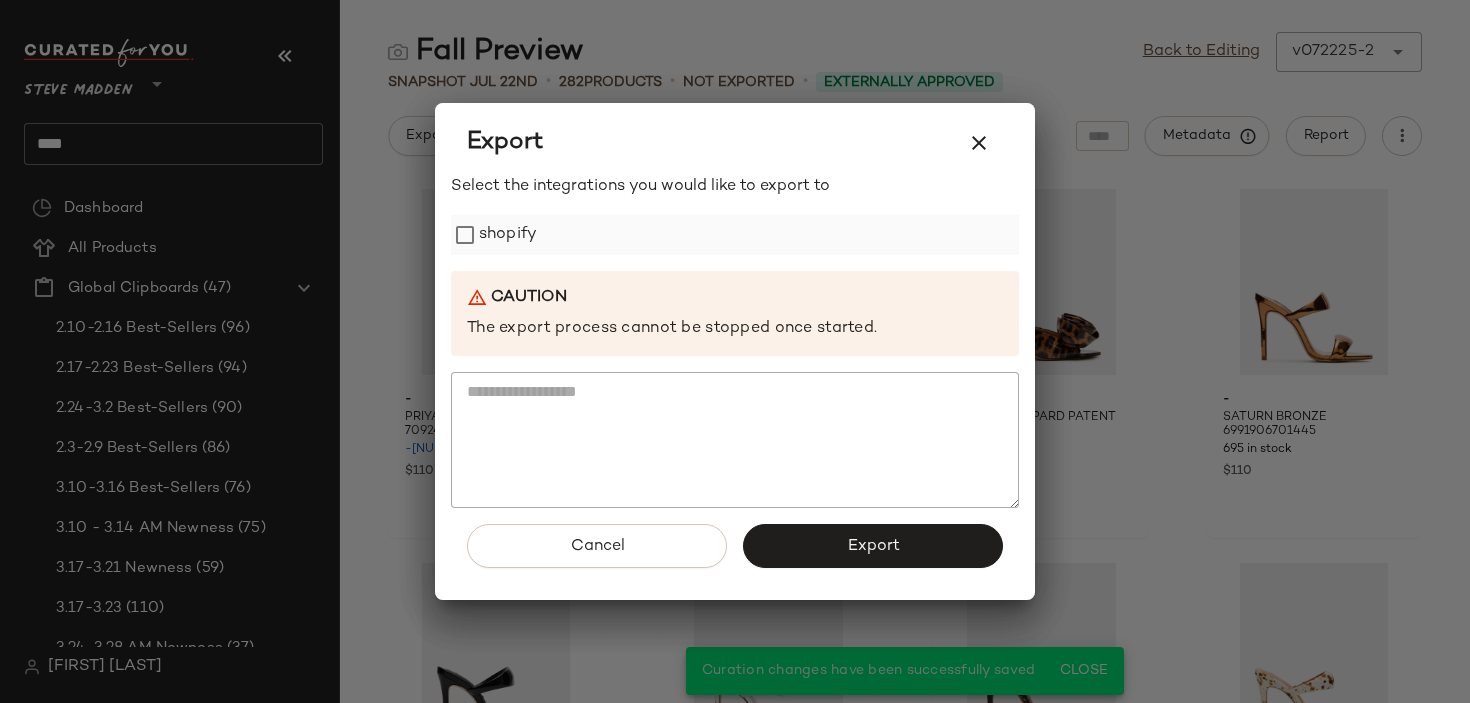 click on "shopify" at bounding box center [508, 235] 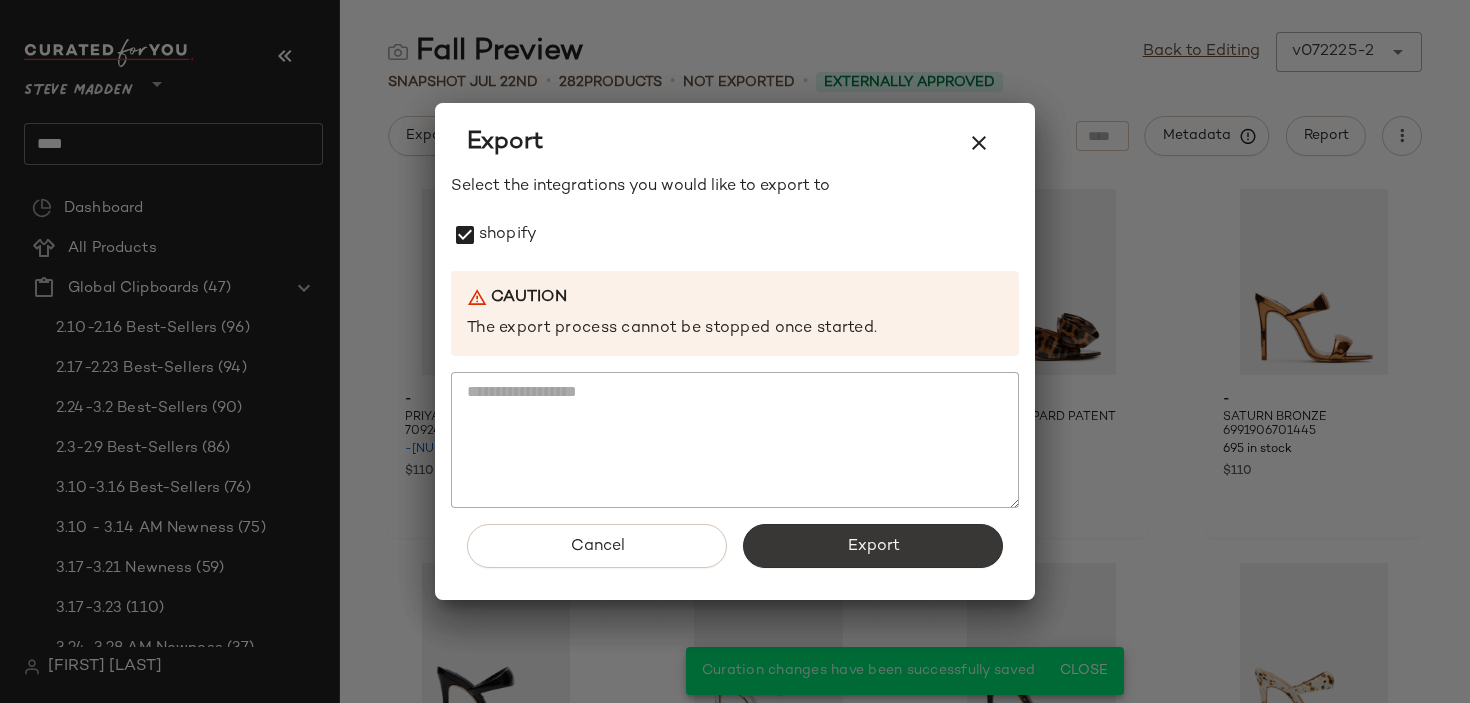 click on "Export" at bounding box center [873, 546] 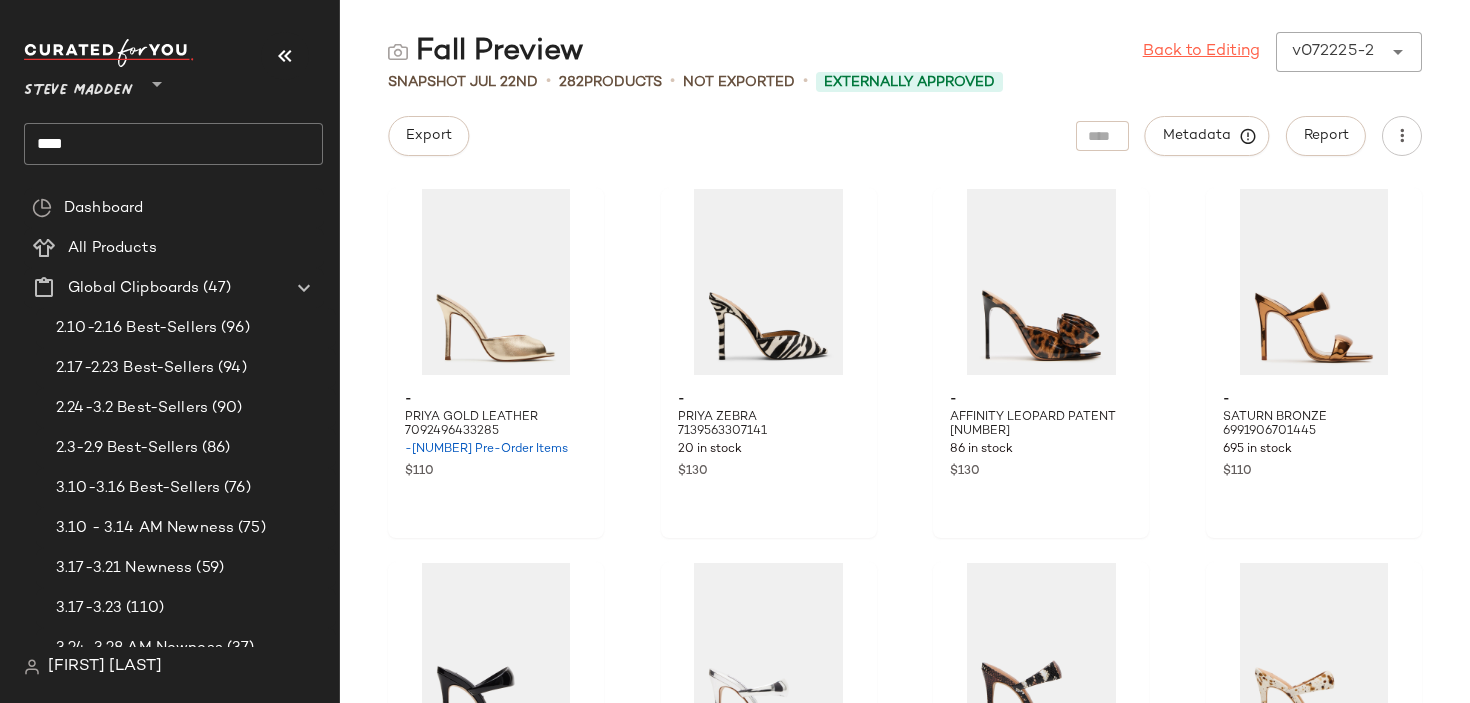 click on "Back to Editing" at bounding box center (1201, 52) 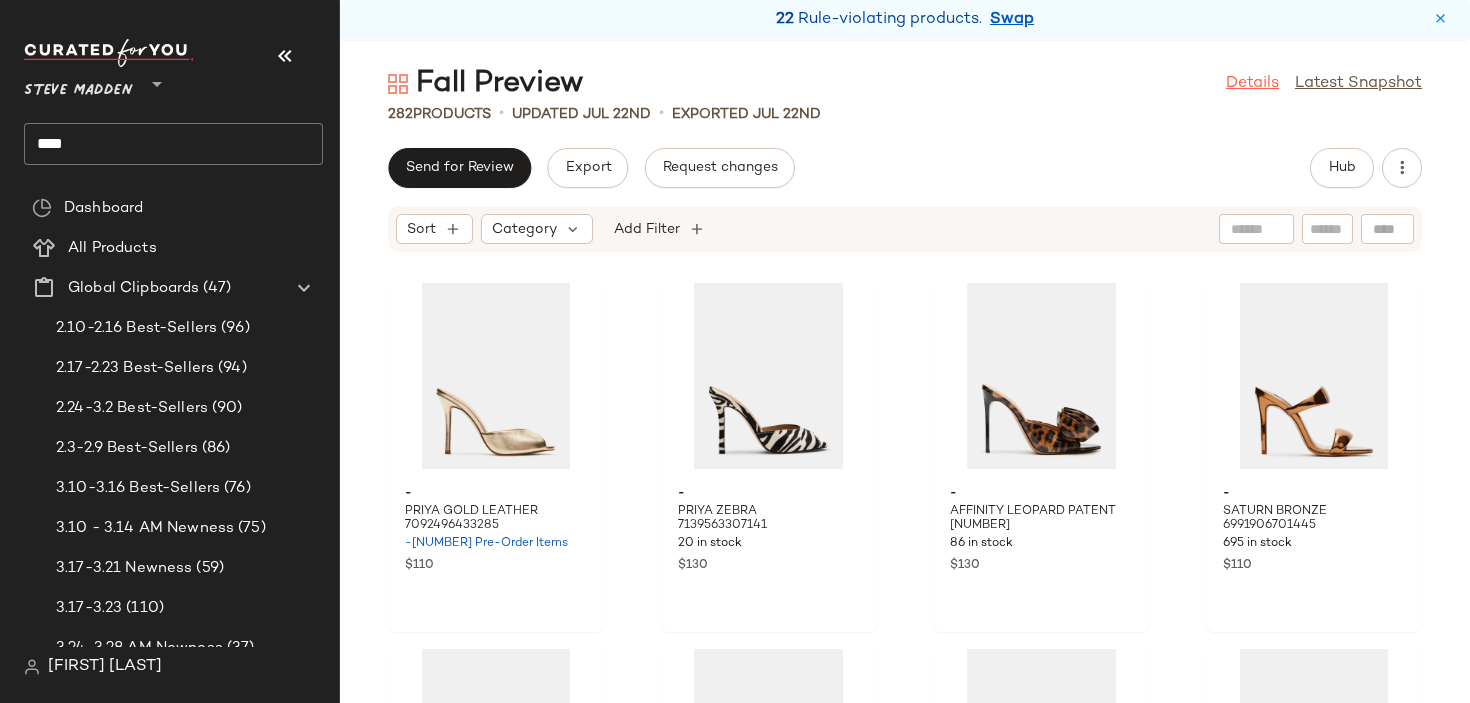 click on "Details" at bounding box center (1252, 84) 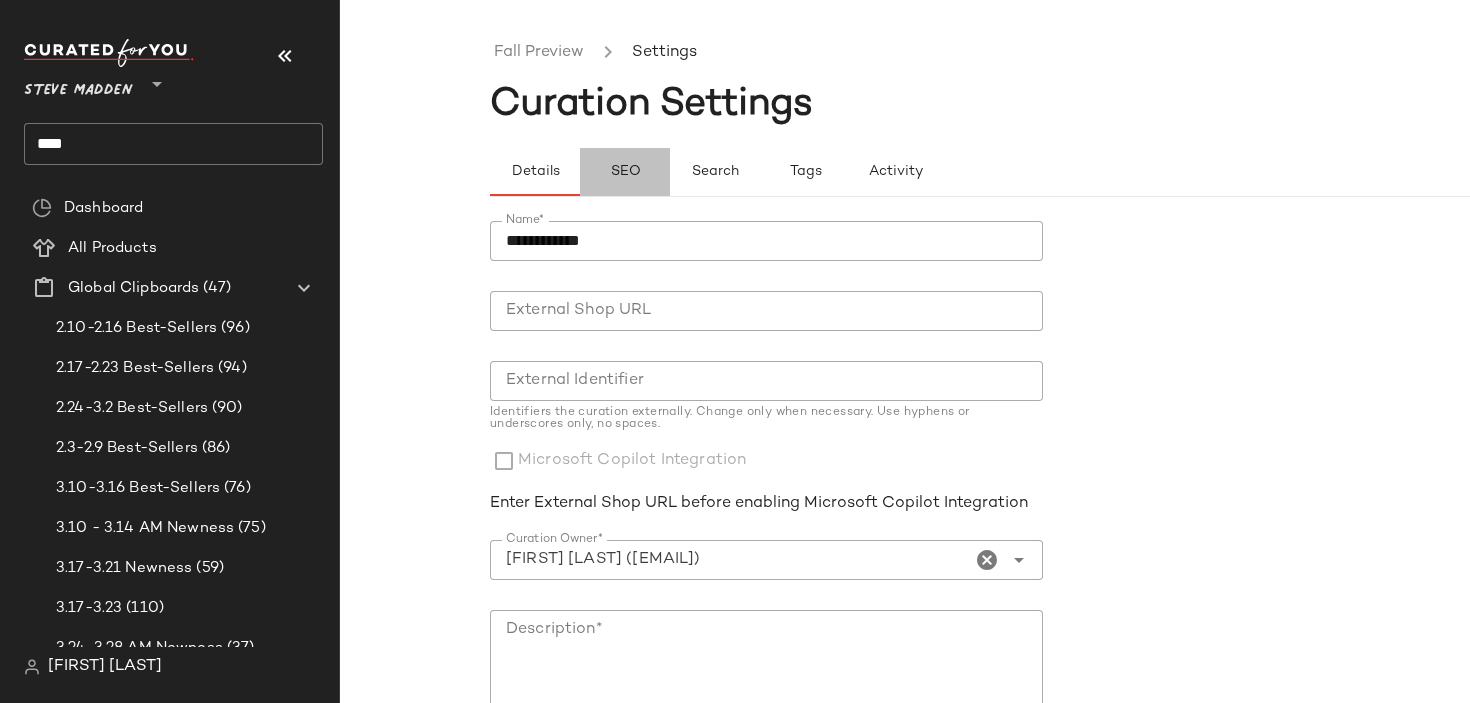 click on "SEO" 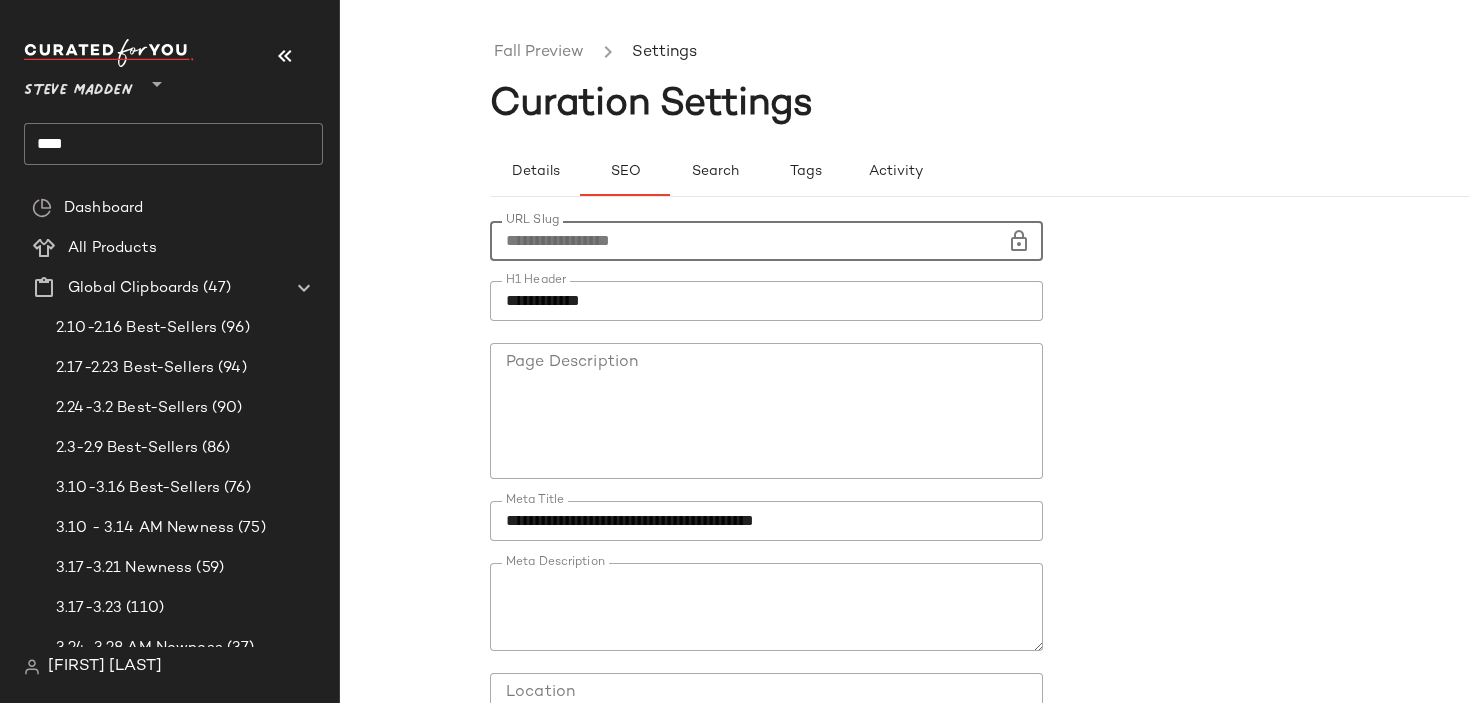 click on "**********" 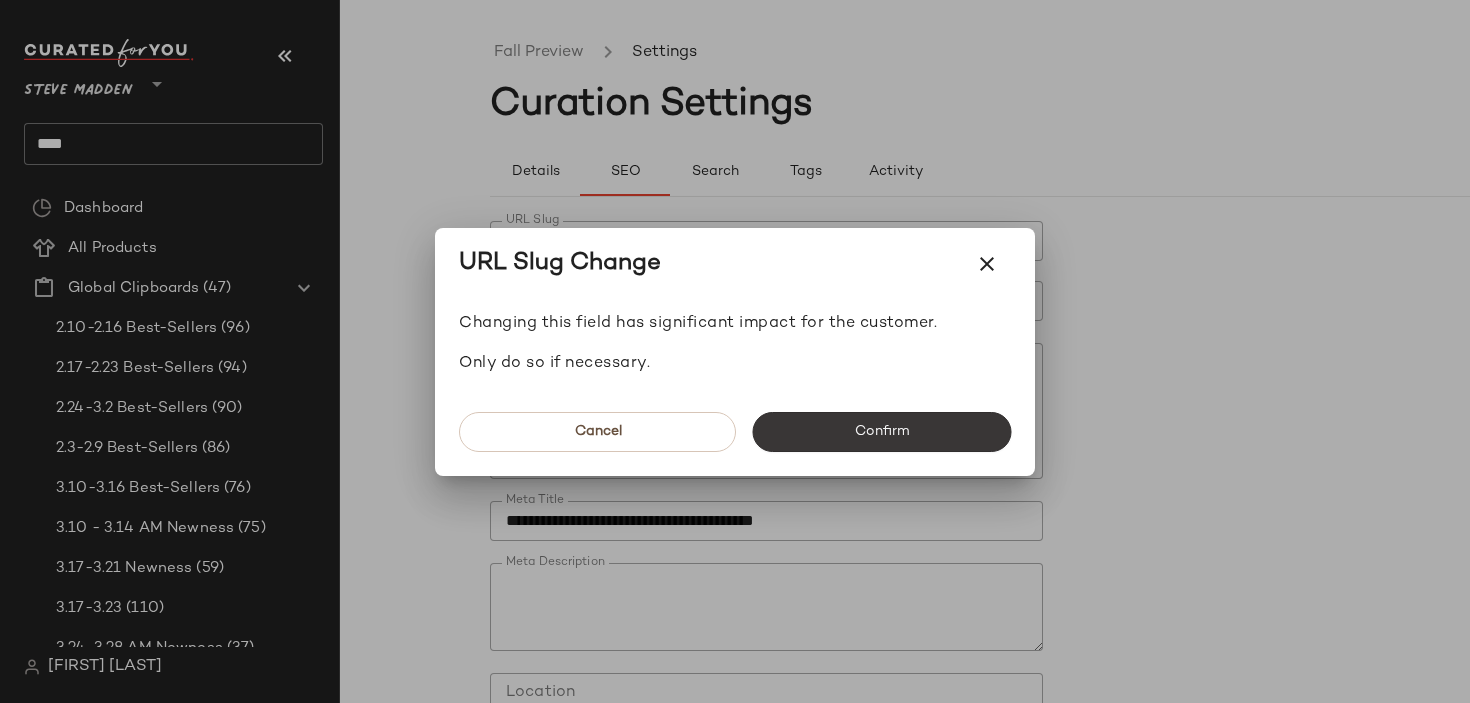 click on "Confirm" at bounding box center [881, 432] 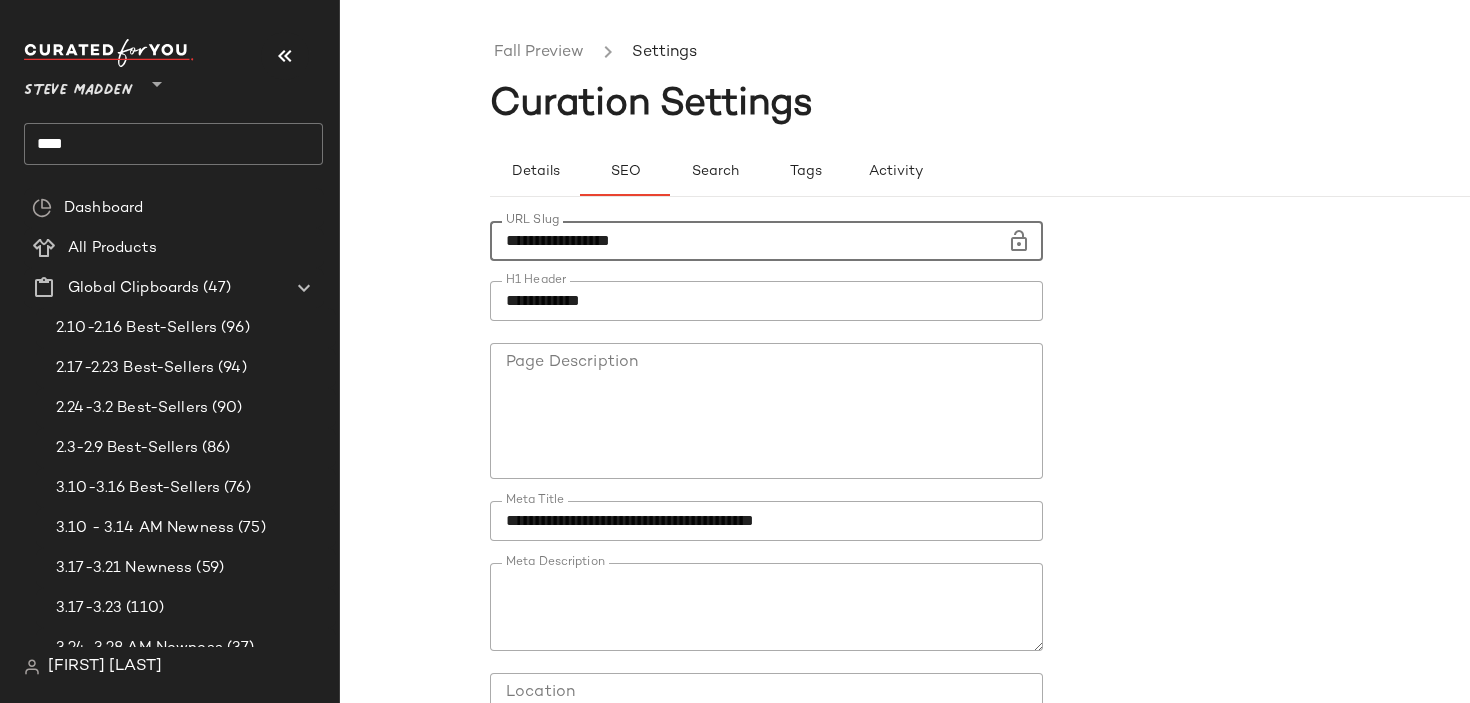 click on "**********" 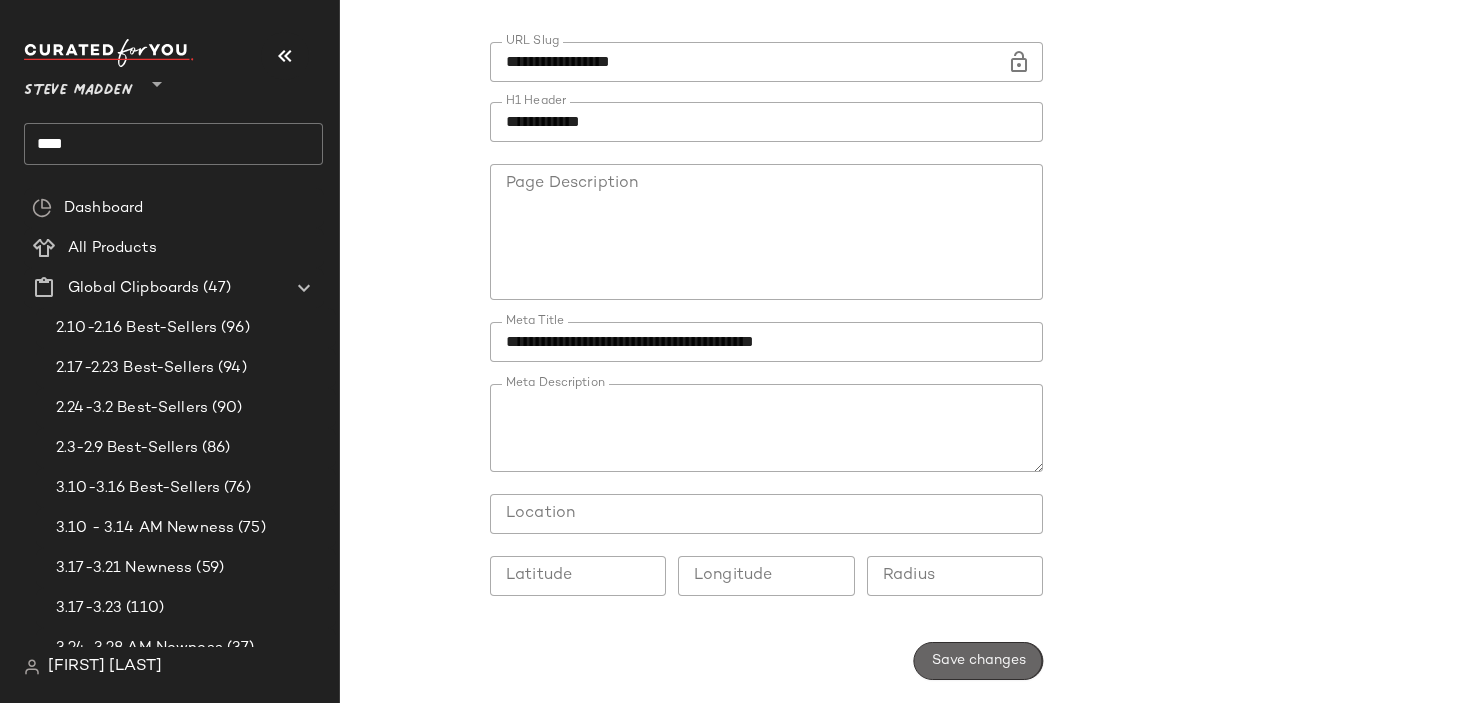 click on "Save changes" at bounding box center [978, 661] 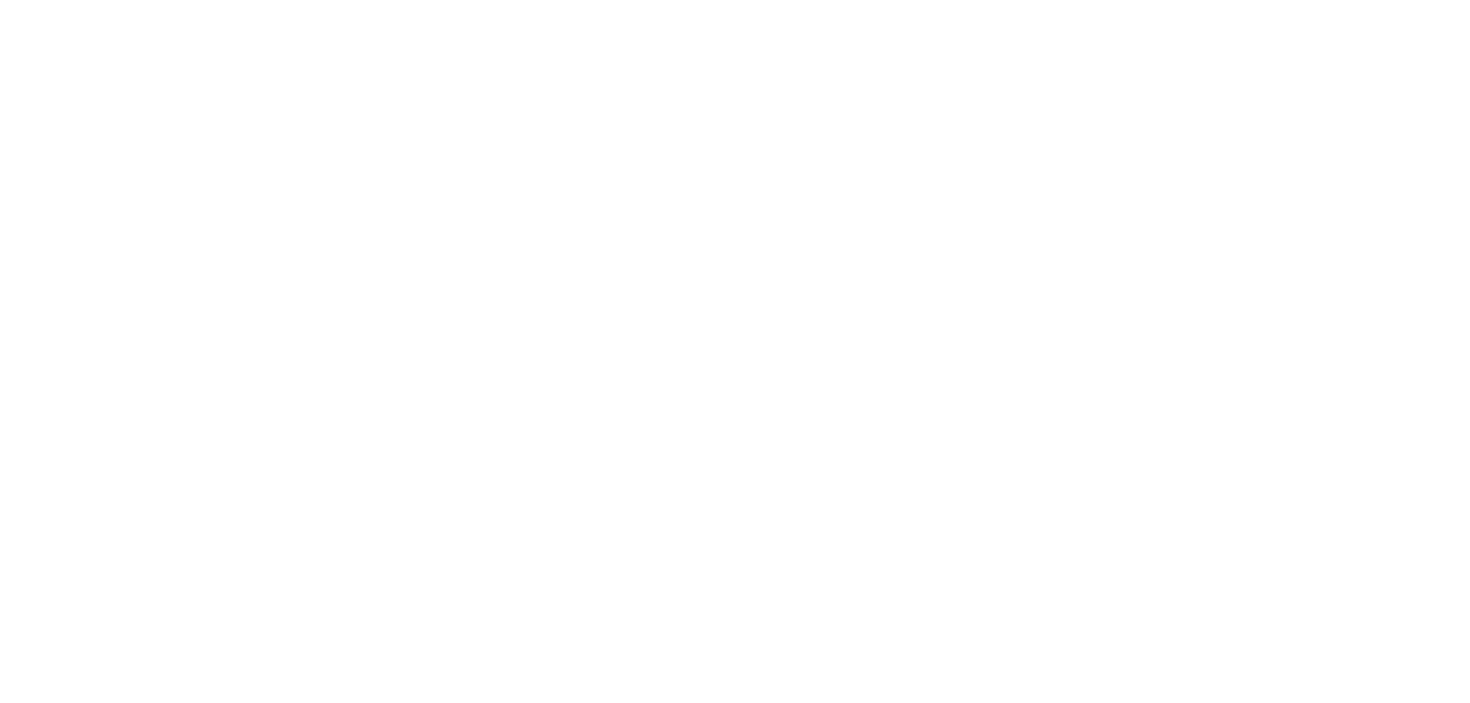 scroll, scrollTop: 0, scrollLeft: 0, axis: both 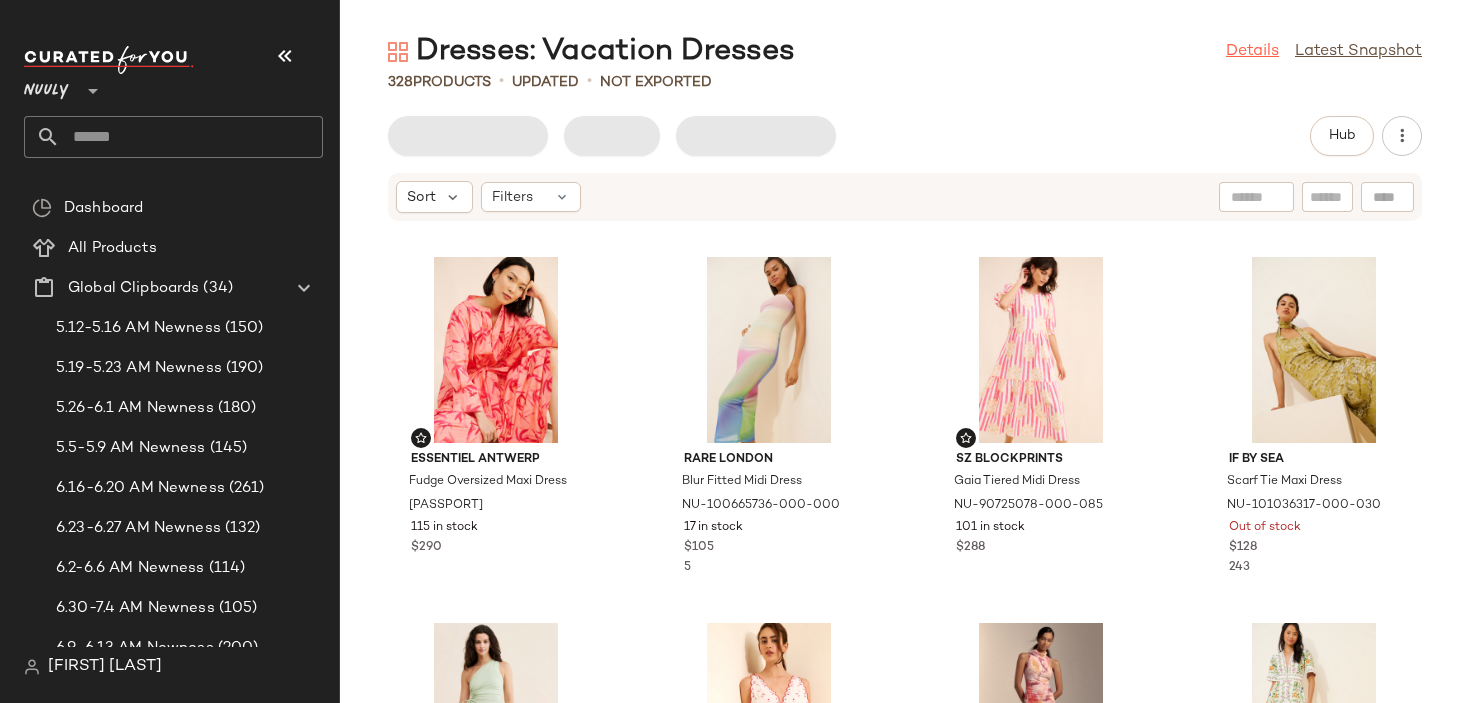 click on "Details" at bounding box center (1252, 52) 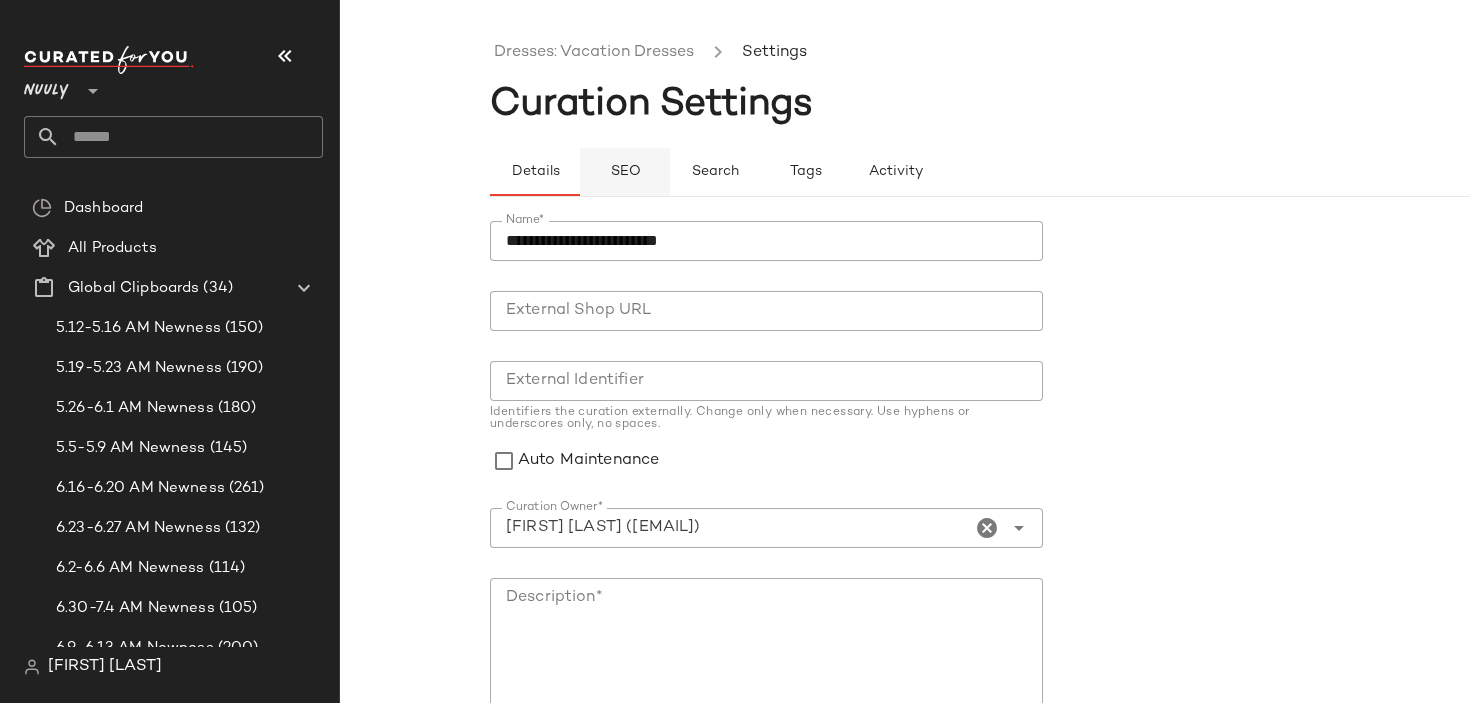 click on "SEO" 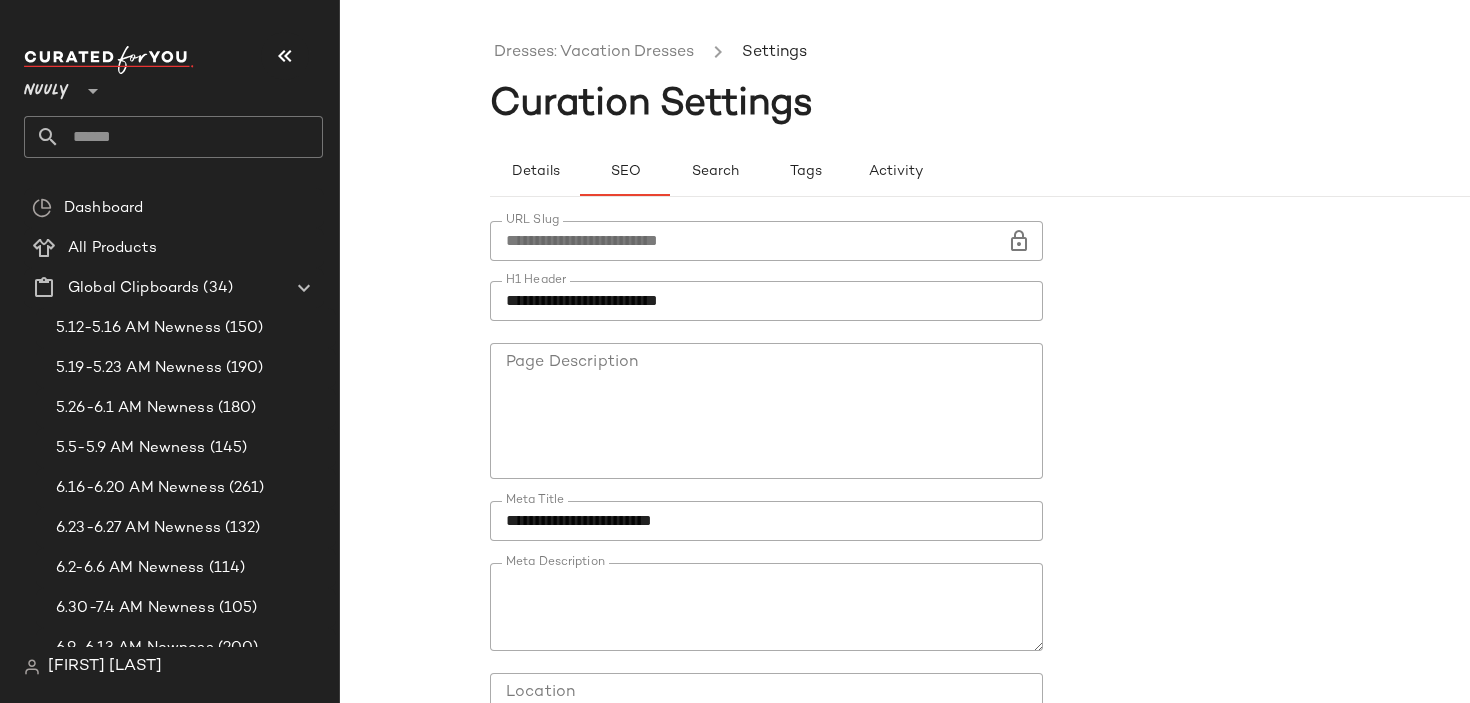 click on "**********" 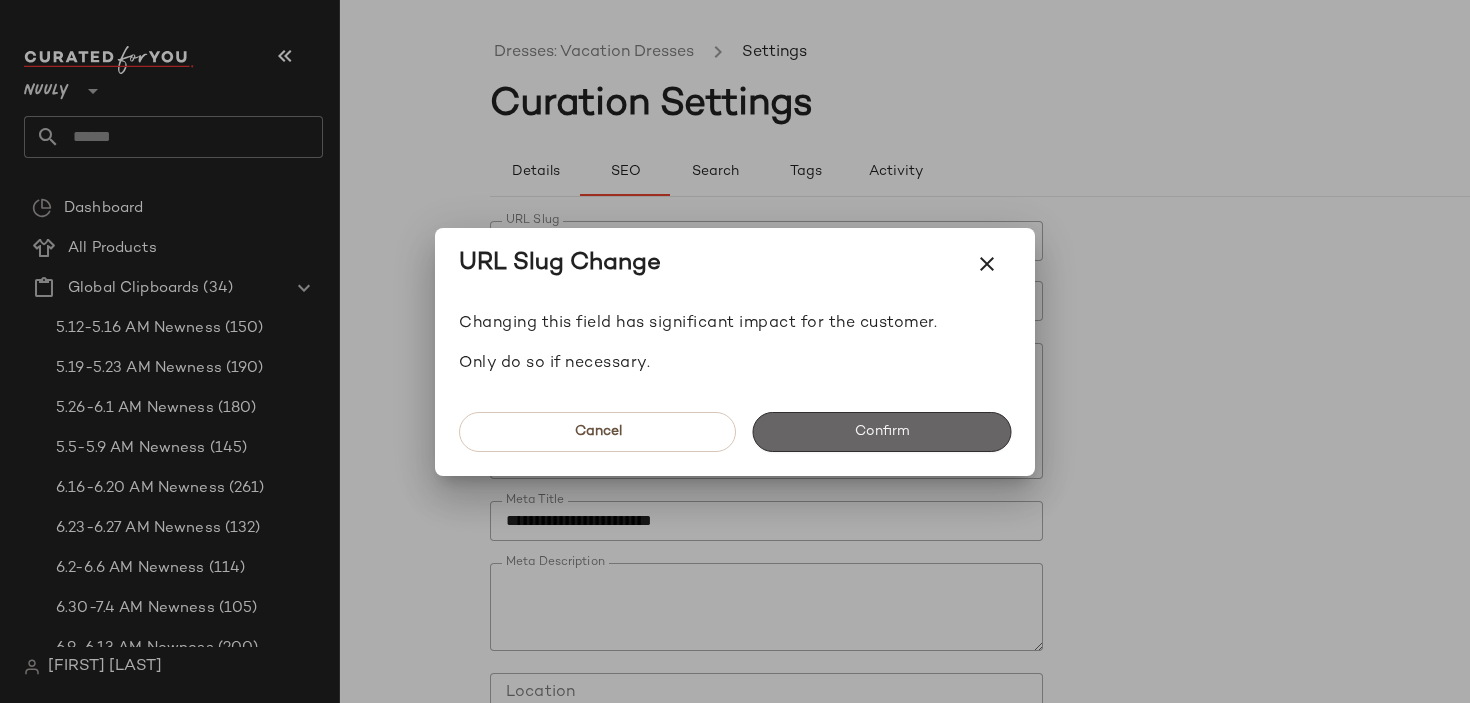 click on "Confirm" at bounding box center (881, 432) 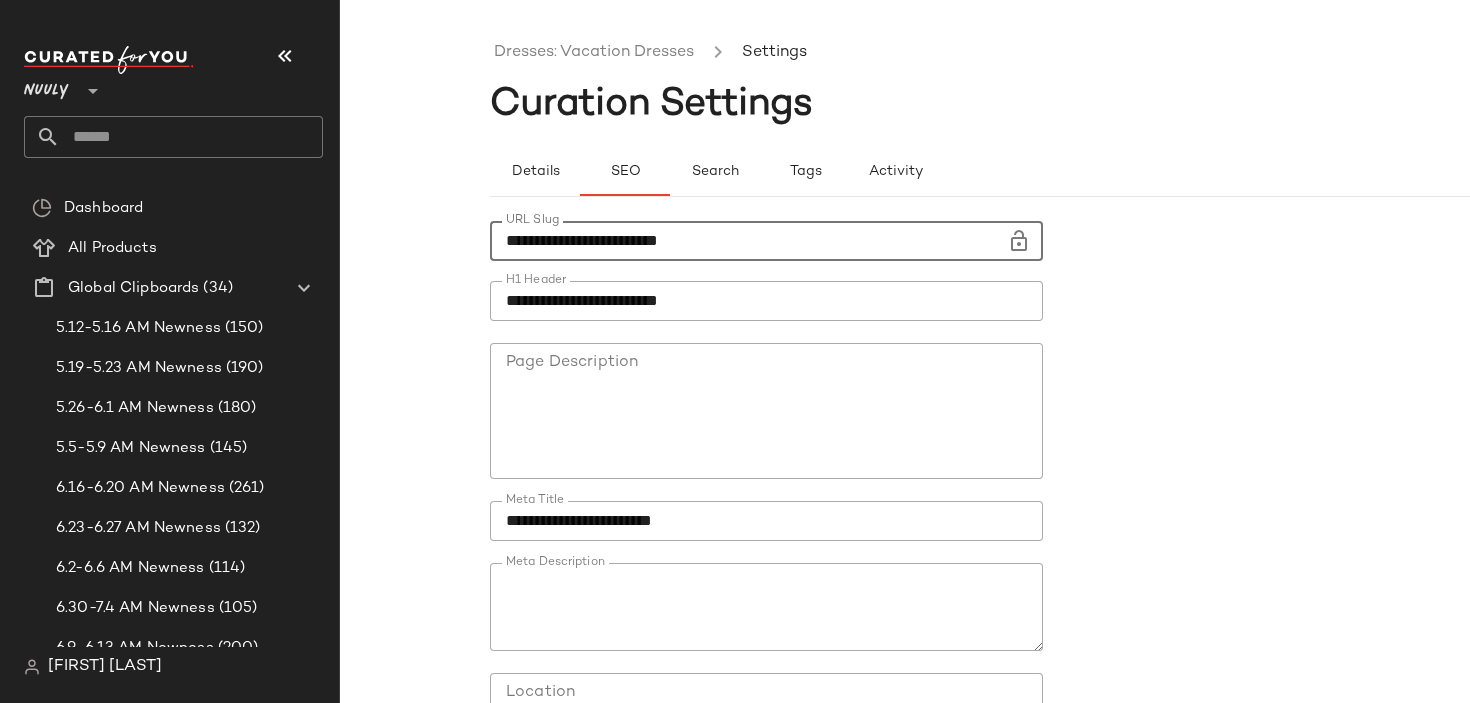 click on "**********" 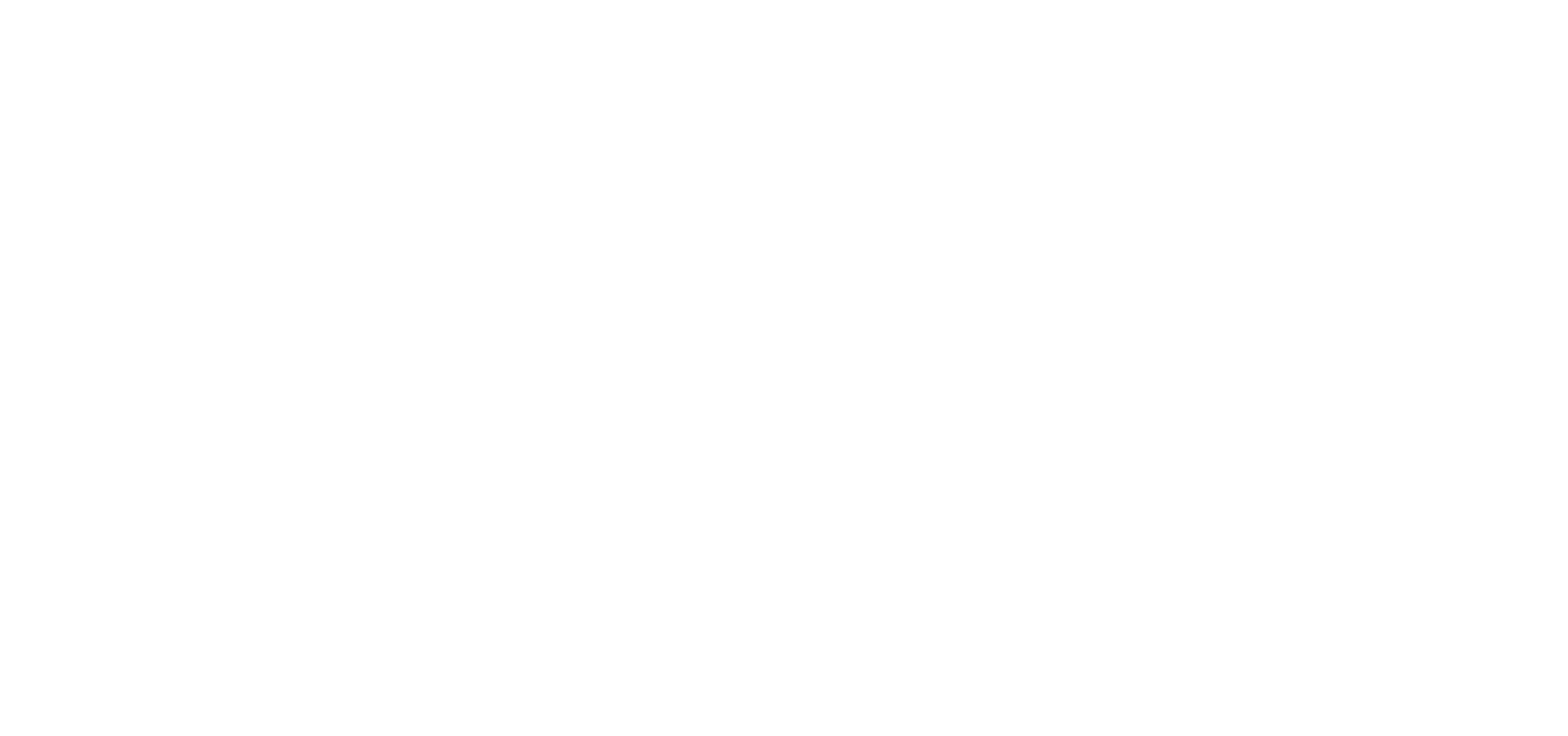 scroll, scrollTop: 0, scrollLeft: 0, axis: both 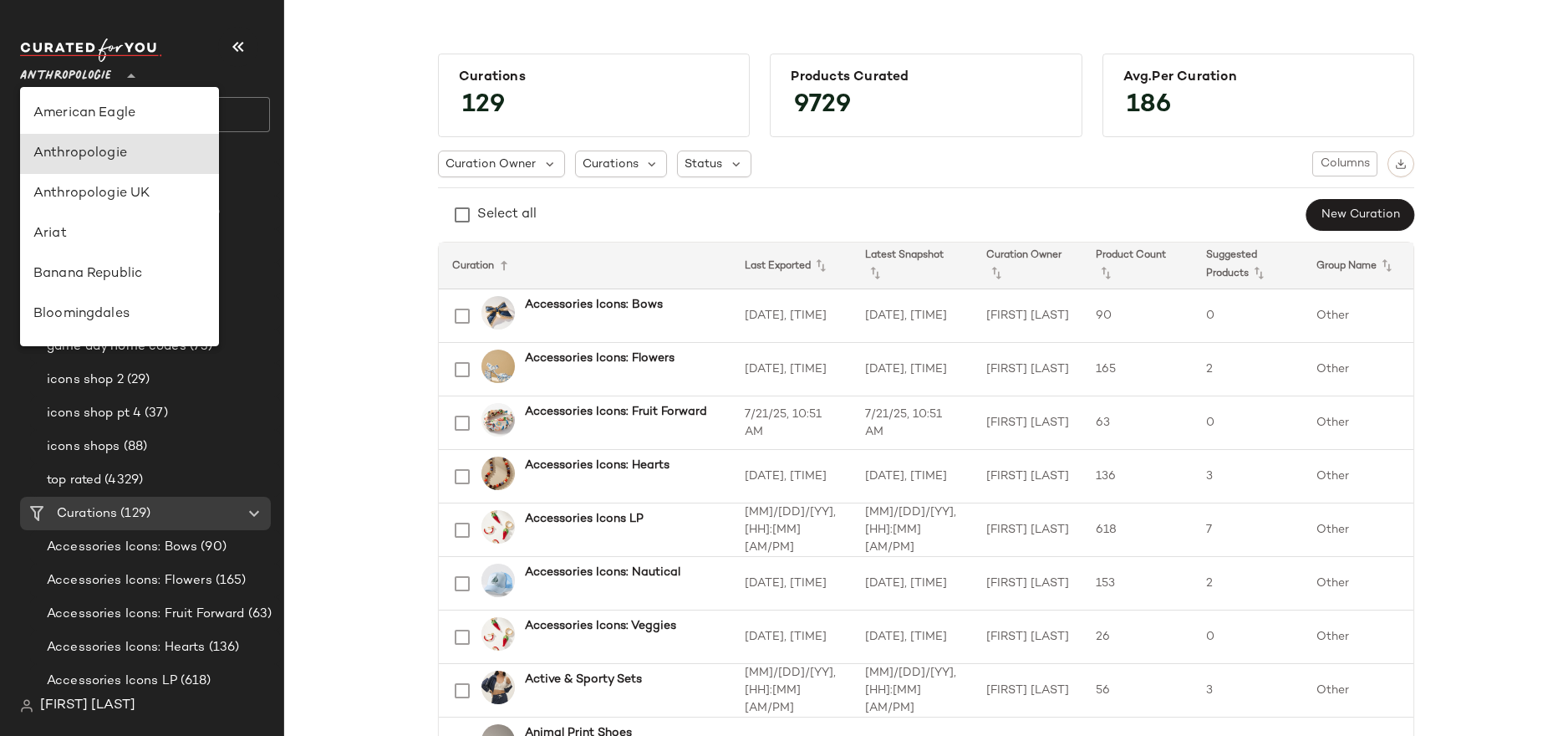 click on "Anthropologie" at bounding box center (65, 72) 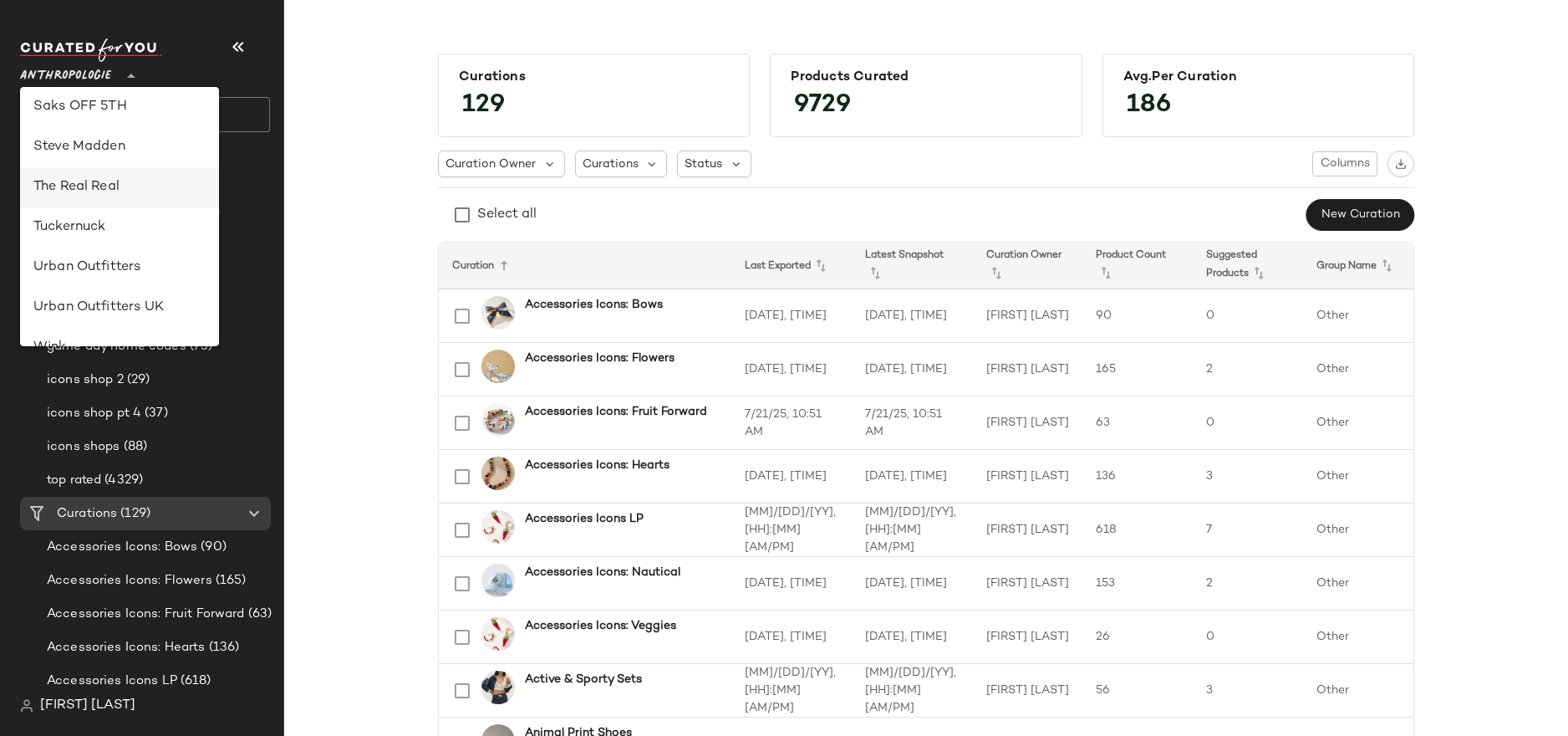 scroll, scrollTop: 1005, scrollLeft: 0, axis: vertical 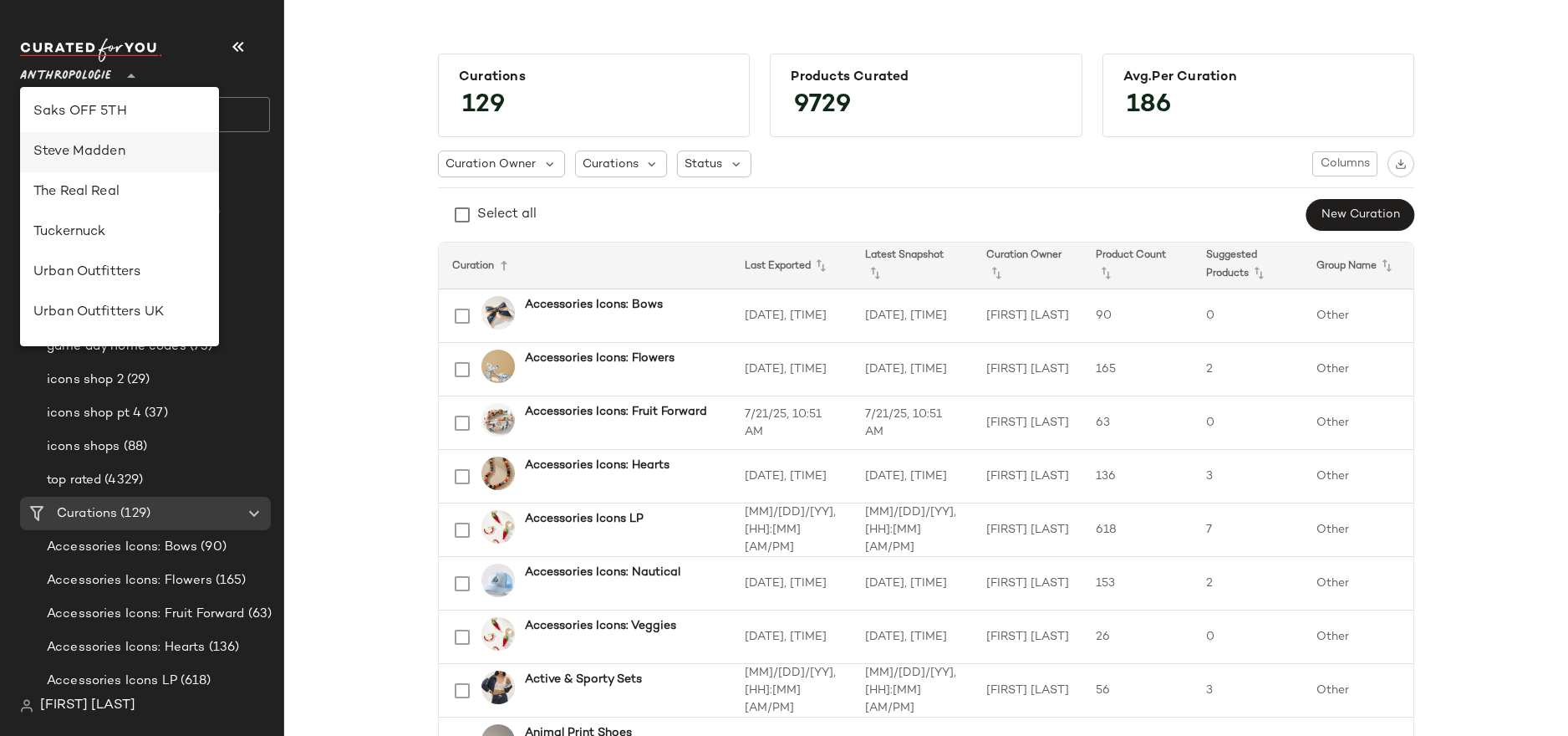 click on "Steve Madden" at bounding box center [120, 152] 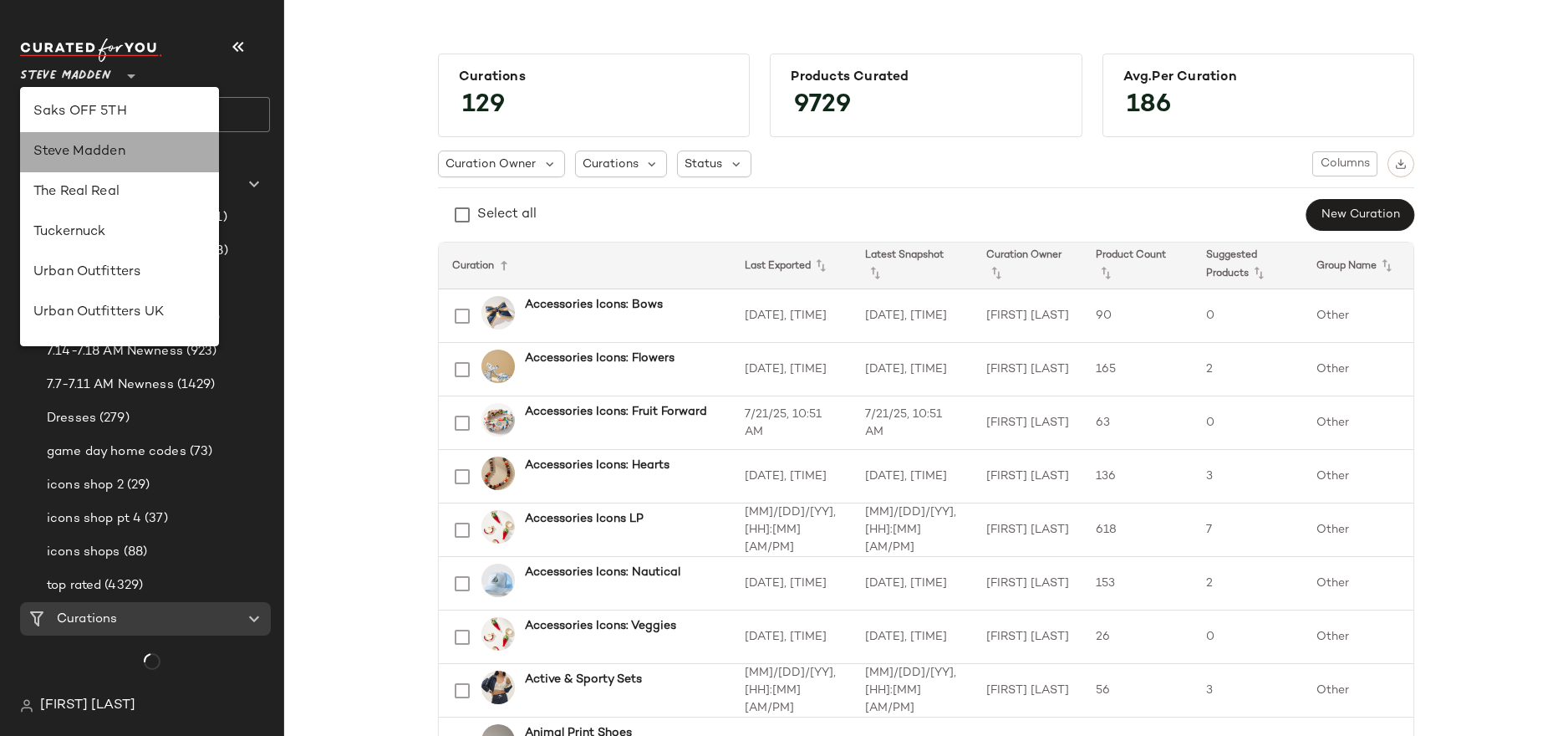 scroll, scrollTop: 57, scrollLeft: 0, axis: vertical 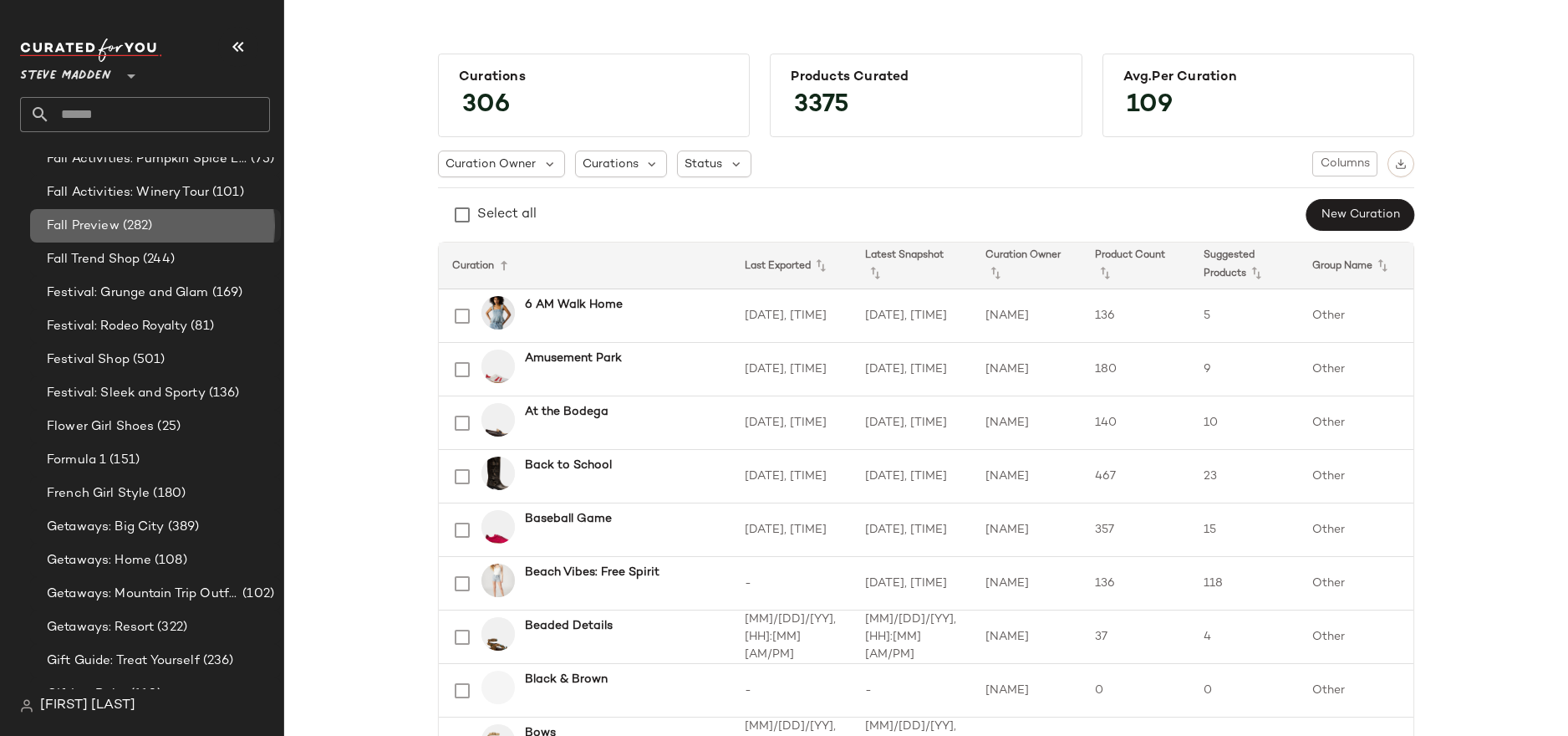 click on "(282)" at bounding box center [136, 226] 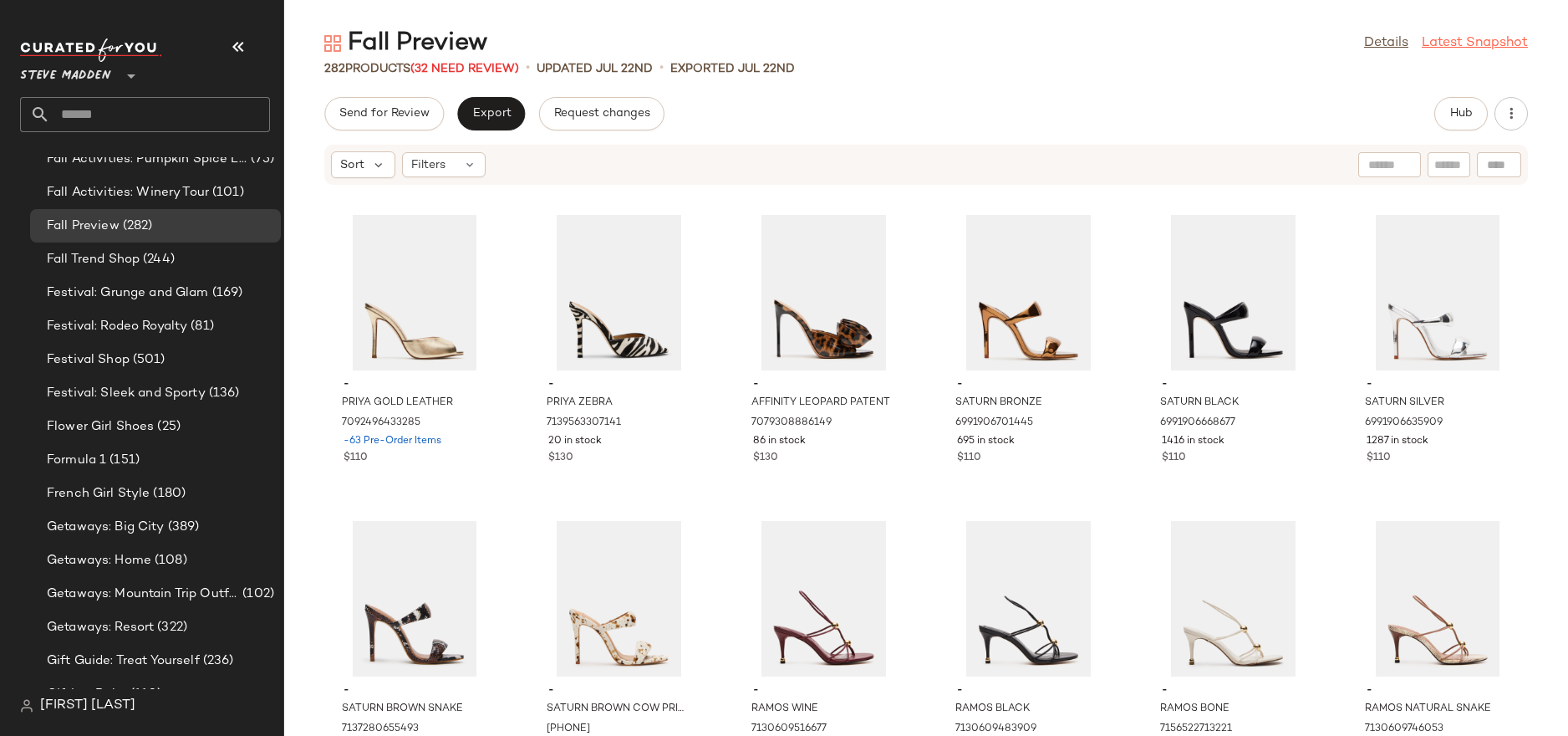 click on "Latest Snapshot" at bounding box center [1474, 43] 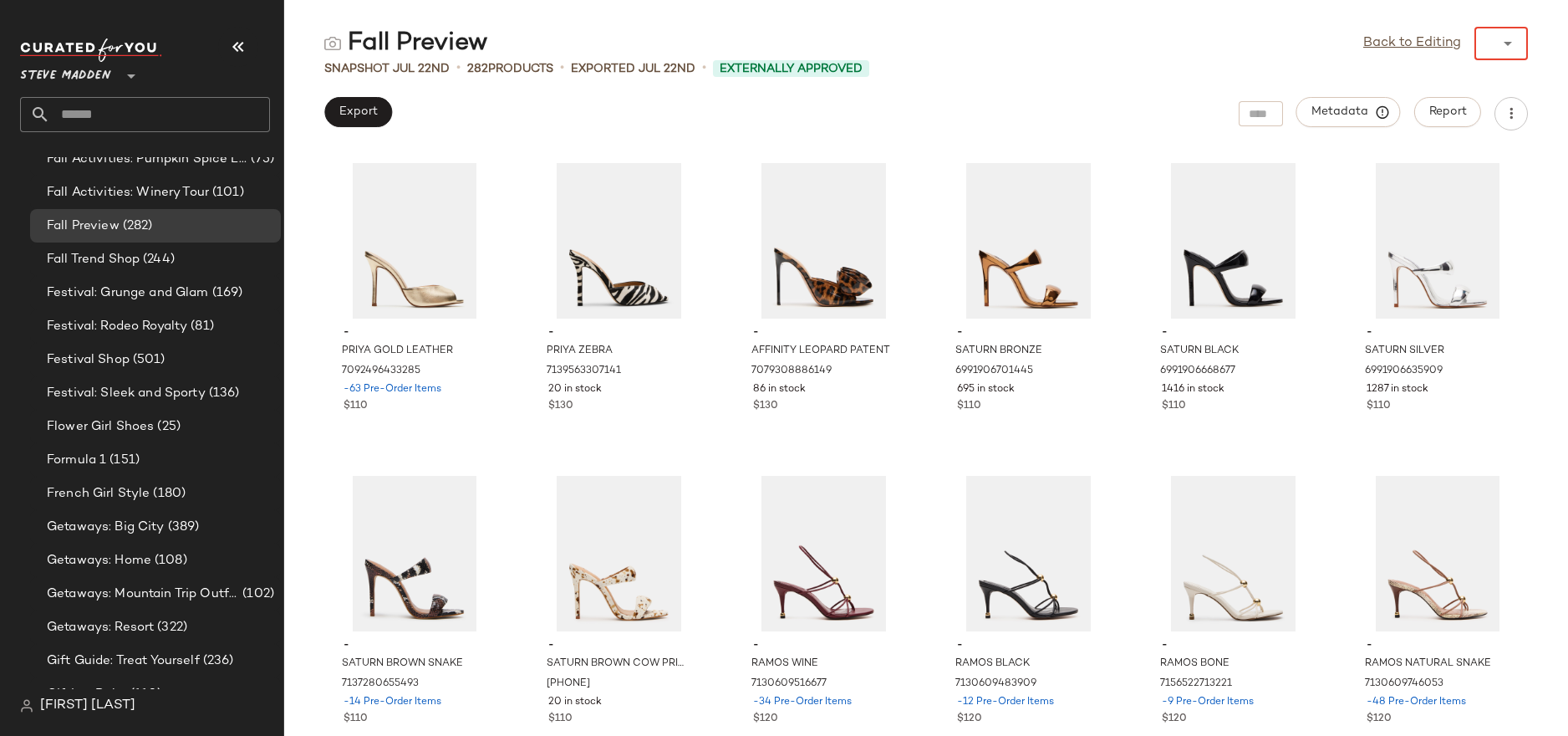 click on "******" 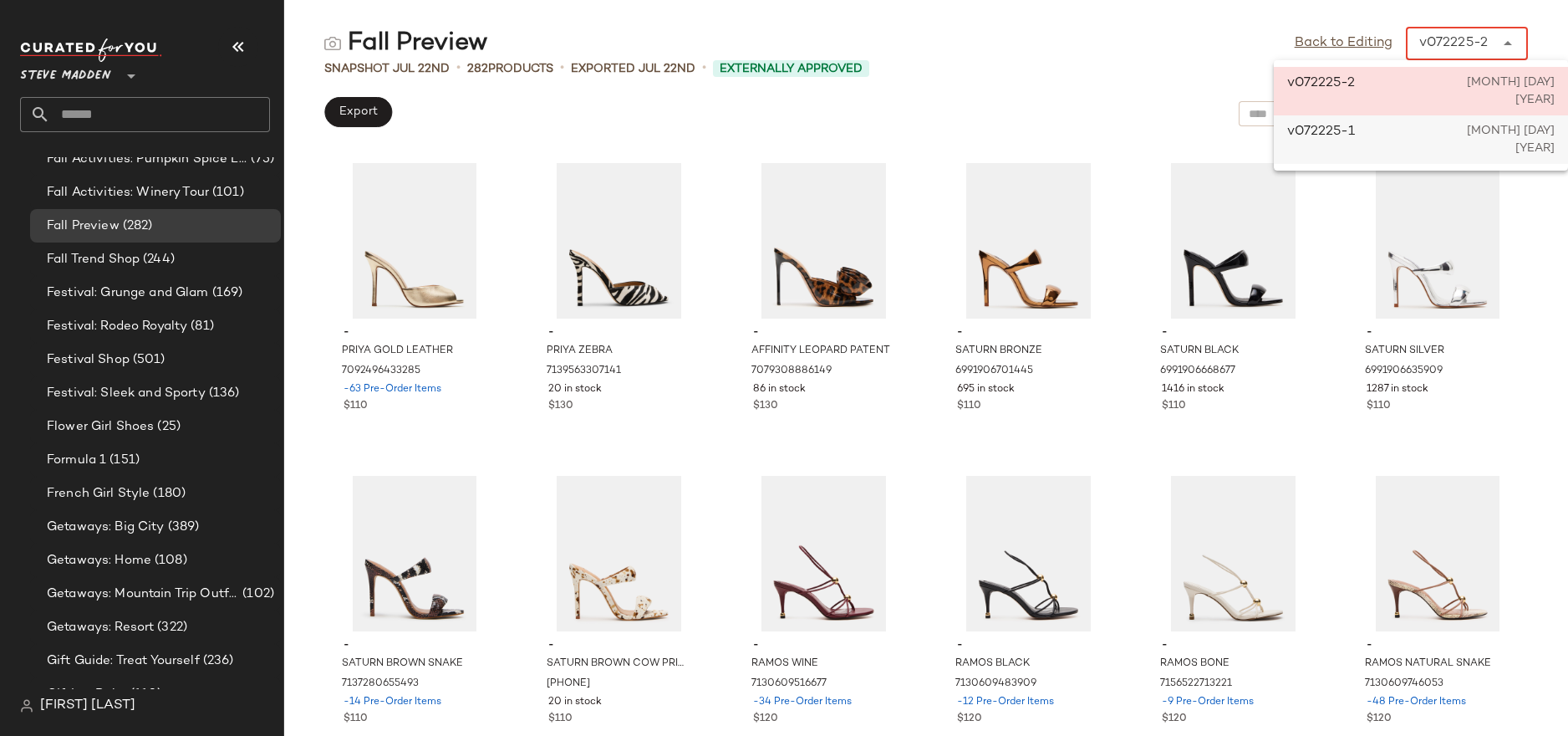 click on "July 22nd 2025" at bounding box center (1496, 140) 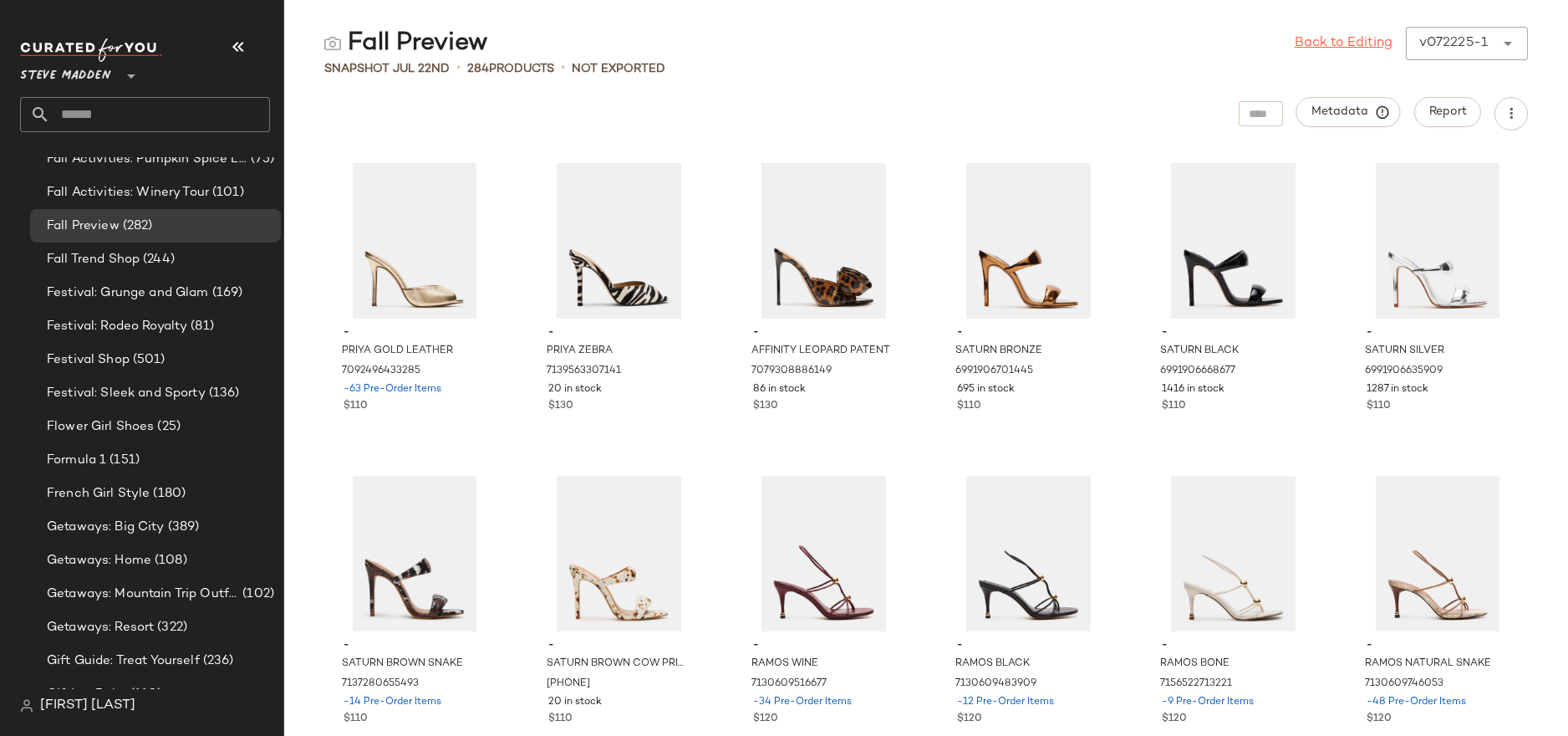 click on "Back to Editing" at bounding box center (1343, 43) 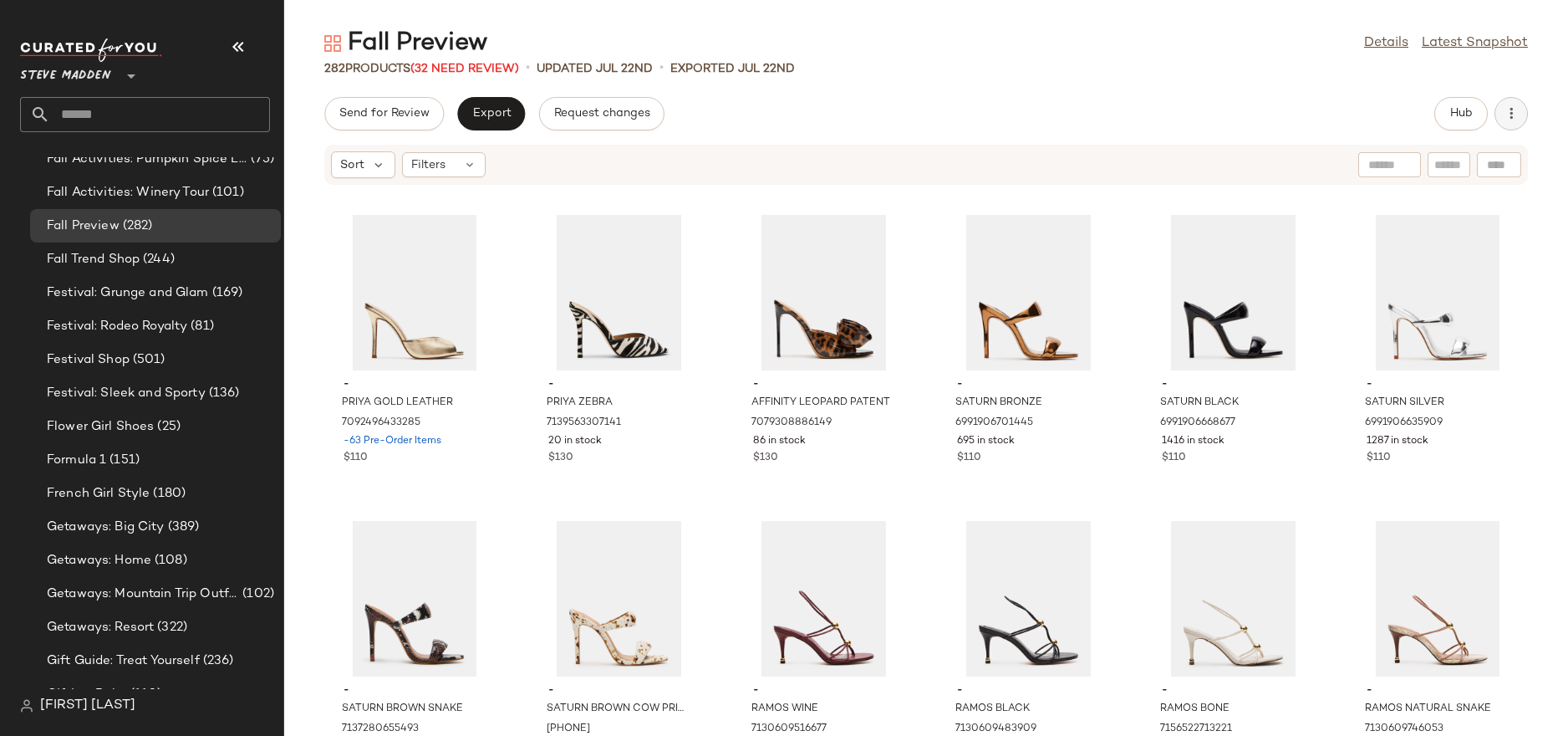 click 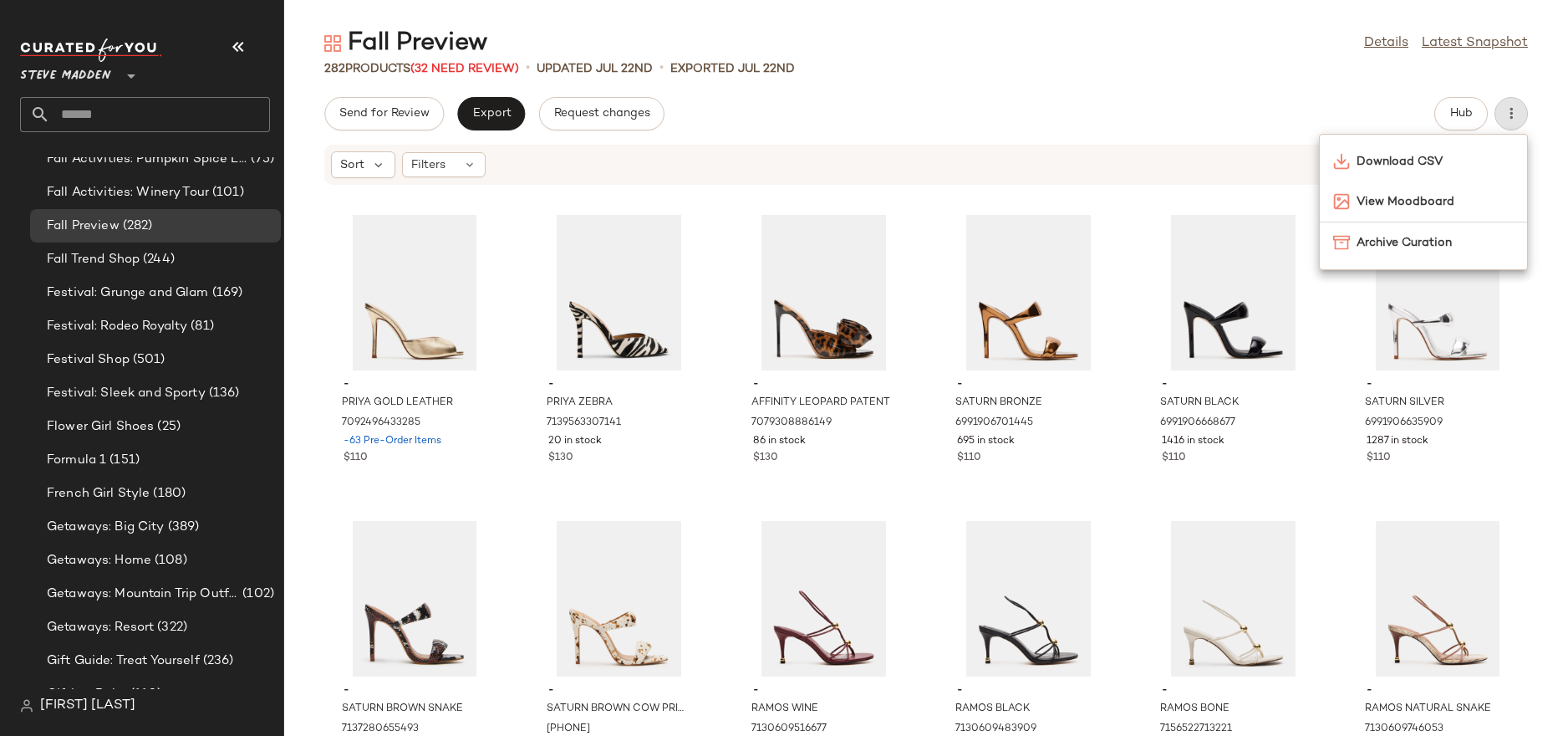 click on "Send for Review   Export   Request changes   Hub" 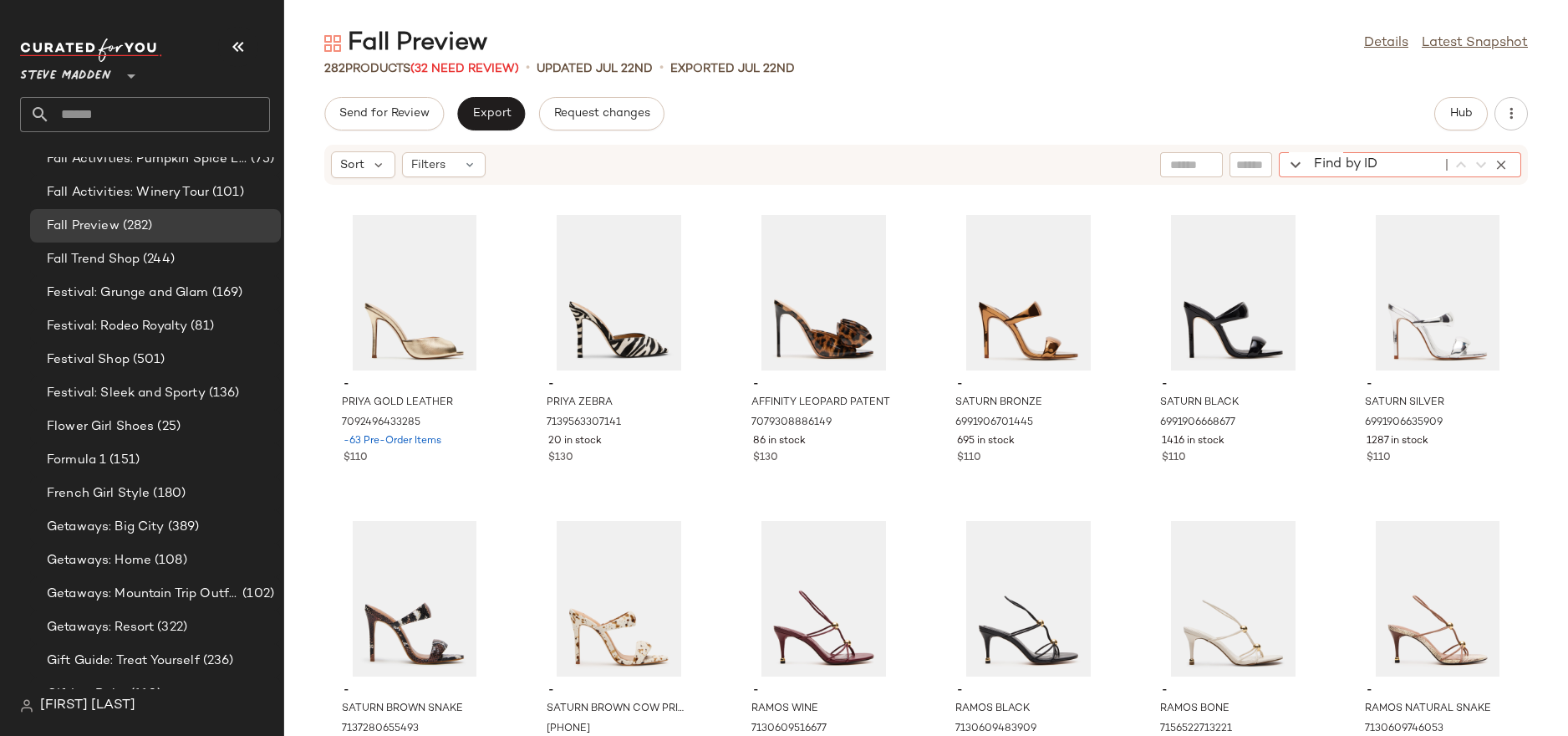 click on "Find by ID Find by ID" 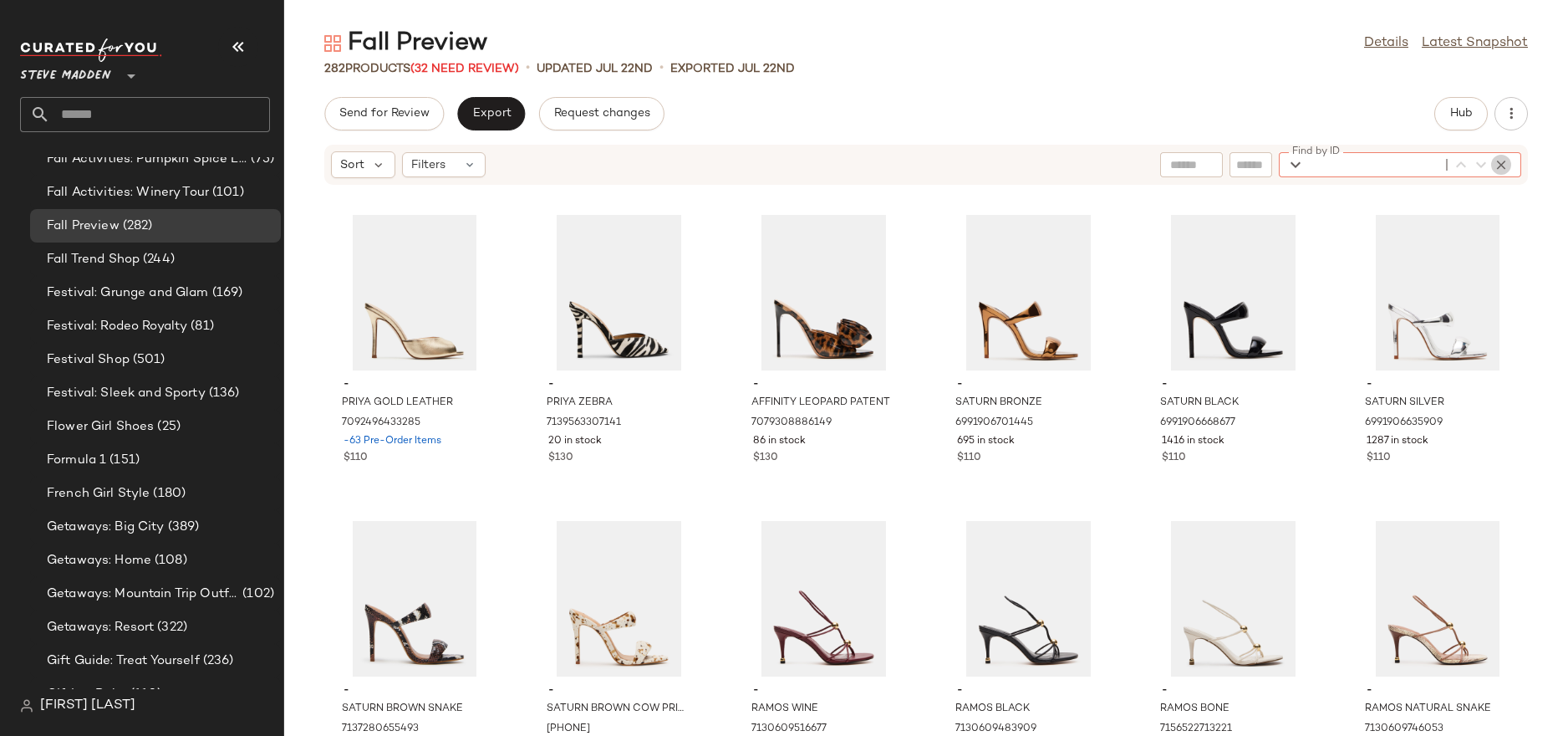 click 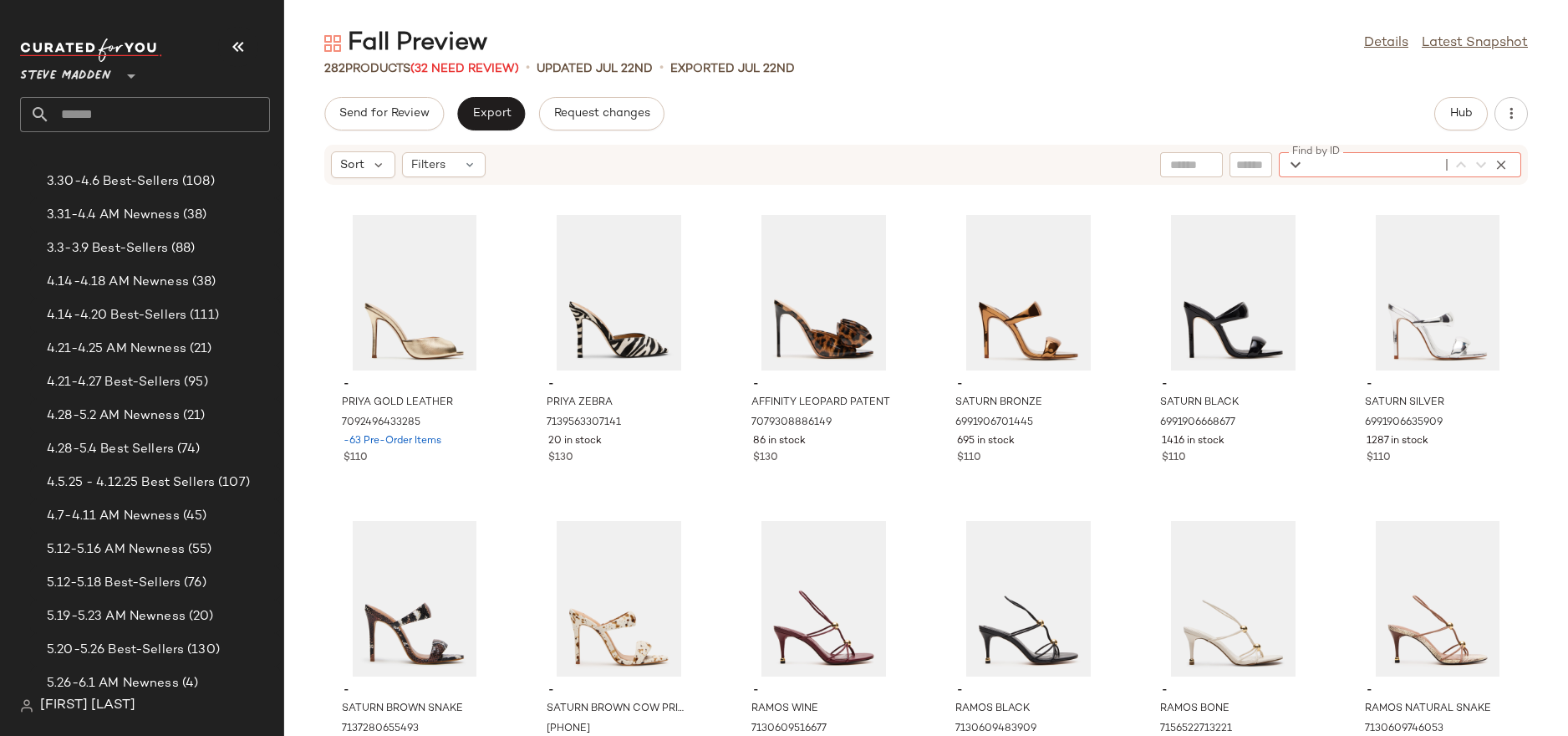 scroll, scrollTop: 0, scrollLeft: 0, axis: both 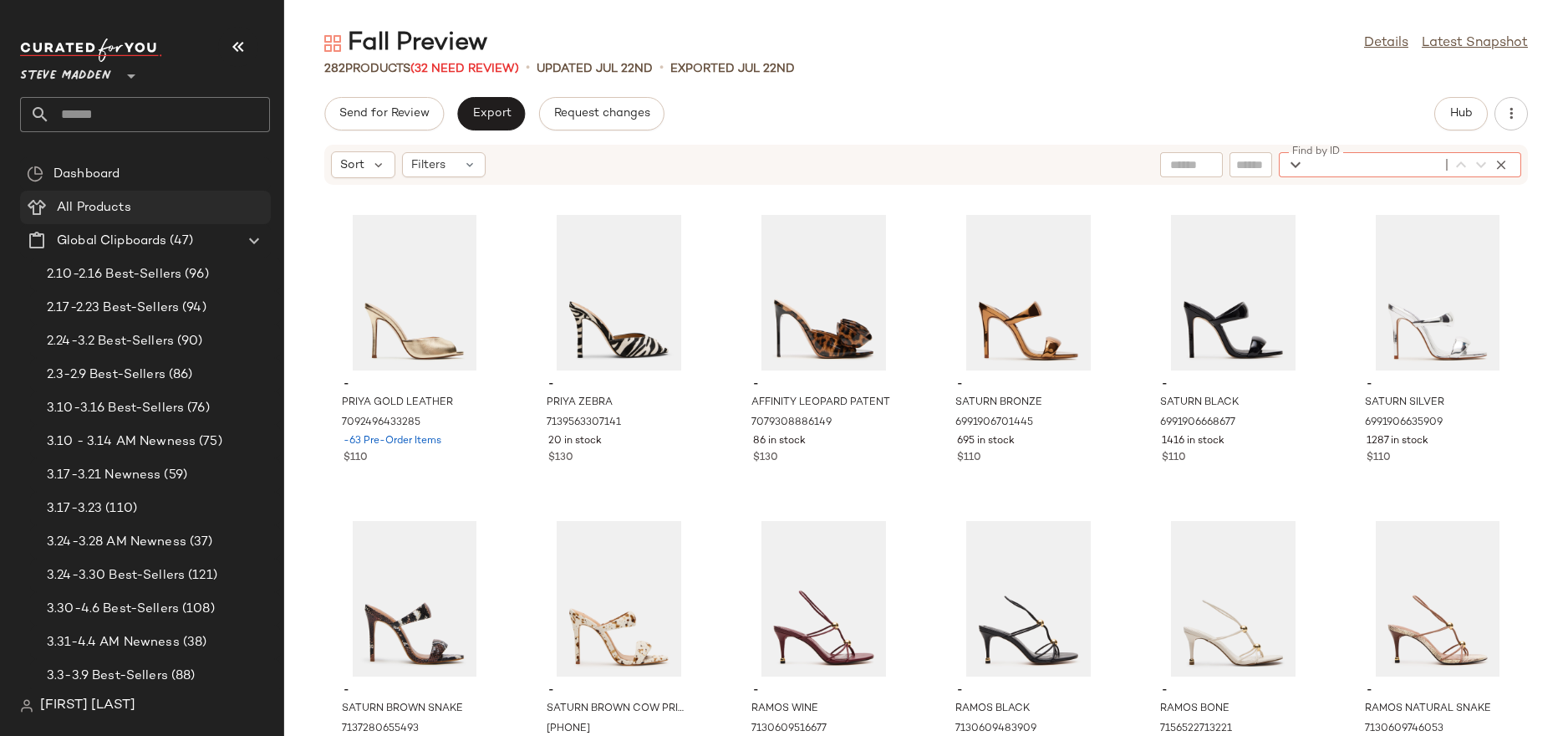 click on "All Products" at bounding box center (94, 207) 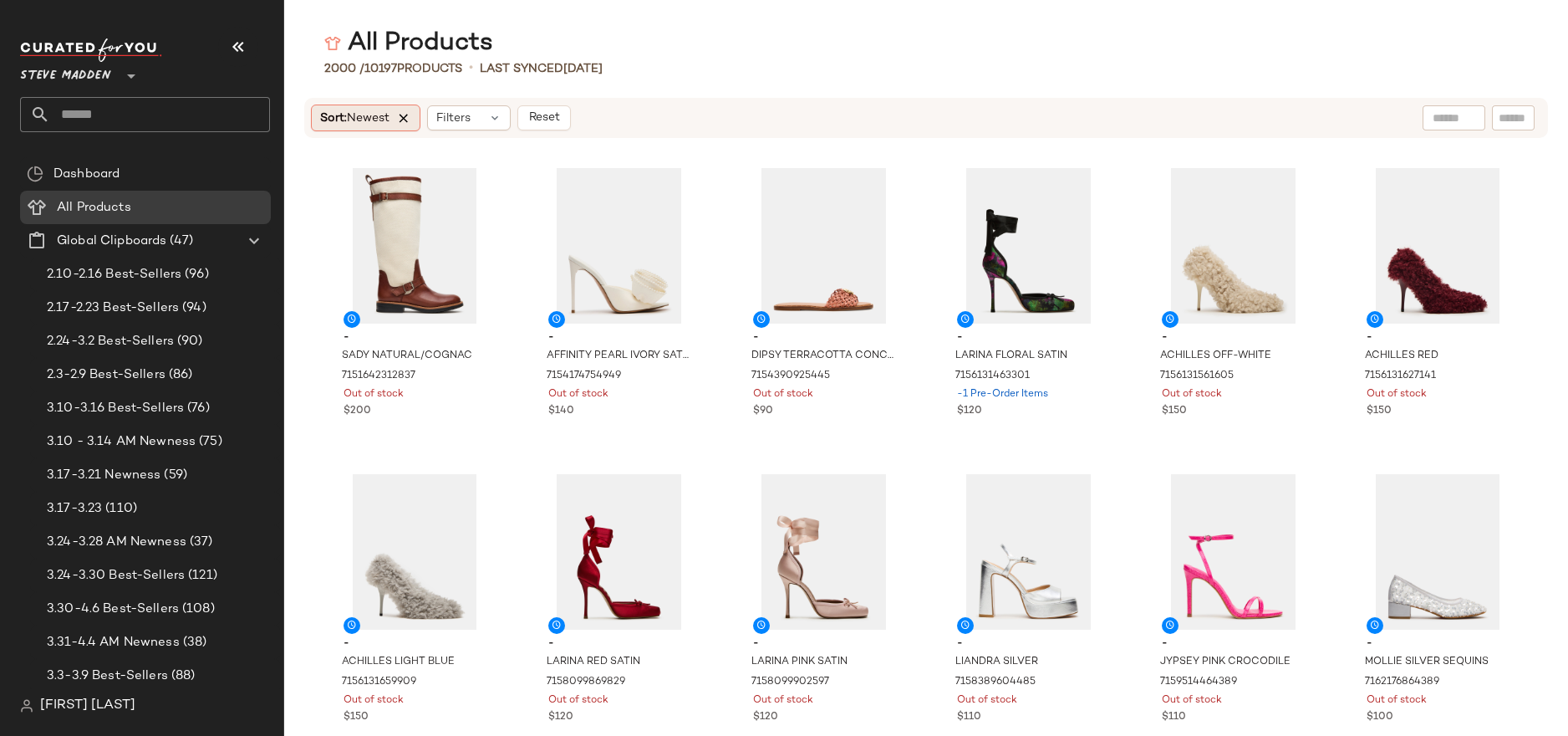 click at bounding box center [404, 118] 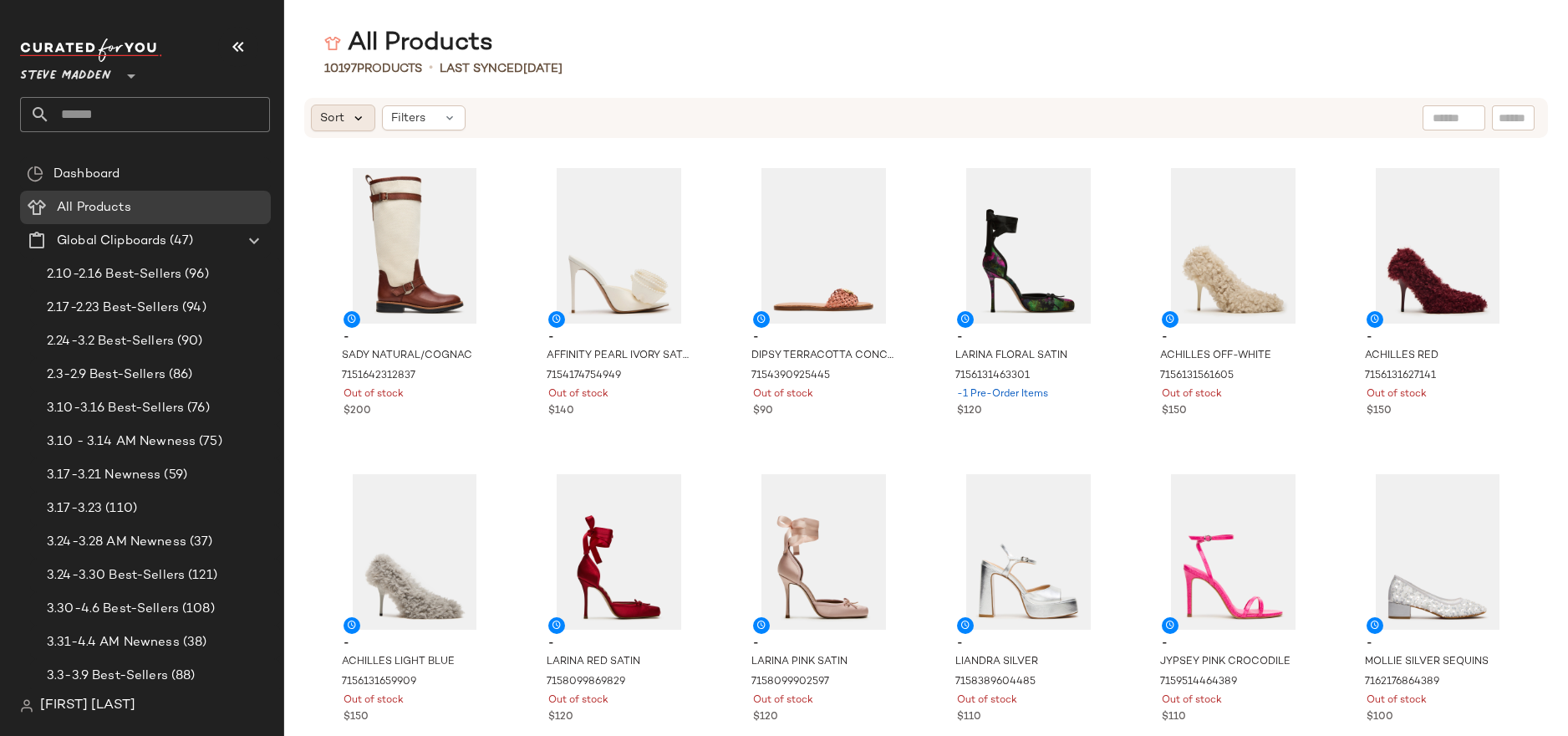 click at bounding box center (359, 118) 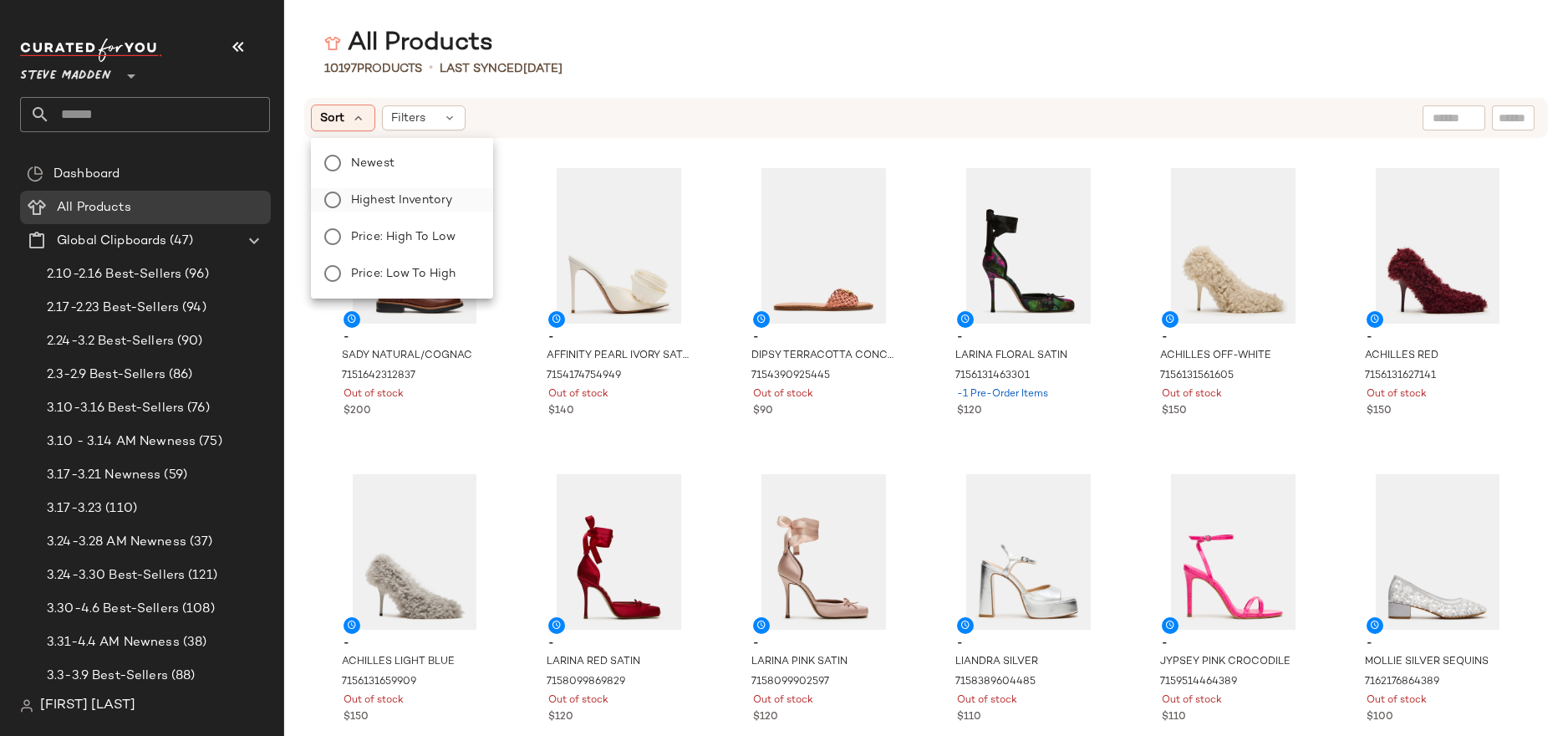 click on "Highest Inventory" 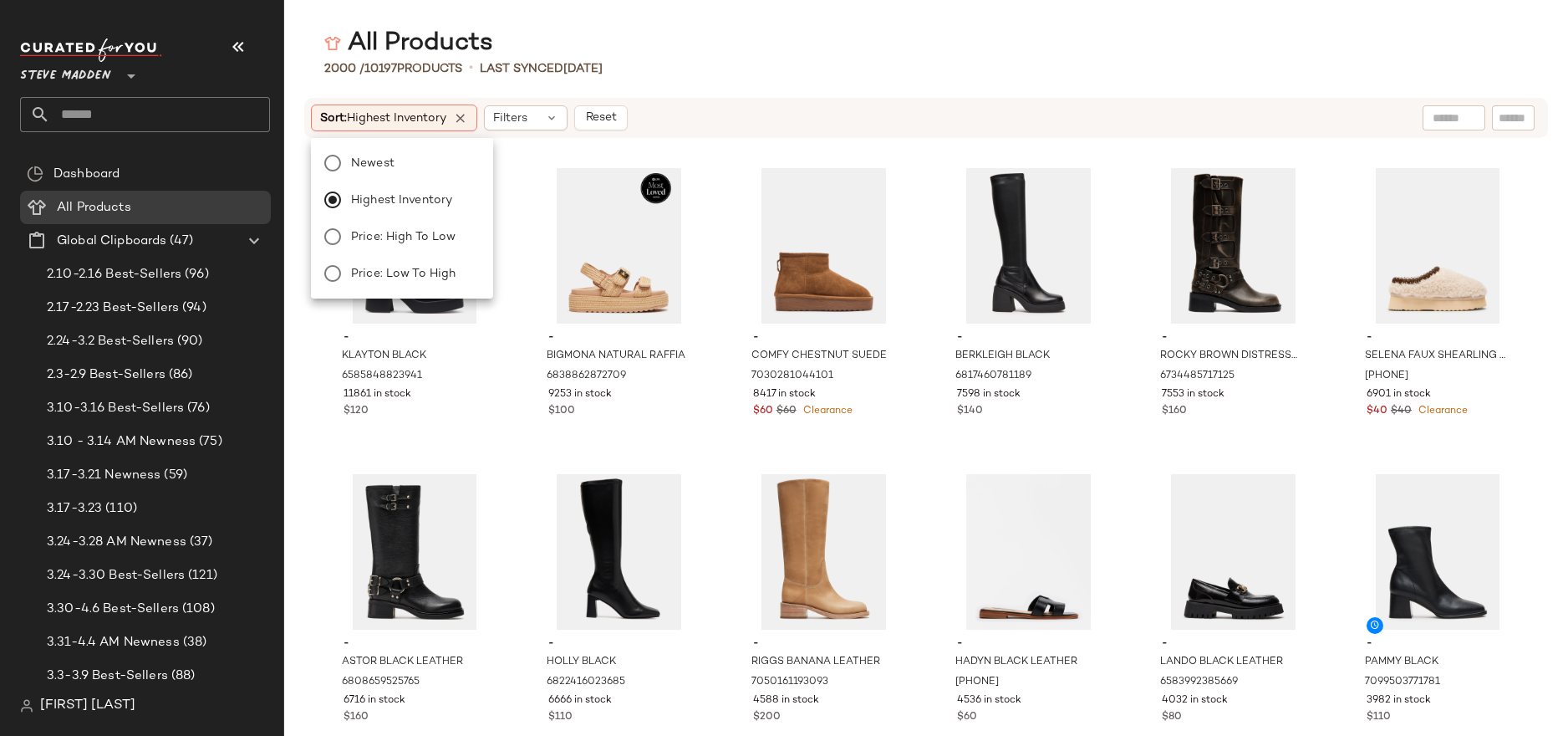 click on "- KLAYTON BLACK 6585848823941 11861 in stock $120 - BIGMONA NATURAL RAFFIA 6838862872709 9253 in stock $100 - COMFY CHESTNUT SUEDE 7030281044101 8417 in stock $60 $60 Clearance - BERKLEIGH BLACK 6817460781189 7598 in stock $140 - ROCKY BROWN DISTRESSED 6734485717125 7553 in stock $160 - SELENA FAUX SHEARLING NATURAL 6934232531077 6901 in stock $40 $40 Clearance - ASTOR BLACK LEATHER 6808659525765 6716 in stock $160 - HOLLY BLACK 6822416023685 6666 in stock $110 - RIGGS BANANA LEATHER 7050161193093 4588 in stock $200 - HADYN BLACK LEATHER 6768051945605 4536 in stock $60 - LANDO BLACK LEATHER 6583992385669 4032 in stock $80 - PAMMY BLACK 7099503771781 3982 in stock $110 - TRASHIE: THE TAKE BACK BAG 7050314875013 3919 in stock $20 - POSSESSION BLACK 6586461388933 3746 in stock $100 - MONA BLACK LEATHER 6675097780357 3705 in stock $80 - ASTOR BROWN LEATHER 6808659722373 3595 in stock $160 - LINK CHAIN ANKLET GOLD 7119877308549 3587 in stock $15 - HADYN WHITE LEATHER 4691970162821 3321 in stock $60 - 6983215120517" 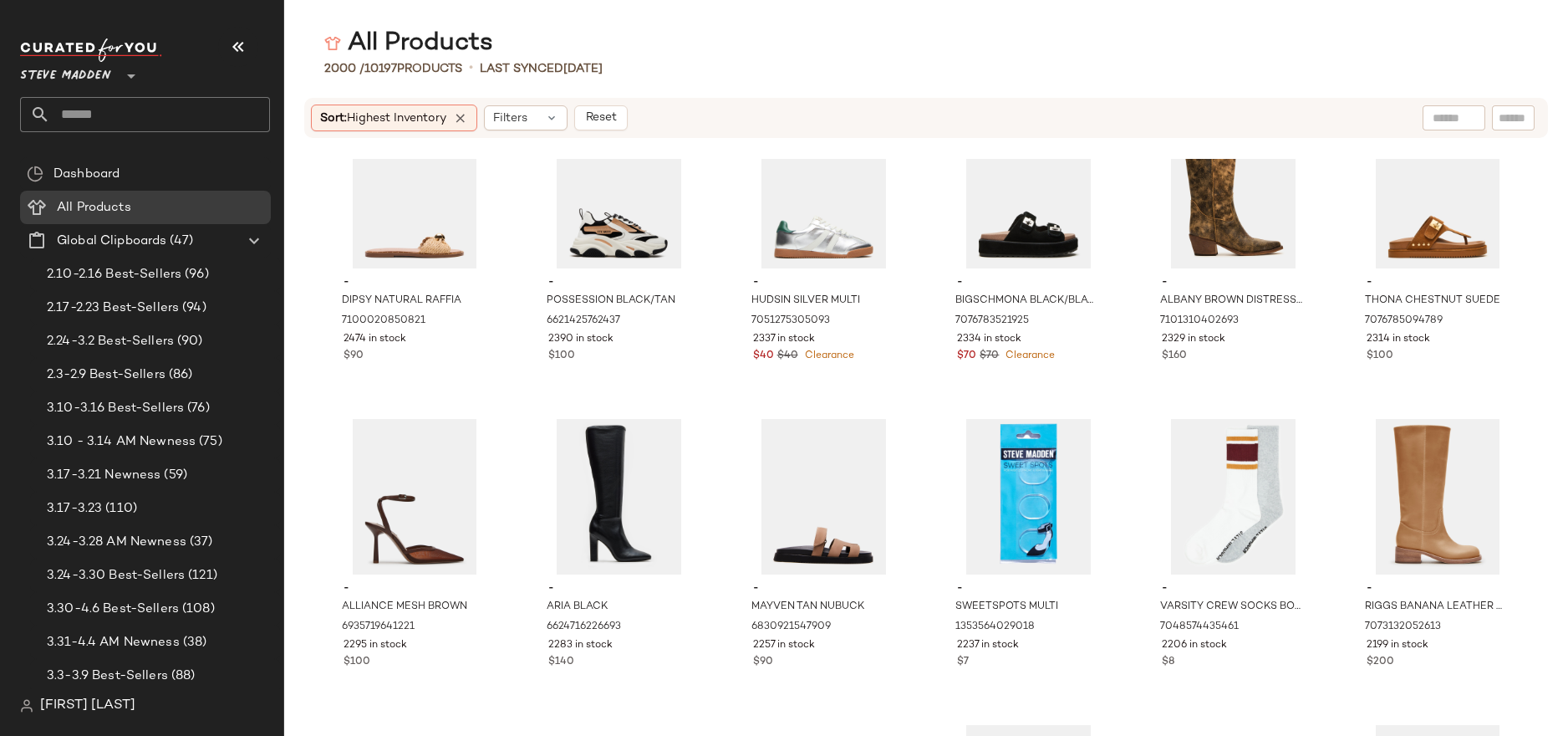 scroll, scrollTop: 1599, scrollLeft: 0, axis: vertical 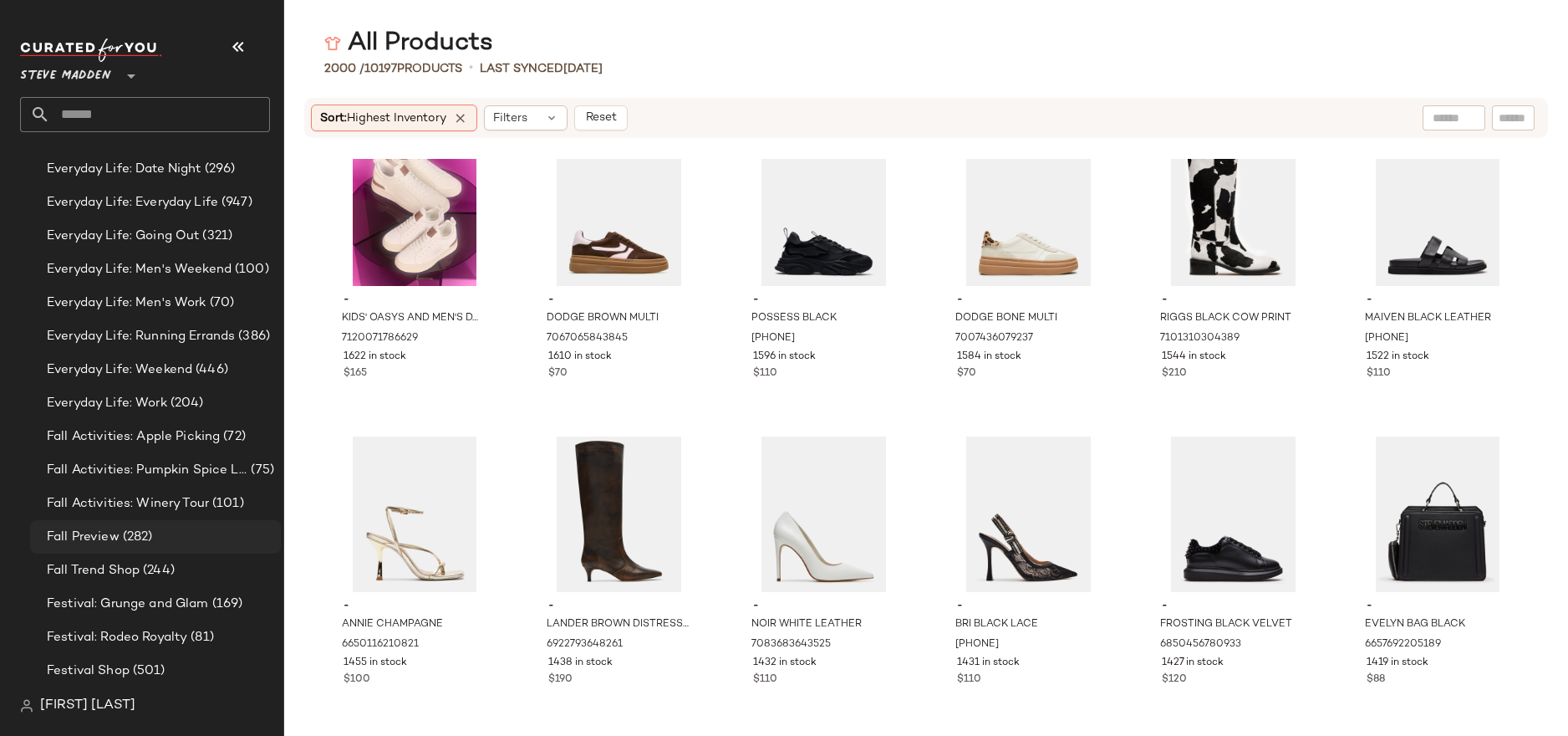click on "(282)" at bounding box center (136, 537) 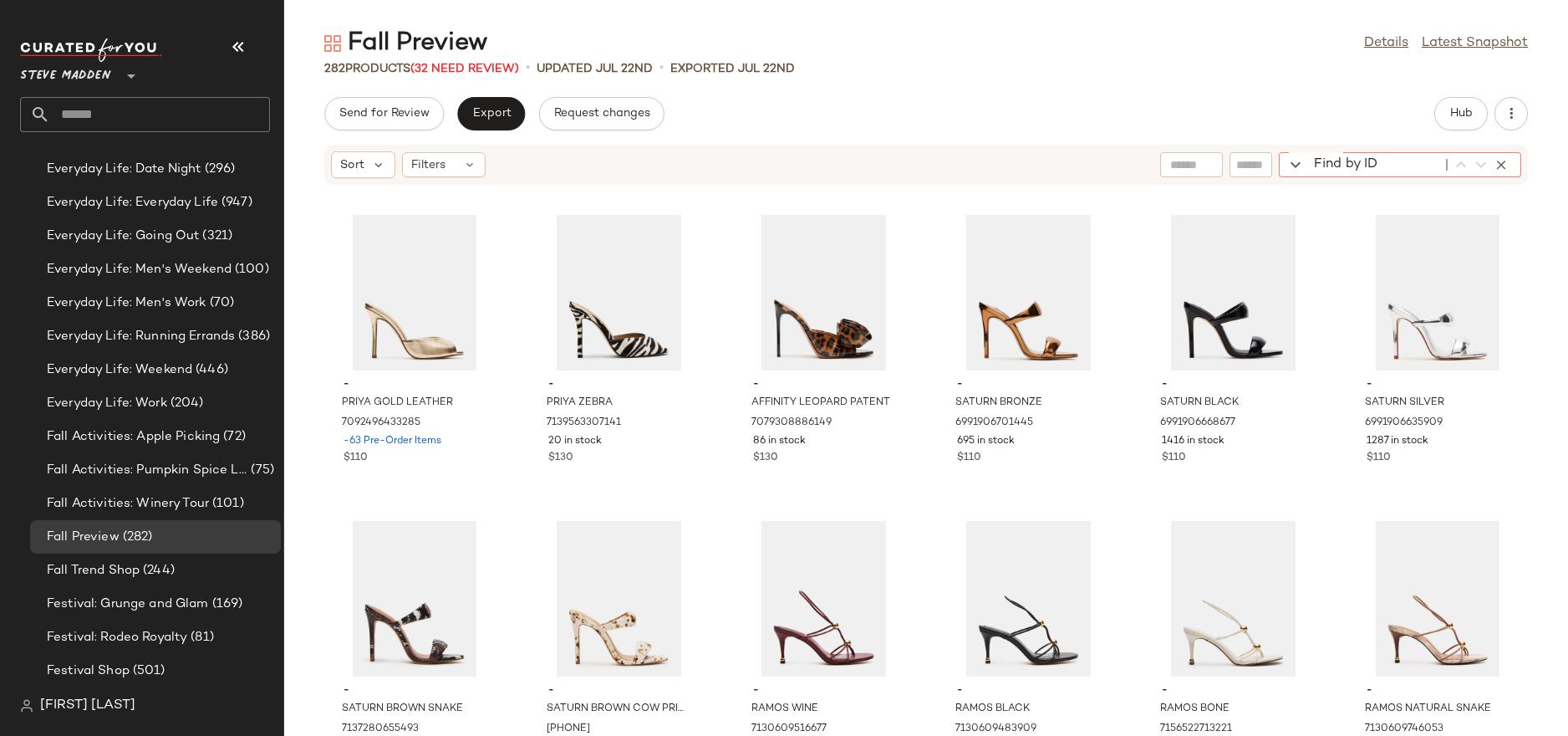 click on "Find by ID Find by ID" 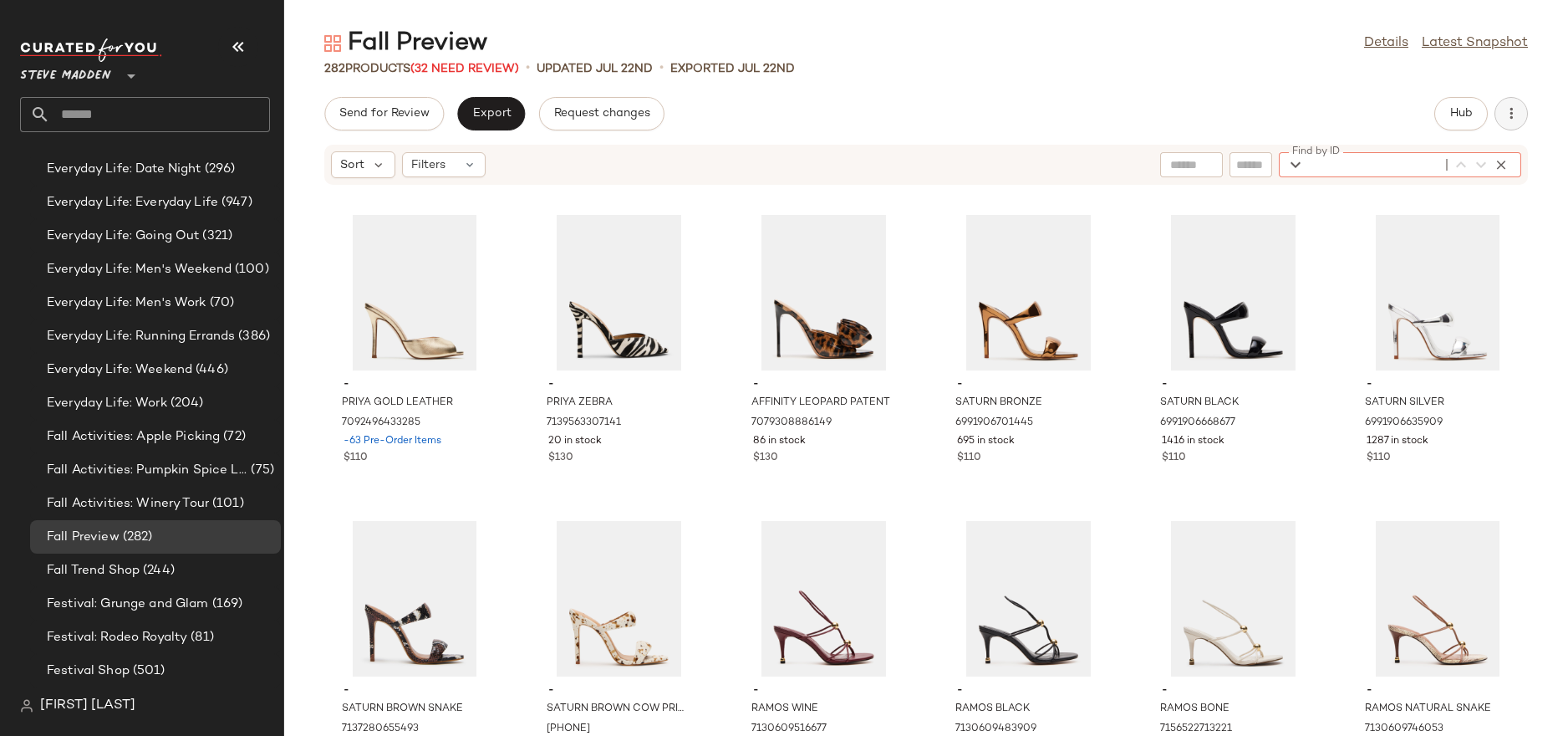 click 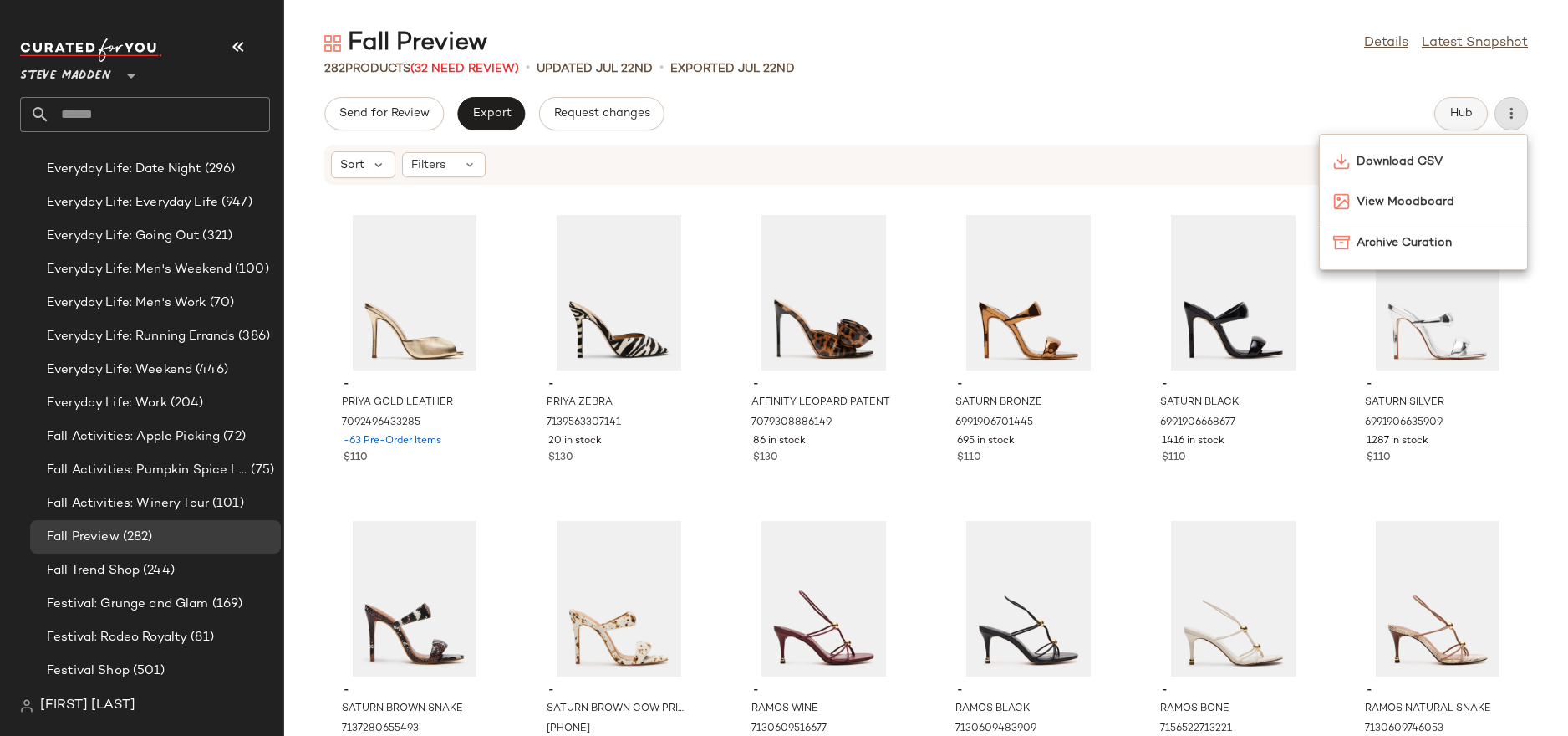 click on "Hub" at bounding box center [1461, 114] 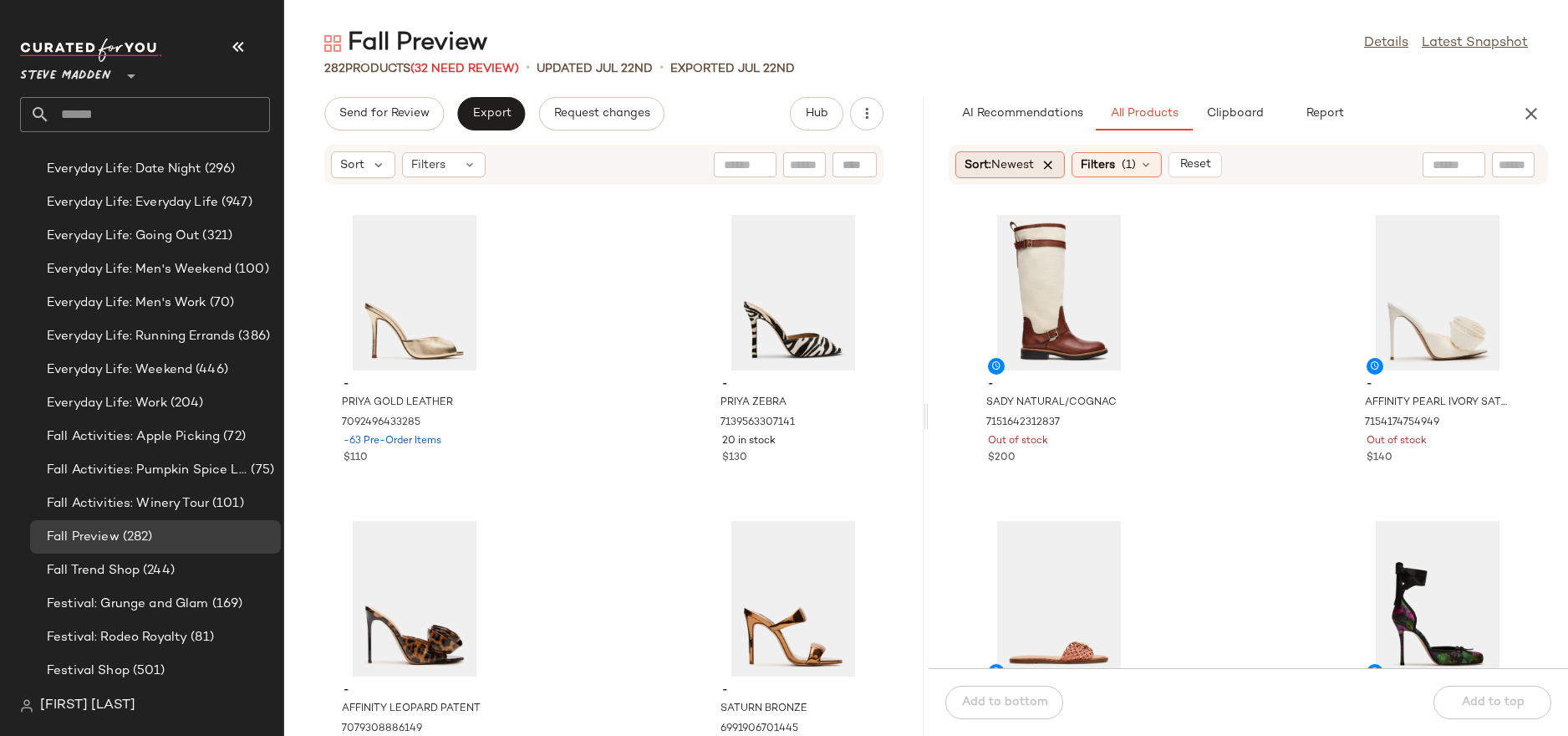 click at bounding box center (1048, 165) 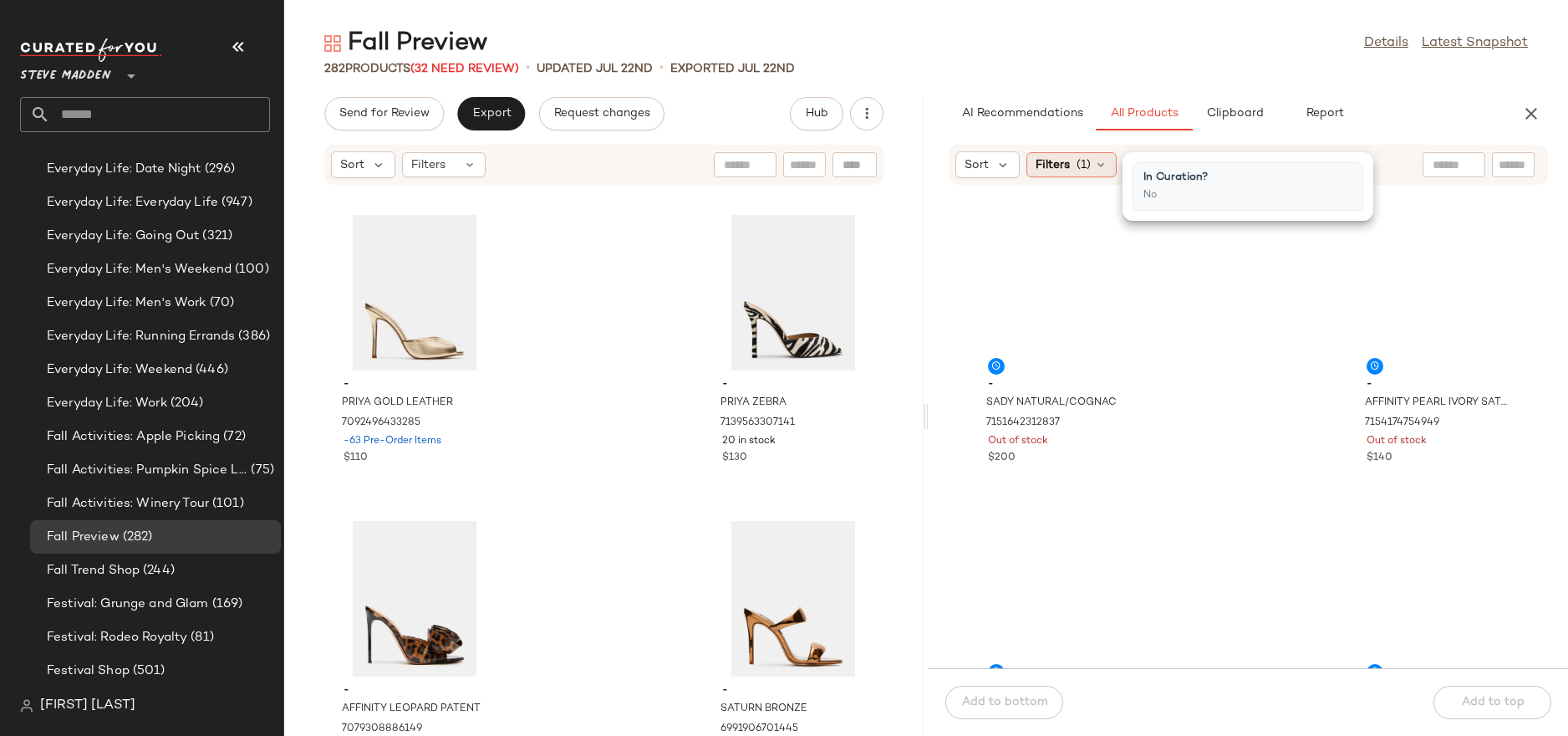 click on "Filters" at bounding box center [1052, 165] 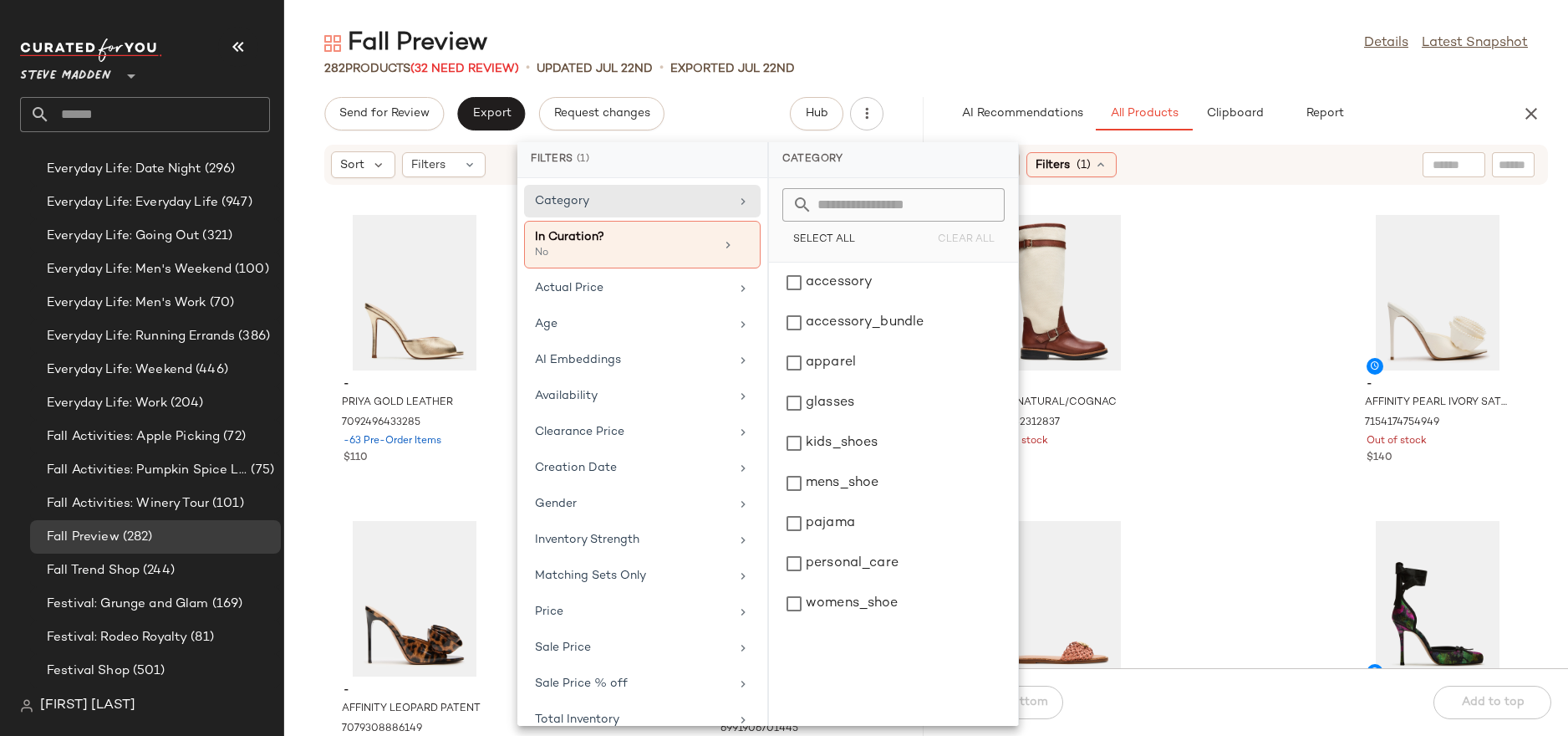 click on "- SADY NATURAL/COGNAC 7151642312837 Out of stock $200 - AFFINITY PEARL IVORY SATIN 7154174754949 Out of stock $140 - DIPSY TERRACOTTA CONCH 7154390925445 Out of stock $90 - LARINA FLORAL SATIN 7156131463301 -1 Pre-Order Items $120 - ACHILLES OFF-WHITE 7156131561605 Out of stock $150 - ACHILLES RED 7156131627141 Out of stock $150 - ACHILLES LIGHT BLUE 7156131659909 Out of stock $150 - LARINA RED SATIN 7158099869829 Out of stock $120" 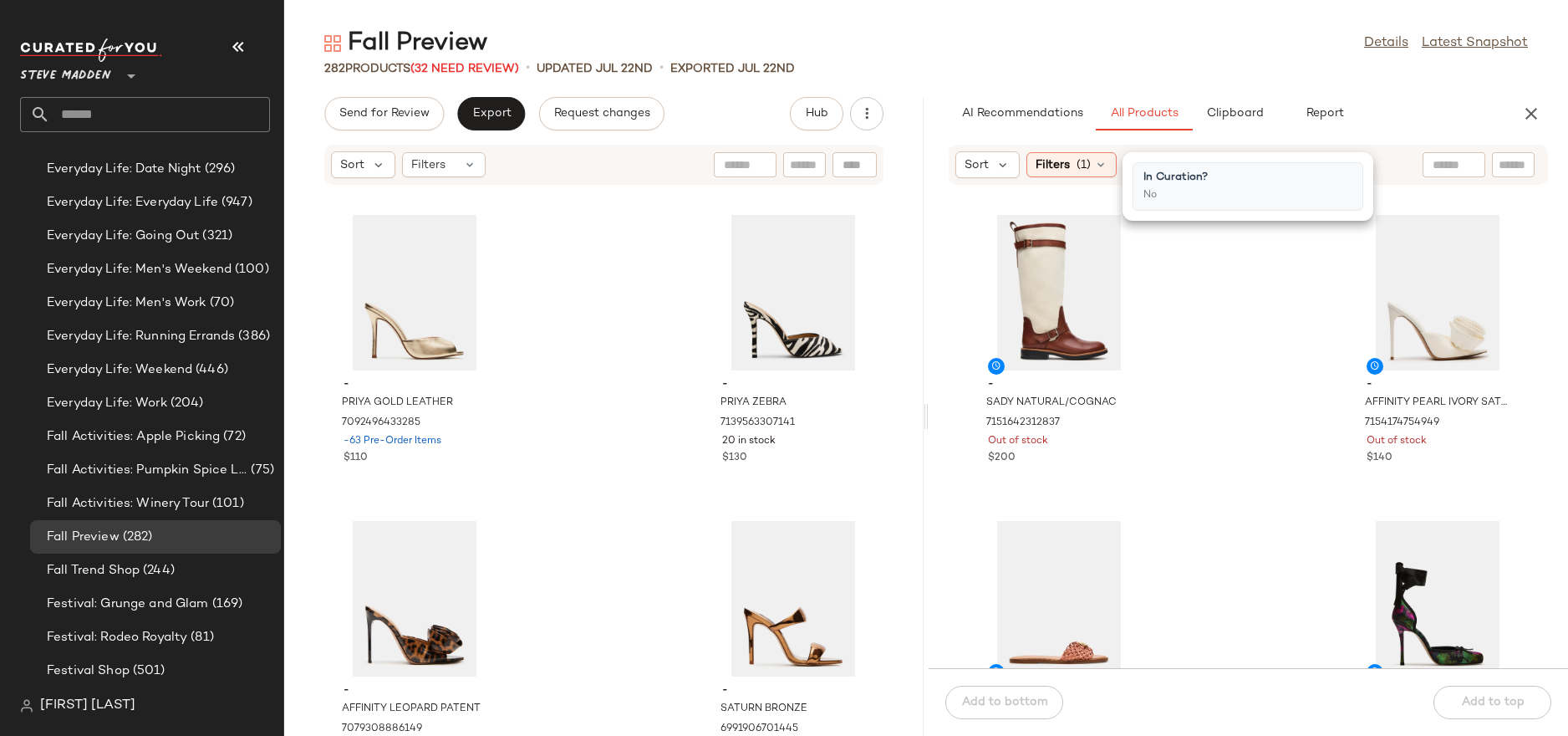 click 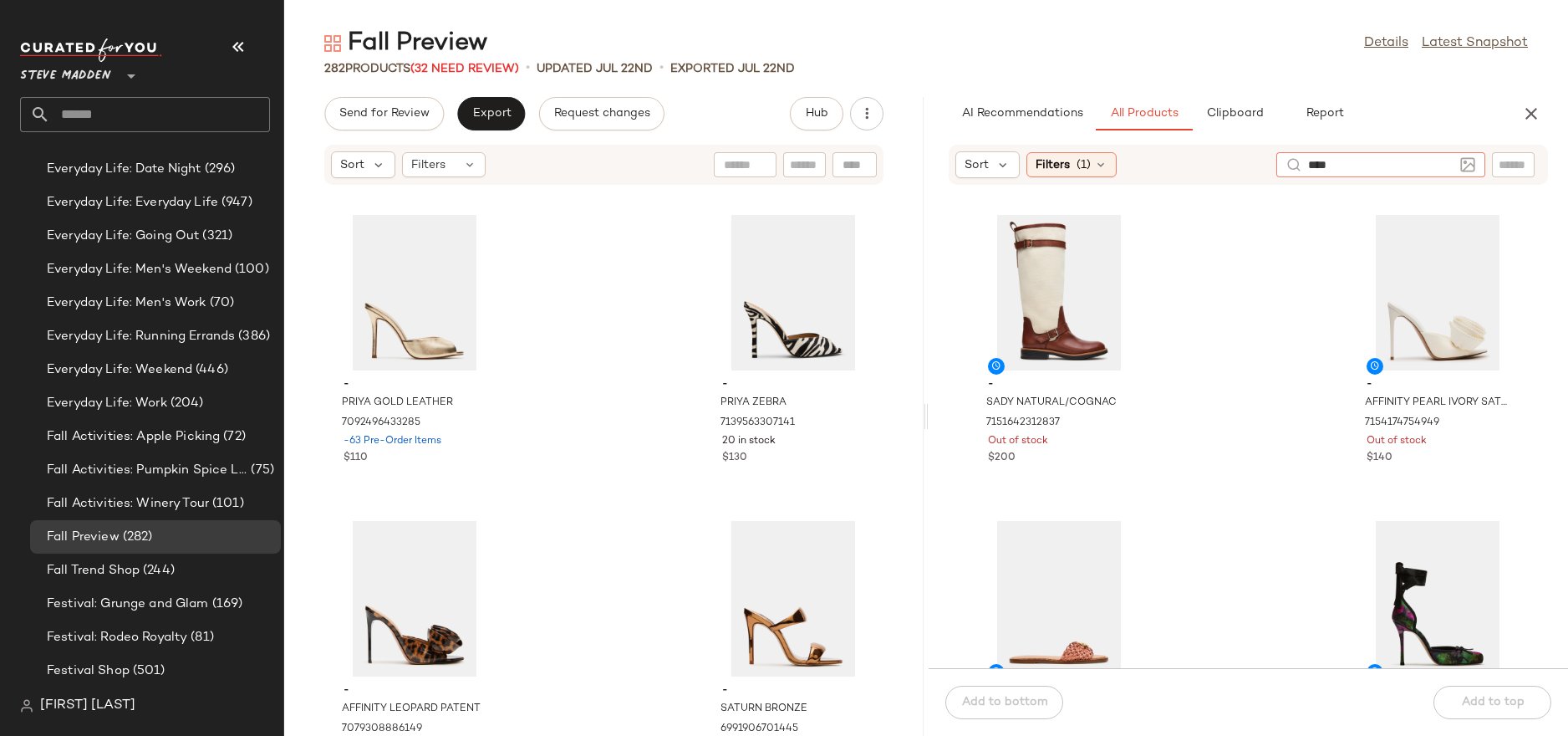 type on "*****" 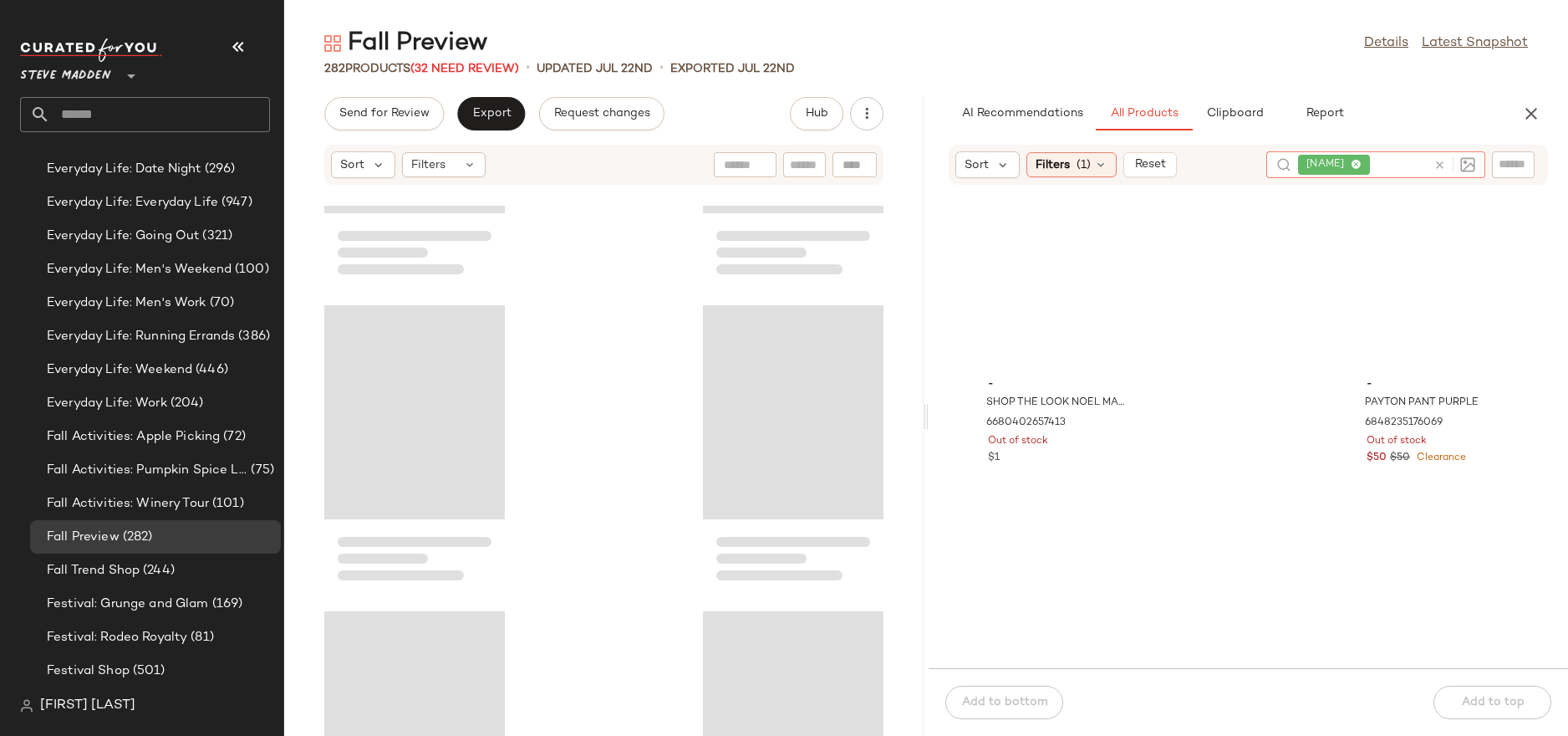 scroll, scrollTop: 42634, scrollLeft: 0, axis: vertical 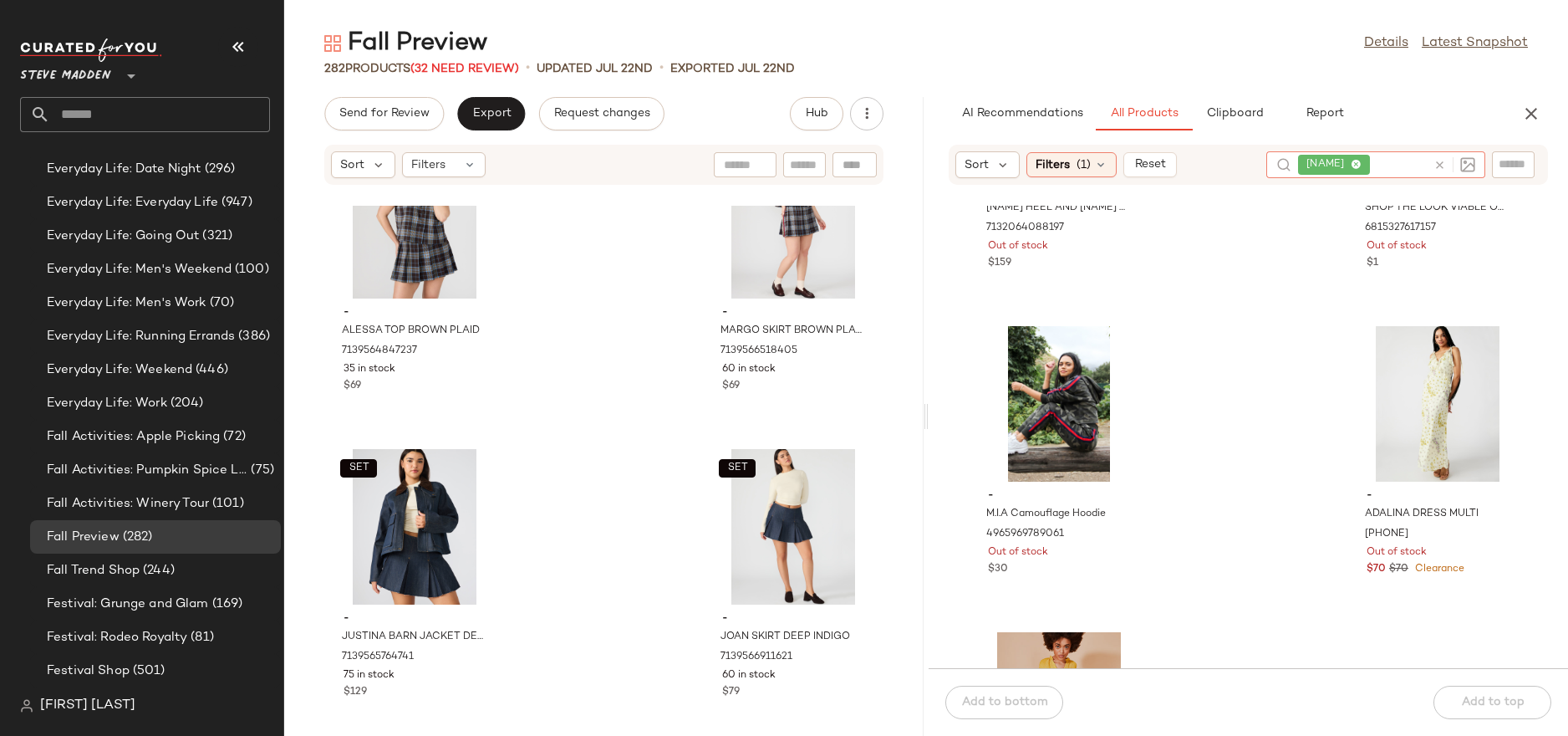 click 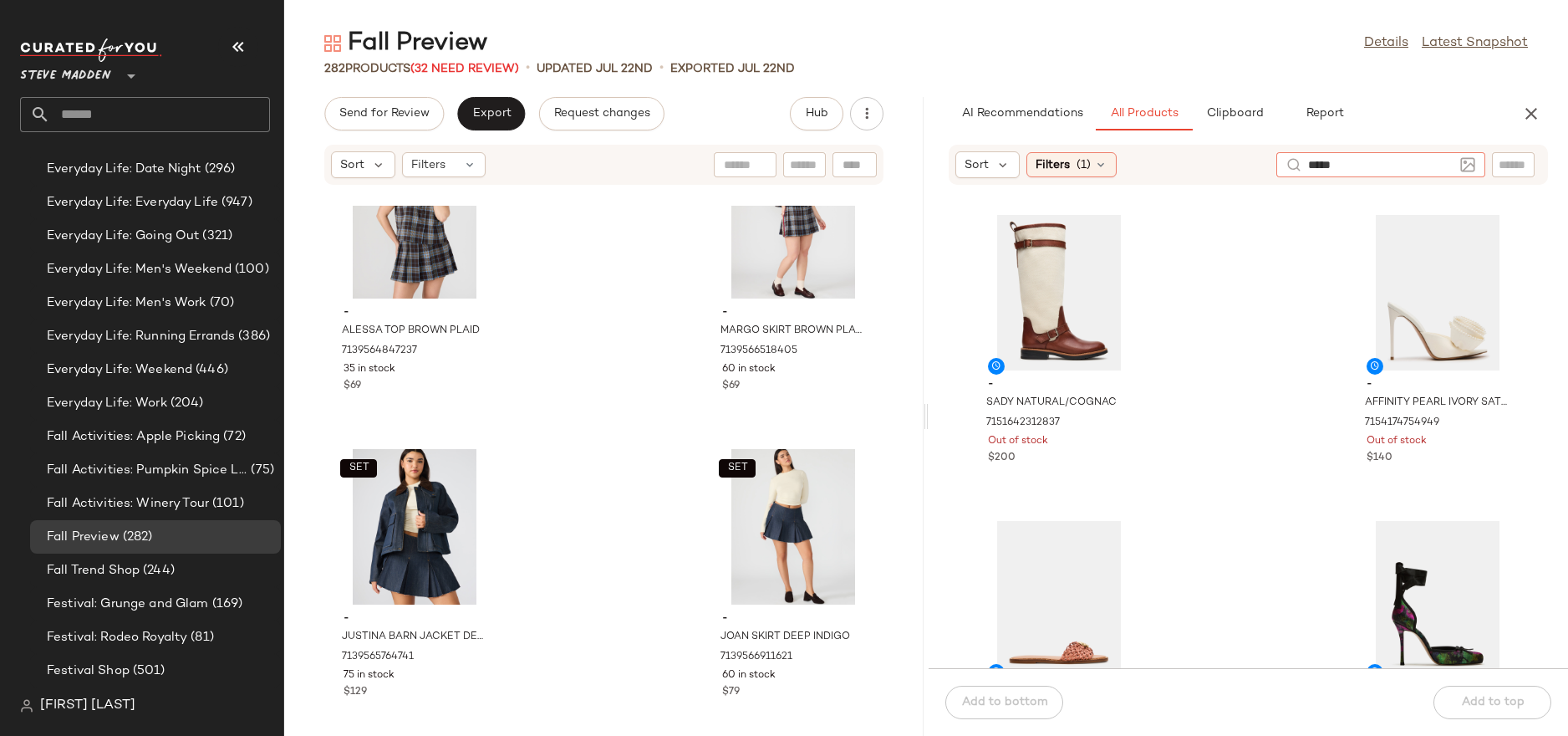 type on "******" 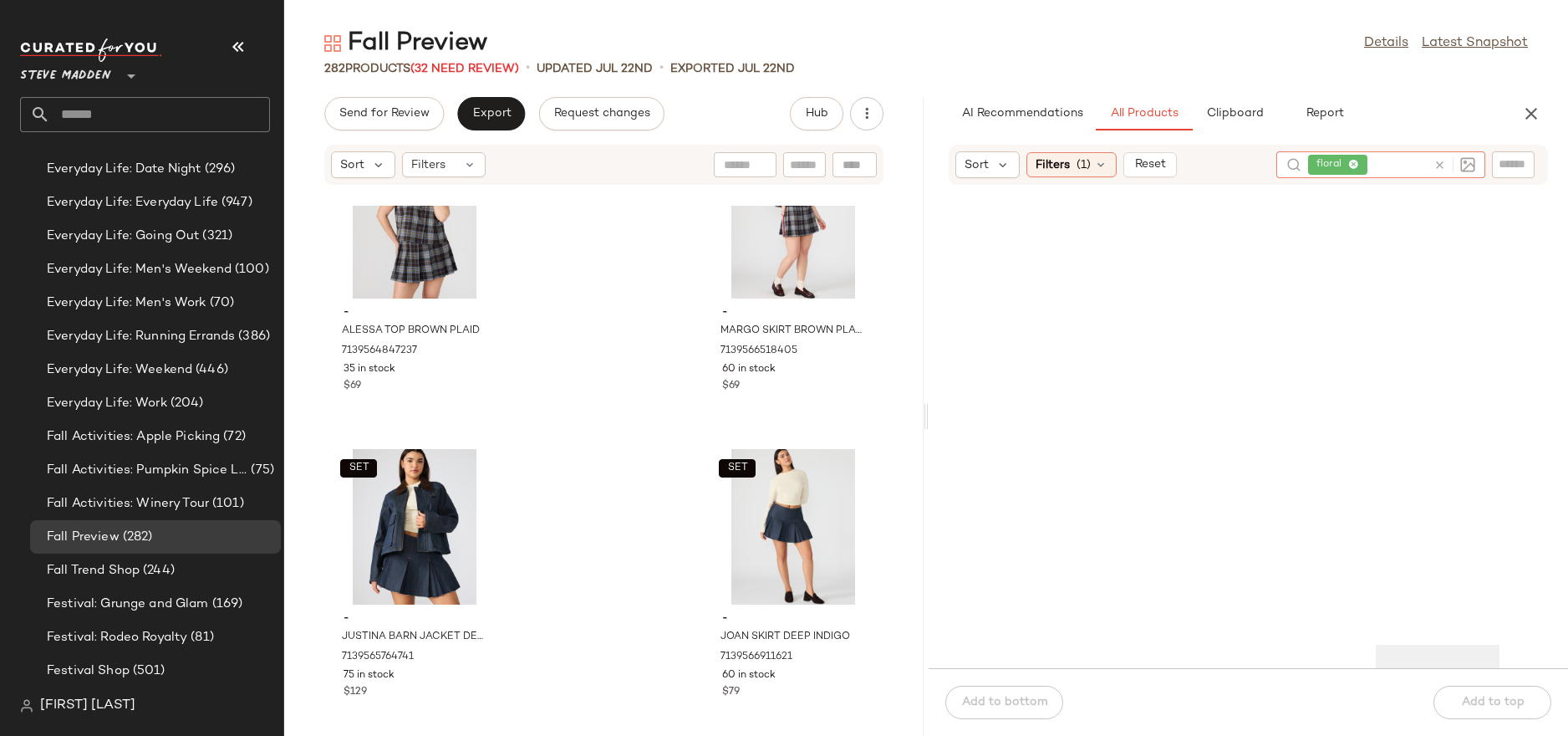 scroll, scrollTop: 3580, scrollLeft: 0, axis: vertical 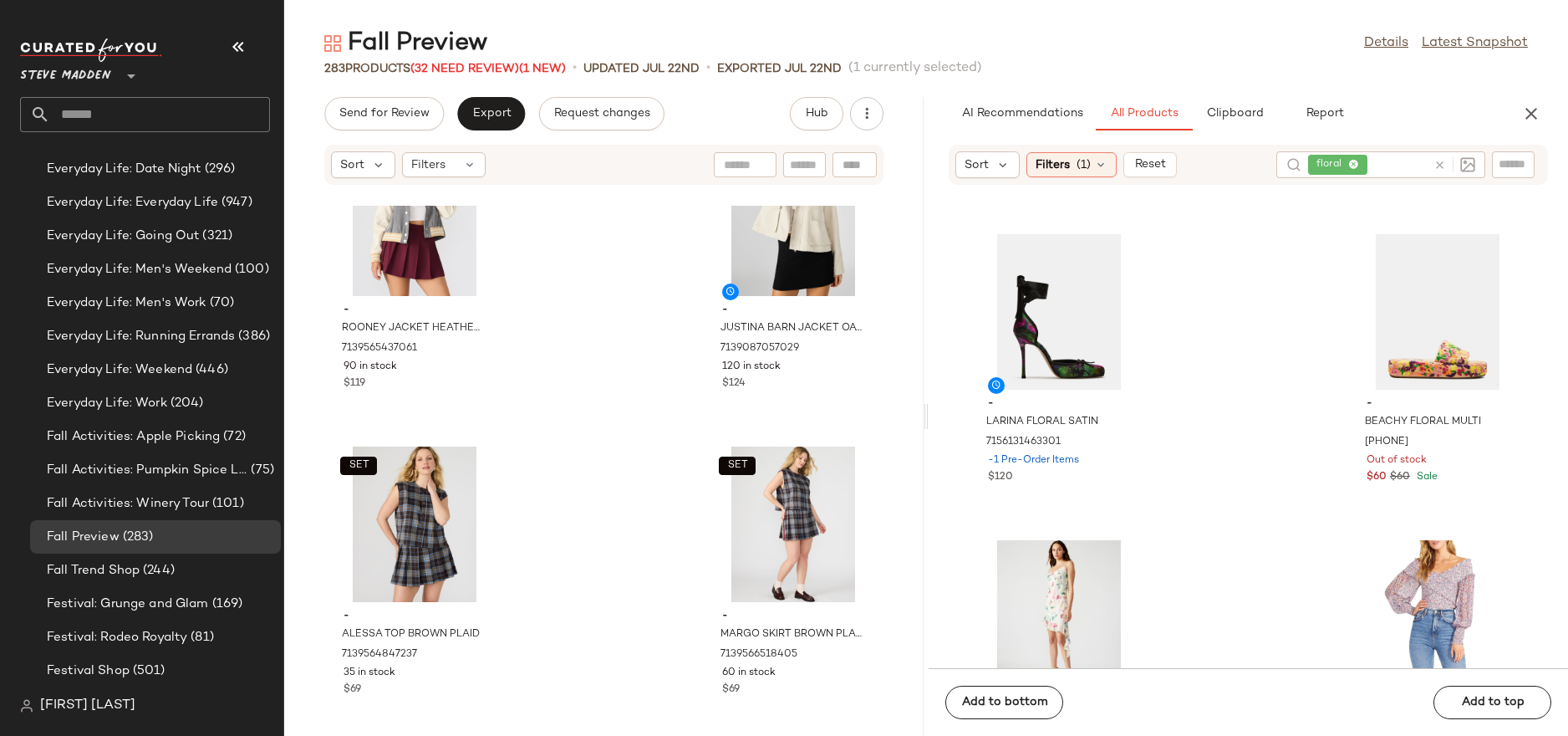 click on "- ROONEY JACKET HEATHER GREY 7139565437061 90 in stock $119 - JUSTINA BARN JACKET OATMEAL 7139087057029 120 in stock $124  SET  - ALESSA TOP BROWN PLAID 7139564847237 35 in stock $69  SET  - MARGO SKIRT BROWN PLAID 7139566518405 60 in stock $69  View  - PRIYA MESH FLORAL MULTI 7091565396101 1064 in stock $120  SET  - JUSTINA BARN JACKET DEEP INDIGO 7139565764741 75 in stock $129  SET  - JOAN SKIRT DEEP INDIGO 7139566911621 60 in stock $79" 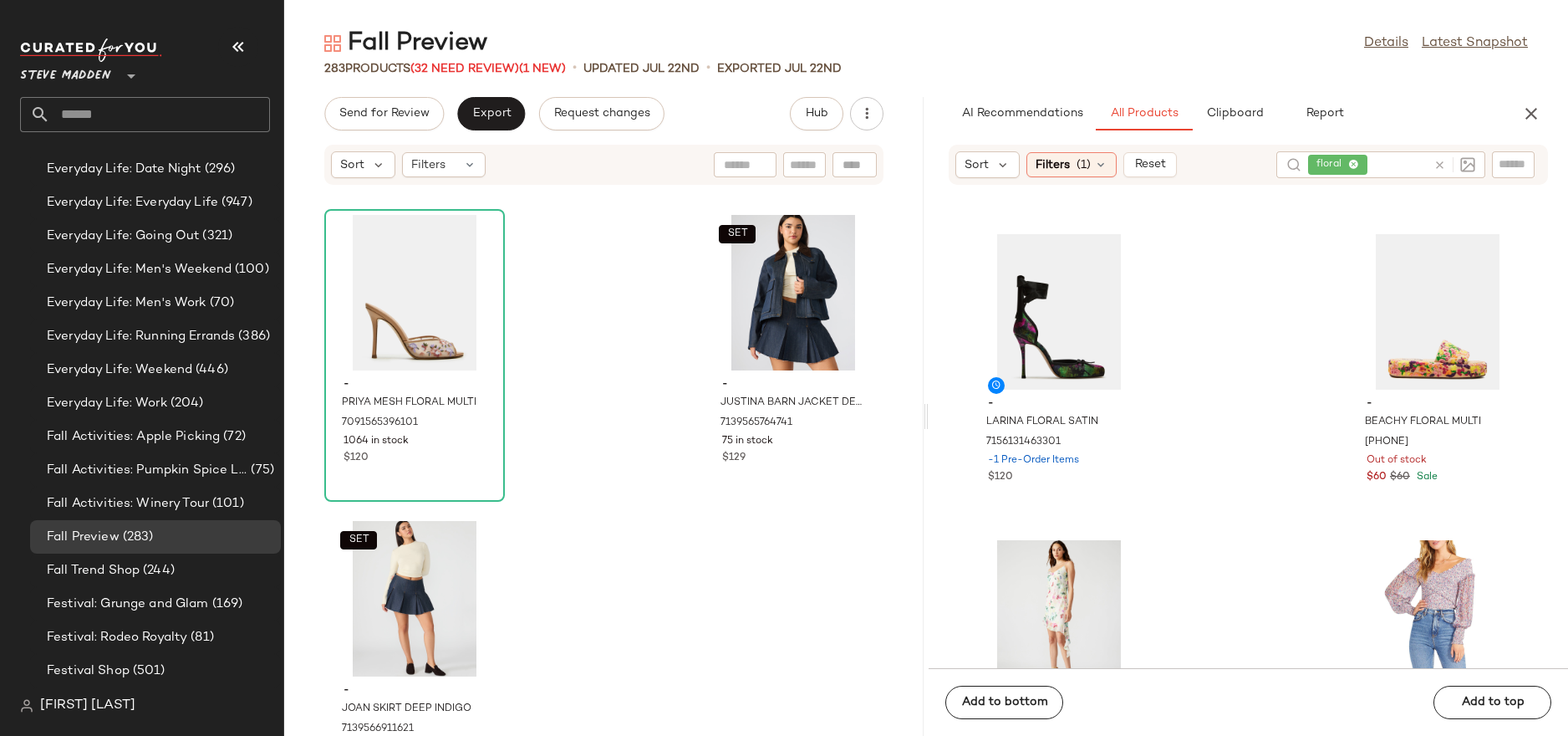 scroll, scrollTop: 42941, scrollLeft: 0, axis: vertical 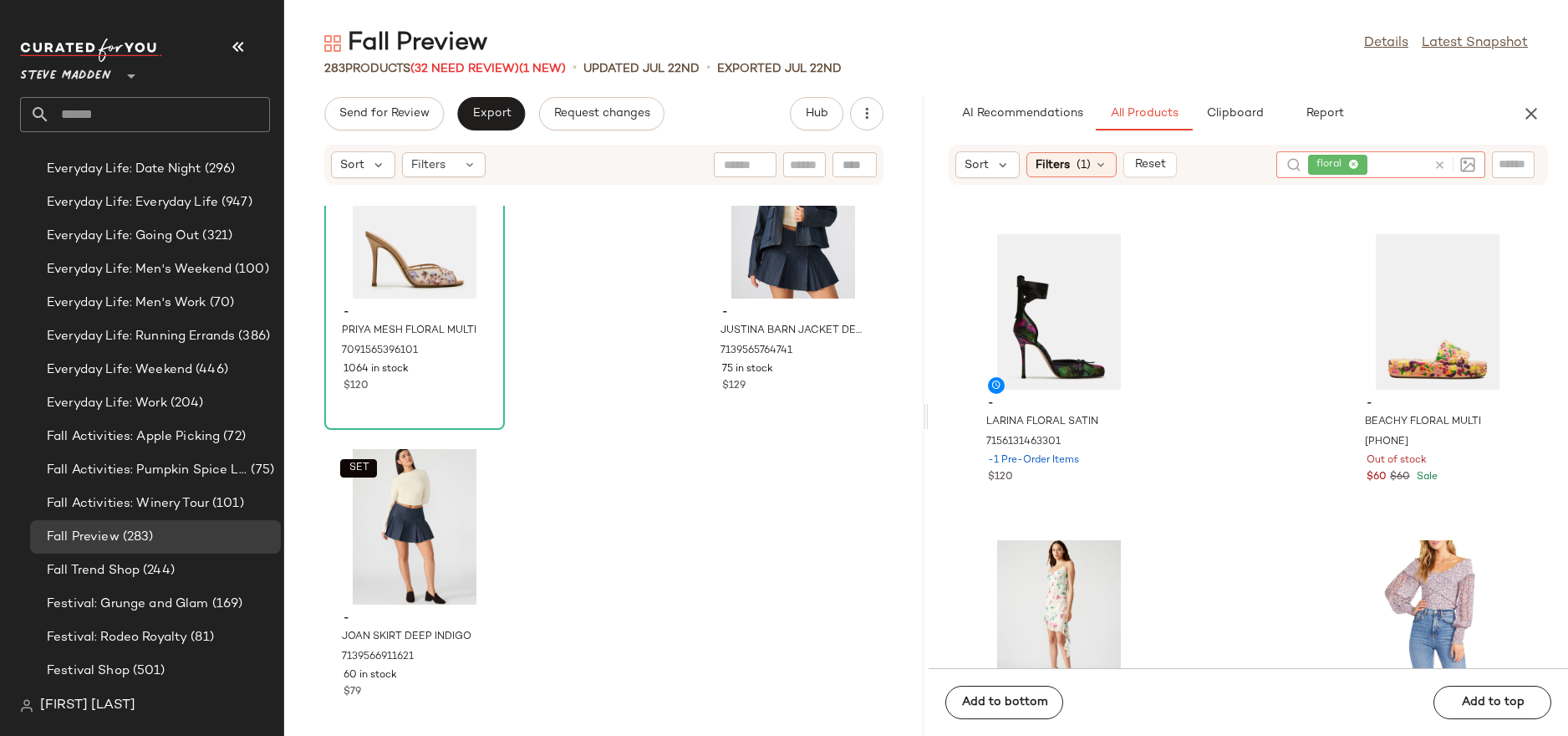 click 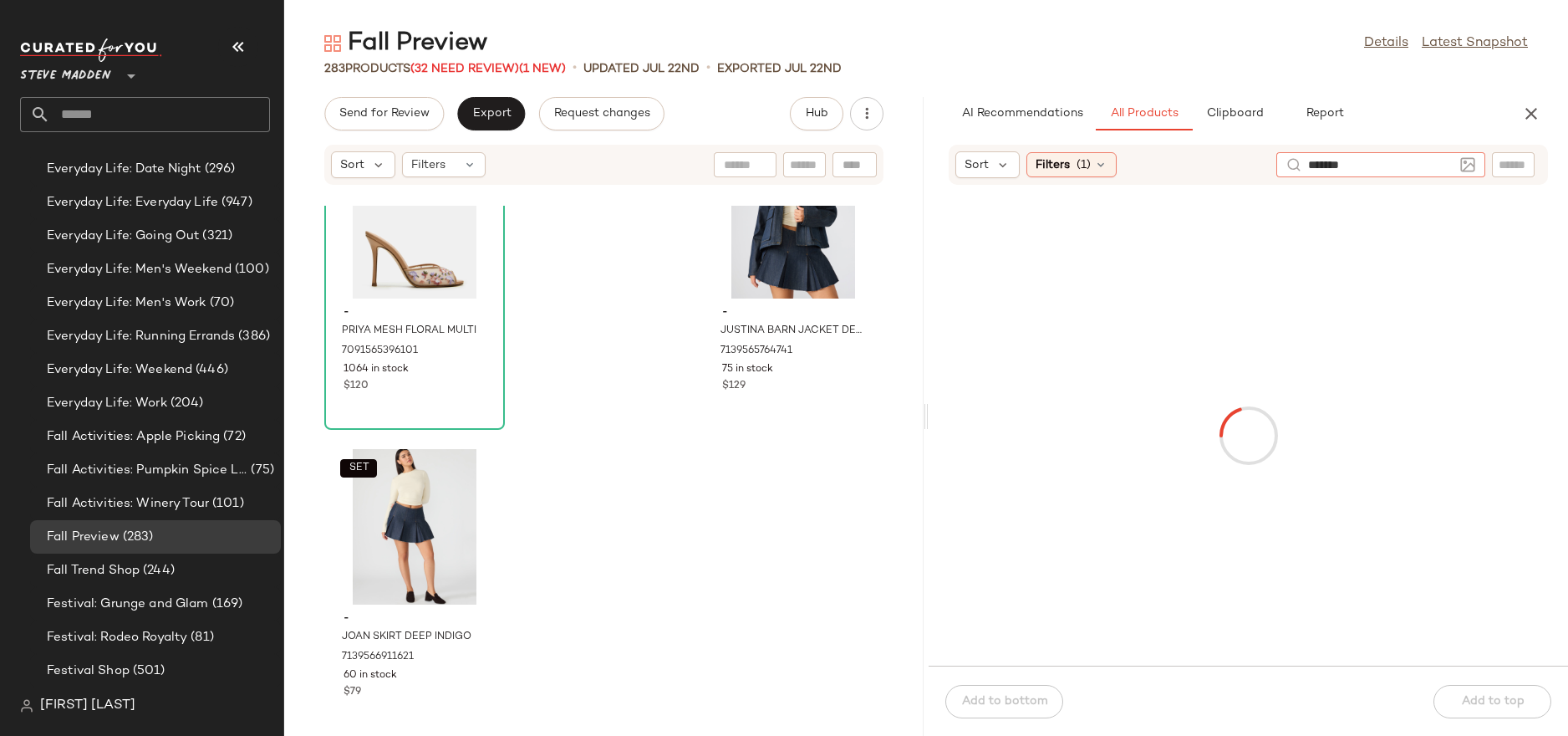 type on "********" 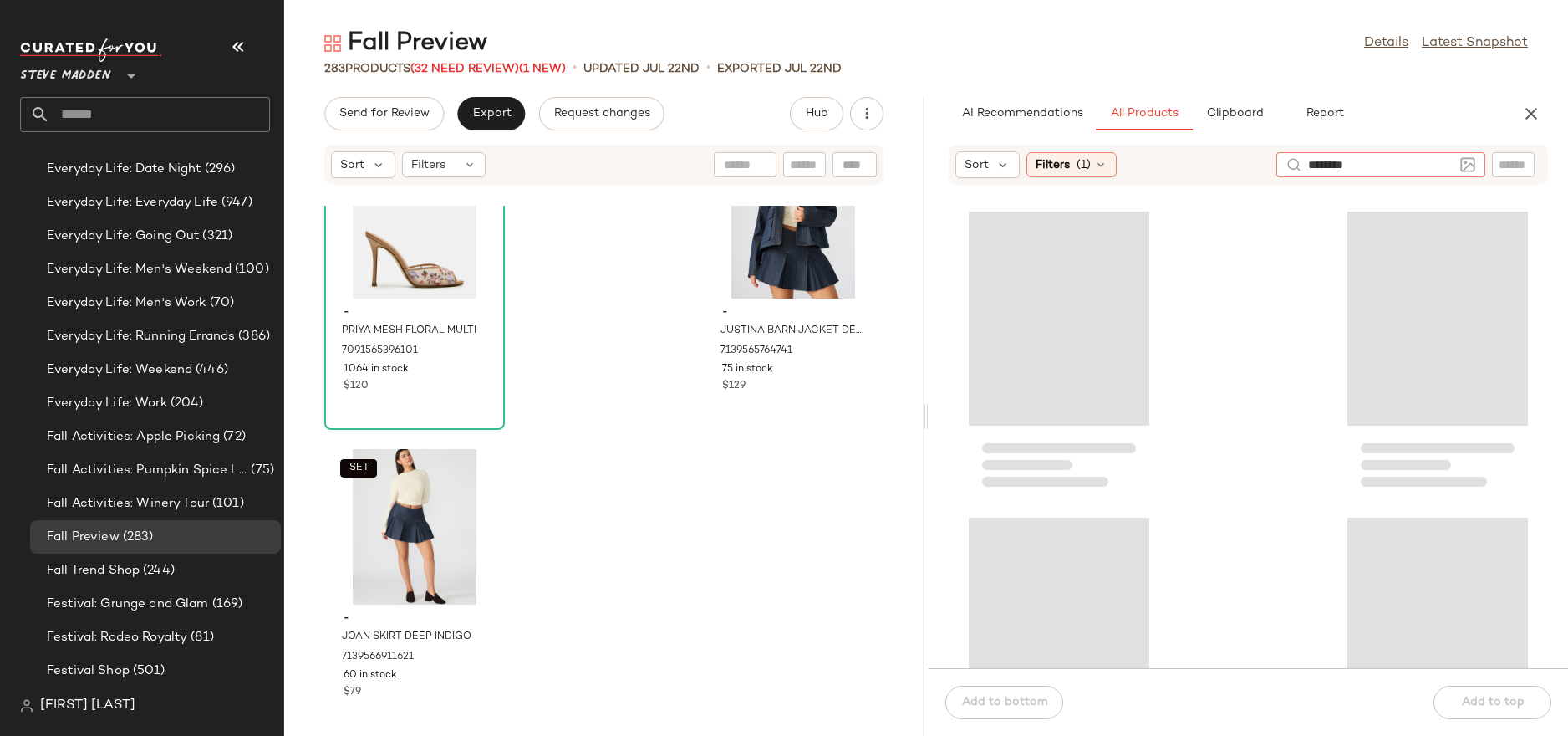 type 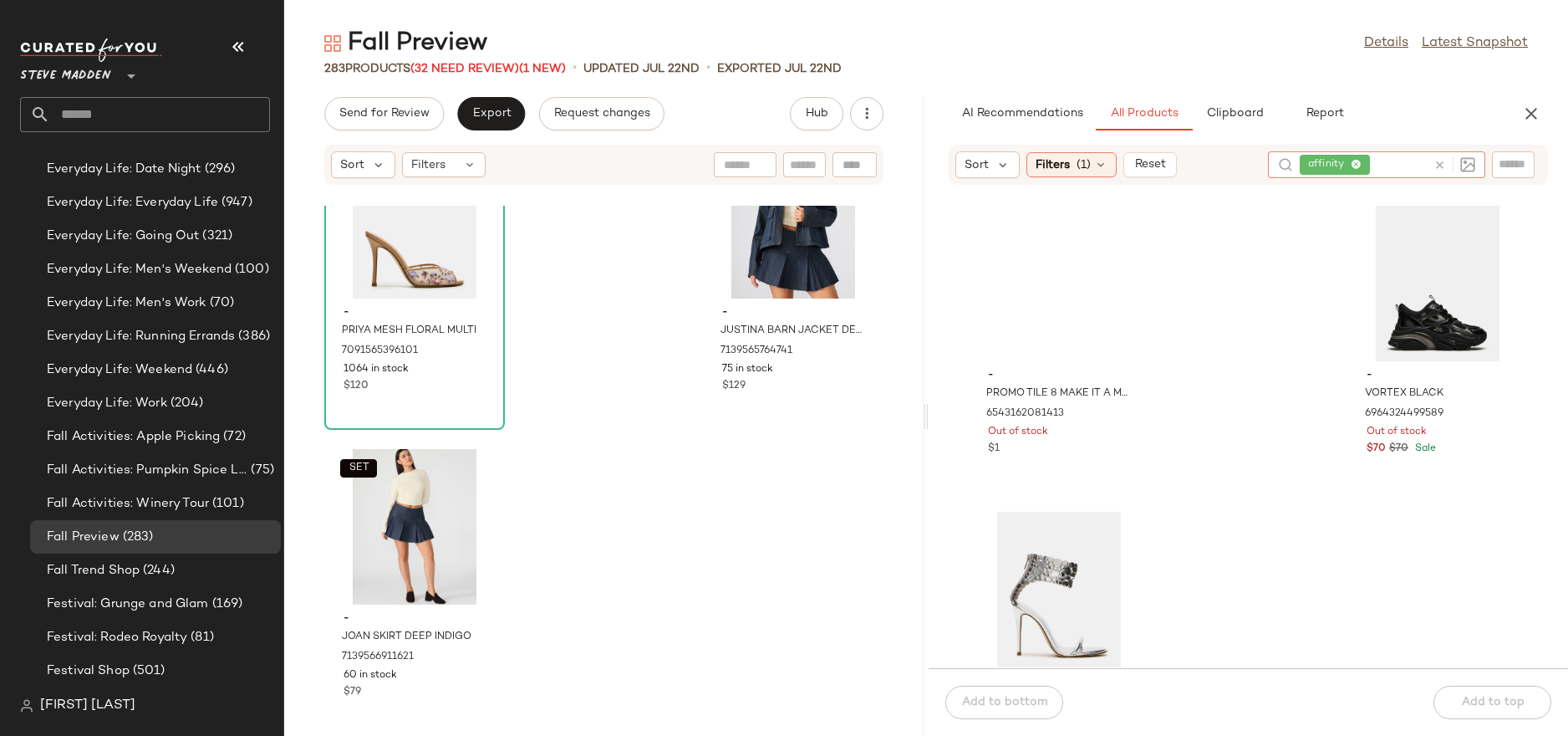 scroll, scrollTop: 7369, scrollLeft: 0, axis: vertical 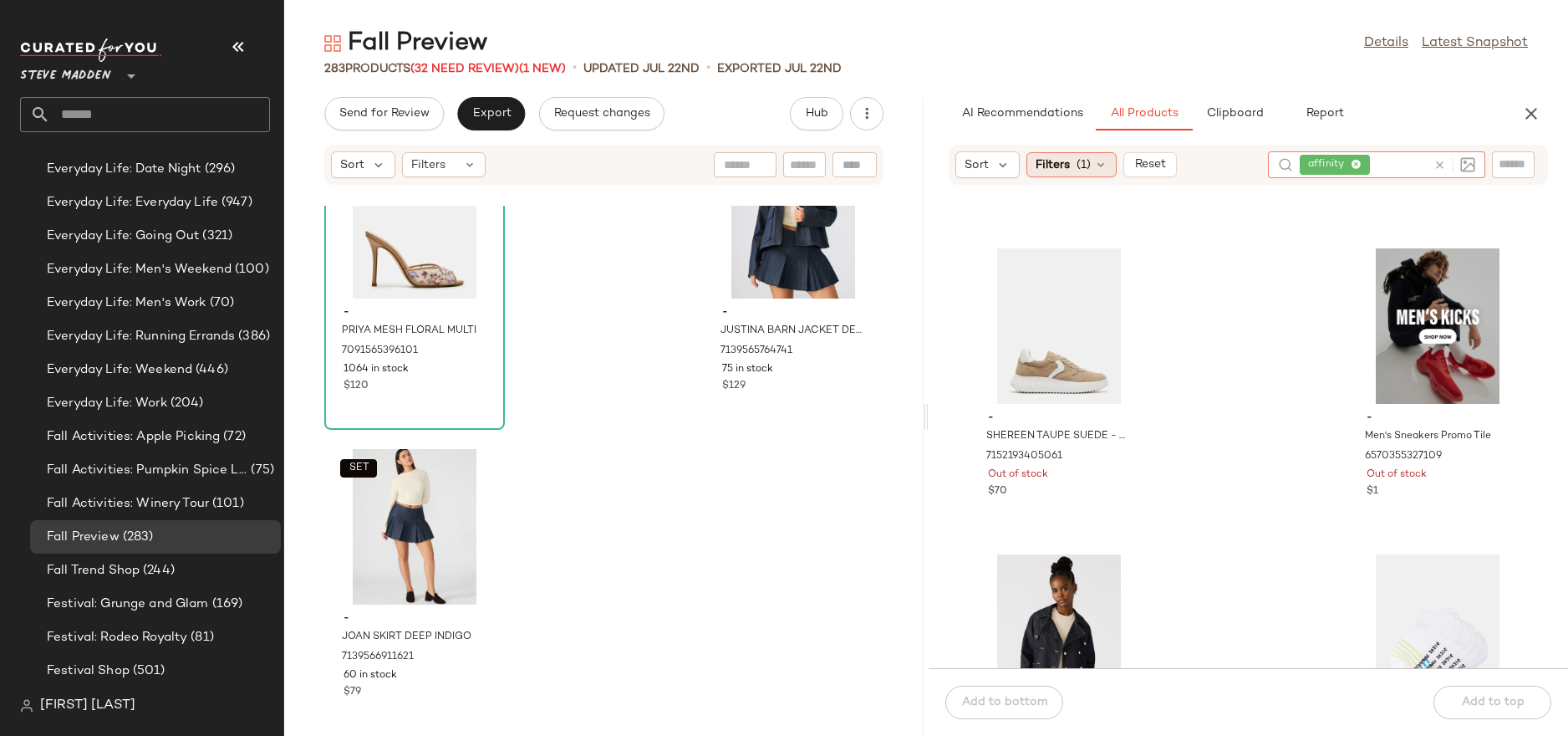 click on "Filters" at bounding box center [1052, 165] 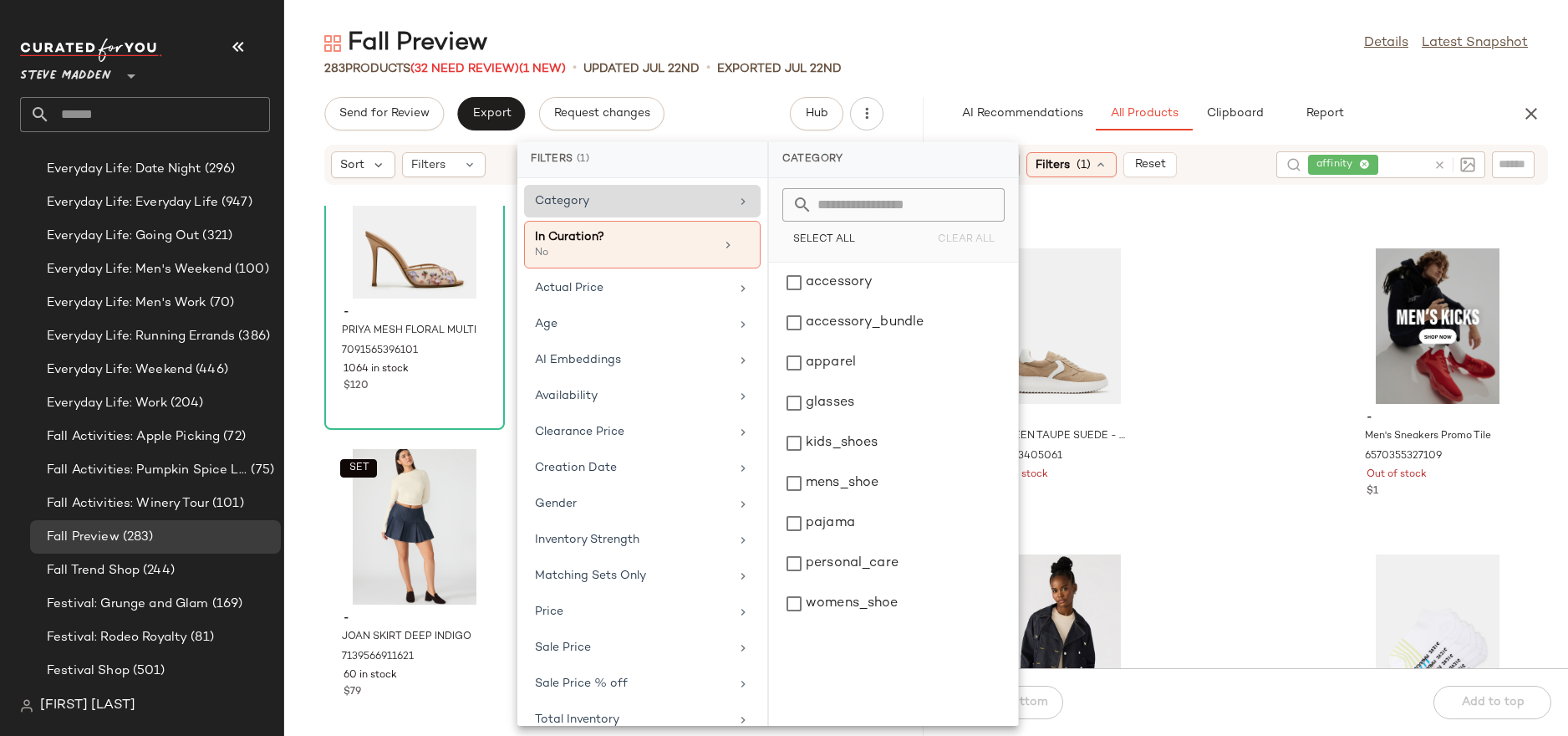 click on "Category" at bounding box center (632, 201) 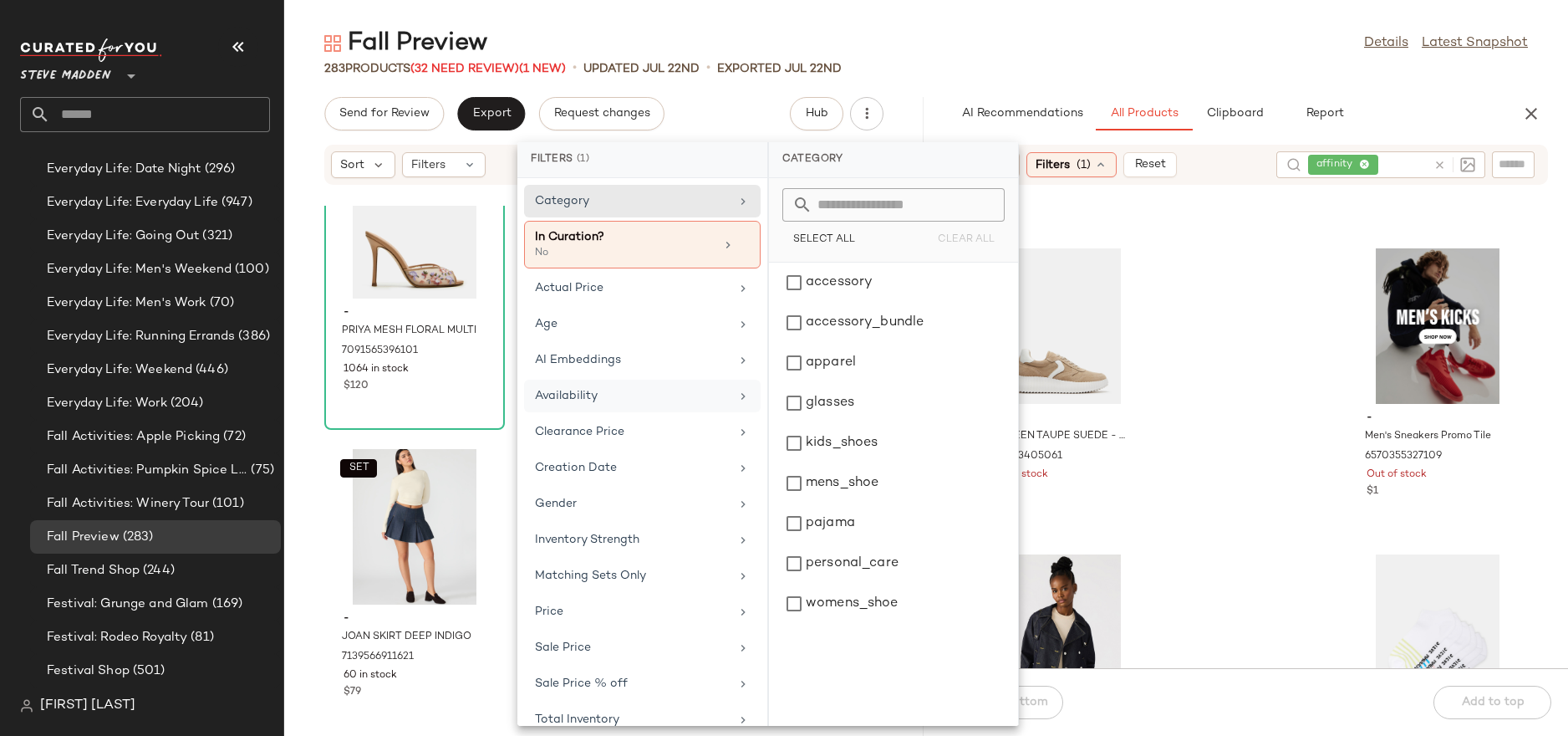 scroll, scrollTop: 20, scrollLeft: 0, axis: vertical 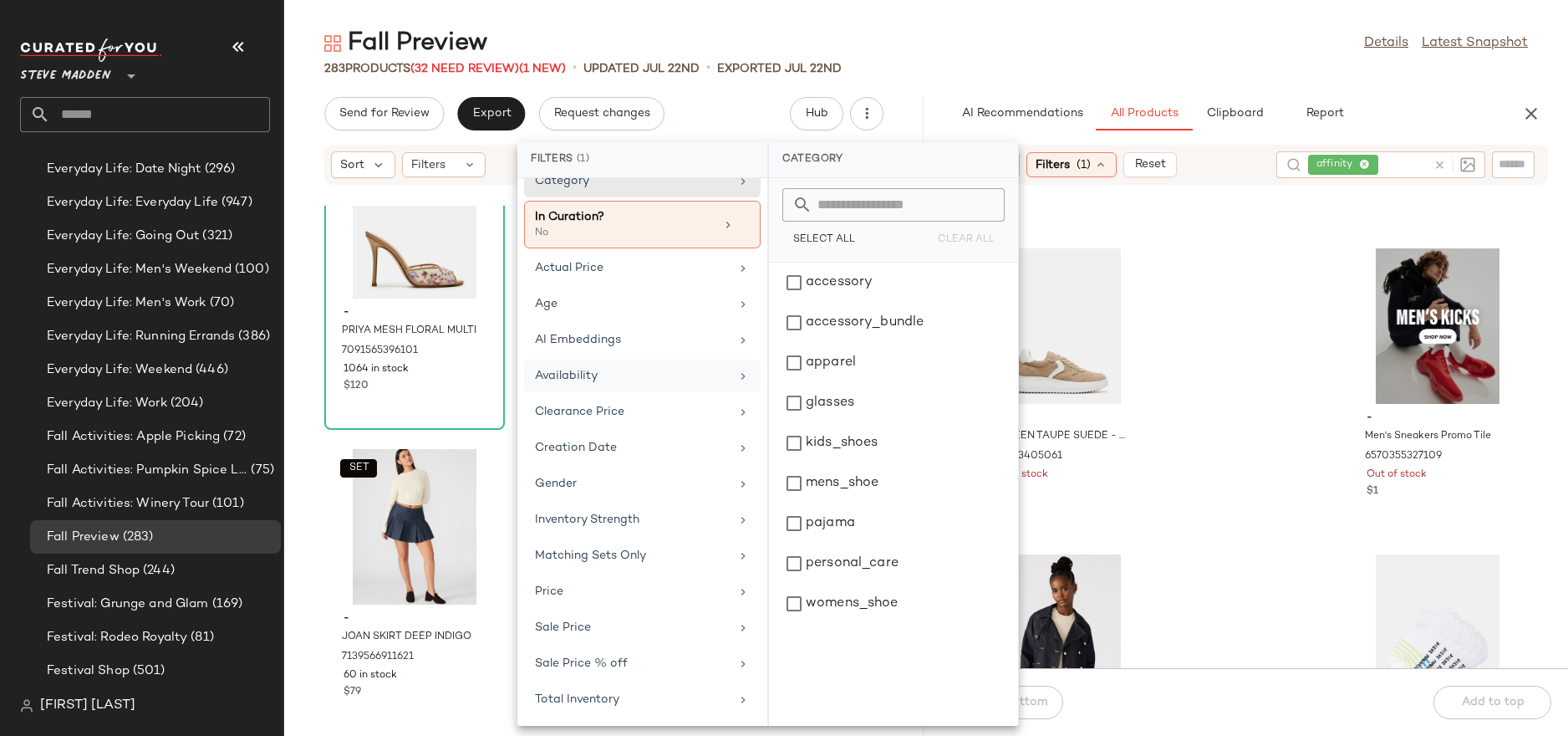 click on "Availability" 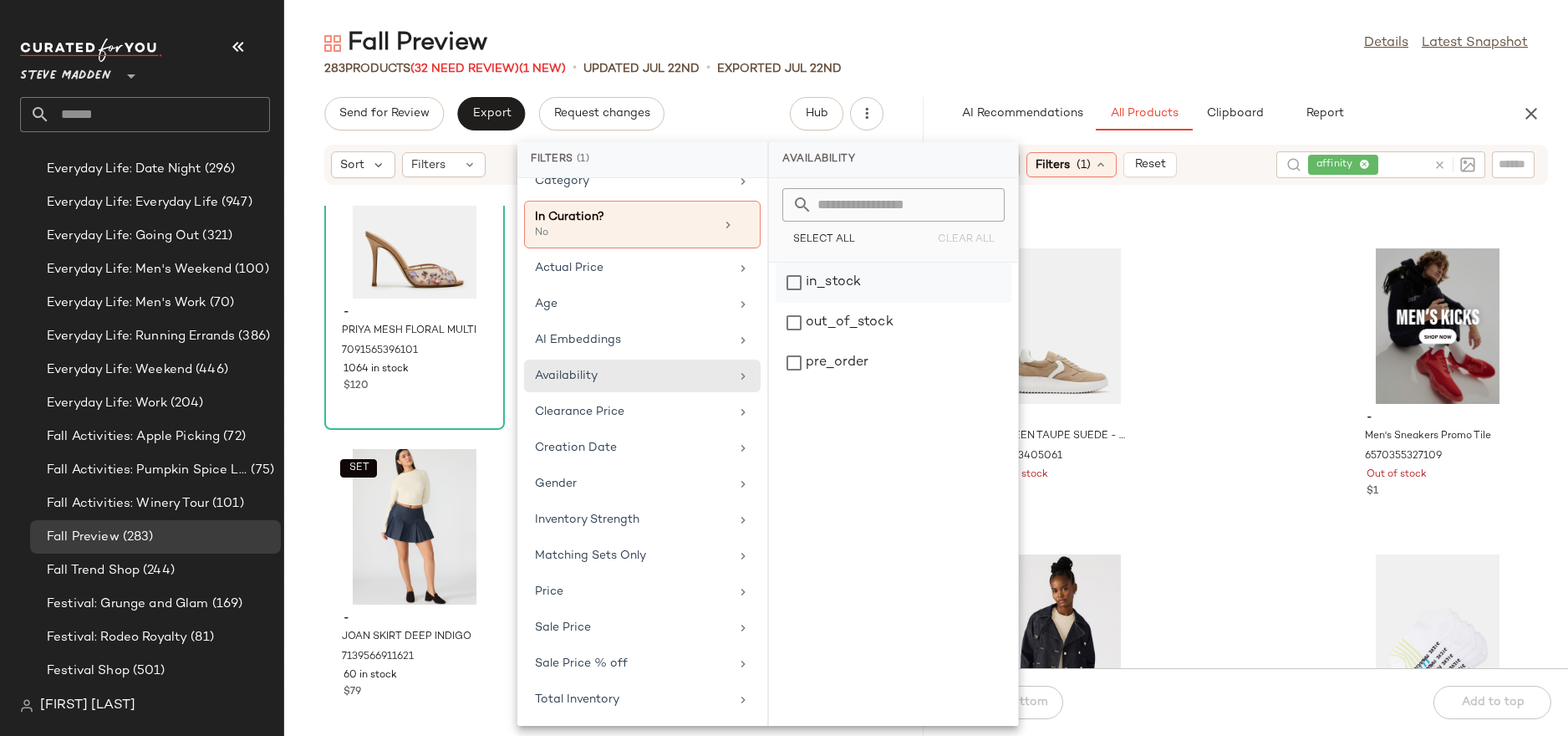 click on "in_stock" 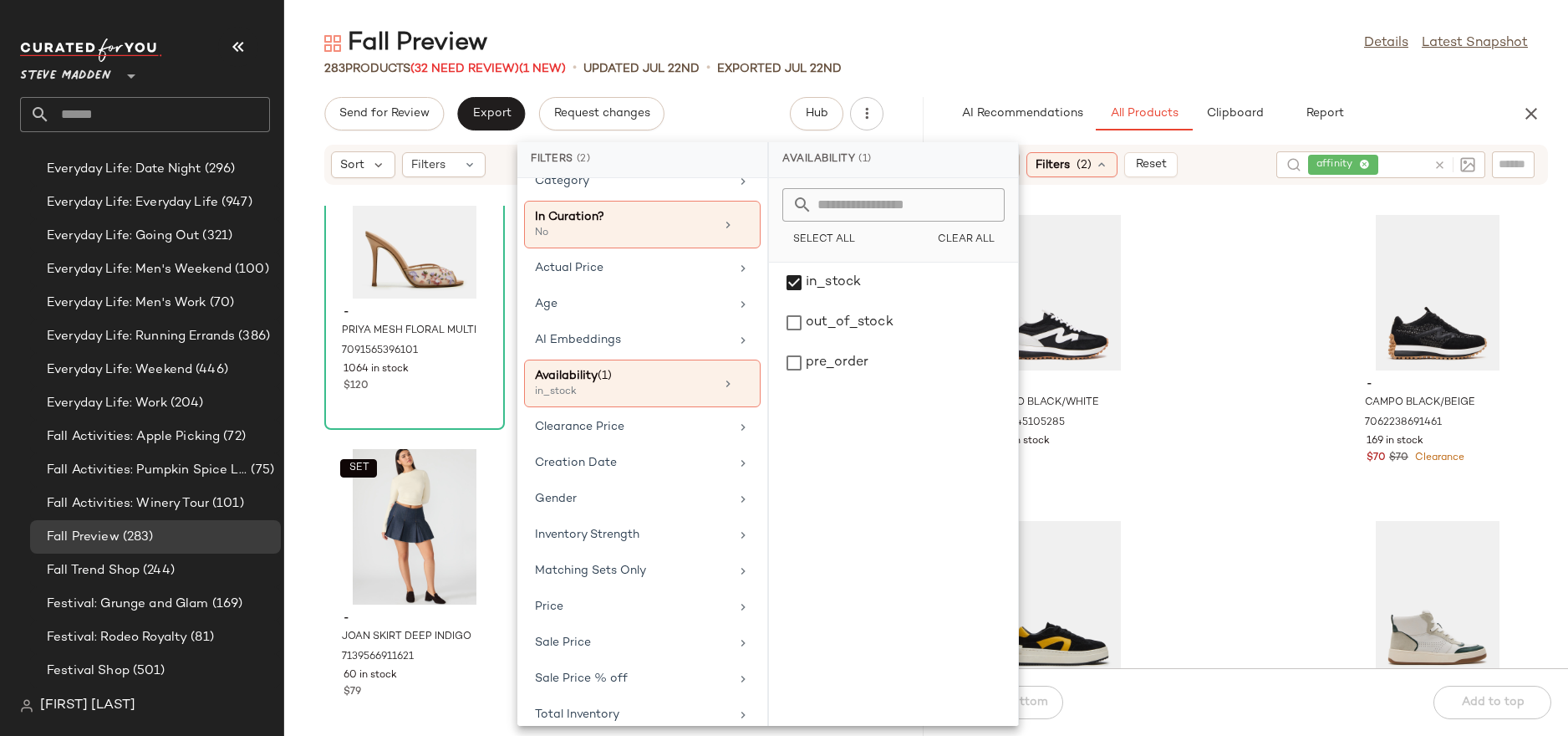 click on "- CAMPO BLACK/WHITE 6764845105285 1136 in stock $90 - CAMPO BLACK/BEIGE 7062238691461 169 in stock $70 $70 Clearance - KICKFLIP BLACK SUEDE 6991905521797 129 in stock $50 $50 Clearance - CALYPSO GREEN LEATHER 6833670094981 31 in stock $30 $30 Clearance - KICKFLIP PINK SUEDE 6991906209925 3 in stock $40 $40 Clearance - GROOVI SILVER 7101731799173 188 in stock $70 $70 Clearance - MARINER DROP EARRINGS GOLD 7100018983045 67 in stock $25 - POISE BLACK 7063135944837 53 in stock $60 $60 Clearance" 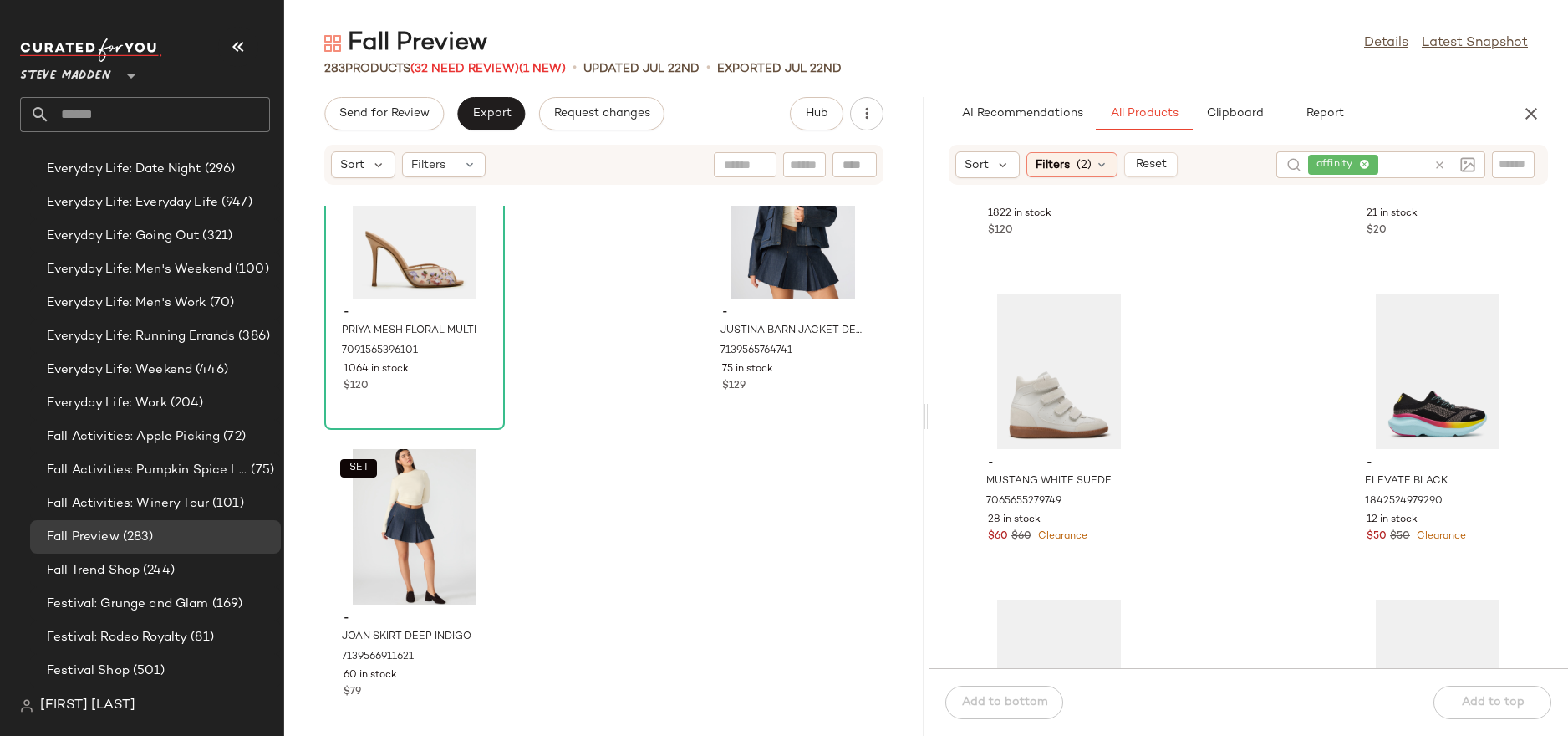 scroll, scrollTop: 17413, scrollLeft: 0, axis: vertical 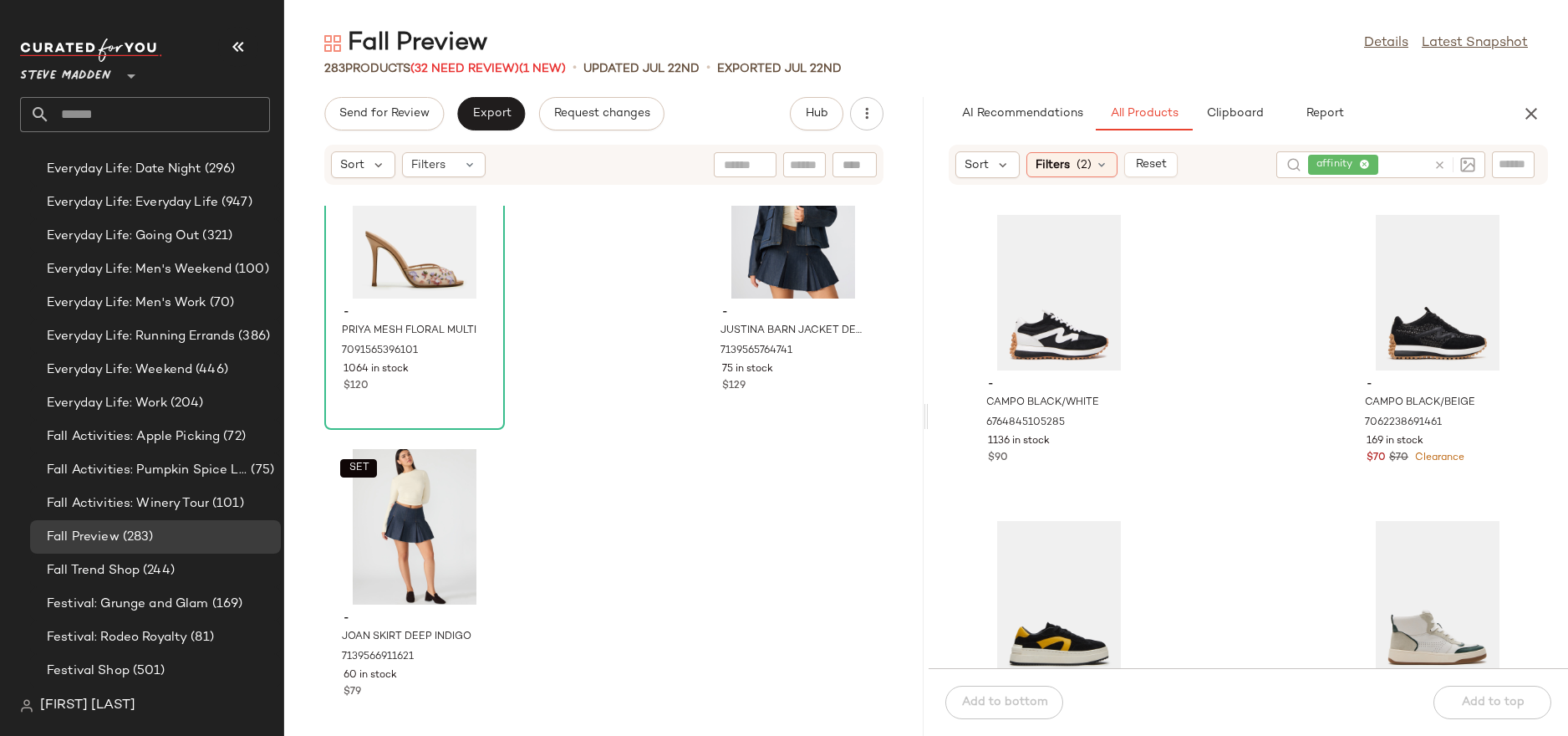 click on "affinity" 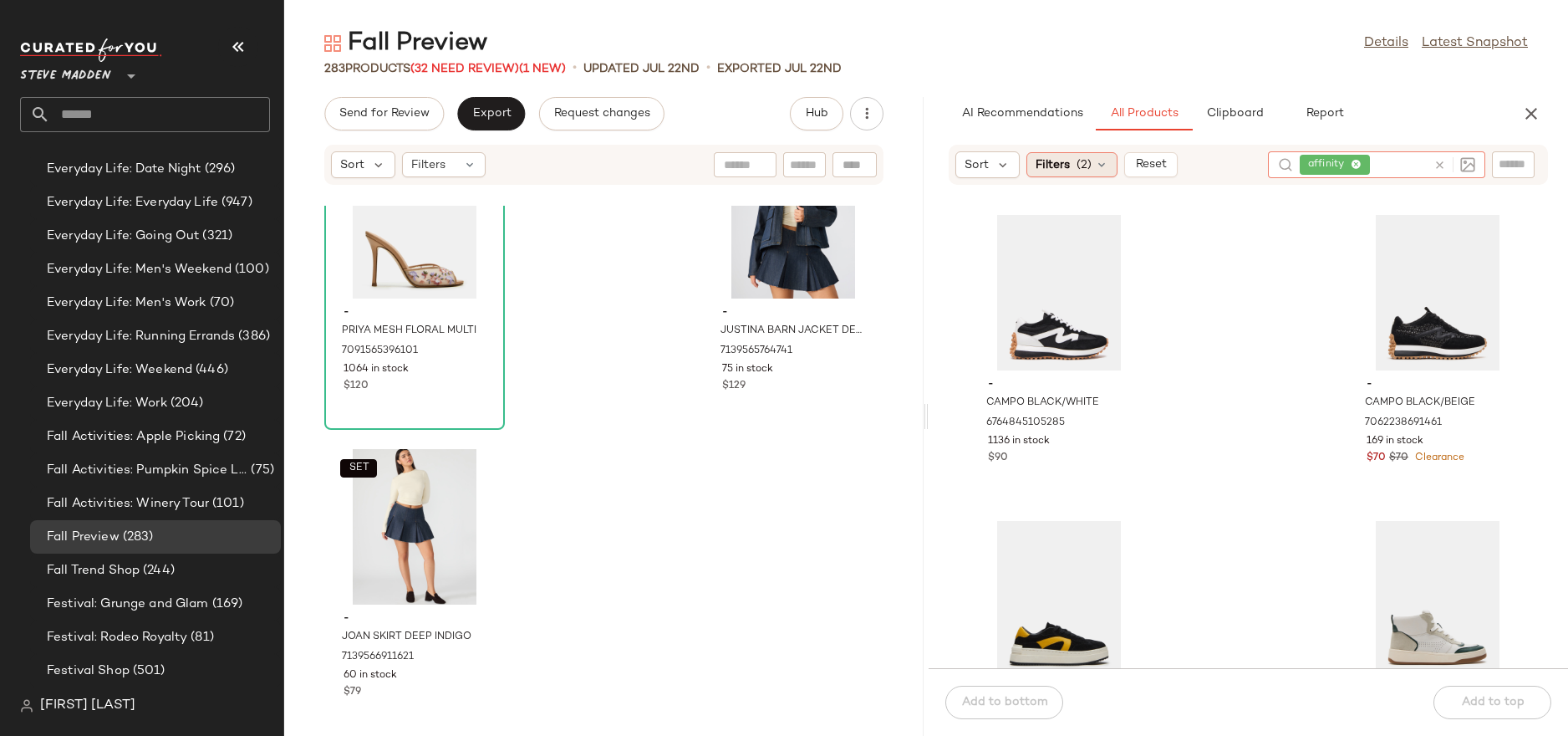 click at bounding box center (1102, 165) 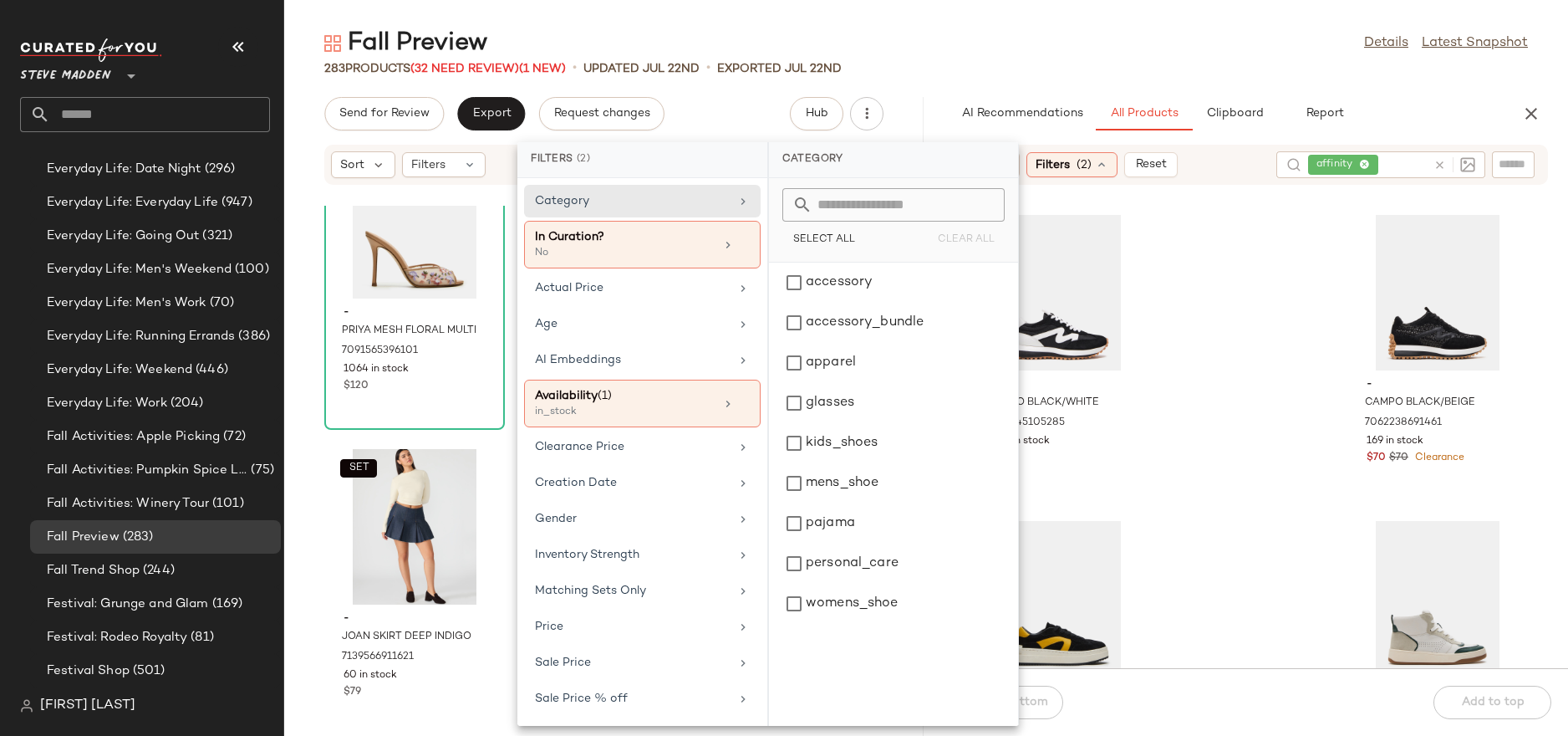 click on "Sort  Filters  (2)   Reset  affinity" at bounding box center (1248, 165) 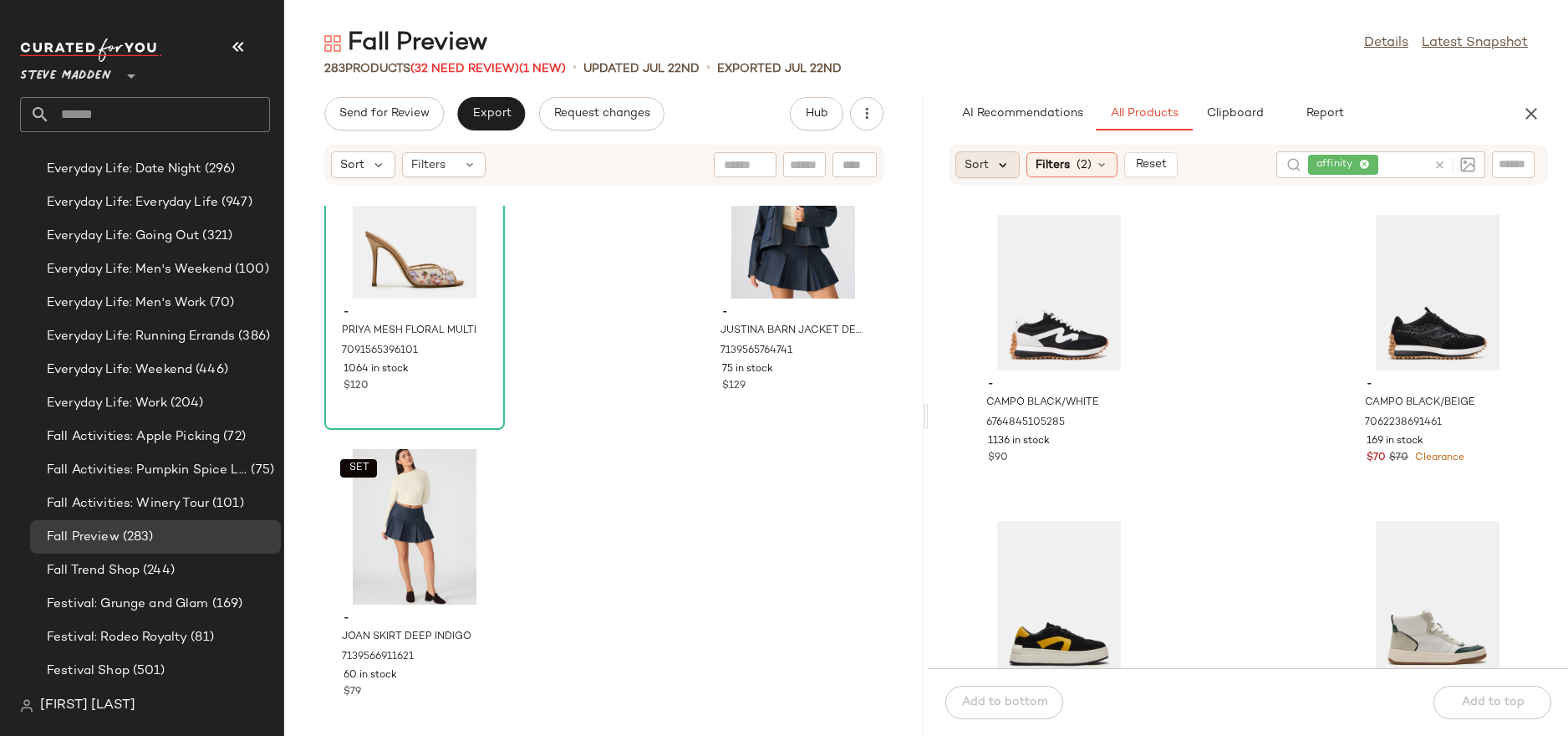 click at bounding box center [1003, 165] 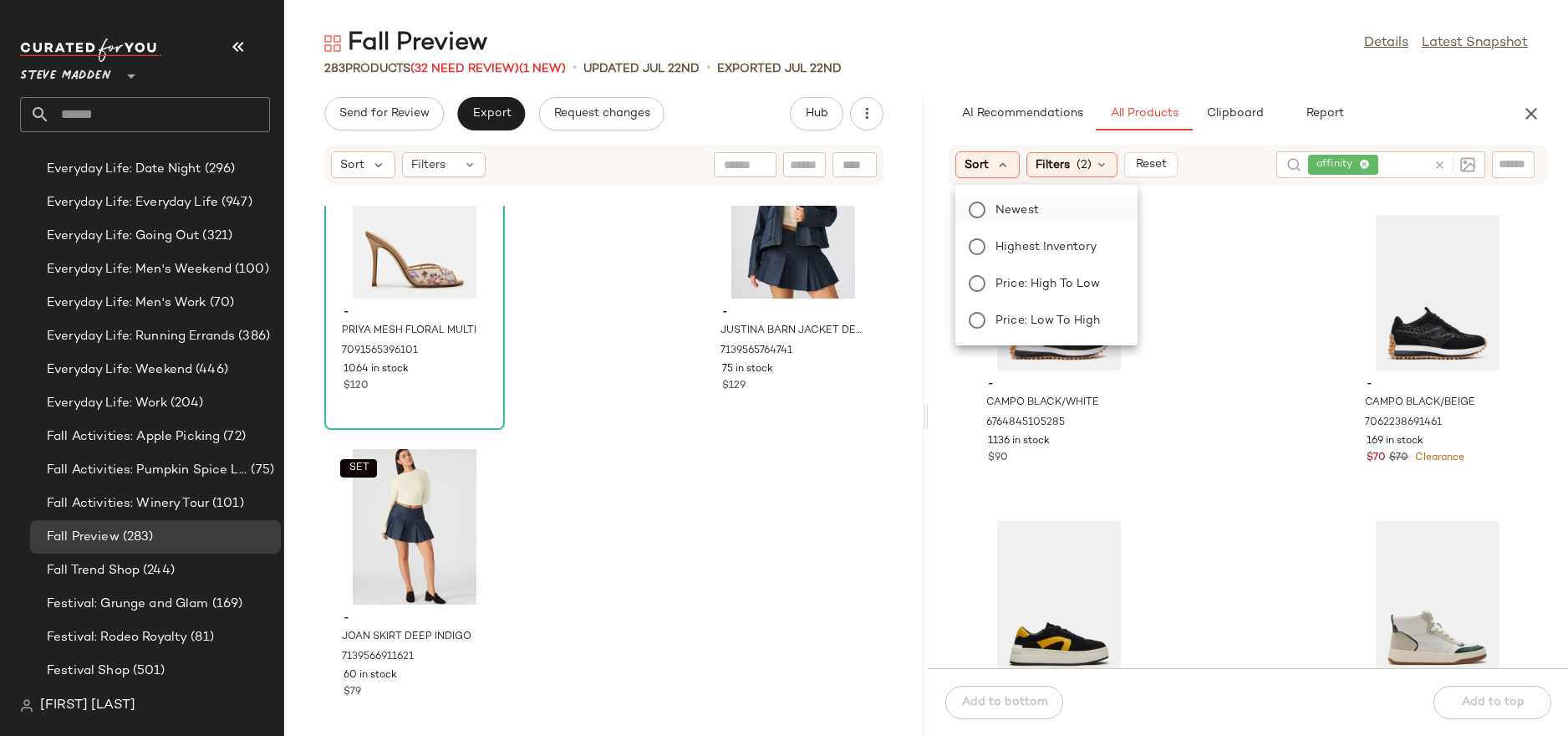 click on "Newest" 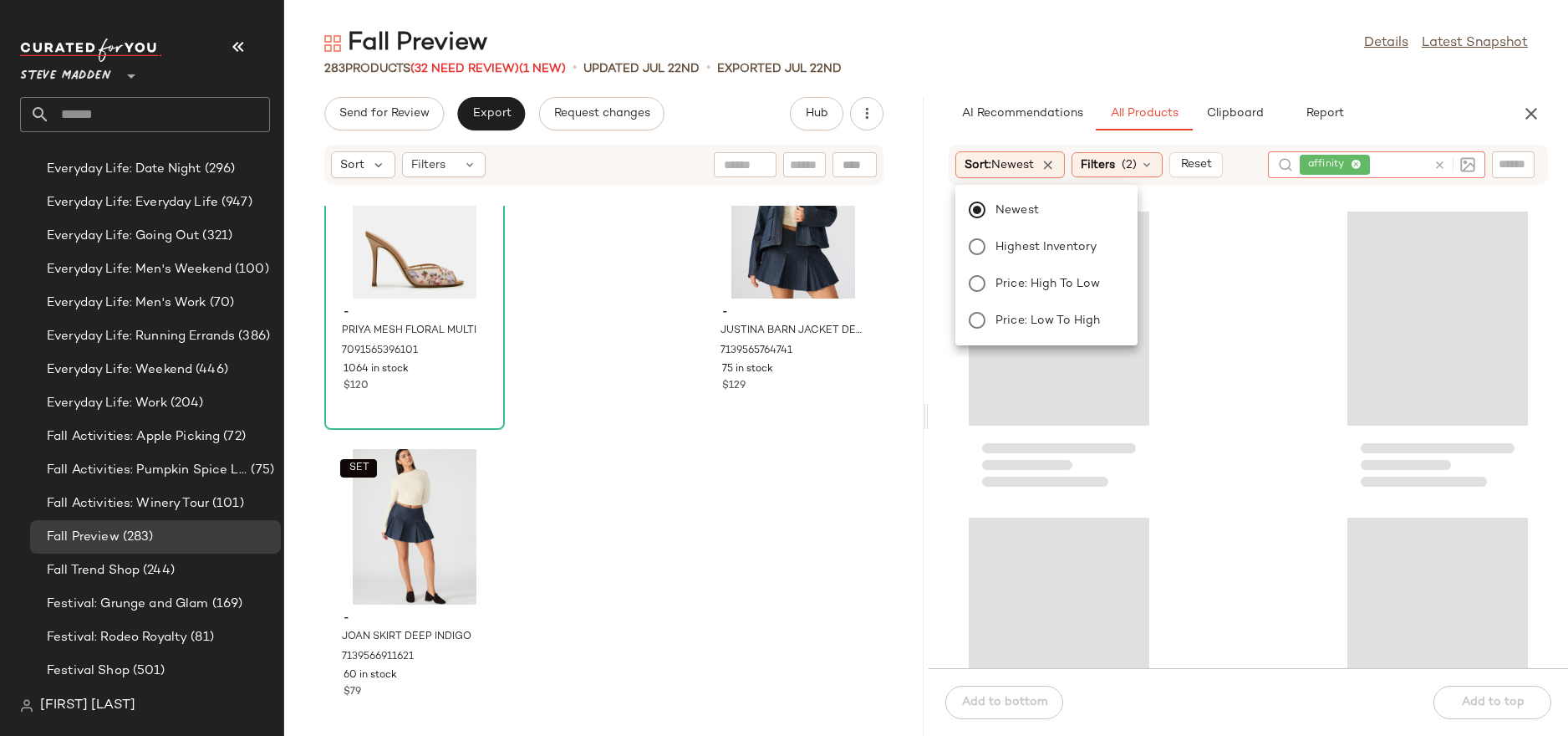 click on "affinity" 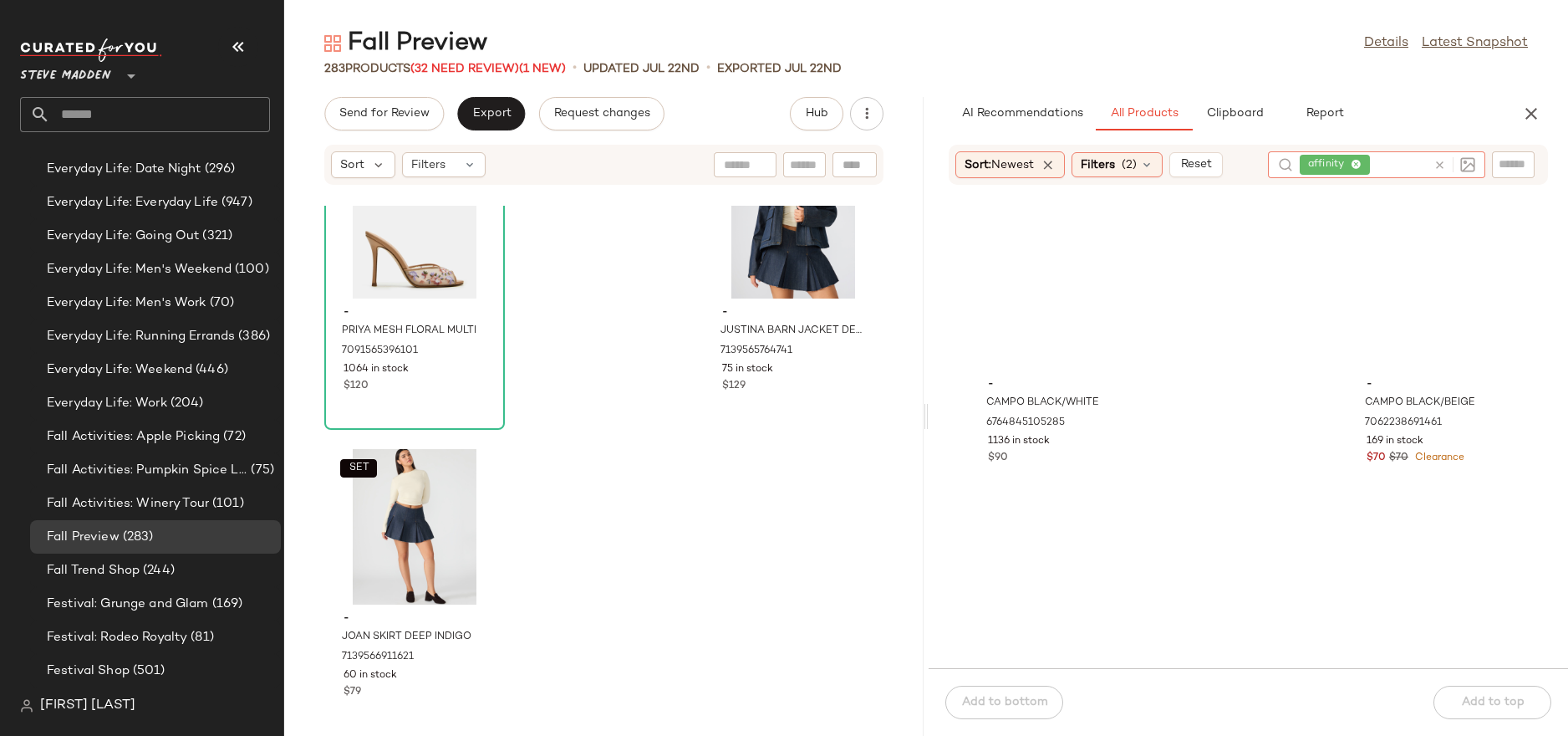 click 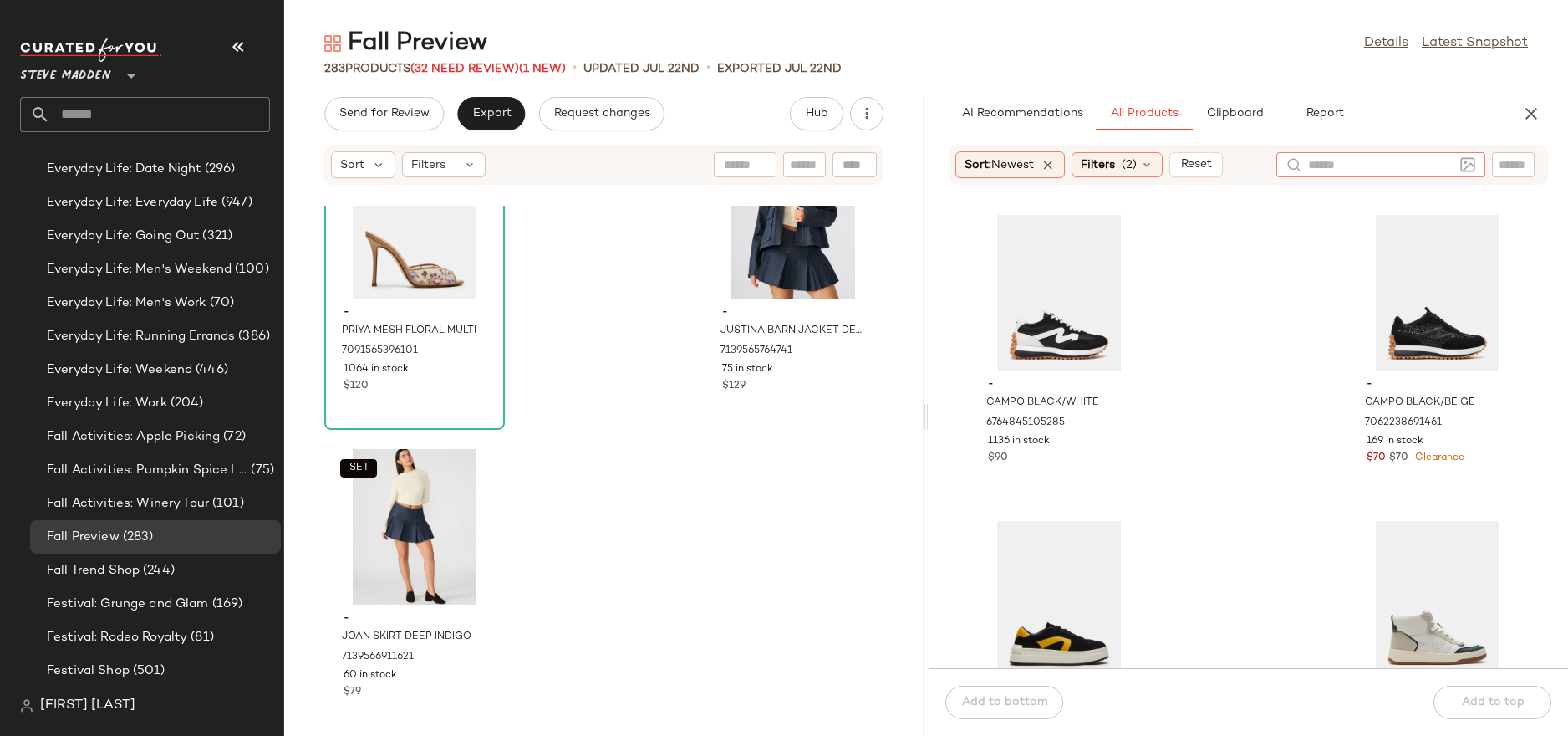 click on "- CAMPO BLACK/WHITE 6764845105285 1136 in stock $90 - CAMPO BLACK/BEIGE 7062238691461 169 in stock $70 $70 Clearance - KICKFLIP BLACK SUEDE 6991905521797 129 in stock $50 $50 Clearance - CALYPSO GREEN LEATHER 6833670094981 31 in stock $30 $30 Clearance - KICKFLIP PINK SUEDE 6991906209925 3 in stock $40 $40 Clearance - GROOVI SILVER 7101731799173 188 in stock $70 $70 Clearance - MARINER DROP EARRINGS GOLD 7100018983045 67 in stock $25 - POISE BLACK 7063135944837 53 in stock $60 $60 Clearance" 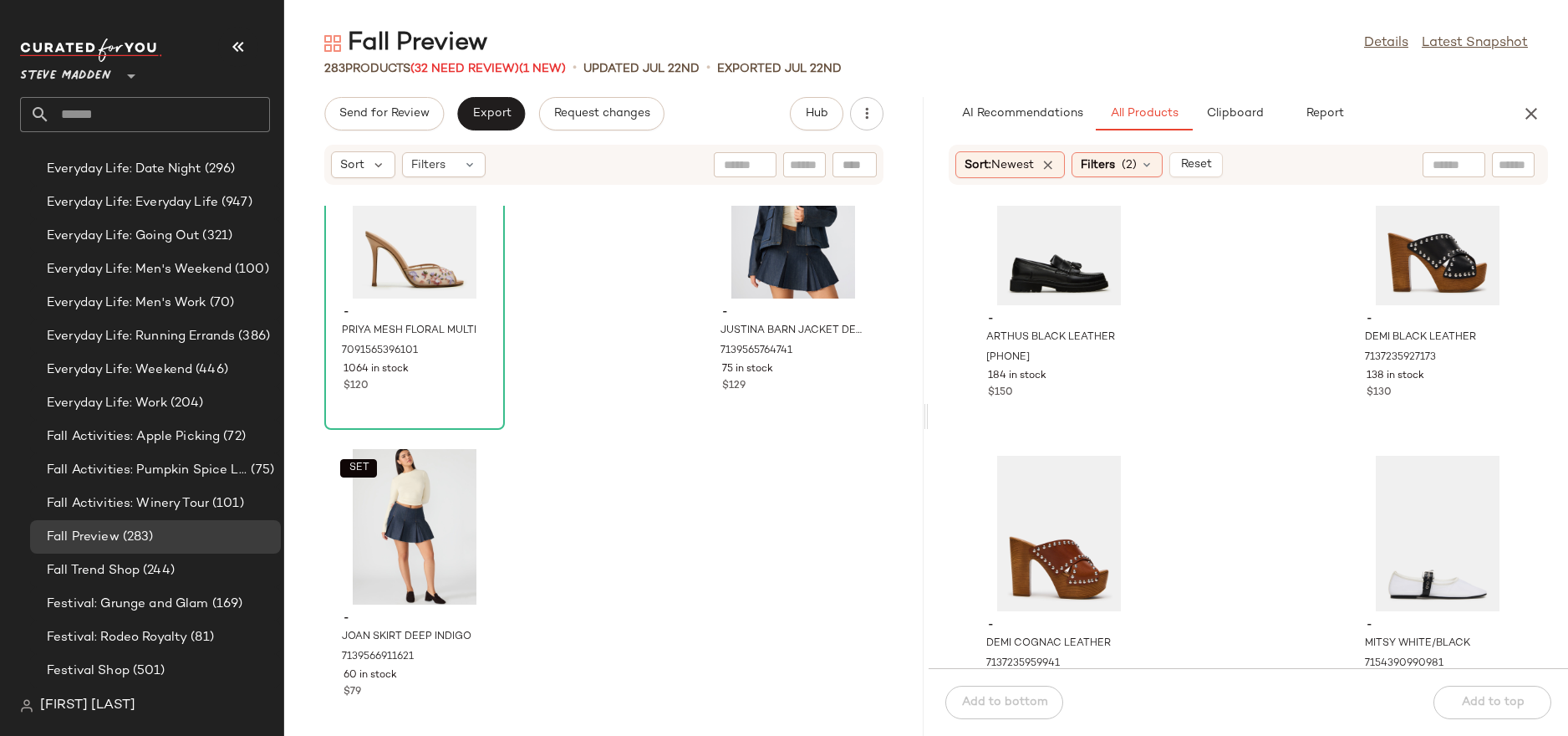 scroll, scrollTop: 4060, scrollLeft: 0, axis: vertical 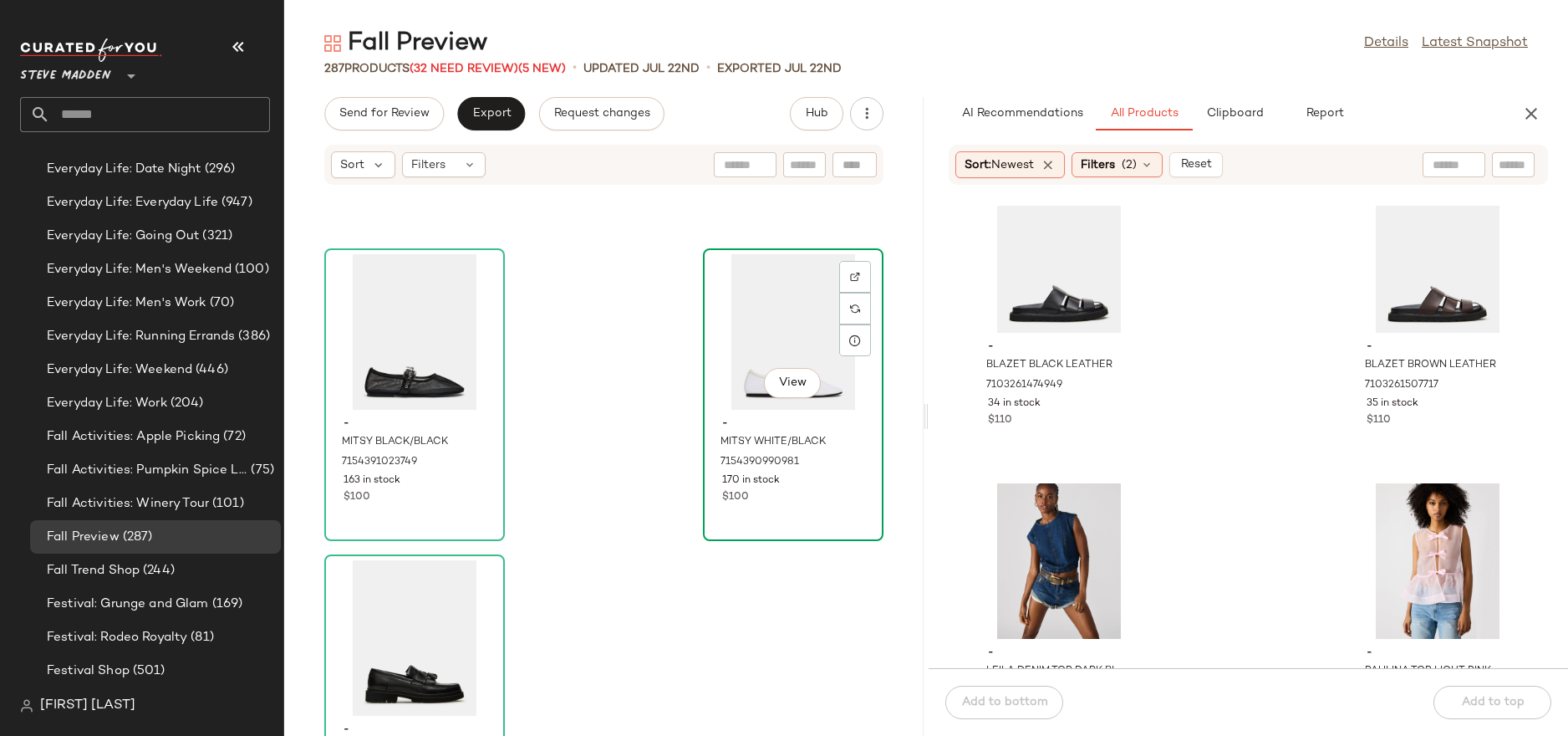 click on "- MITSY WHITE/BLACK 7154390990981 170 in stock $100" at bounding box center (793, 458) 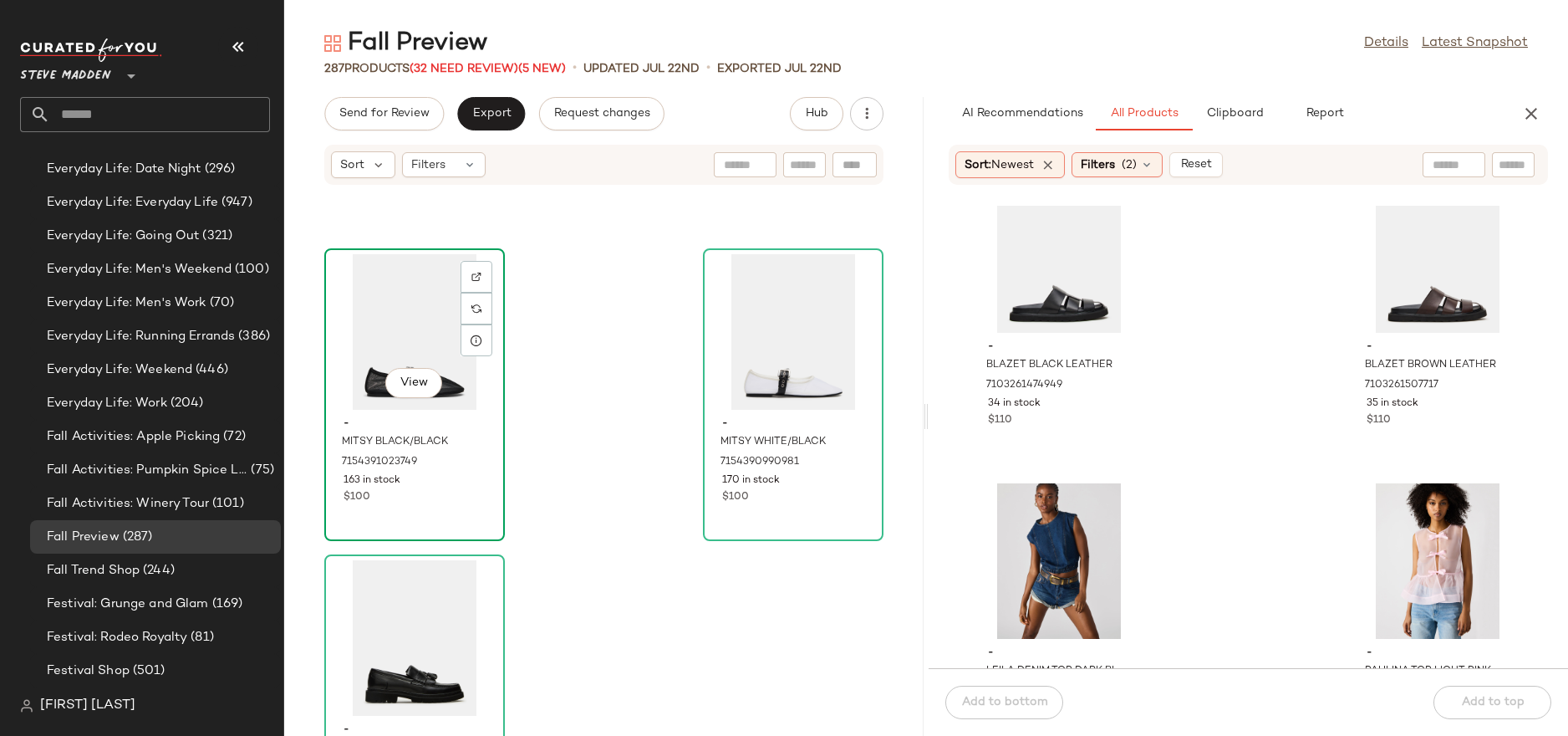 click on "-" at bounding box center [415, 424] 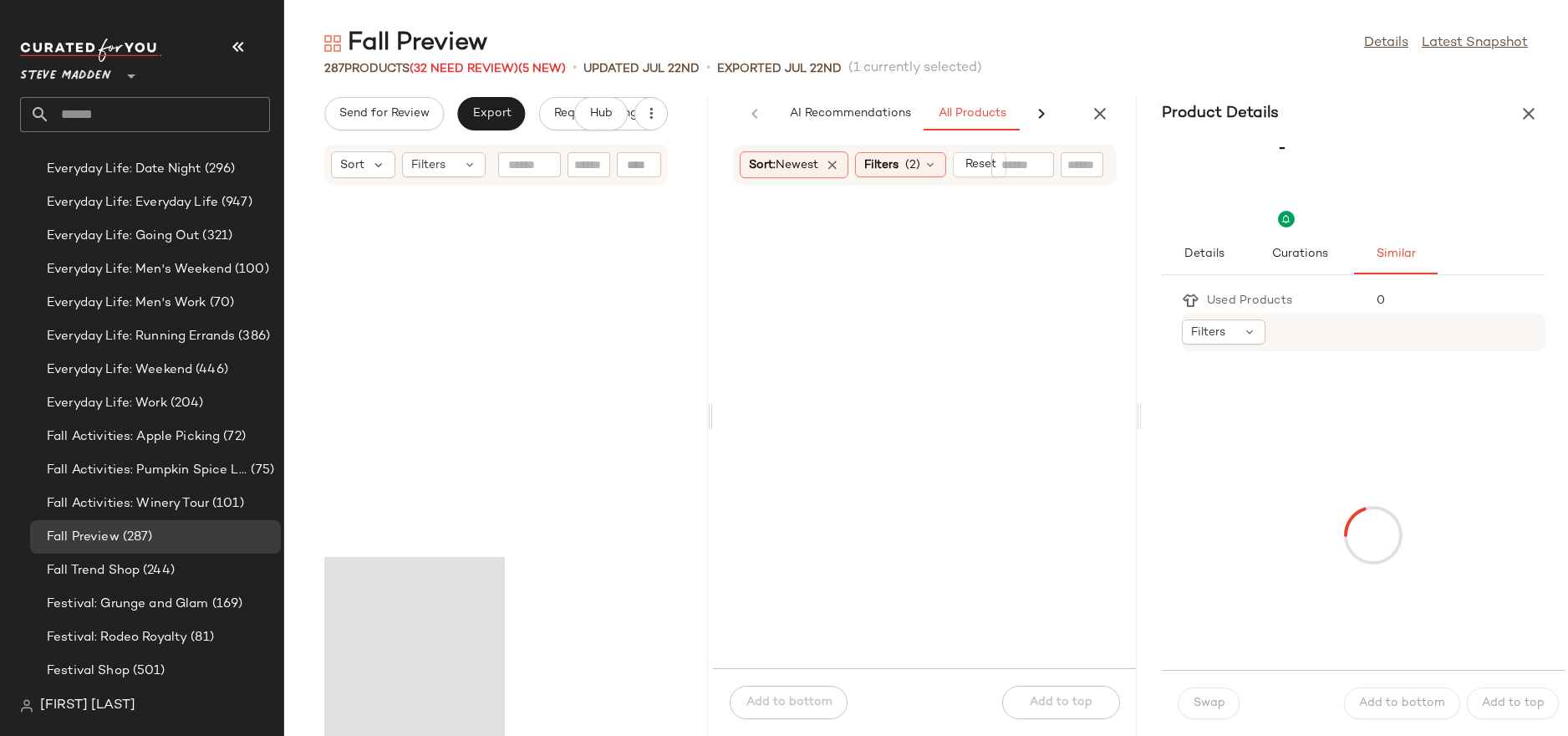 scroll, scrollTop: 44054, scrollLeft: 0, axis: vertical 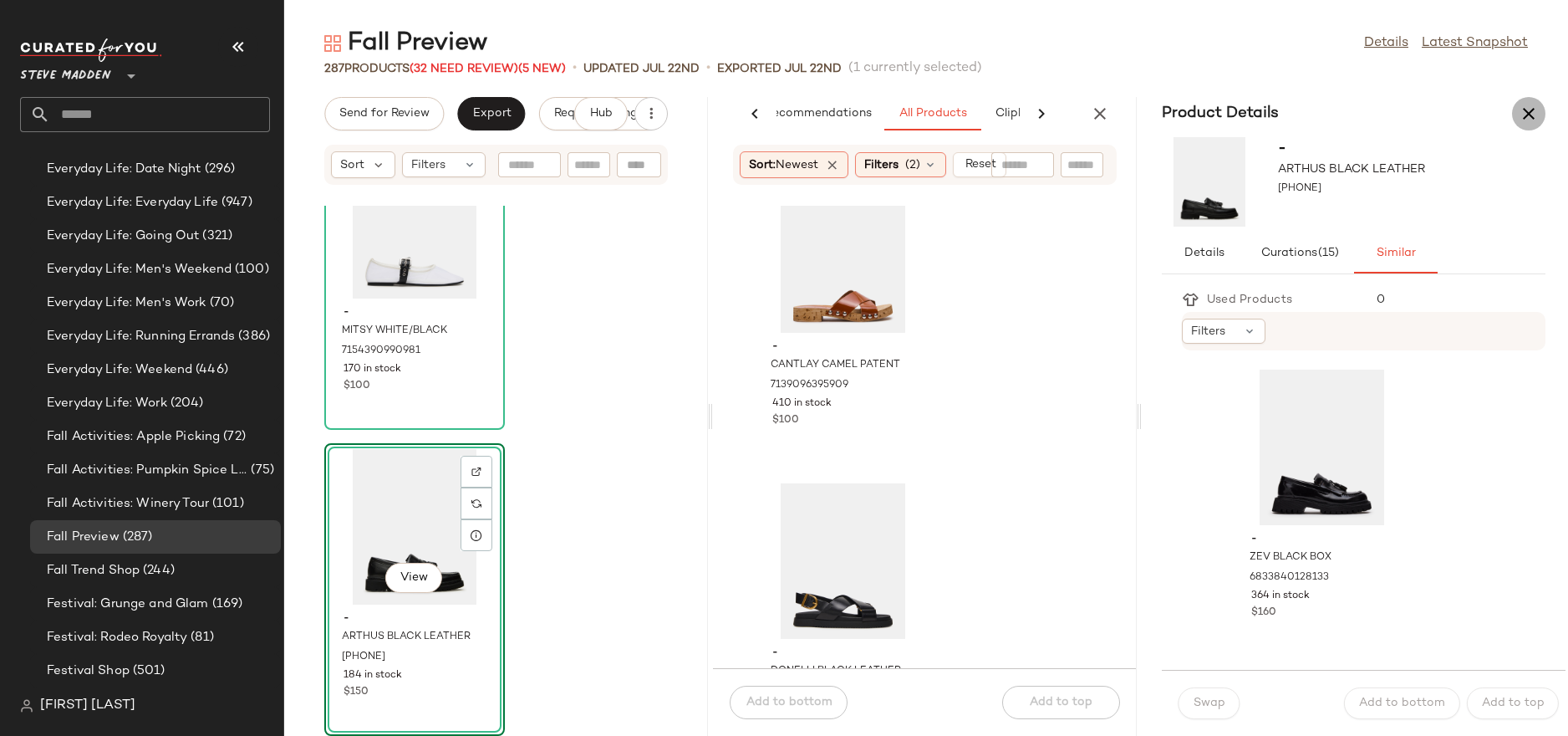 click at bounding box center [1529, 114] 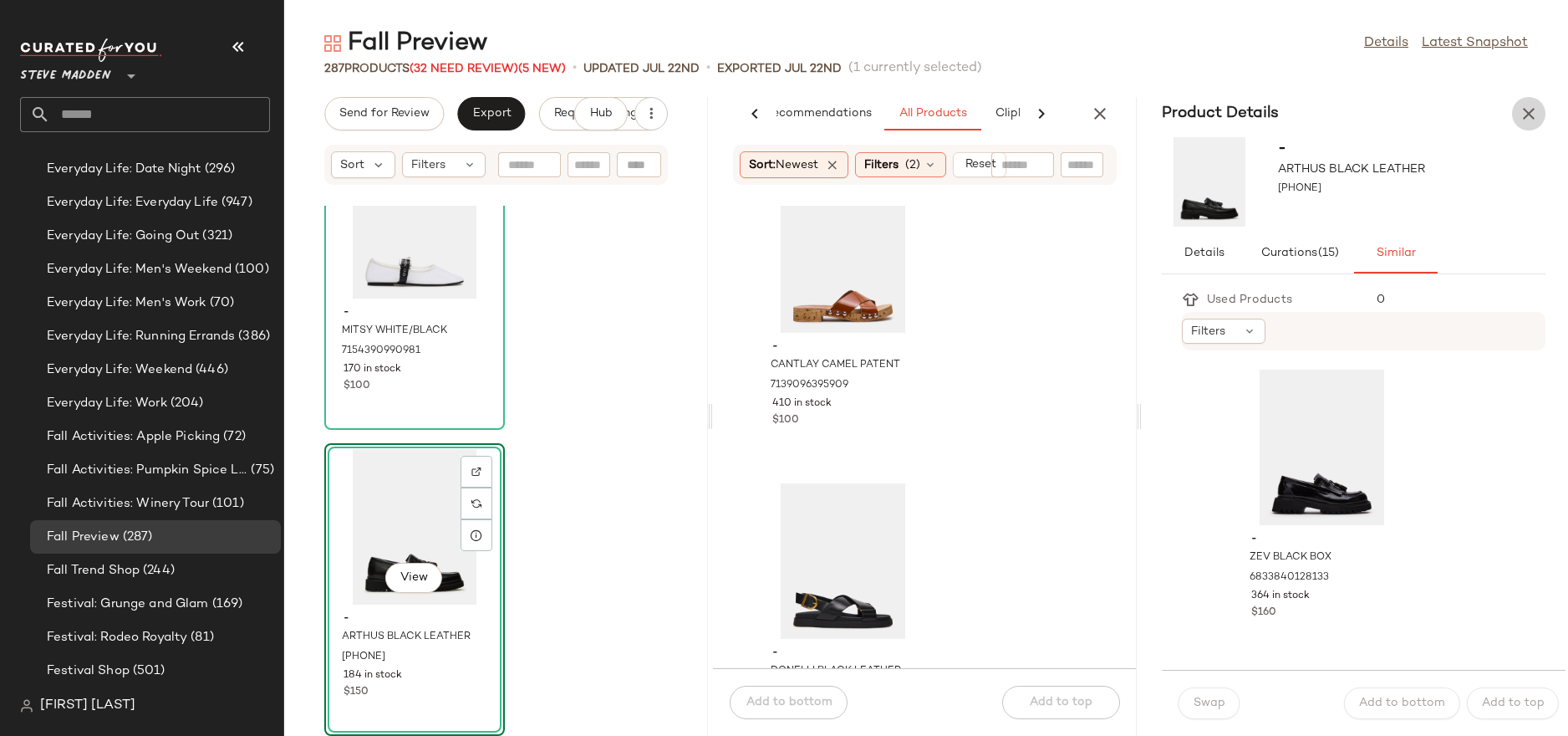 scroll, scrollTop: 43553, scrollLeft: 0, axis: vertical 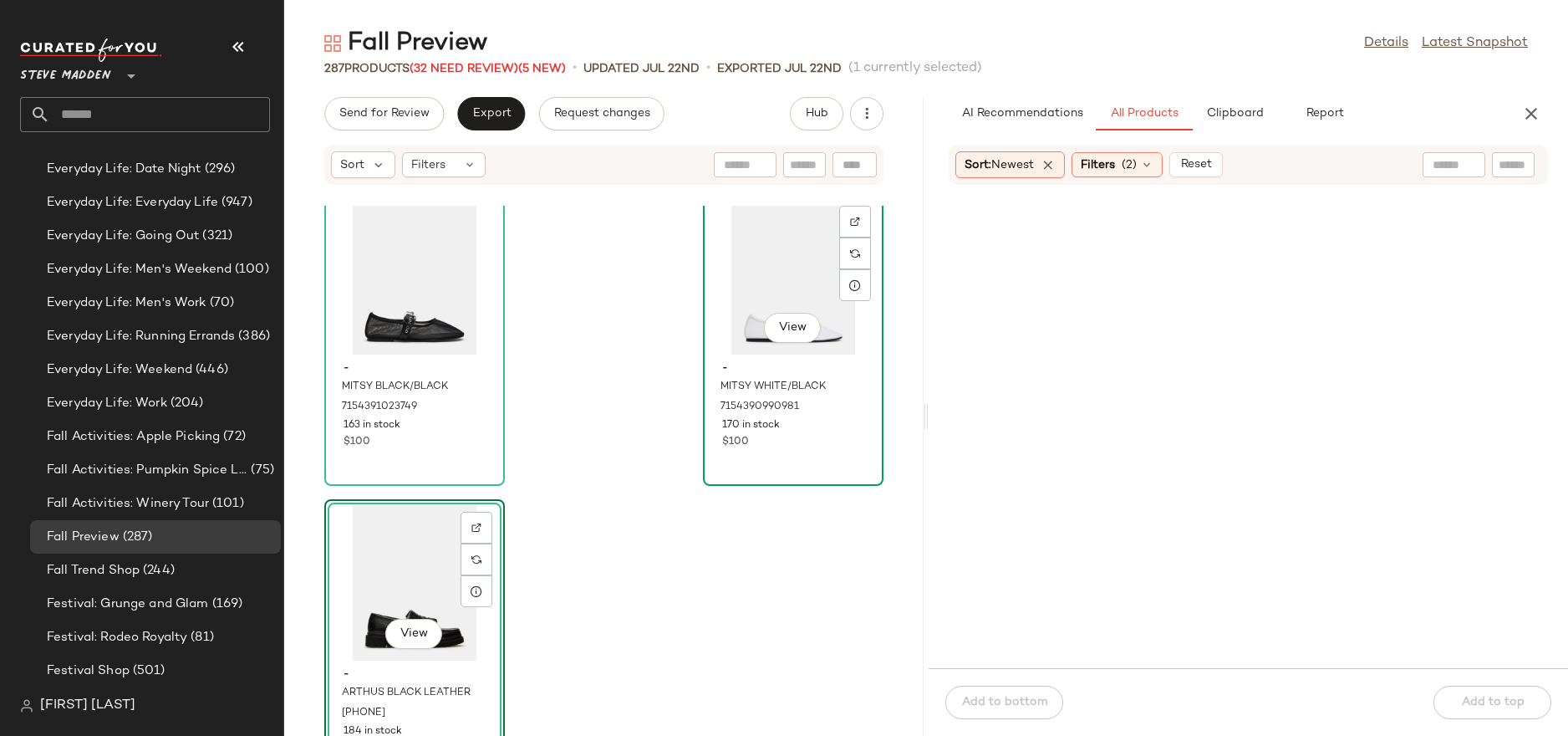 click on "- MITSY WHITE/BLACK 7154390990981 170 in stock $100" at bounding box center [793, 403] 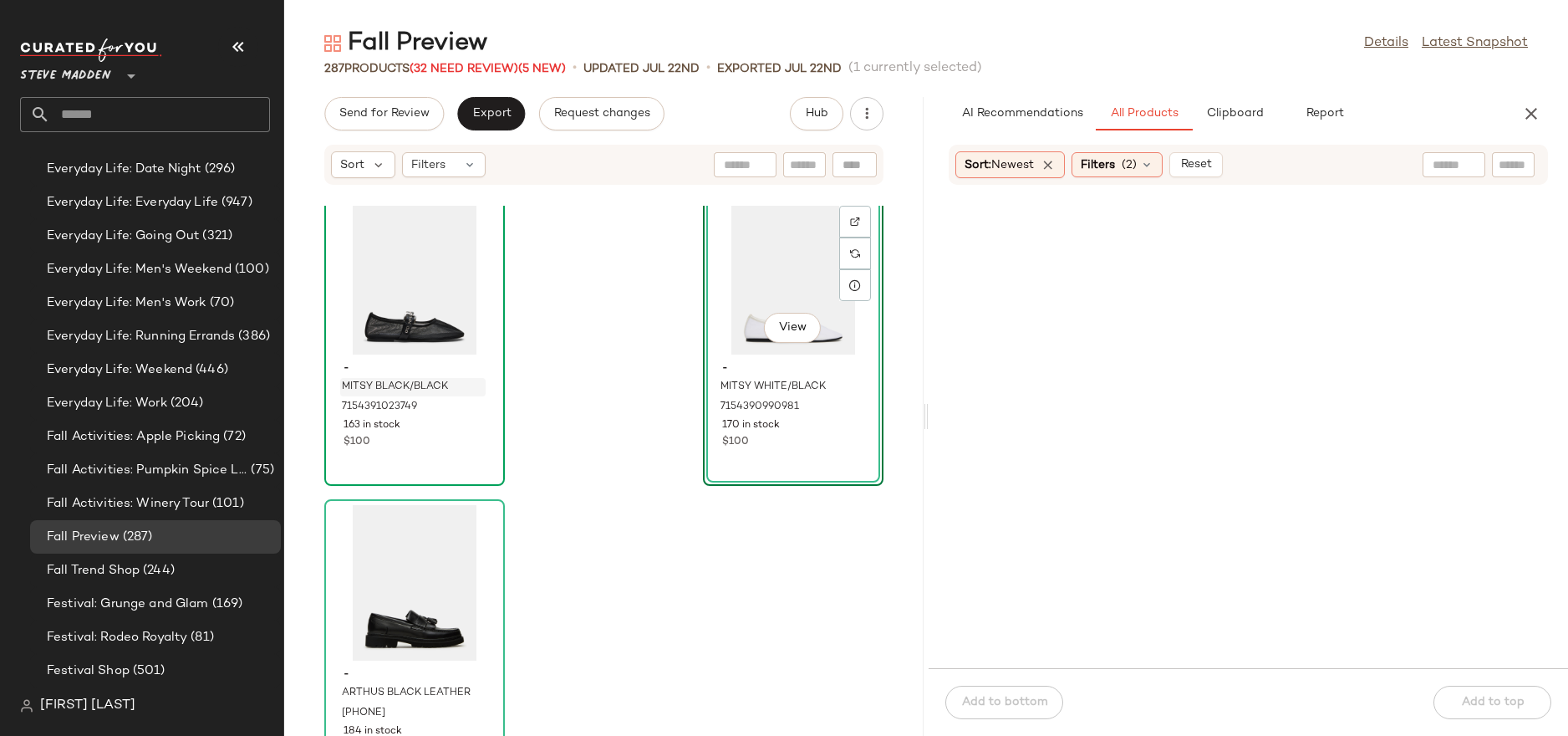 click on "MITSY BLACK/BLACK" at bounding box center (413, 387) 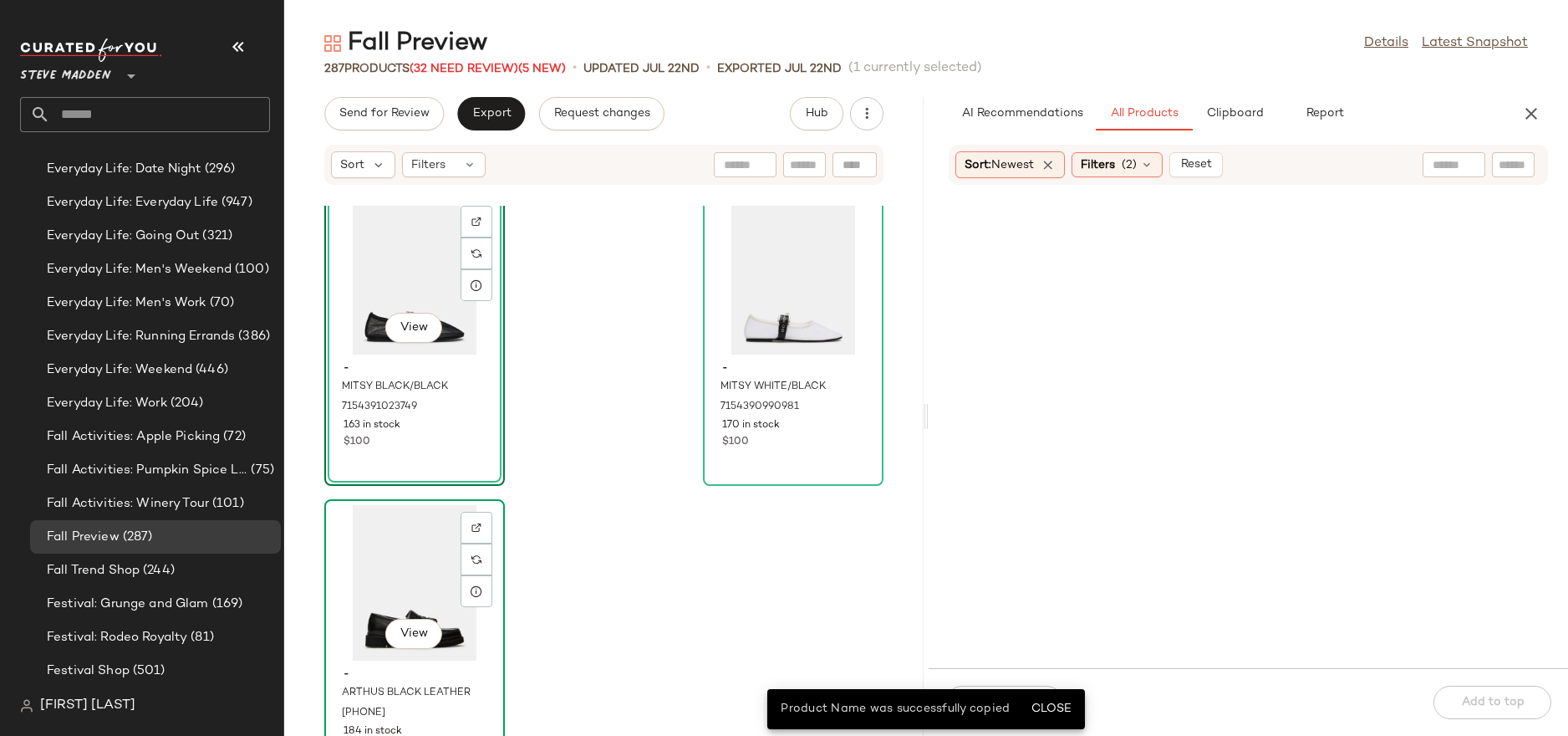 click on "View" 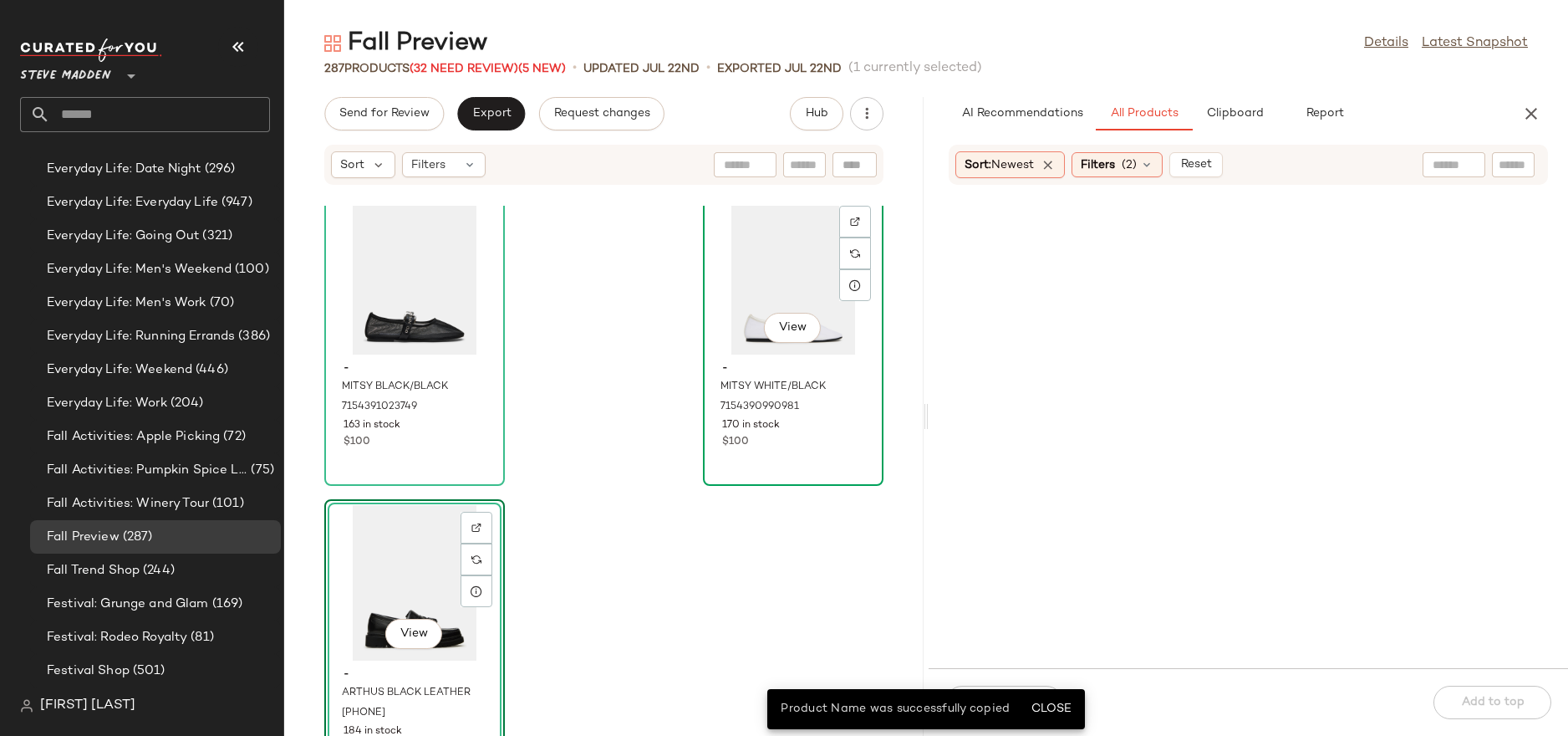 click on "-" at bounding box center (793, 369) 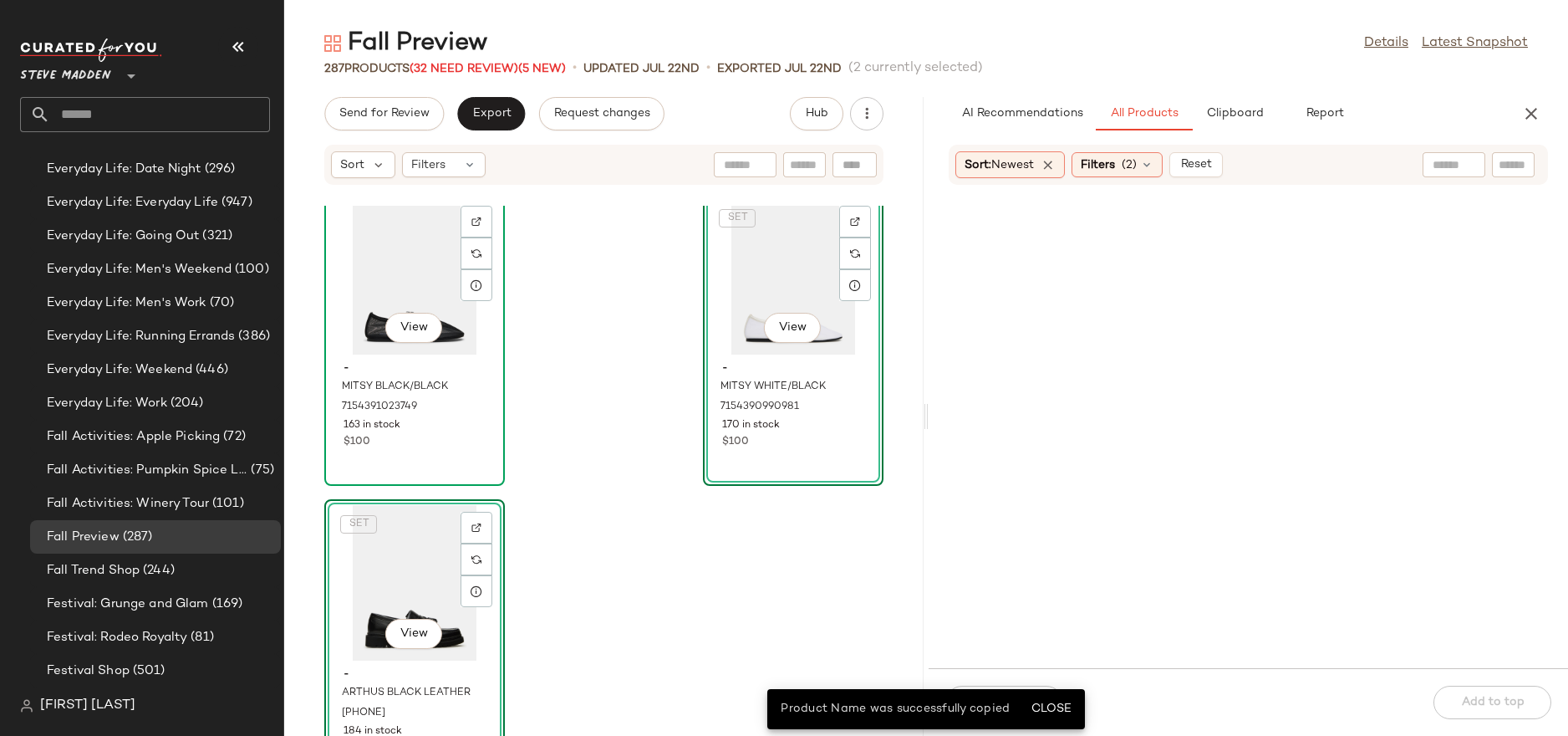 click on "-" at bounding box center [415, 369] 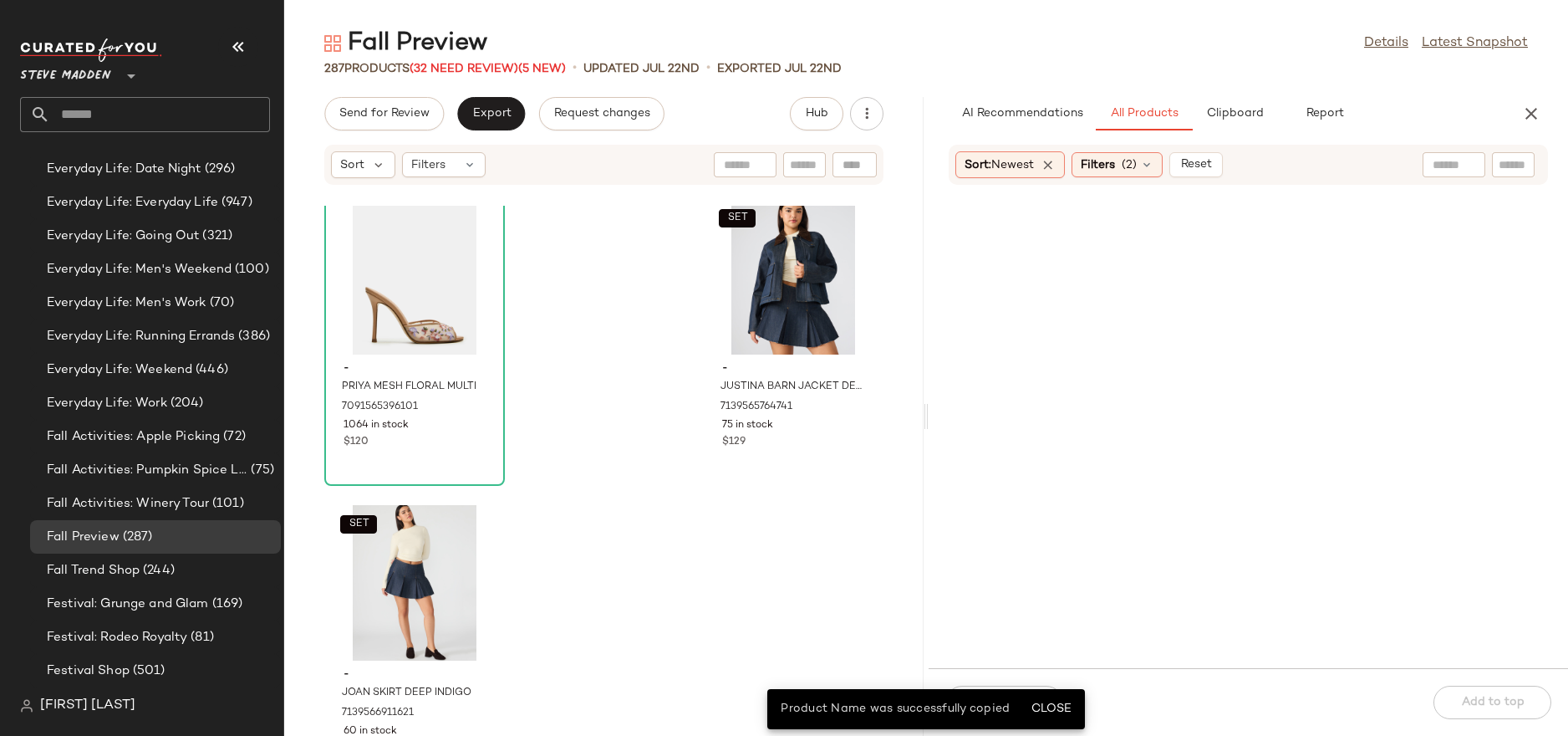 click on "- PRIYA MESH FLORAL MULTI 7091565396101 1064 in stock $120  SET  - JUSTINA BARN JACKET DEEP INDIGO 7139565764741 75 in stock $129  SET  - JOAN SKIRT DEEP INDIGO 7139566911621 60 in stock $79" 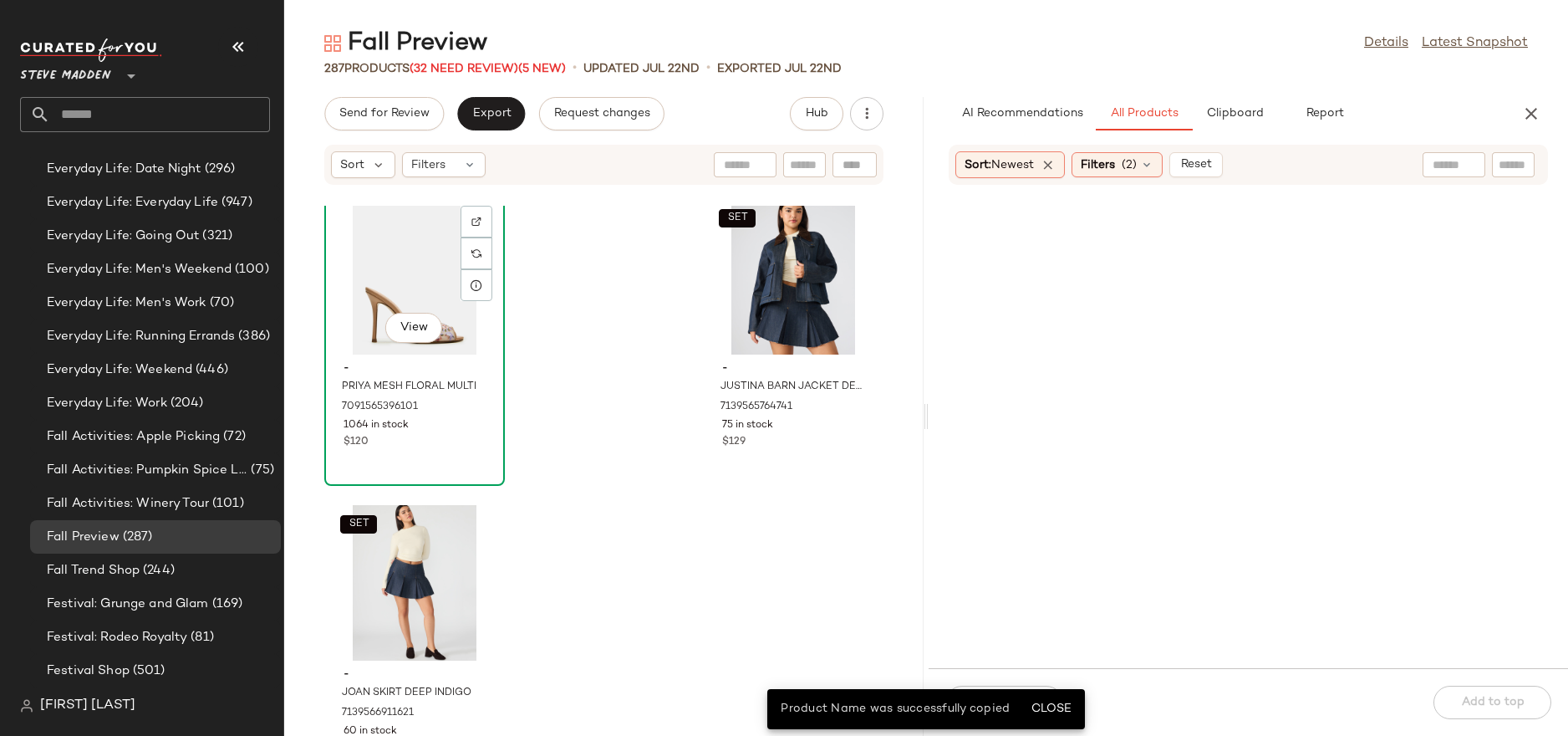 click on "- PRIYA MESH FLORAL MULTI 7091565396101 1064 in stock $120" at bounding box center [415, 403] 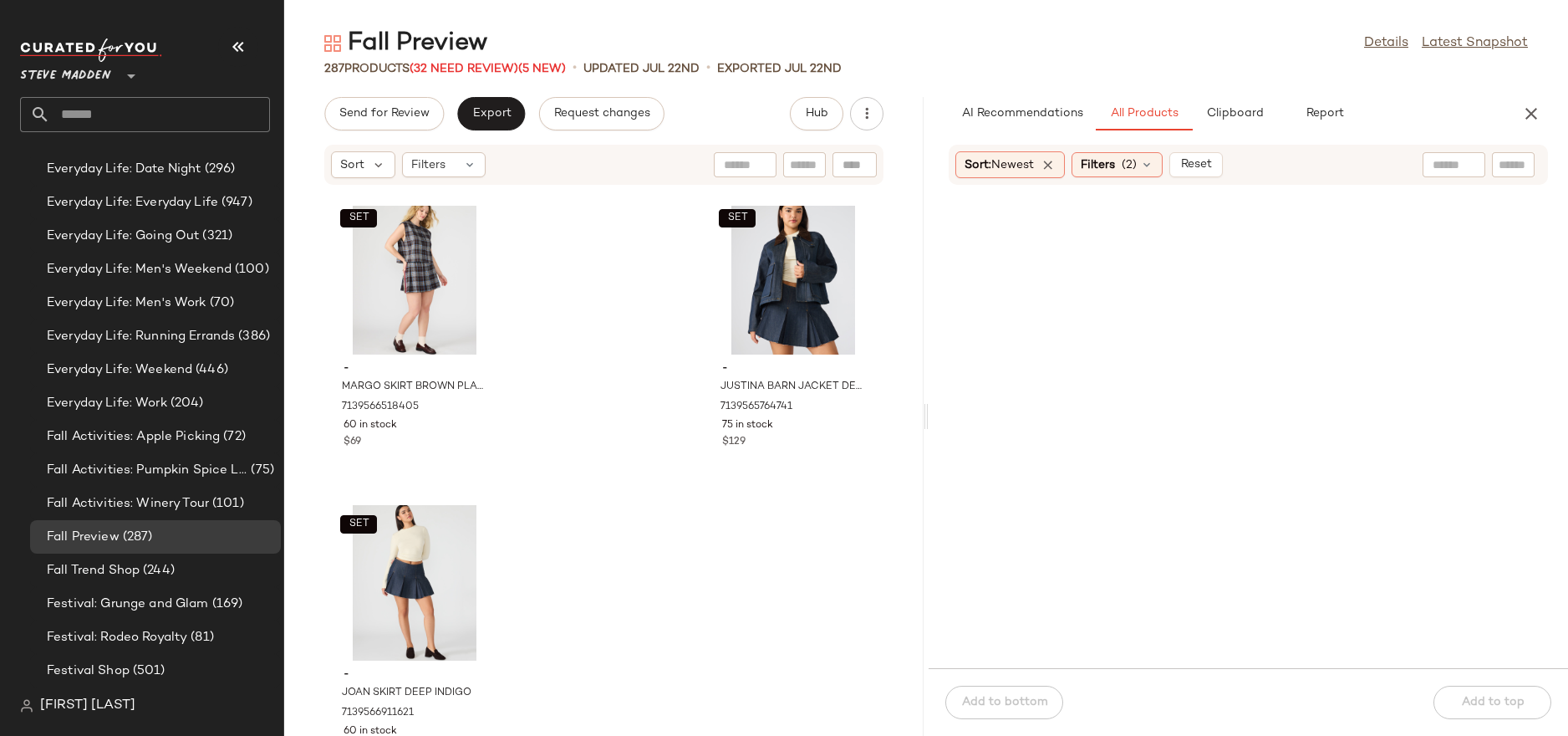 click 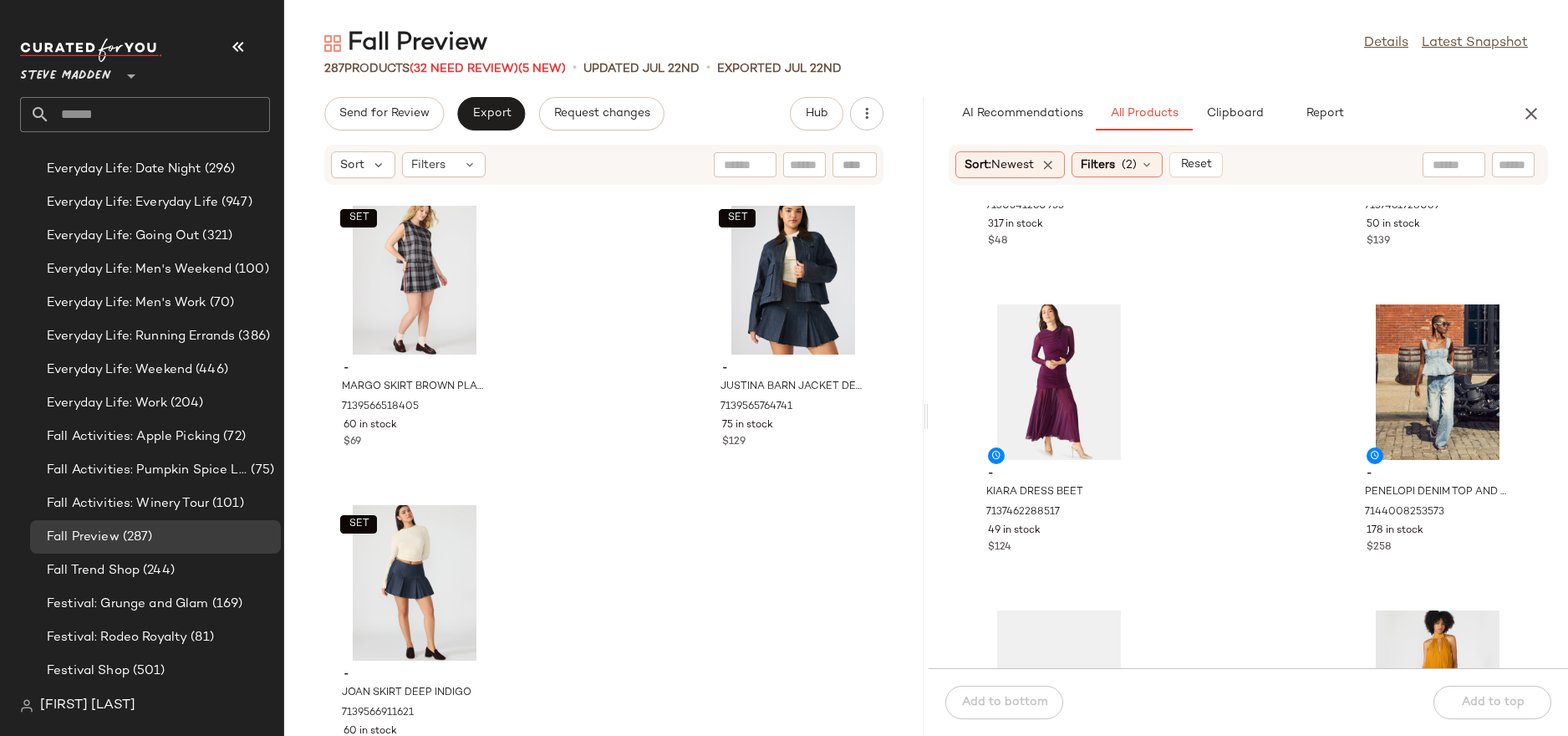 scroll, scrollTop: 0, scrollLeft: 0, axis: both 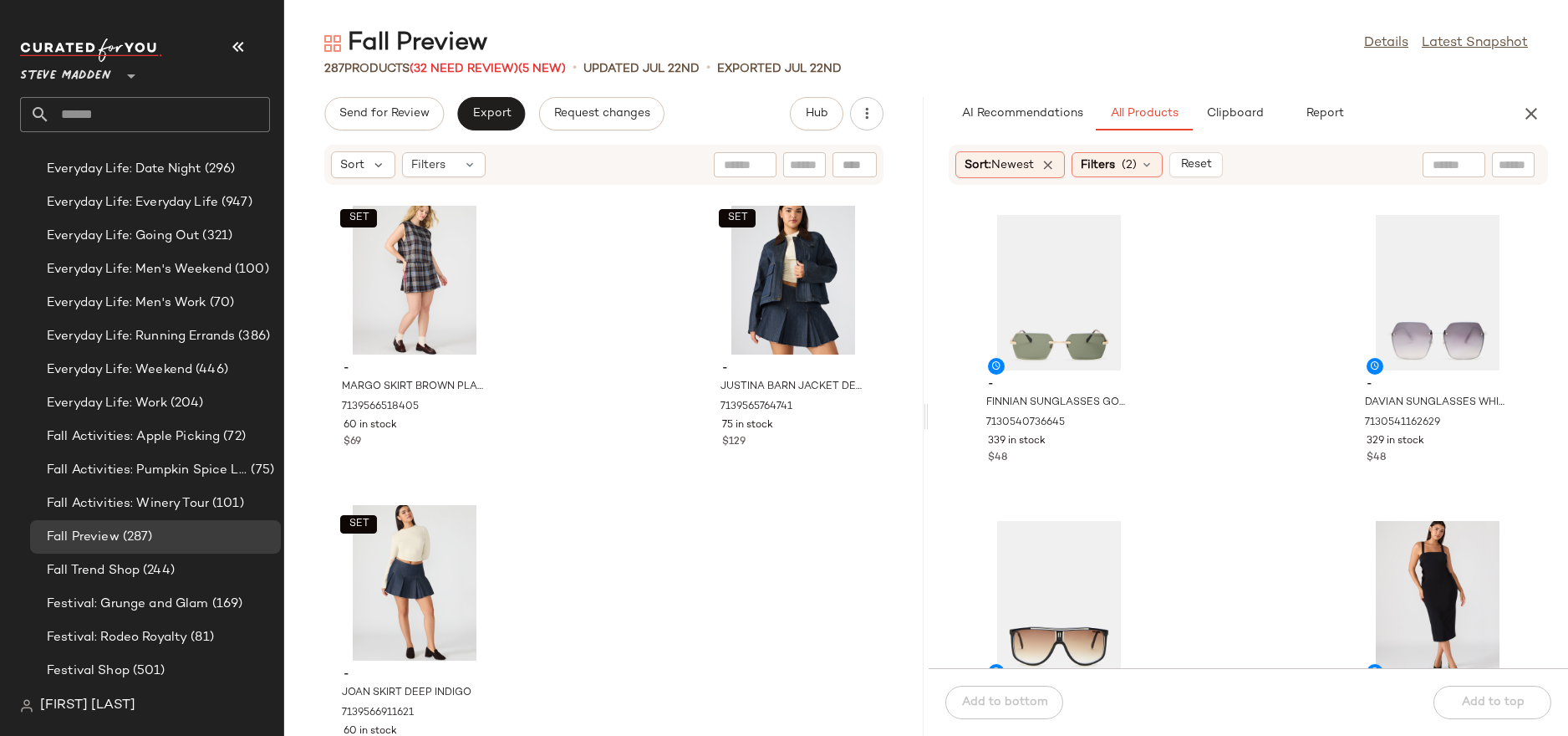click on "- FINNIAN SUNGLASSES GOLD 7130540736645 339 in stock $48 - DAVIAN SUNGLASSES WHITE 7130541162629 329 in stock $48 - STEFFAN SUNGLASSES BLACK/WHITE 7130541260933 317 in stock $48 - RENE DRESS BLACK 7137461928069 50 in stock $139 - KIARA DRESS BEET 7137462288517 49 in stock $124 - PENELOPI DENIM TOP AND PERLEI JEAN BUNDLE 7144008253573 178 in stock $258 - JEMMA BLACK LEATHER 7155655245957 126 in stock $120 - MARAYA DRESS TUSCAN GOLD 7137473101957 47 in stock $129" 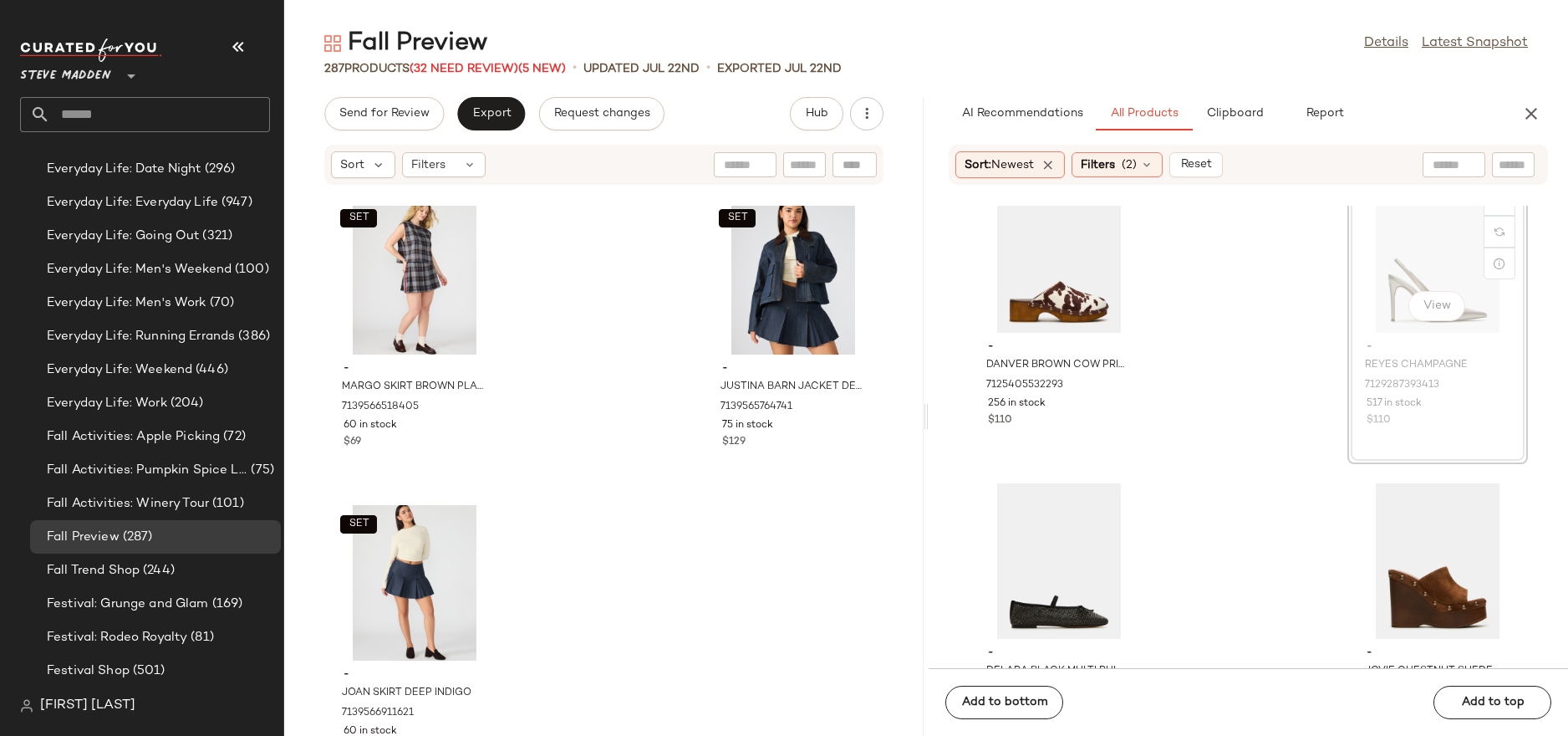 scroll, scrollTop: 6784, scrollLeft: 0, axis: vertical 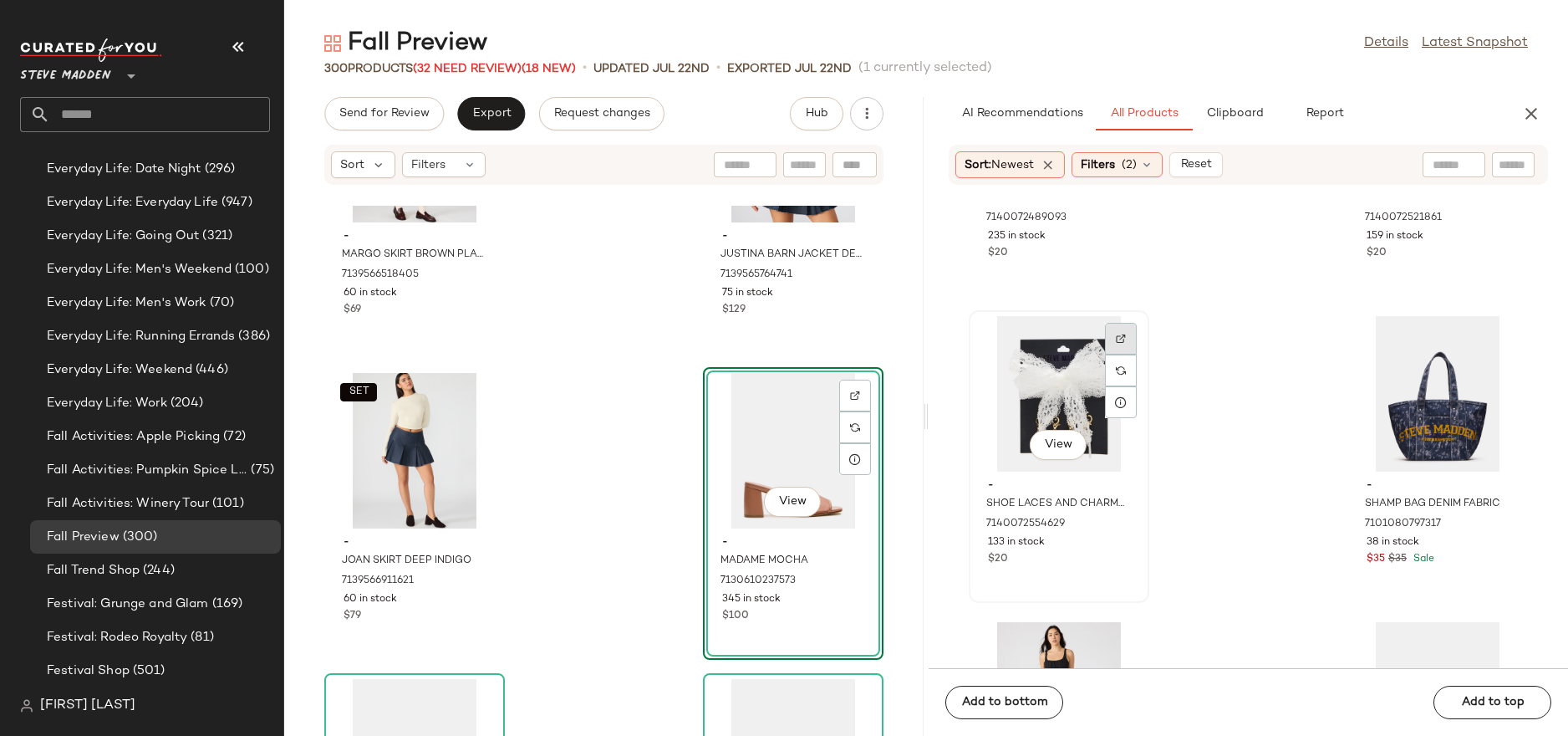 click 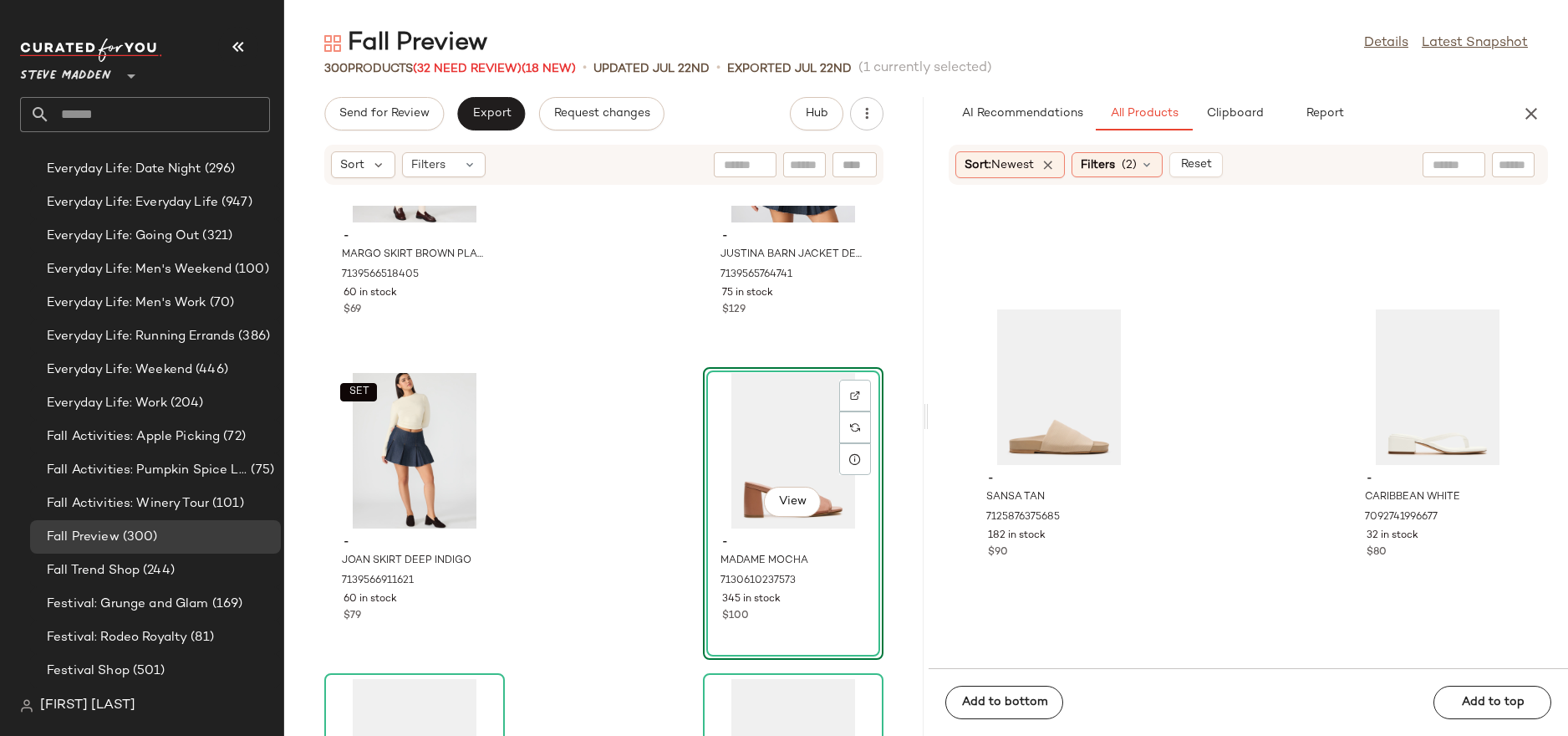 scroll, scrollTop: 26810, scrollLeft: 0, axis: vertical 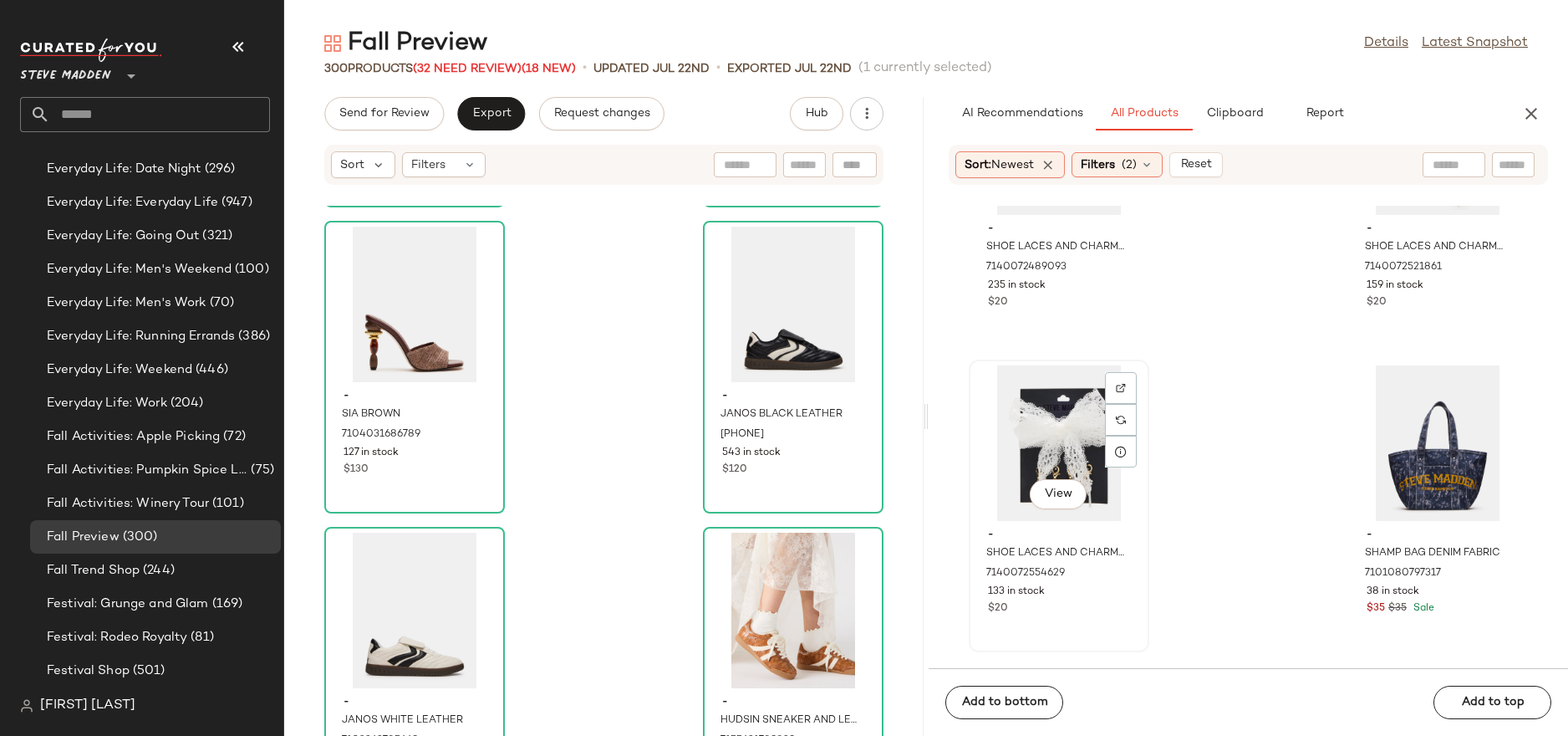click on "View" 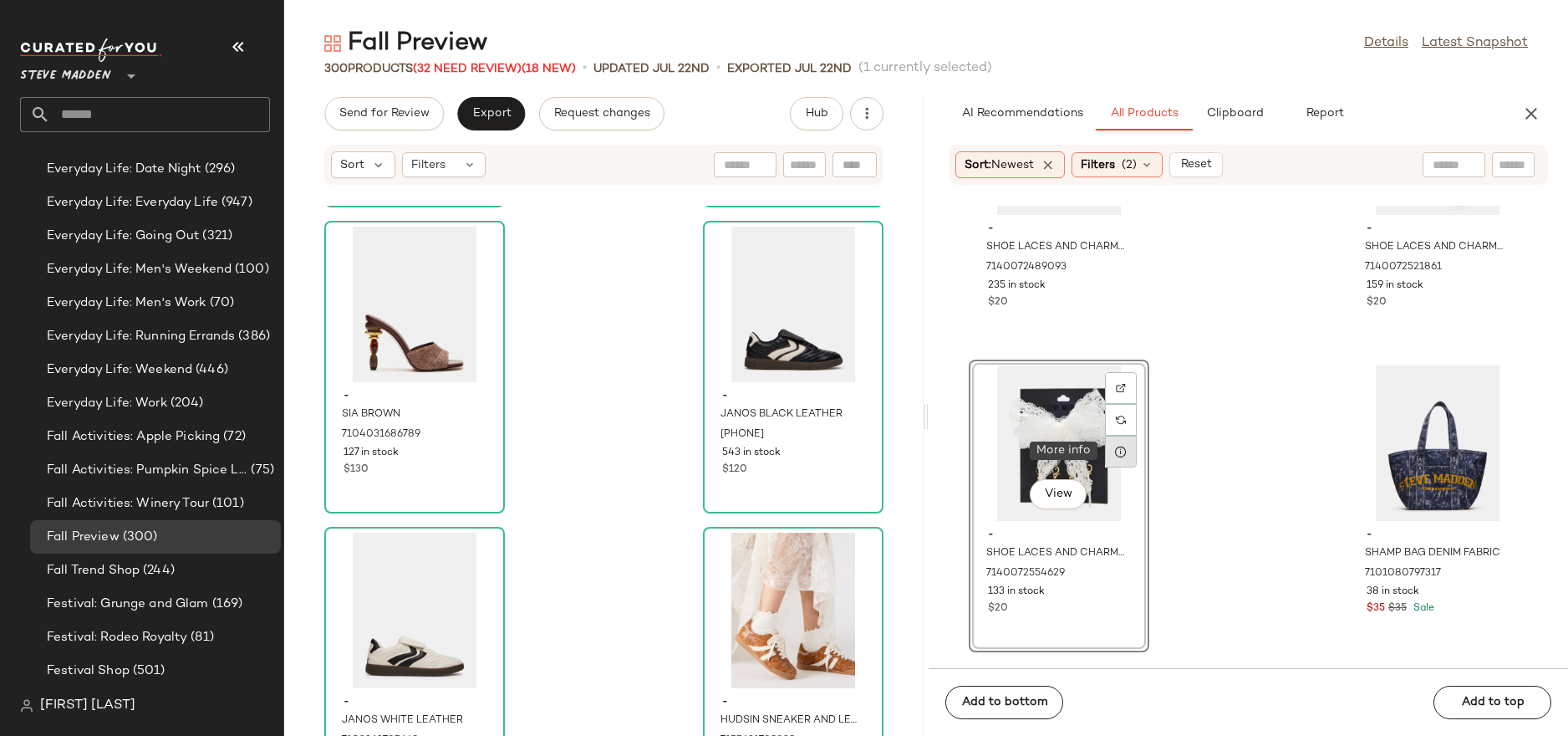 click 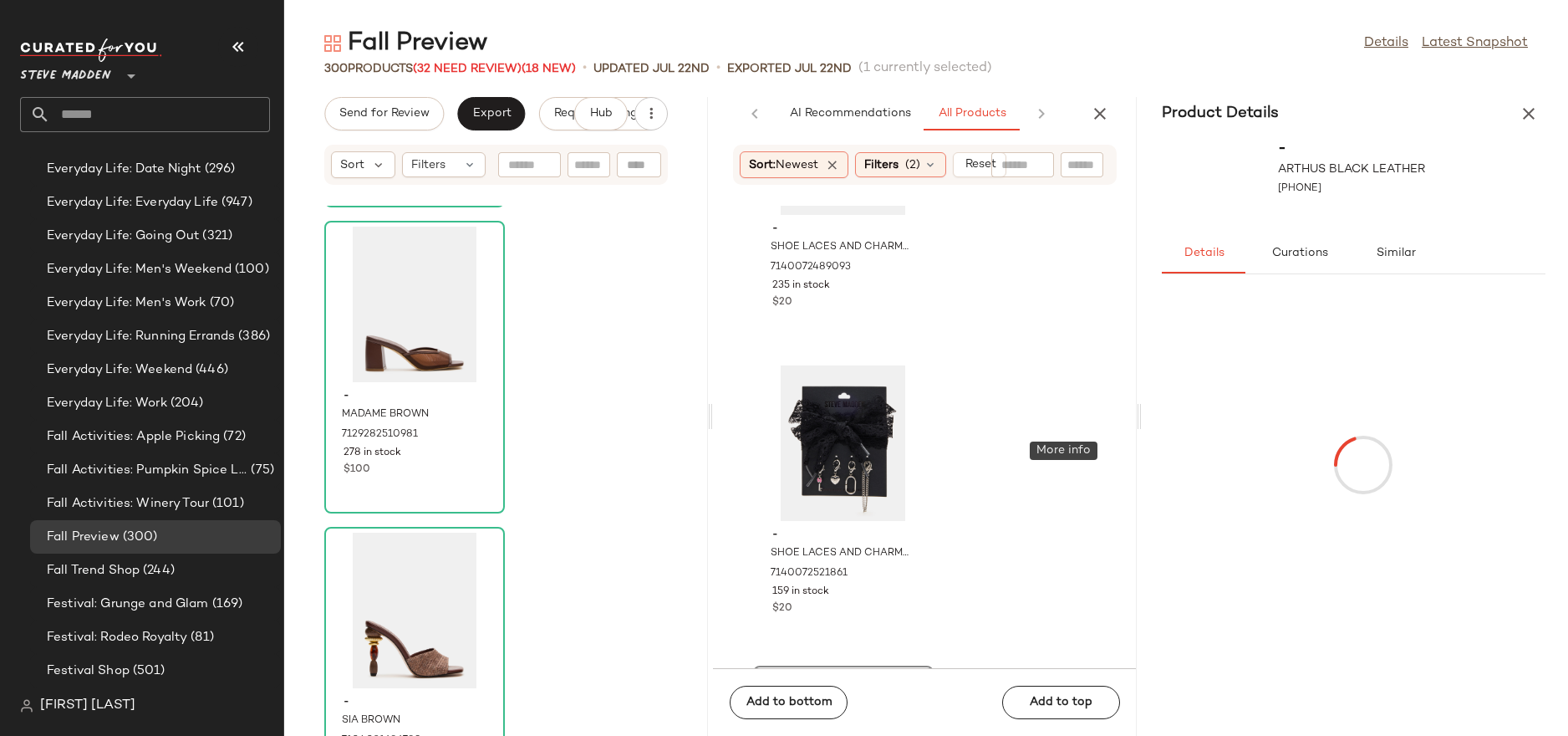 scroll, scrollTop: 45000, scrollLeft: 0, axis: vertical 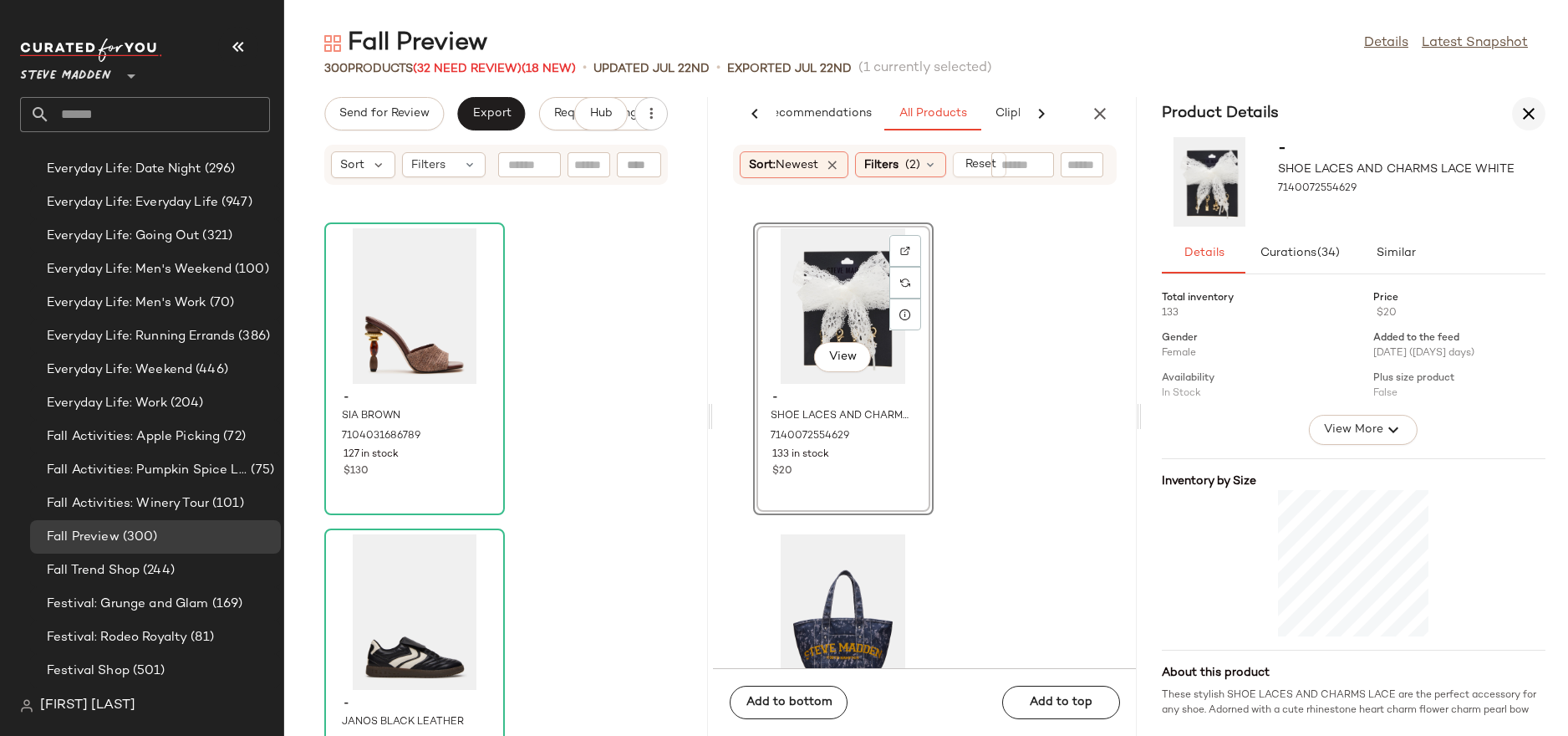 click at bounding box center [1529, 114] 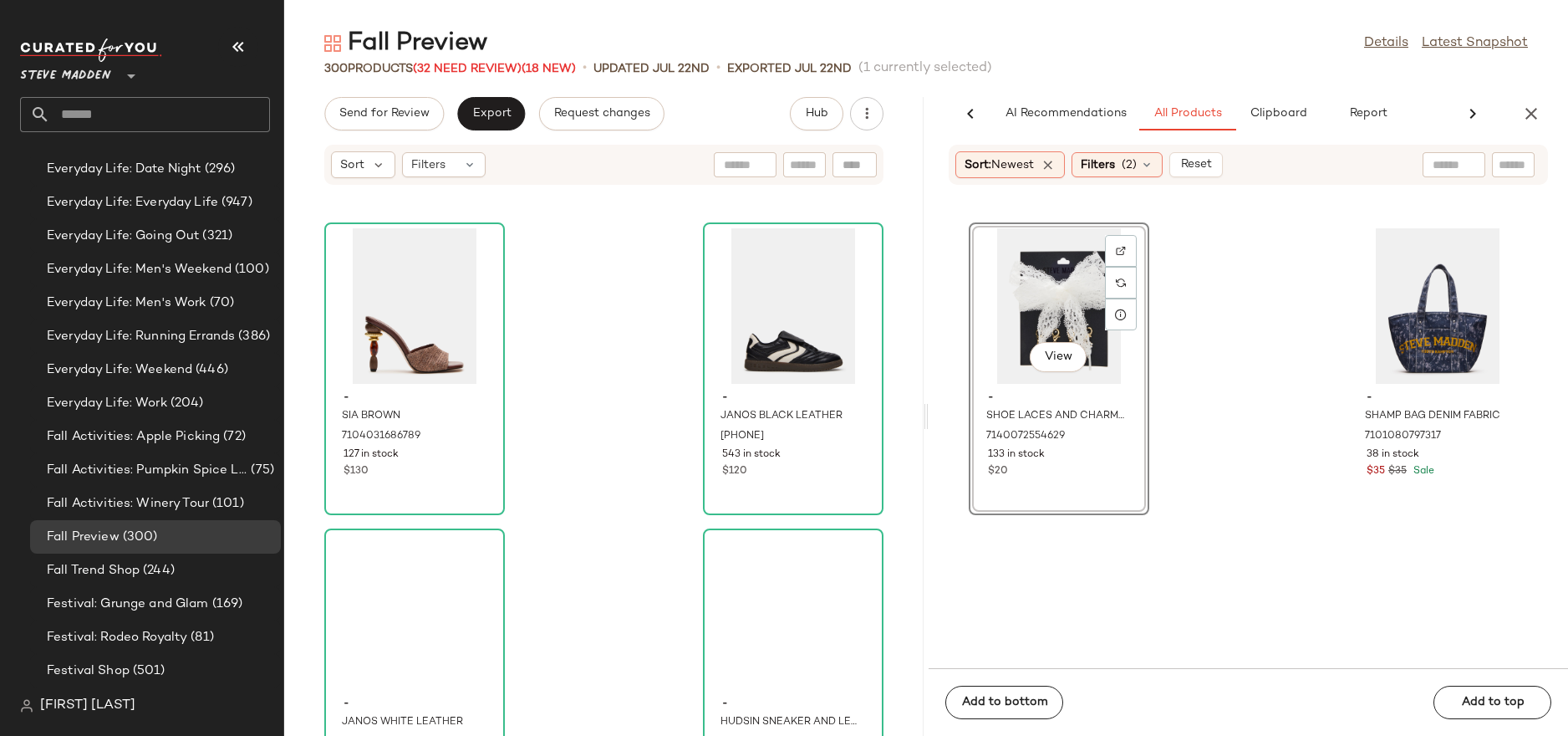 scroll, scrollTop: 45389, scrollLeft: 0, axis: vertical 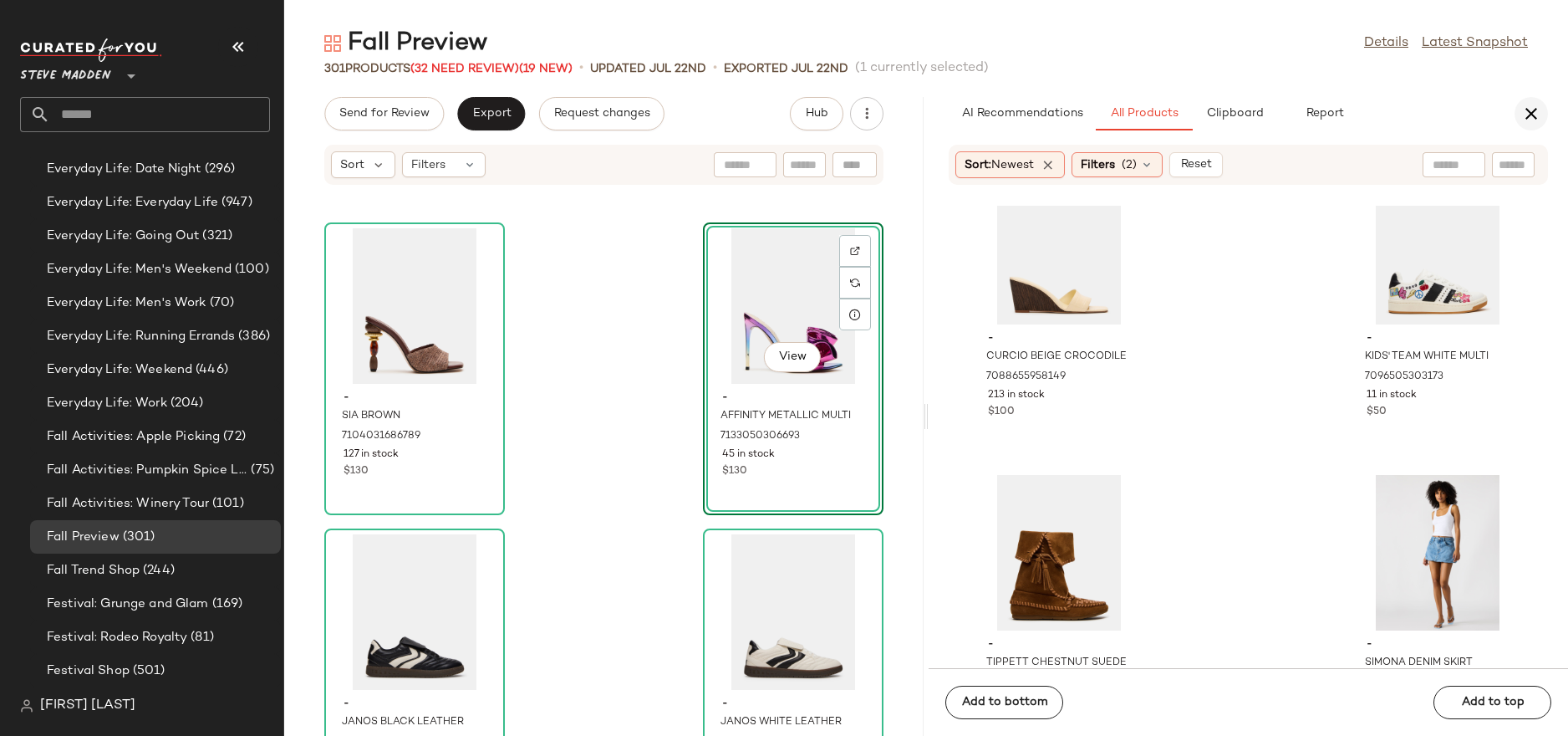 click at bounding box center (1531, 114) 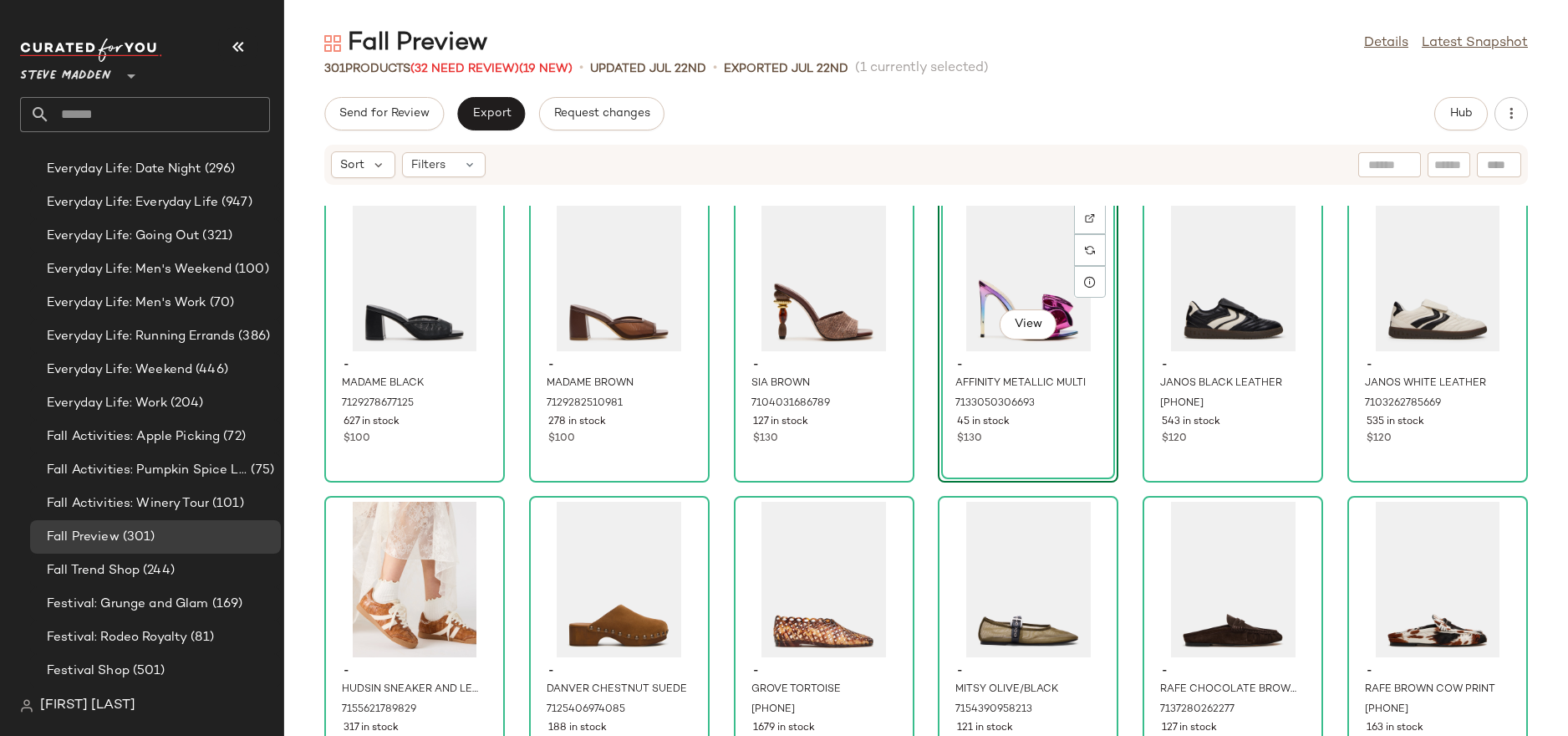 scroll, scrollTop: 14688, scrollLeft: 0, axis: vertical 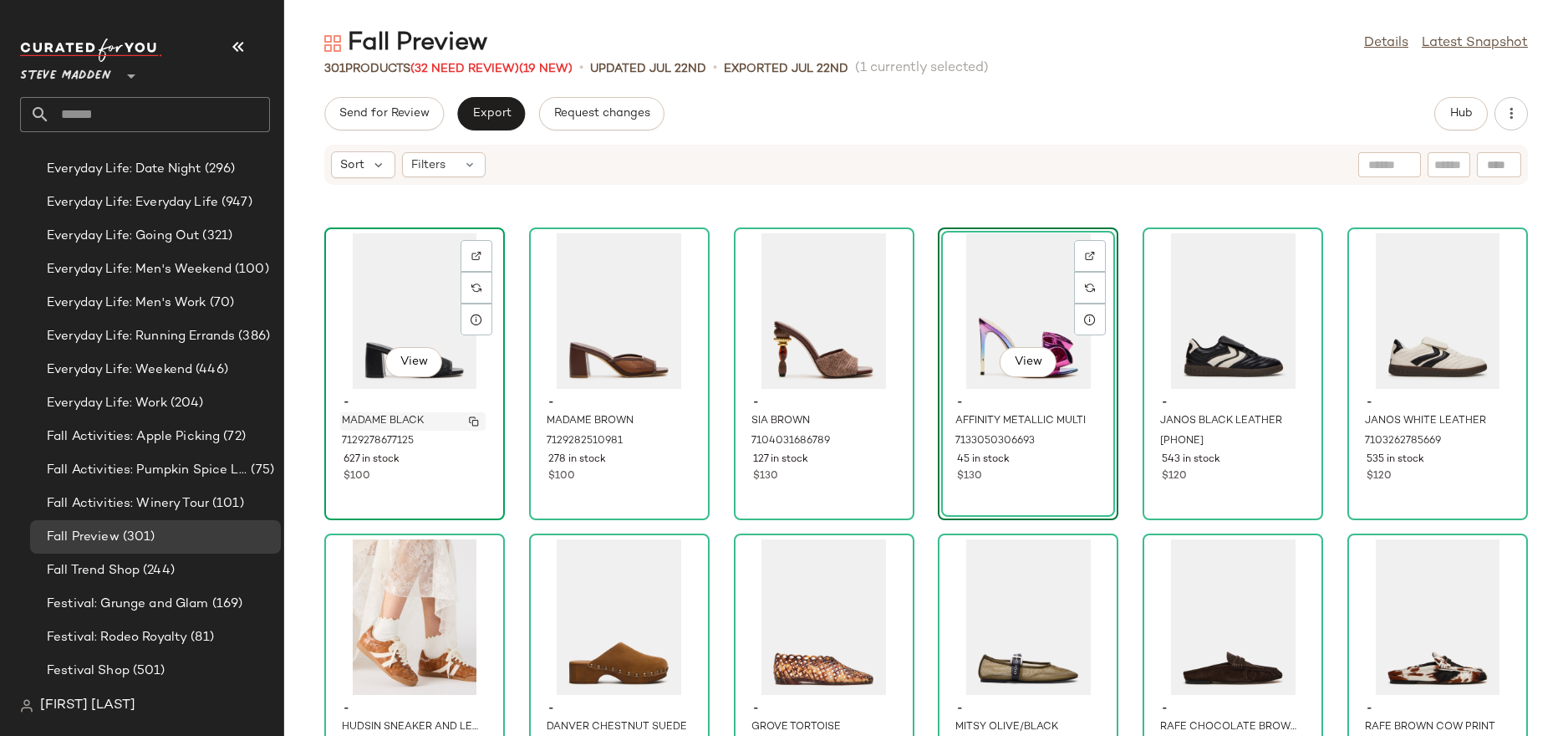 click on "MADAME BLACK" at bounding box center [383, 422] 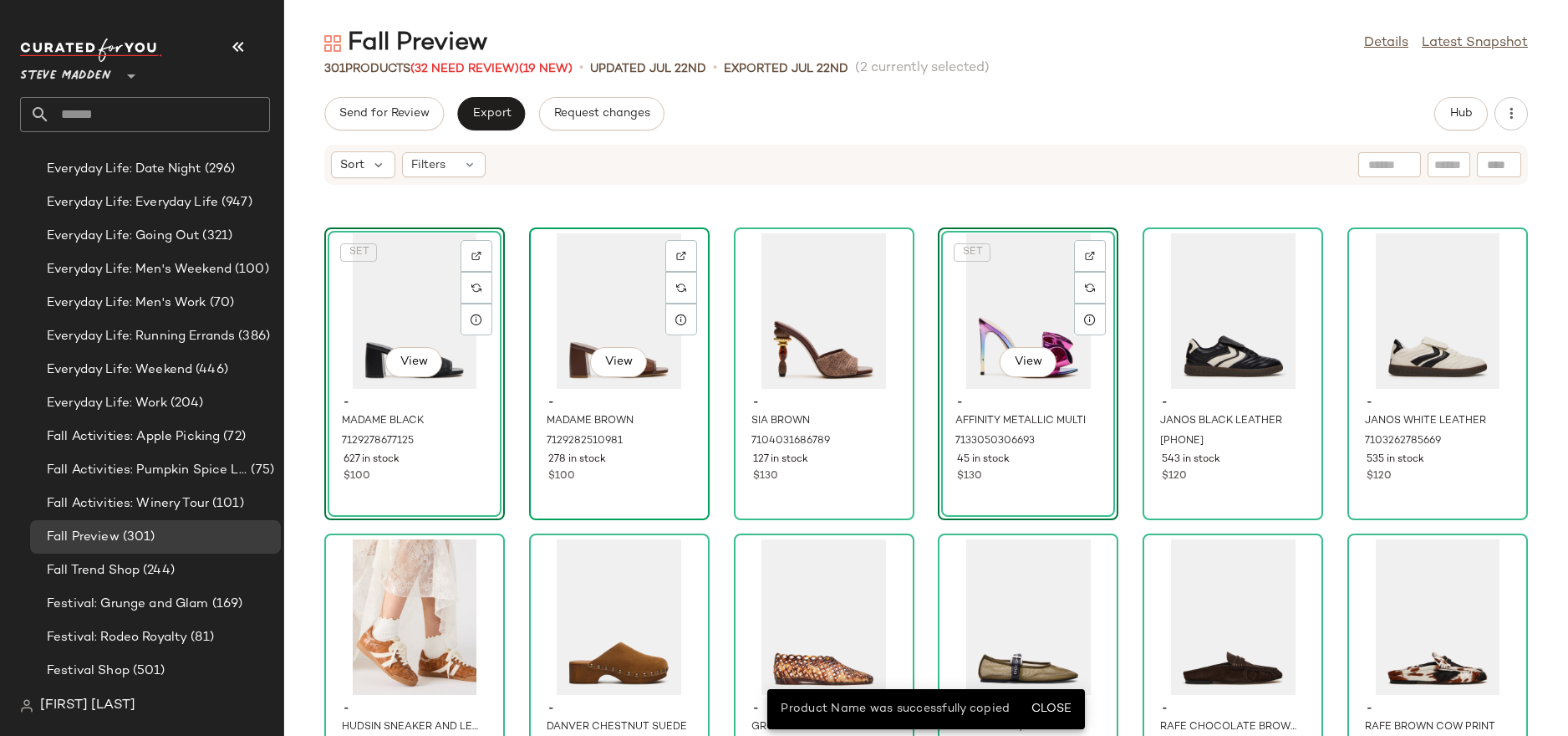 click on "-" at bounding box center (619, 403) 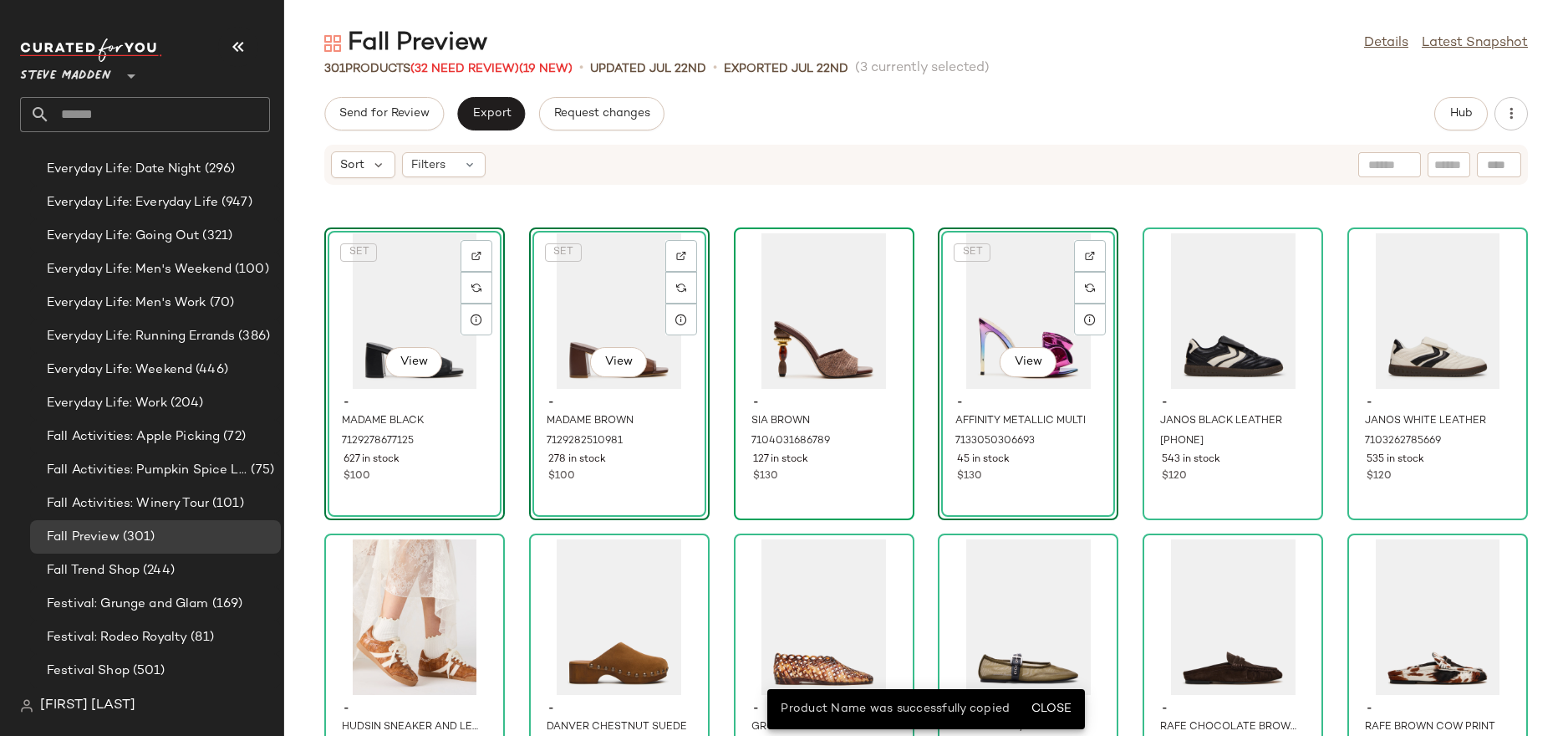 click on "-" at bounding box center [824, 403] 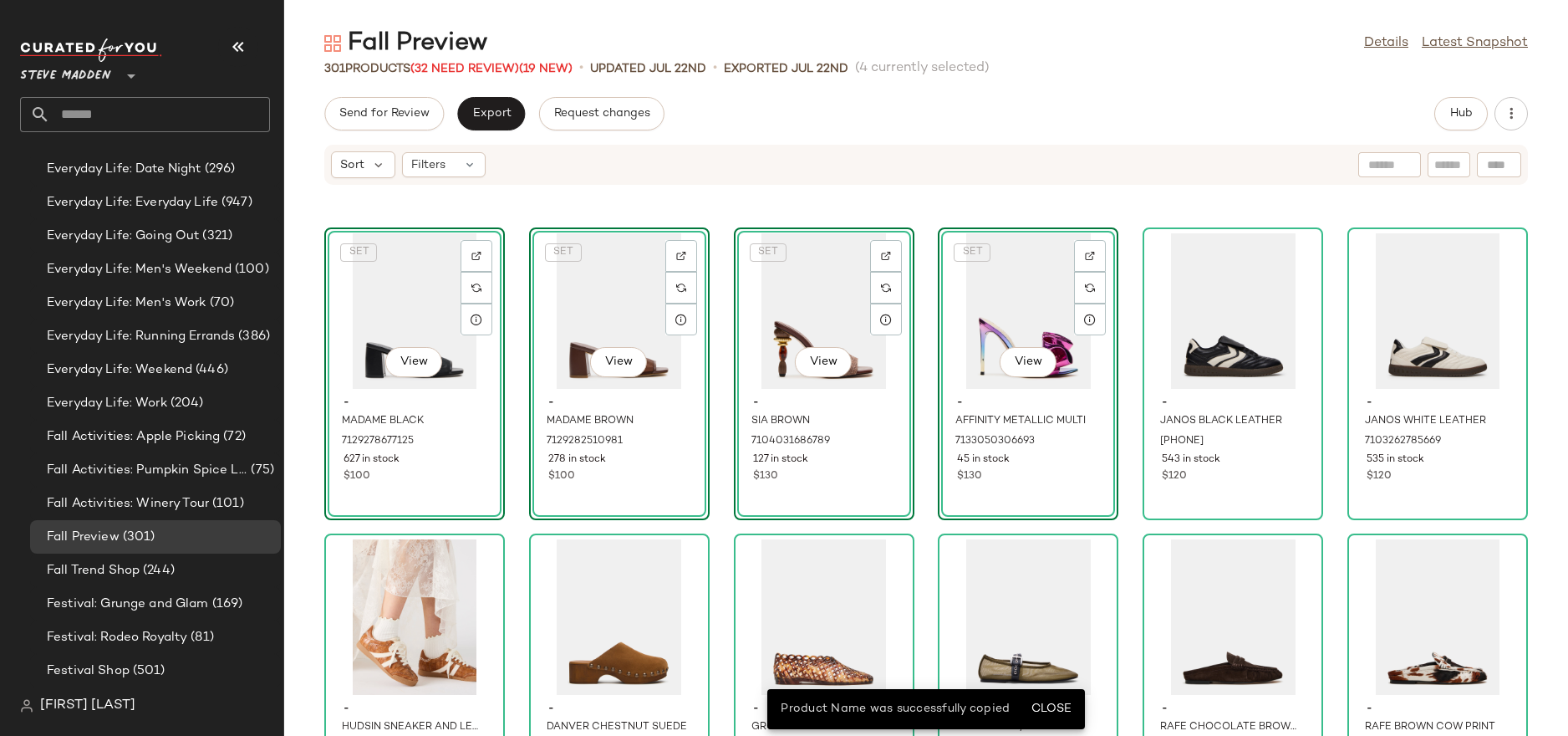 click on "SET   View  - AFFINITY METALLIC MULTI 7133050306693 45 in stock $130" 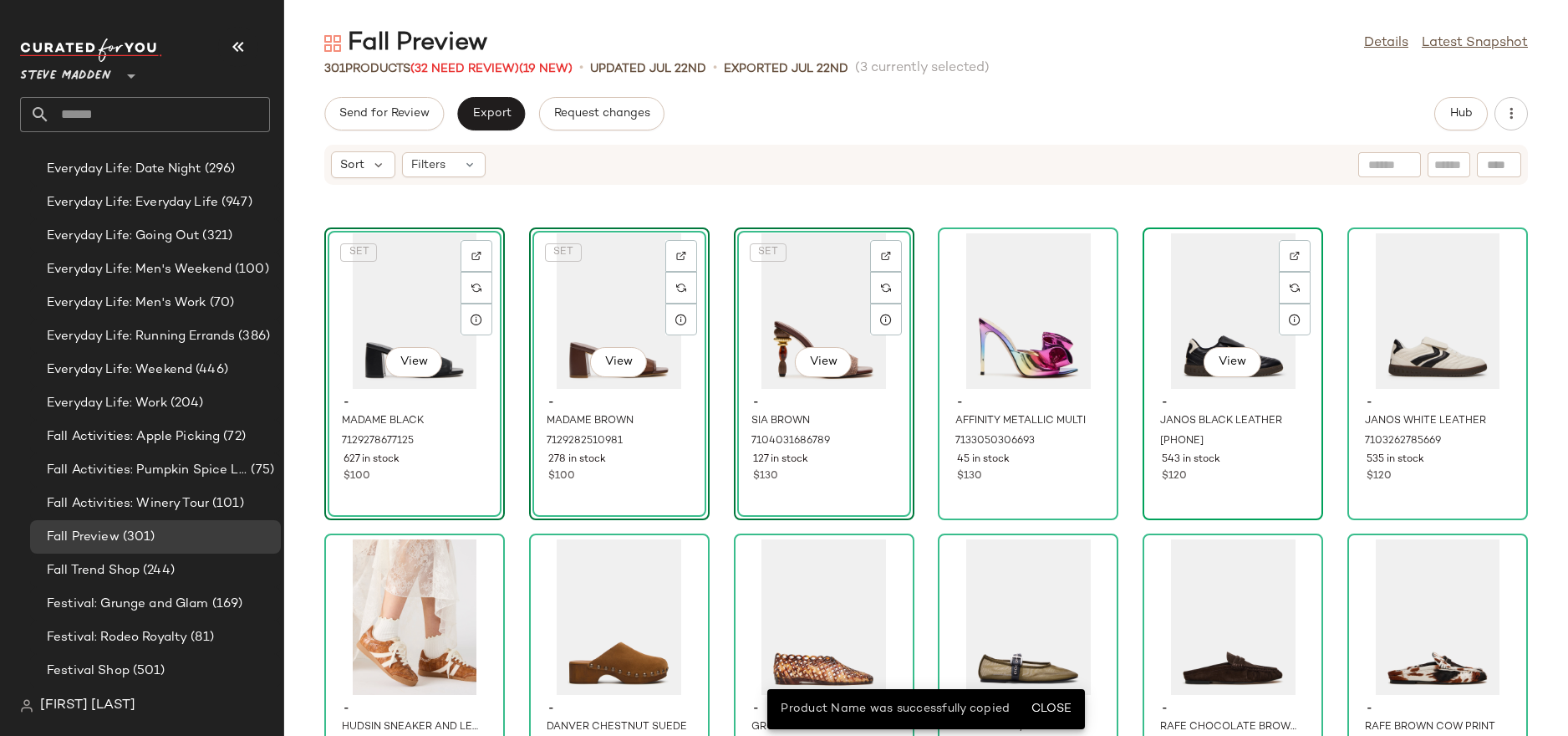 click on "-" at bounding box center (1233, 403) 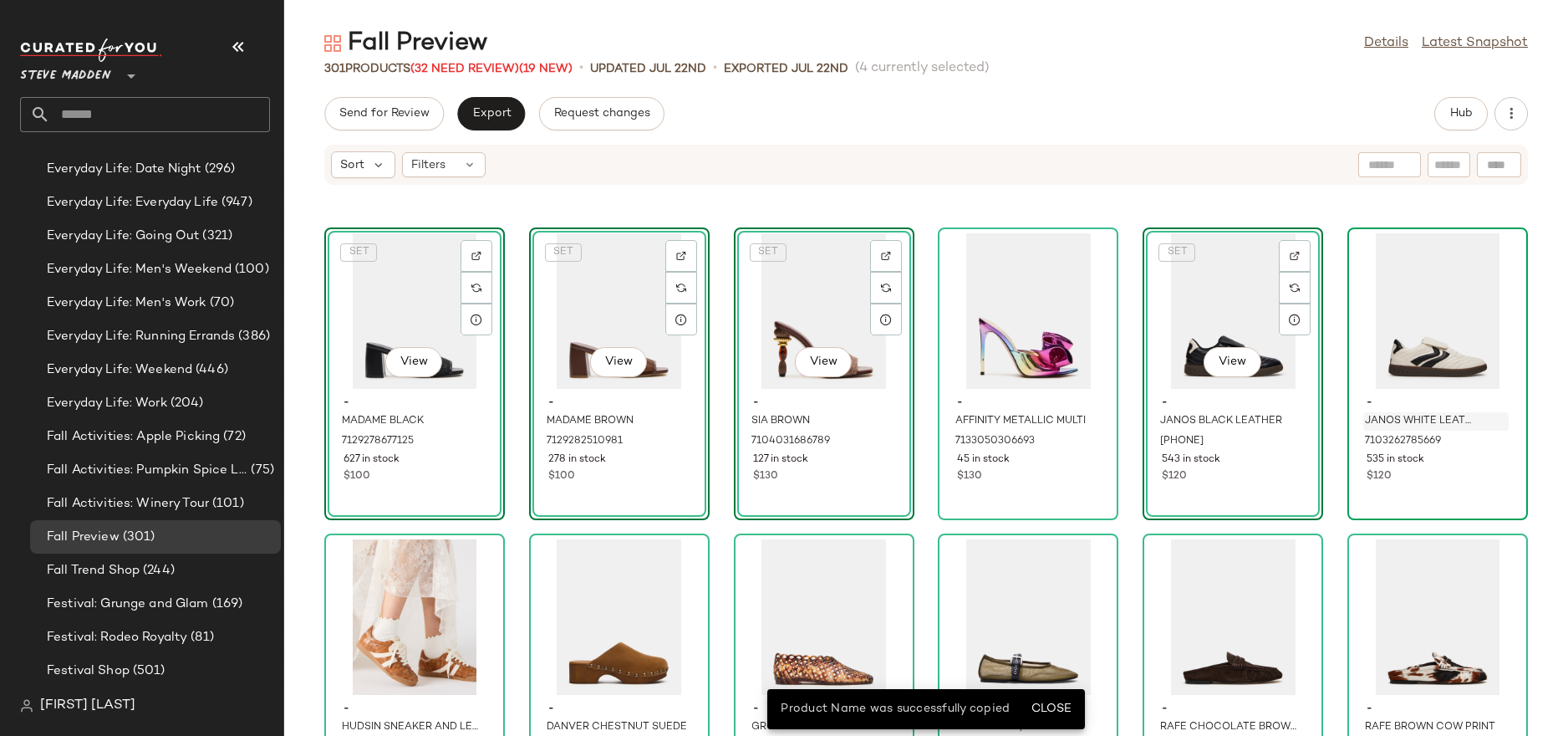 click on "JANOS WHITE LEATHER" at bounding box center [1420, 422] 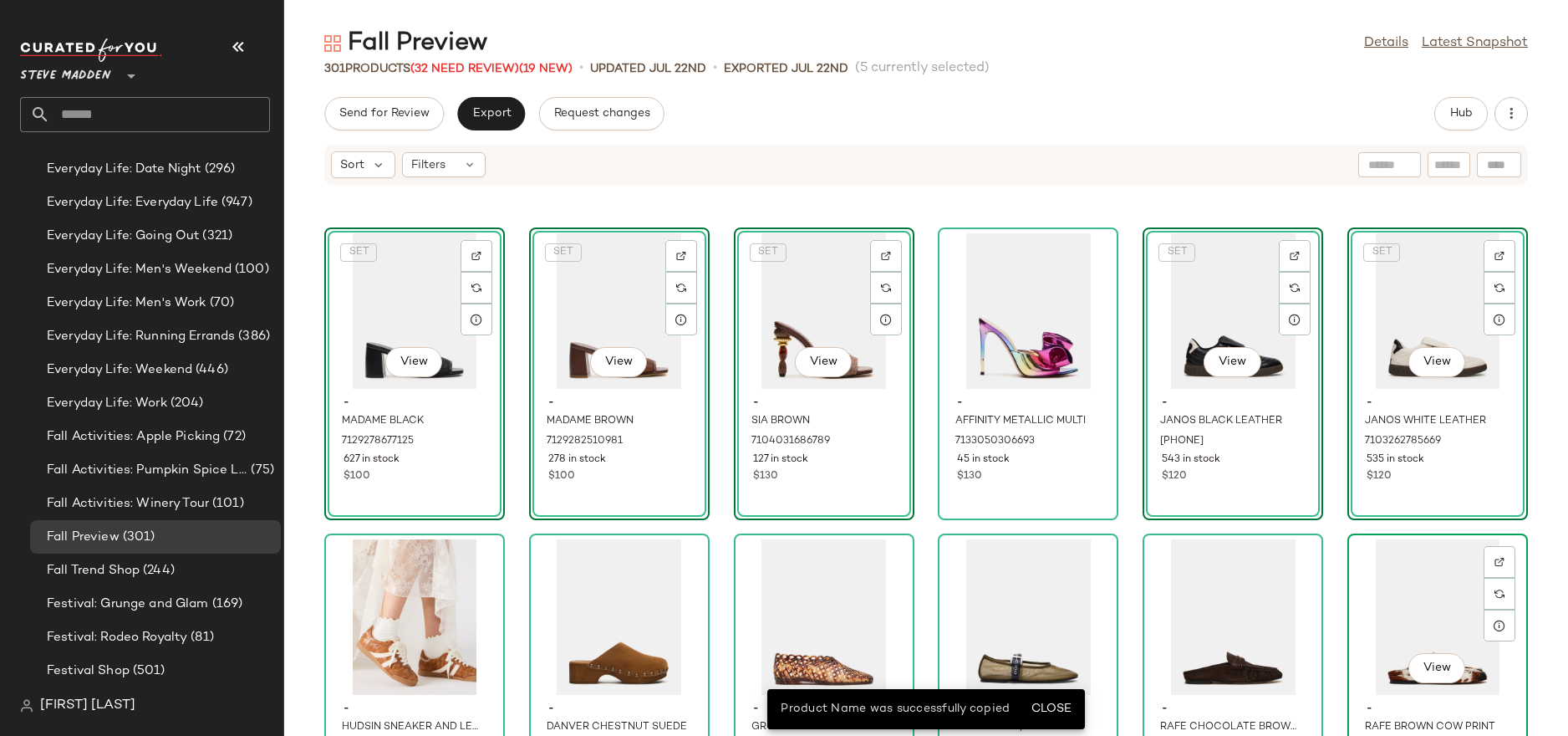 click on "View" 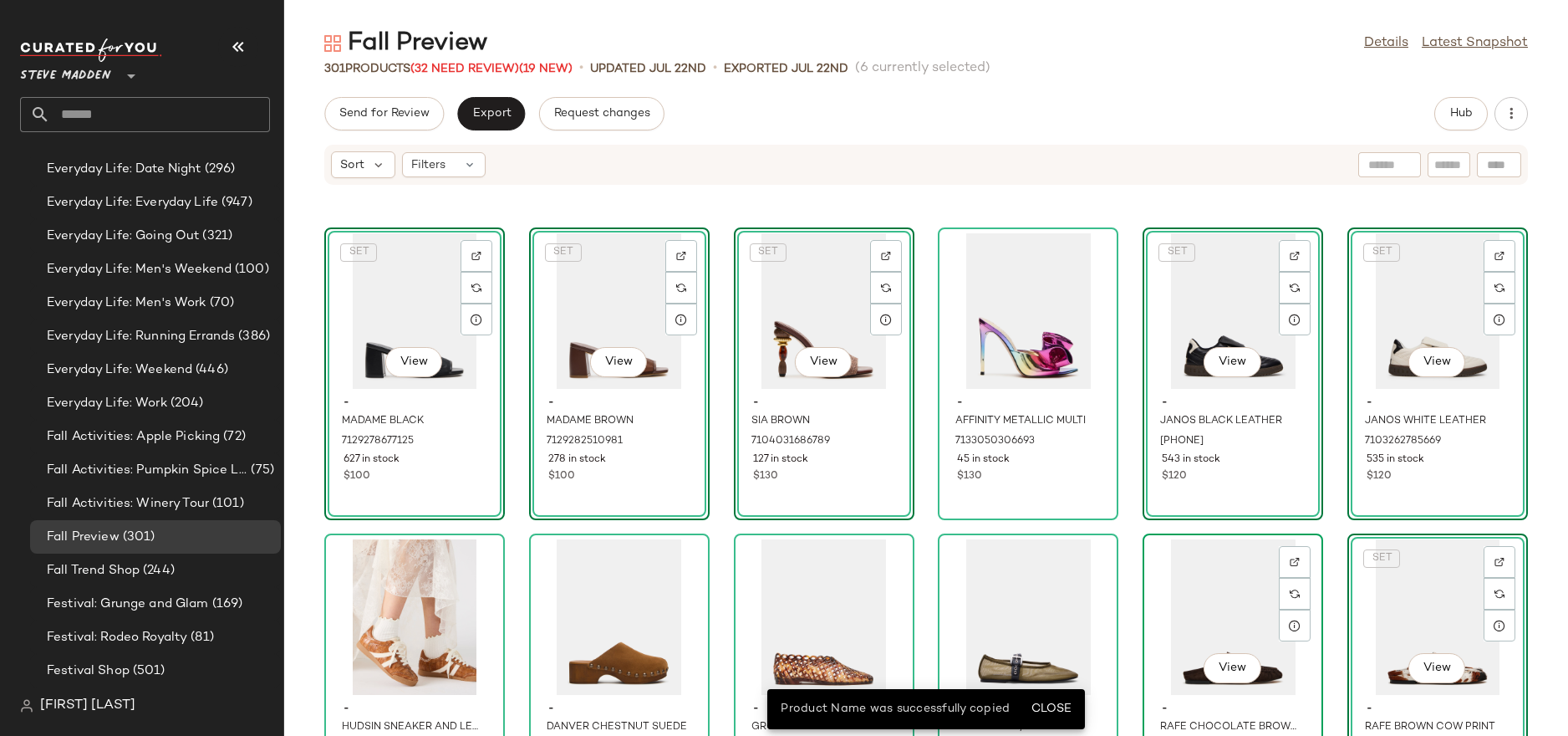 click on "View" 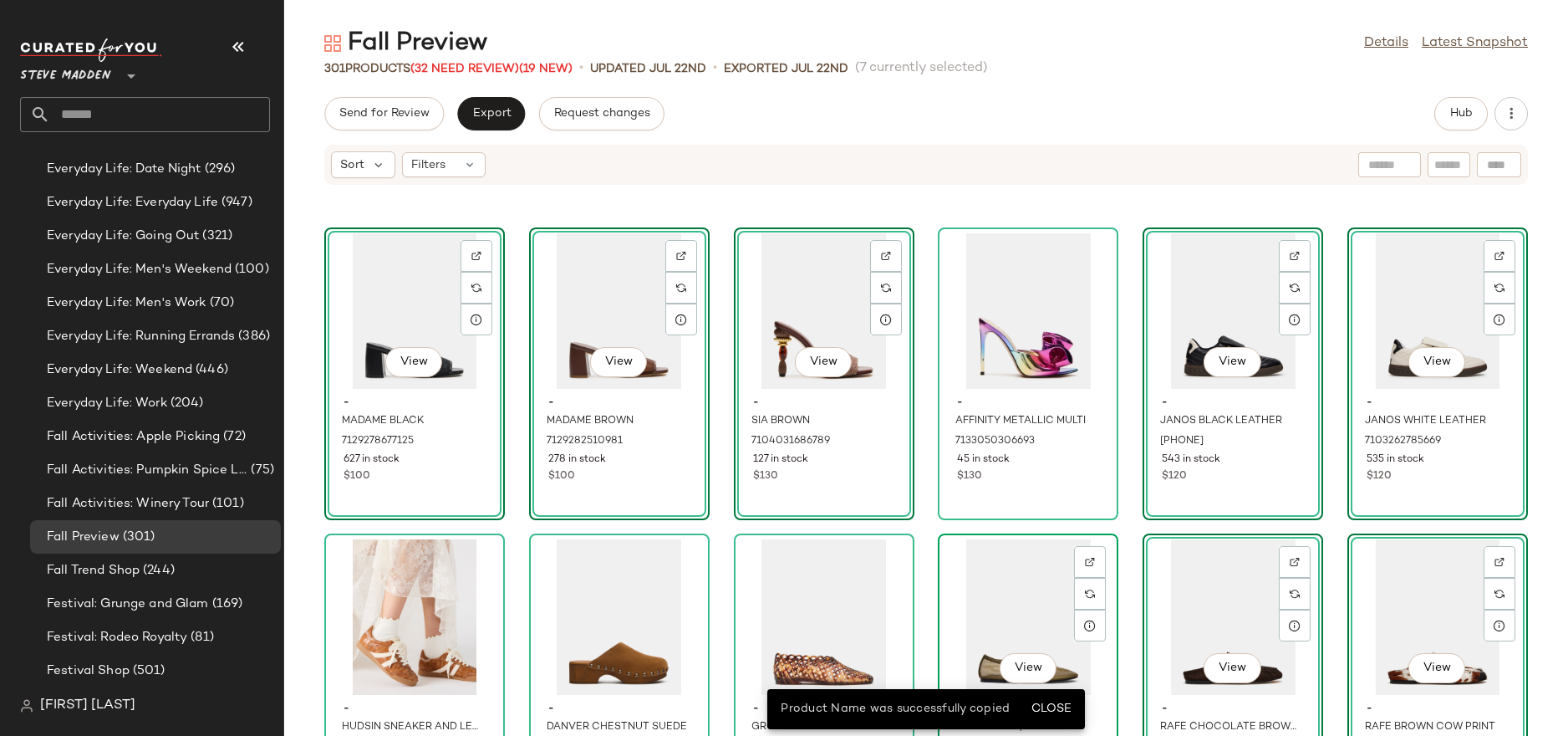 click on "View" 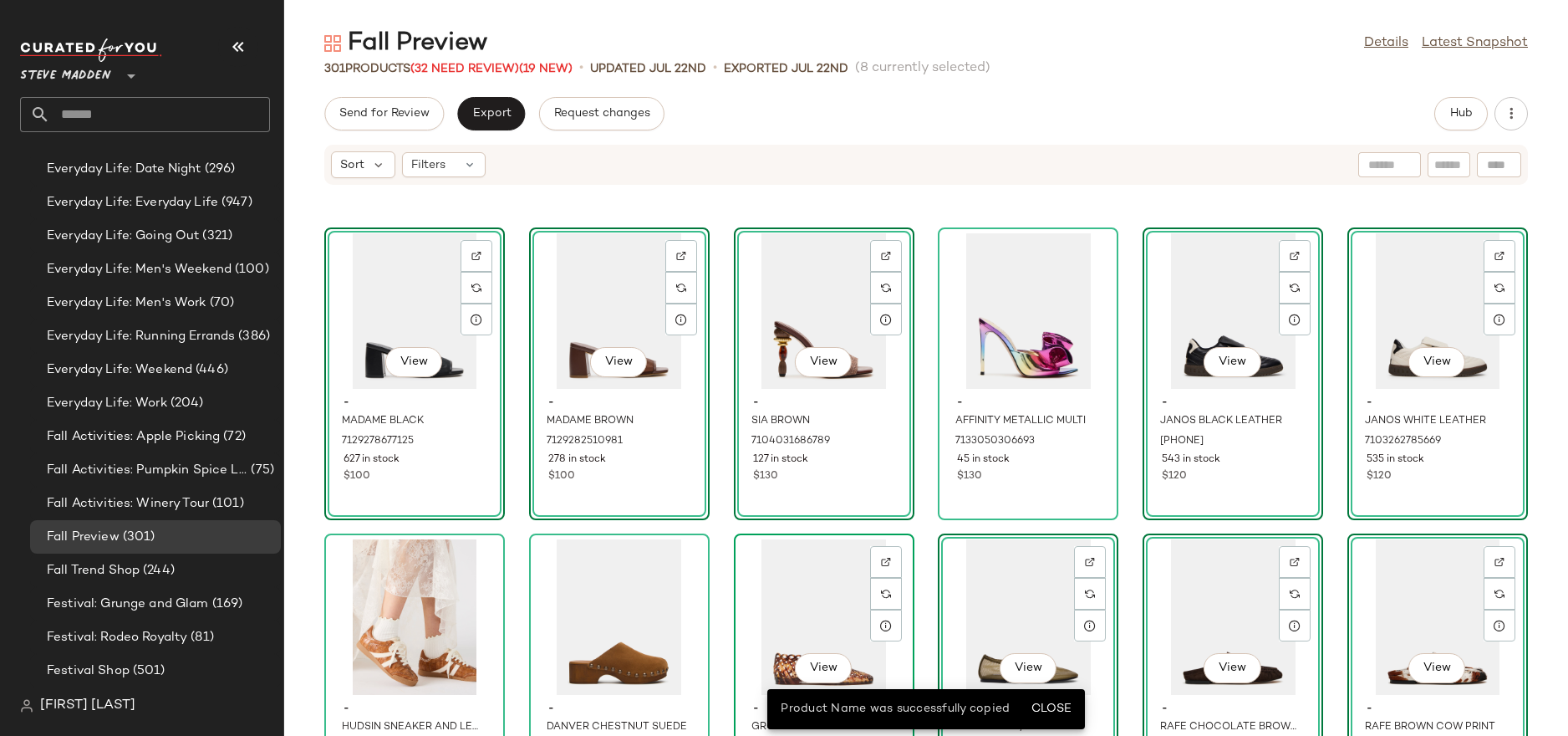 click on "View" 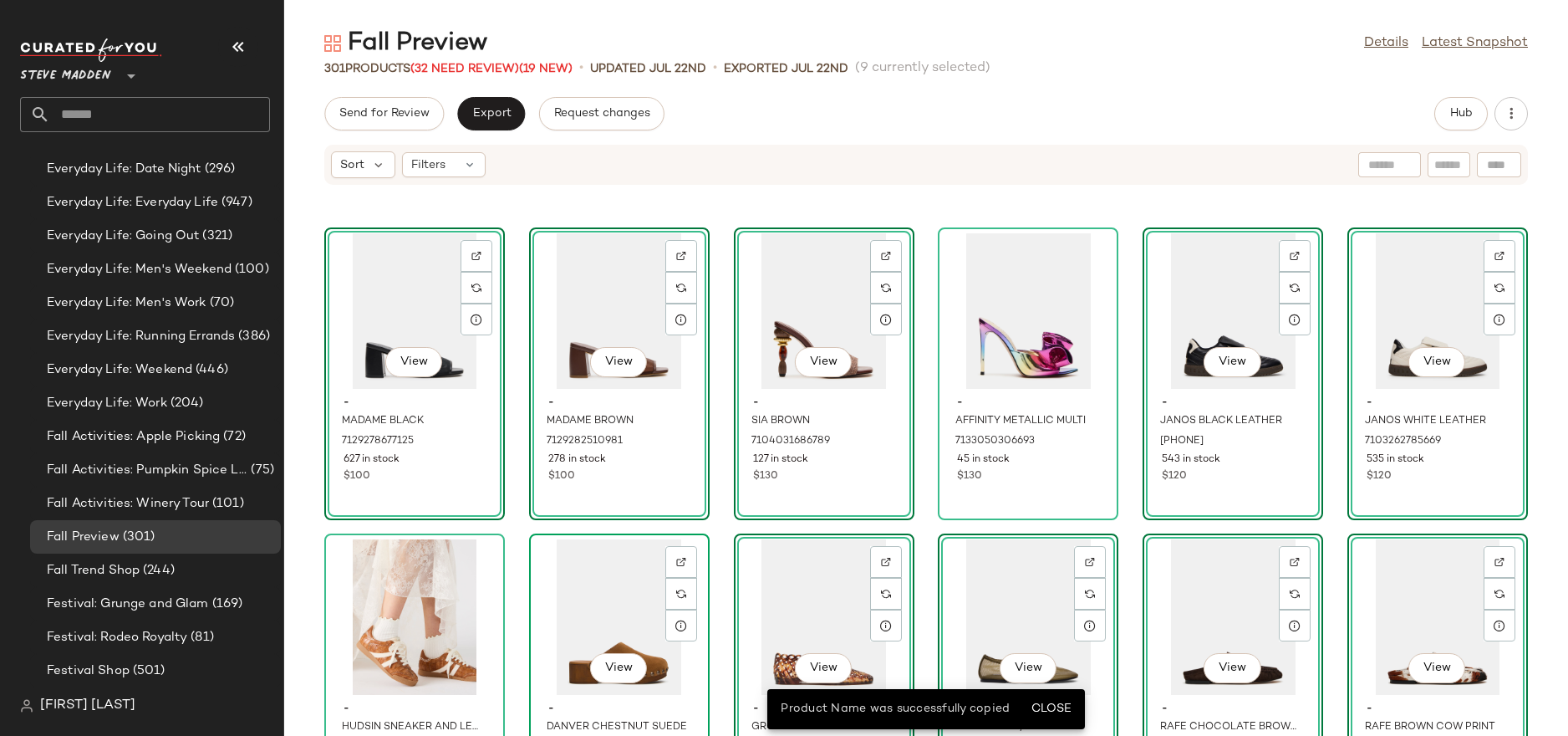 click on "View" 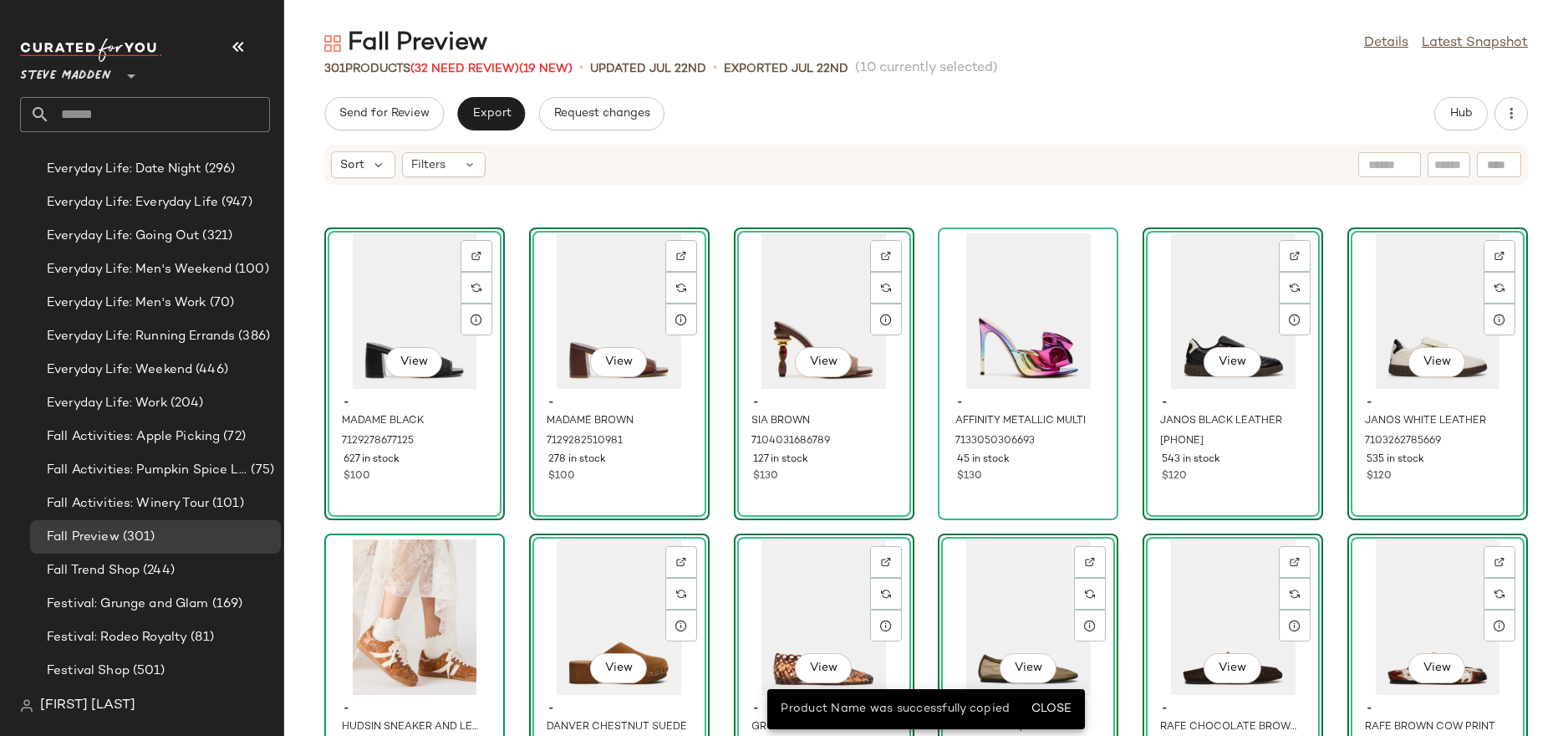 click 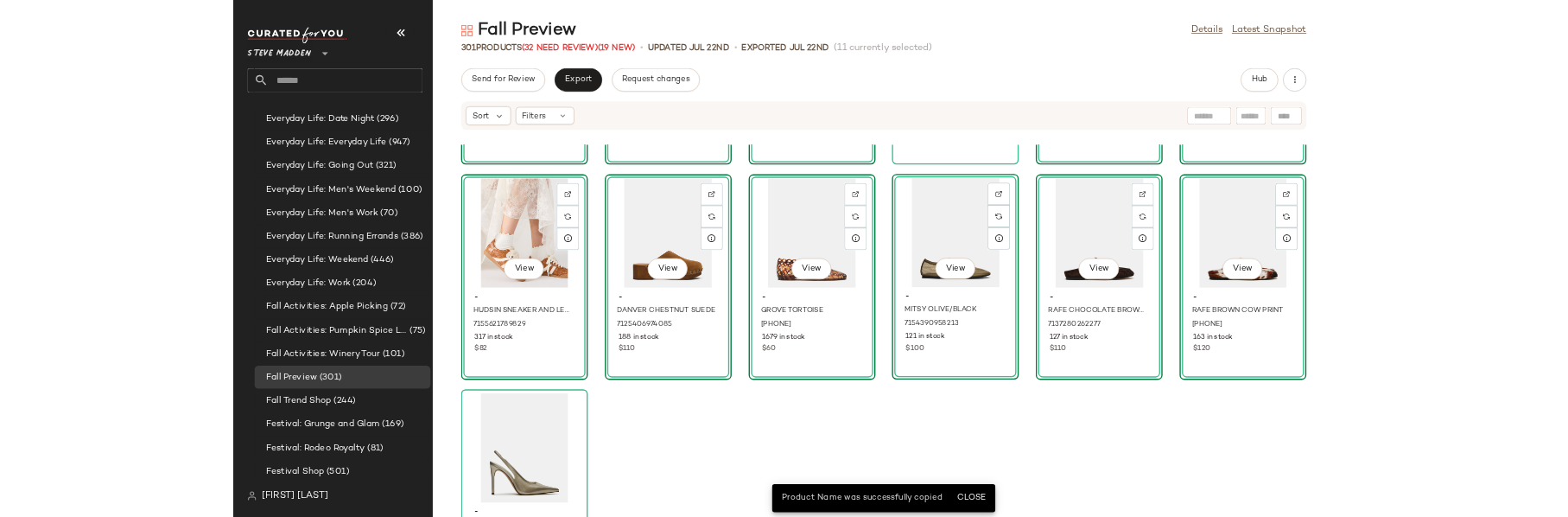 scroll, scrollTop: 15540, scrollLeft: 0, axis: vertical 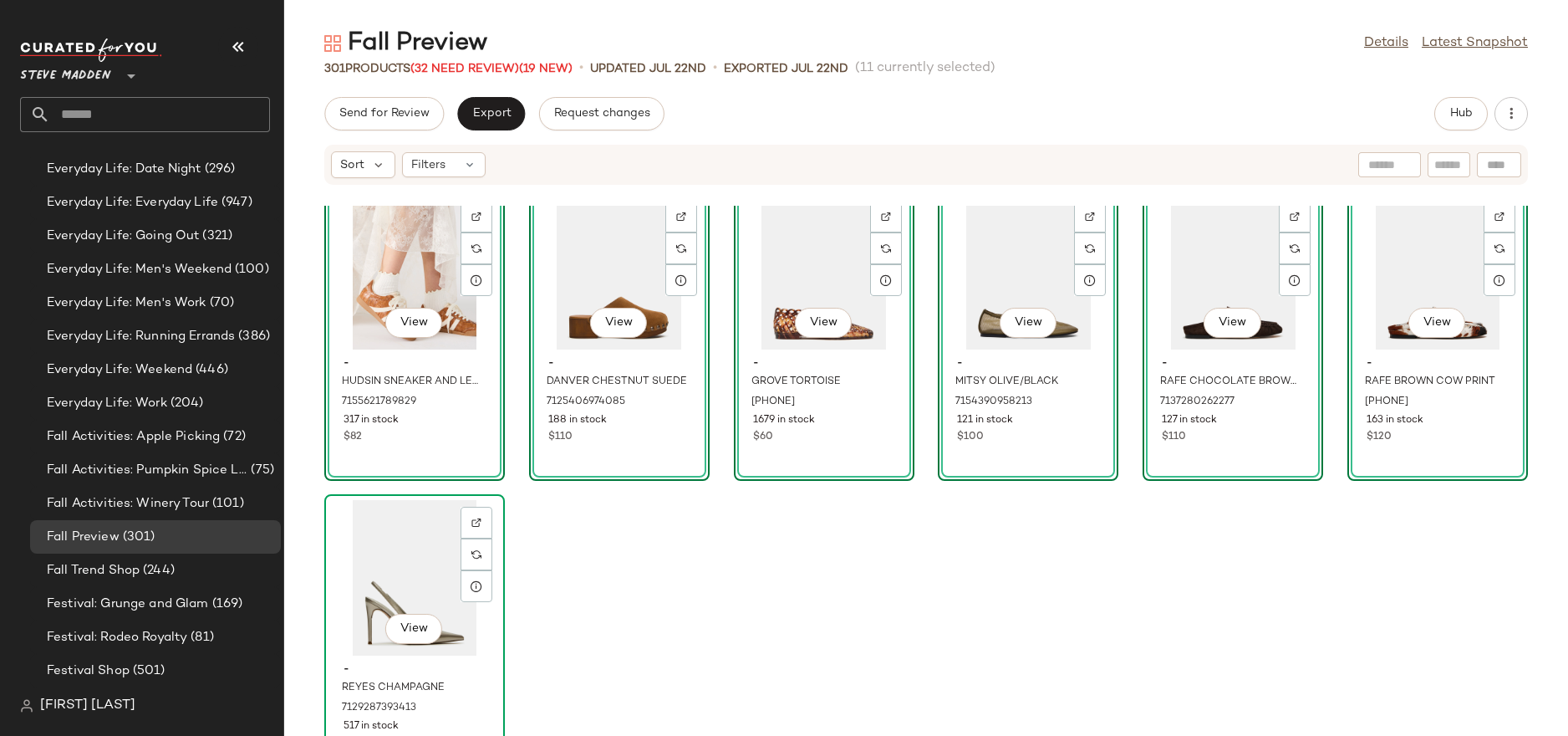 click on "View" 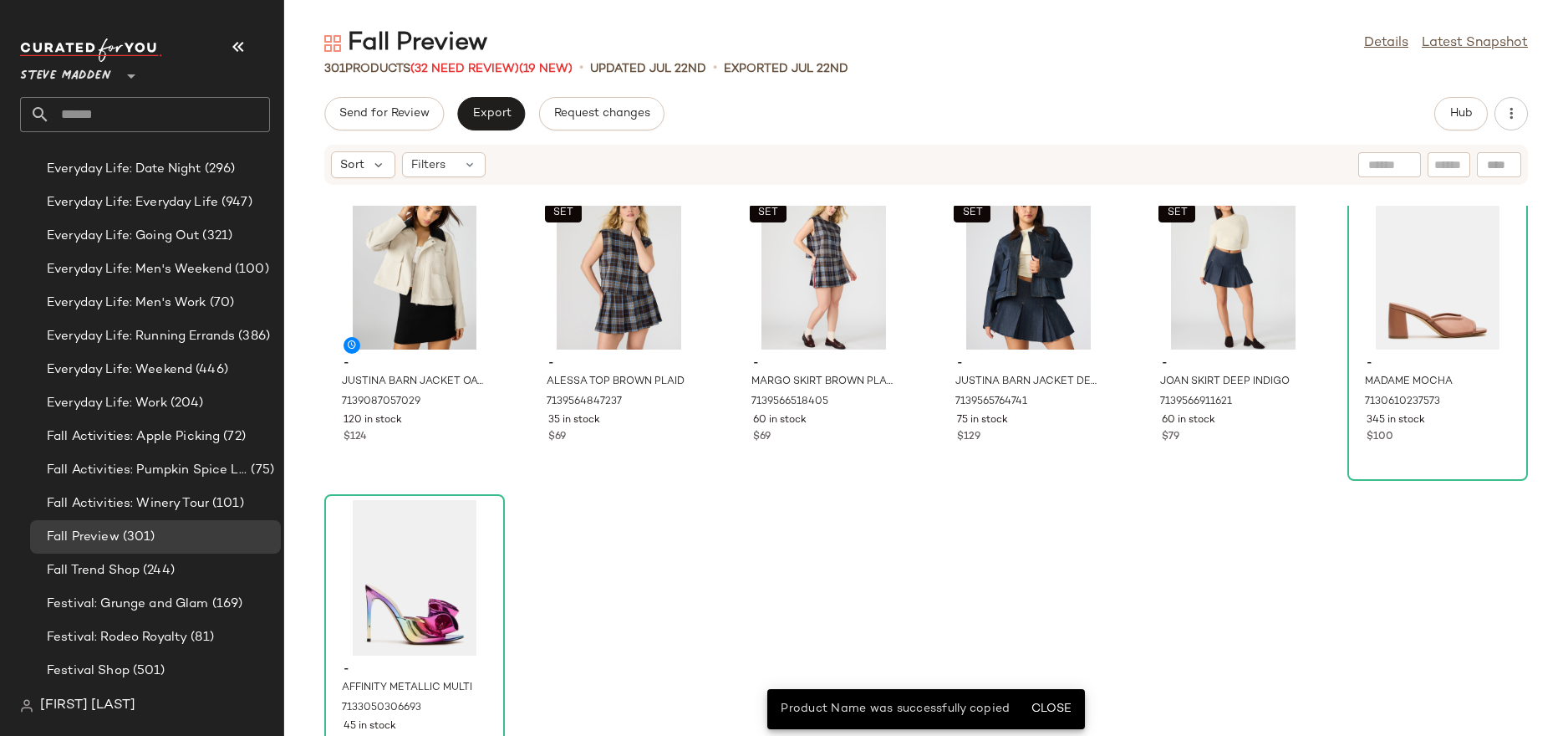 click on "- HAILEE DRESS BLACK 7139566092421 349 in stock $69 - VEE JACKET DUSTY BRICK 7139565797509 36 in stock $139 - PARC JACKET CAFE AU LAIT 7139565142149 75 in stock $119 - DIERDRA JACKET CHICORY COFFEE 7139565207685 59 in stock $139 - DALLAS JACKET CHESTNUT 7139567075461 73 in stock $139 - ROONEY JACKET HEATHER GREY 7139565437061 90 in stock $119 - JUSTINA BARN JACKET OATMEAL 7139087057029 120 in stock $124  SET  - ALESSA TOP BROWN PLAID 7139564847237 35 in stock $69  SET  - MARGO SKIRT BROWN PLAID 7139566518405 60 in stock $69  SET  - JUSTINA BARN JACKET DEEP INDIGO 7139565764741 75 in stock $129  SET  - JOAN SKIRT DEEP INDIGO 7139566911621 60 in stock $79 - MADAME MOCHA 7130610237573 345 in stock $100 - AFFINITY METALLIC MULTI 7133050306693 45 in stock $130" 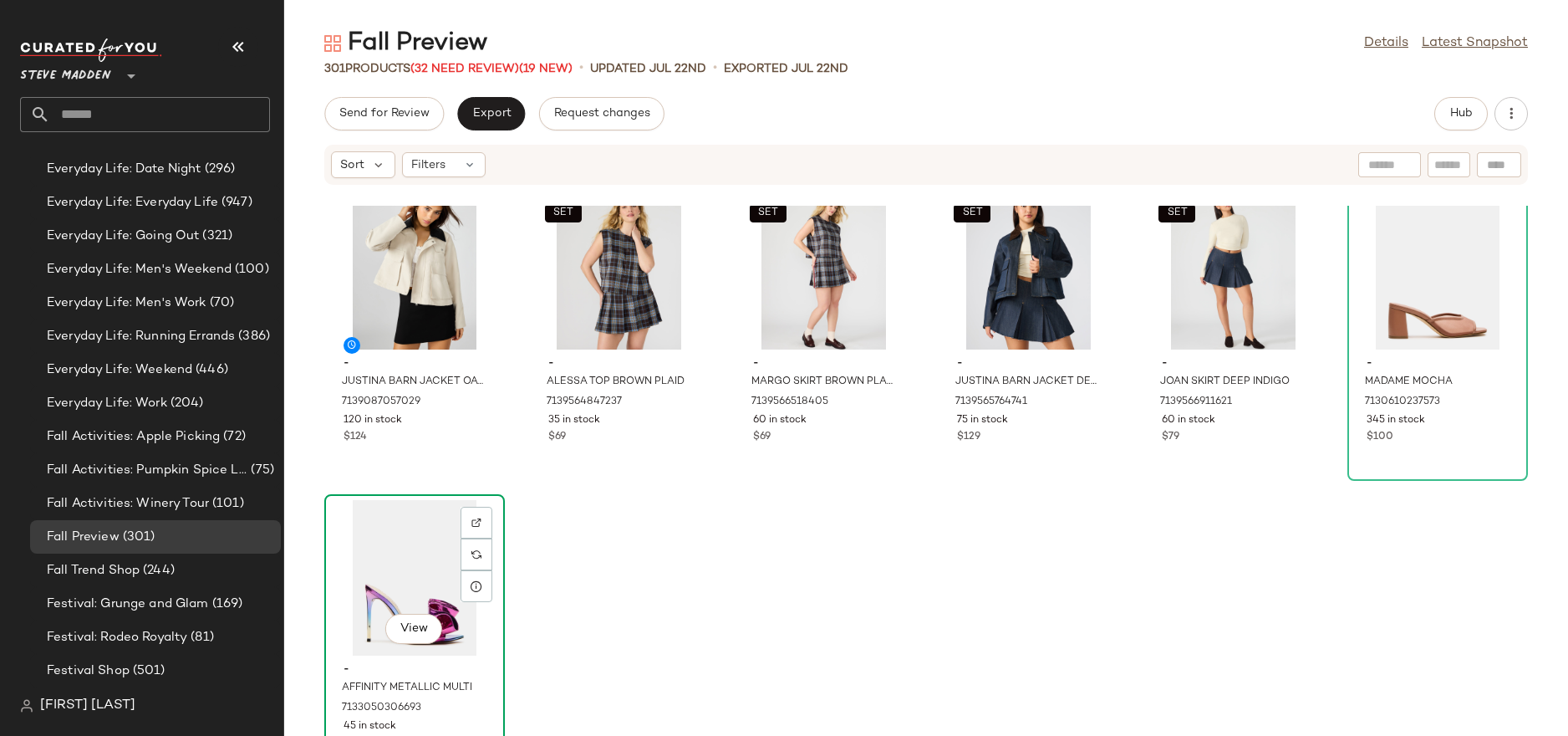 click on "View" 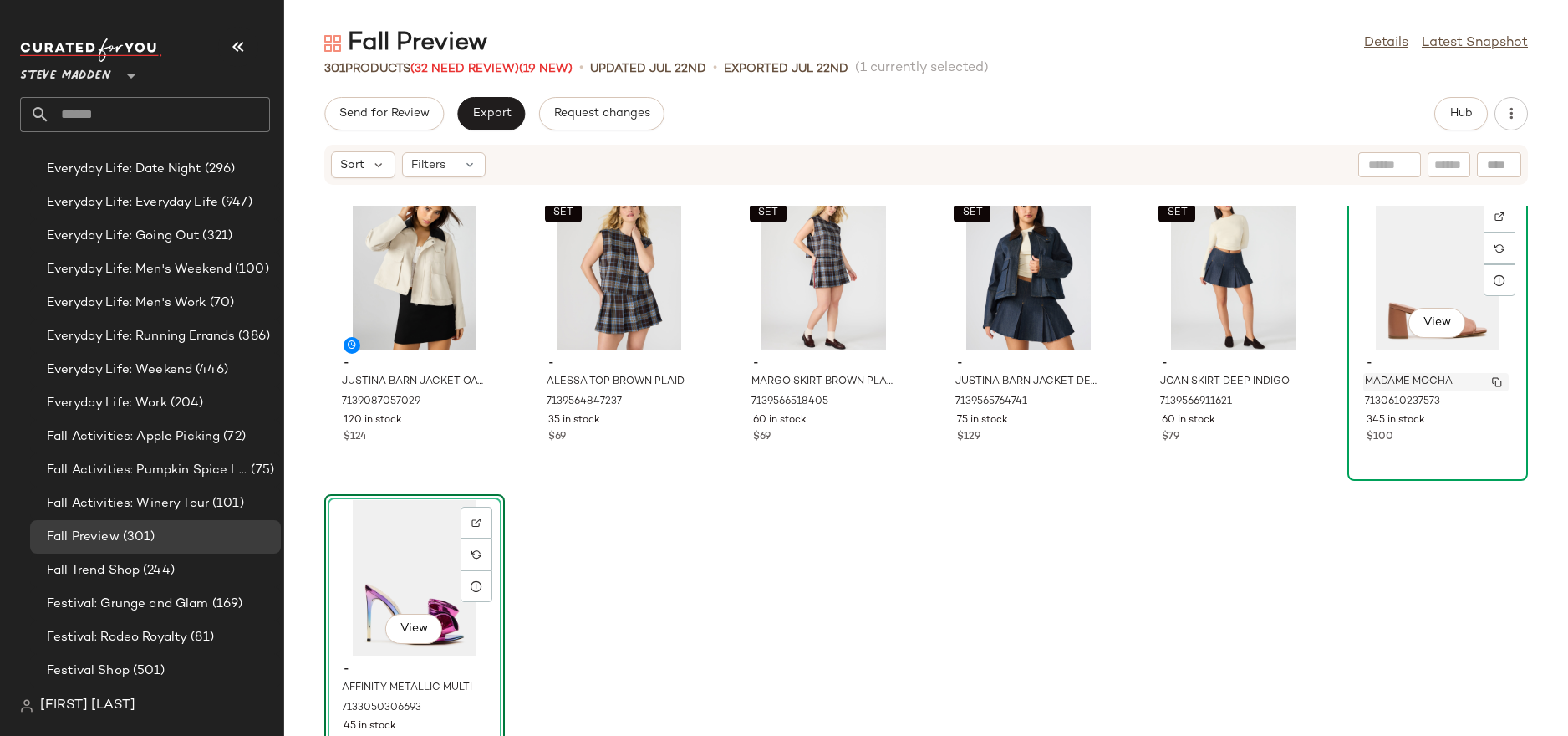 click on "MADAME MOCHA" at bounding box center (1436, 382) 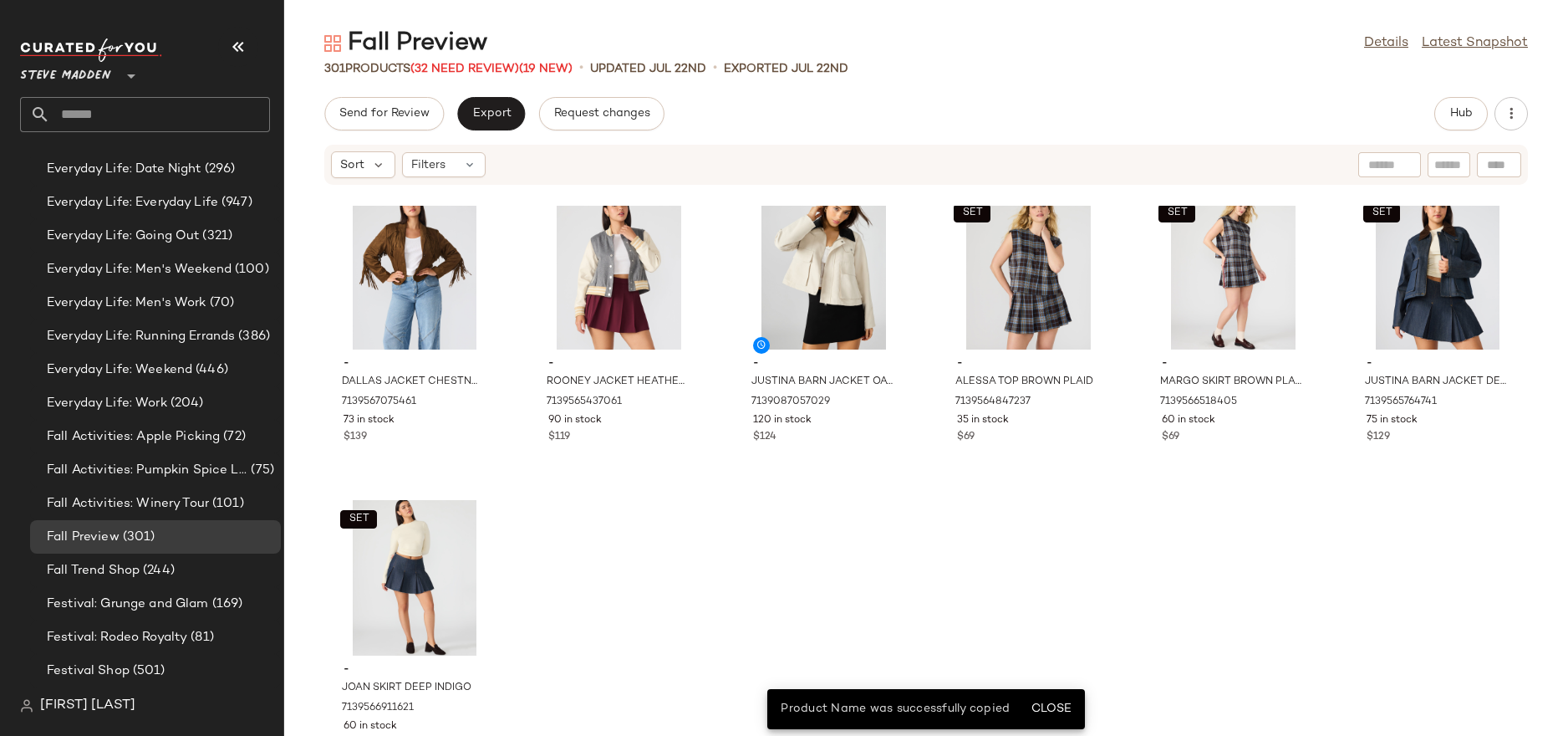 click on "- SHORT SLEEVE HAILEE DRESS HOT SPOTS PRINT 7139565731973 115 in stock $74 - HAILEE DRESS WINE 7139566125189 220 in stock $69 - HAILEE DRESS BLACK 7139566092421 349 in stock $69 - VEE JACKET DUSTY BRICK 7139565797509 36 in stock $139 - PARC JACKET CAFE AU LAIT 7139565142149 75 in stock $119 - DIERDRA JACKET CHICORY COFFEE 7139565207685 59 in stock $139 - DALLAS JACKET CHESTNUT 7139567075461 73 in stock $139 - ROONEY JACKET HEATHER GREY 7139565437061 90 in stock $119 - JUSTINA BARN JACKET OATMEAL 7139087057029 120 in stock $124  SET  - ALESSA TOP BROWN PLAID 7139564847237 35 in stock $69  SET  - MARGO SKIRT BROWN PLAID 7139566518405 60 in stock $69  SET  - JUSTINA BARN JACKET DEEP INDIGO 7139565764741 75 in stock $129  SET  - JOAN SKIRT DEEP INDIGO 7139566911621 60 in stock $79" 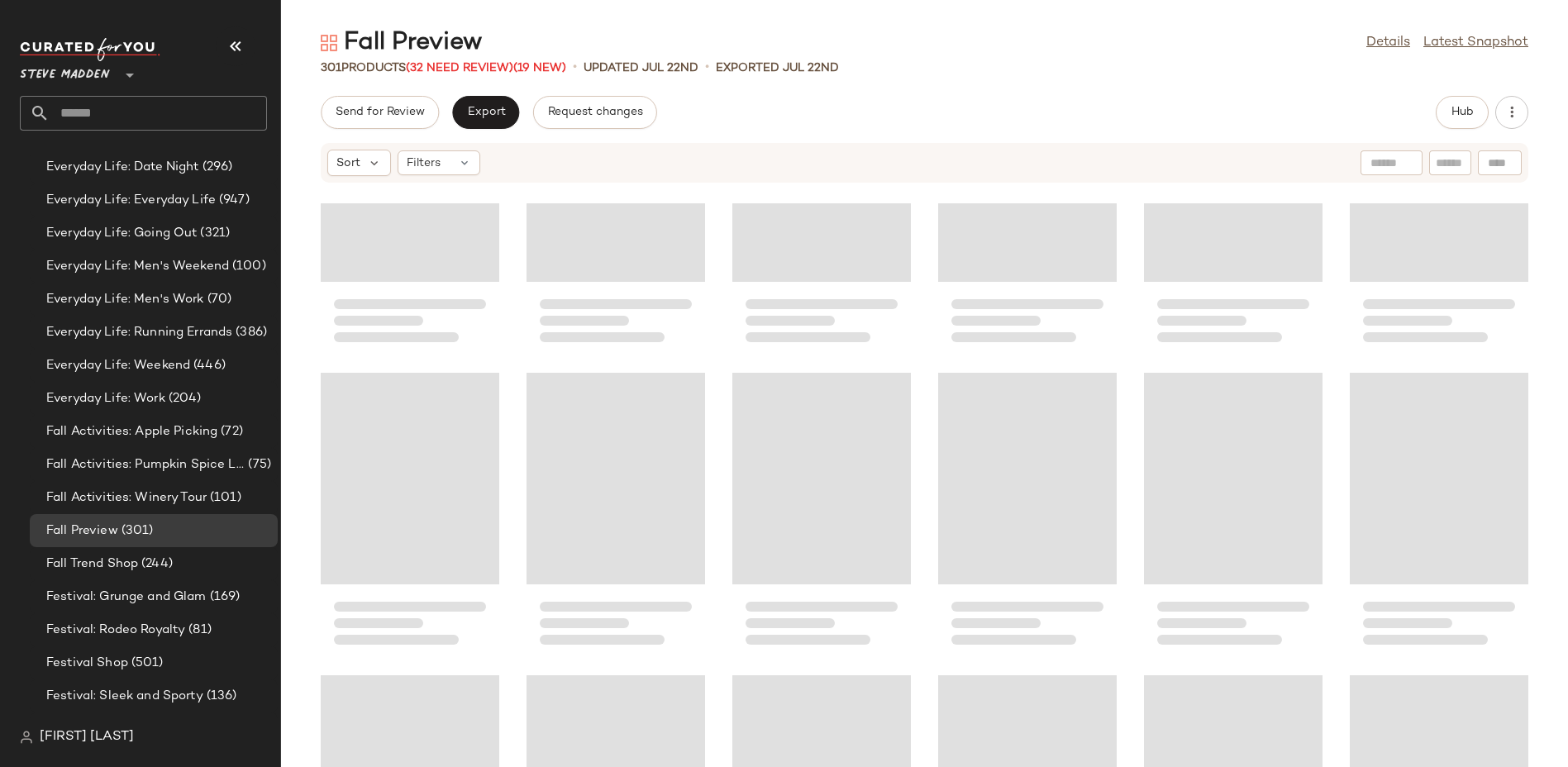 scroll, scrollTop: 0, scrollLeft: 0, axis: both 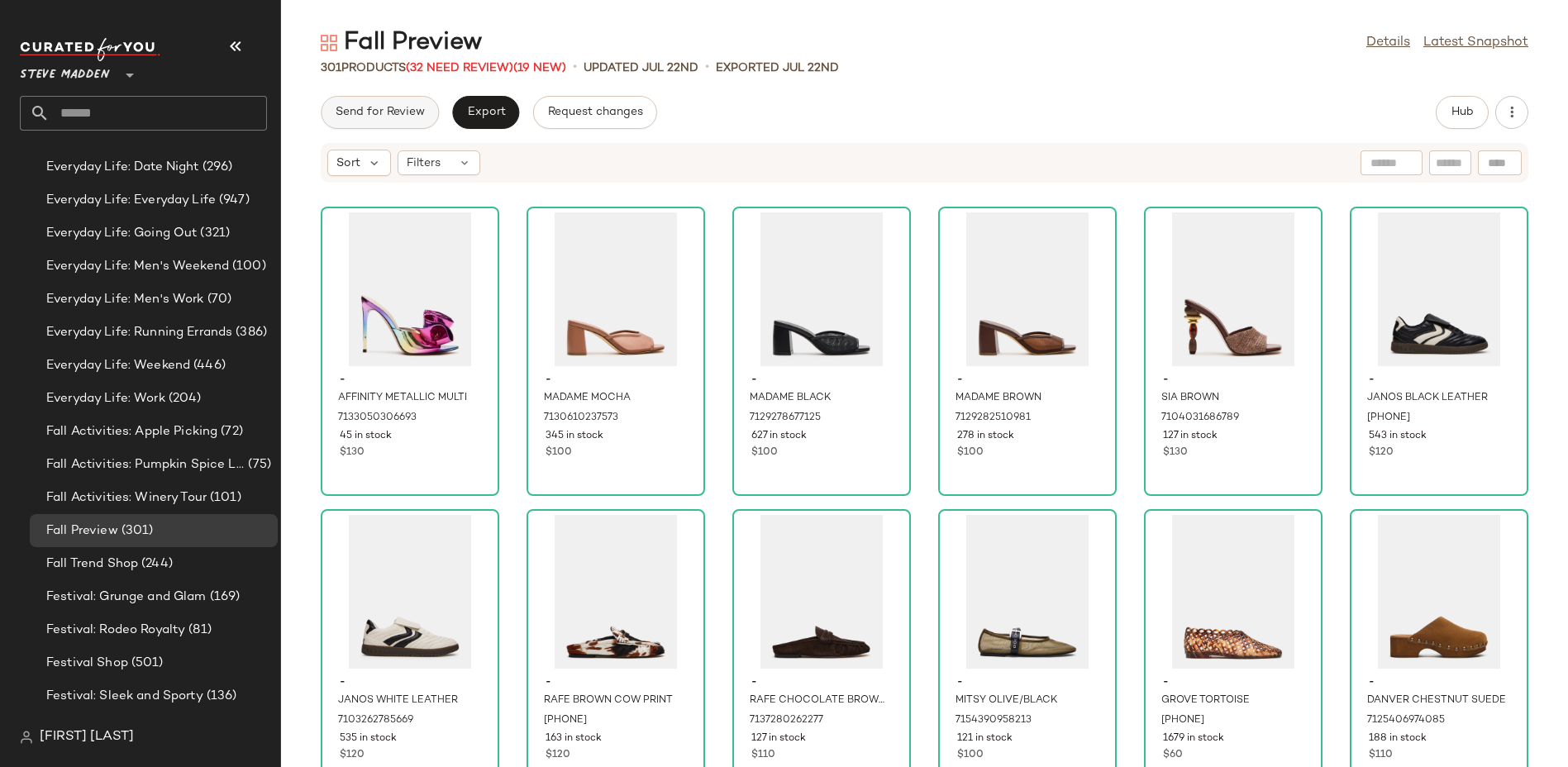 click on "Send for Review" at bounding box center (379, 112) 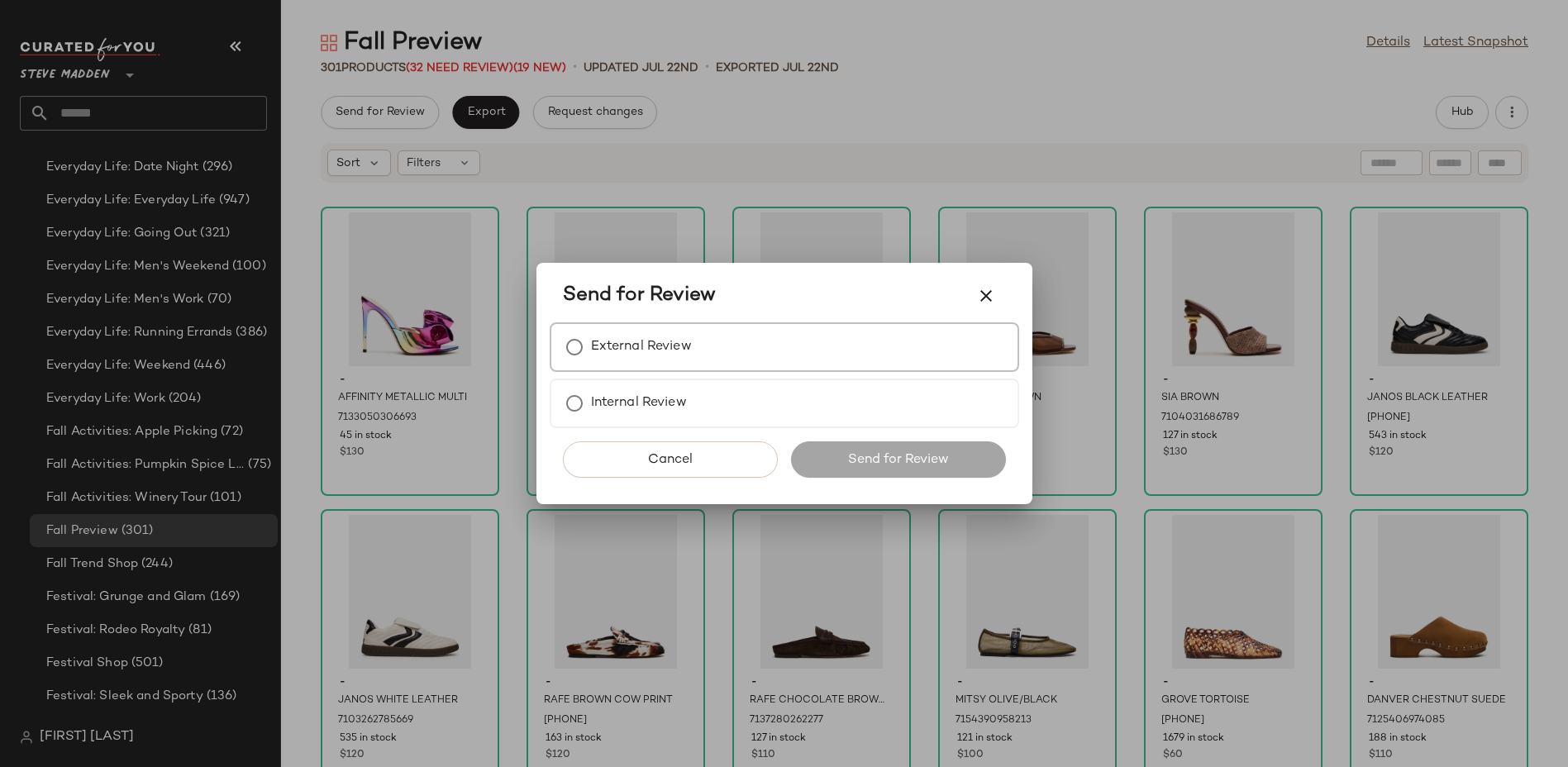 click on "External Review" at bounding box center [641, 347] 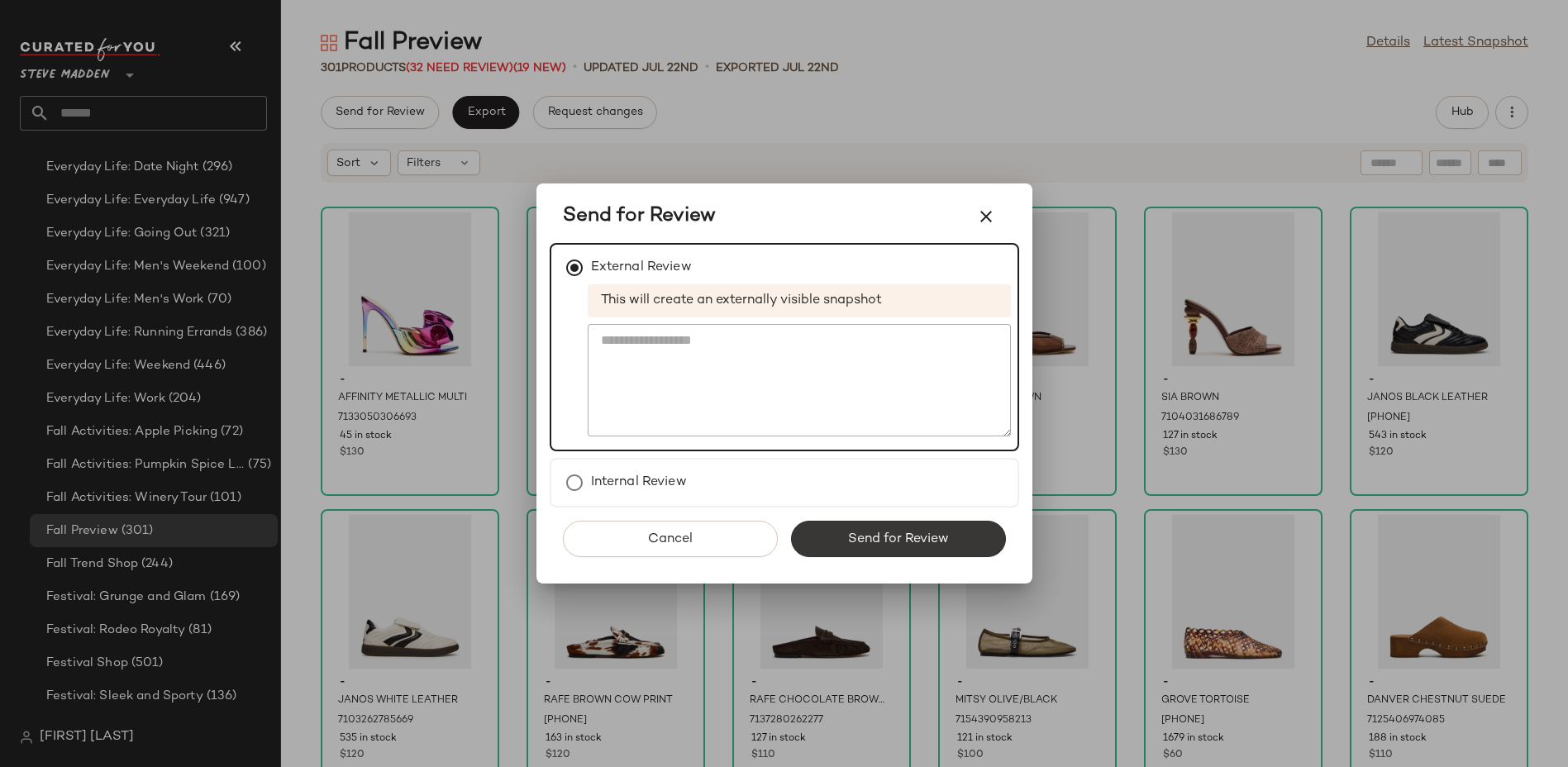 click on "Send for Review" 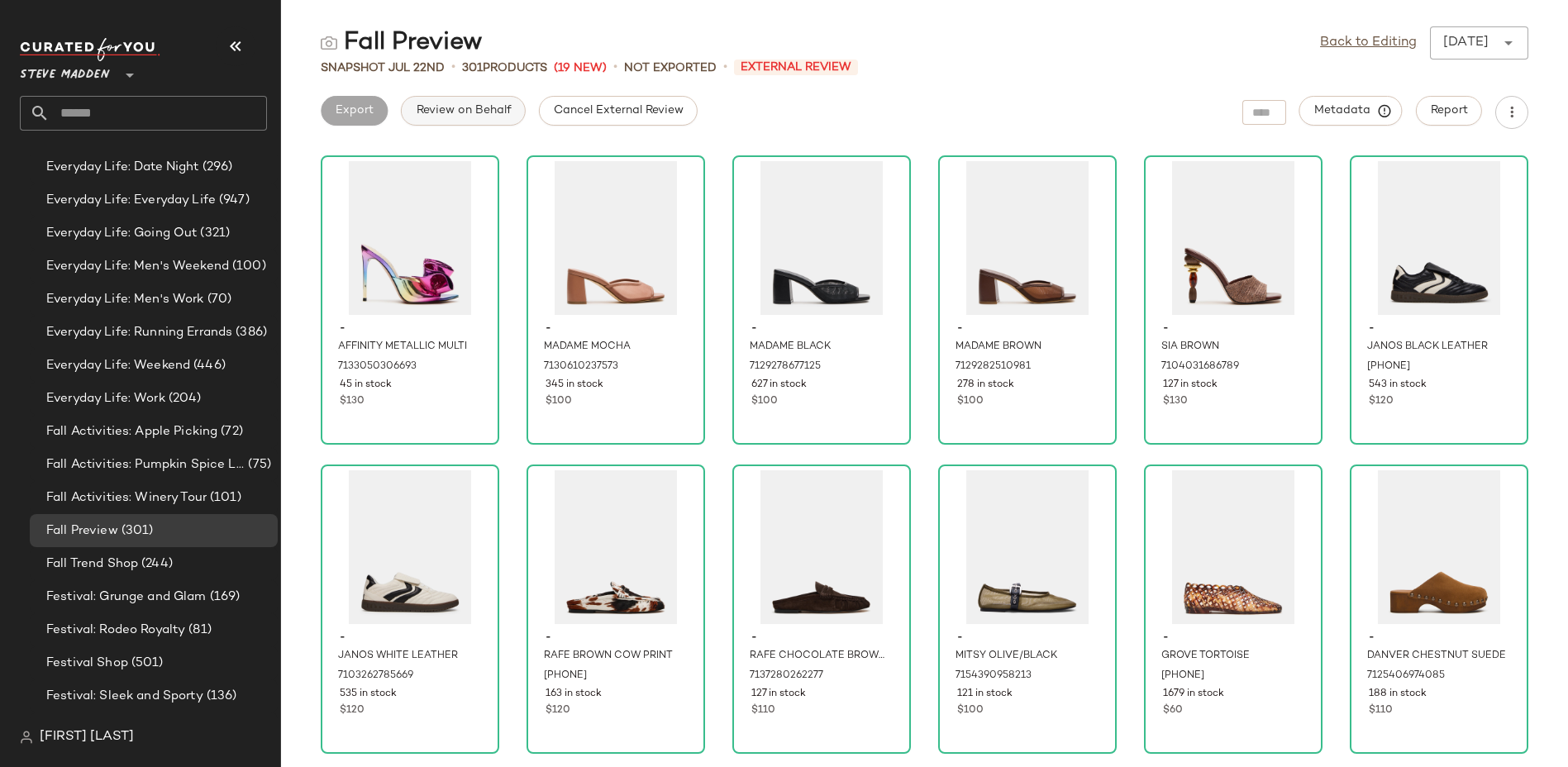 click on "Review on Behalf" 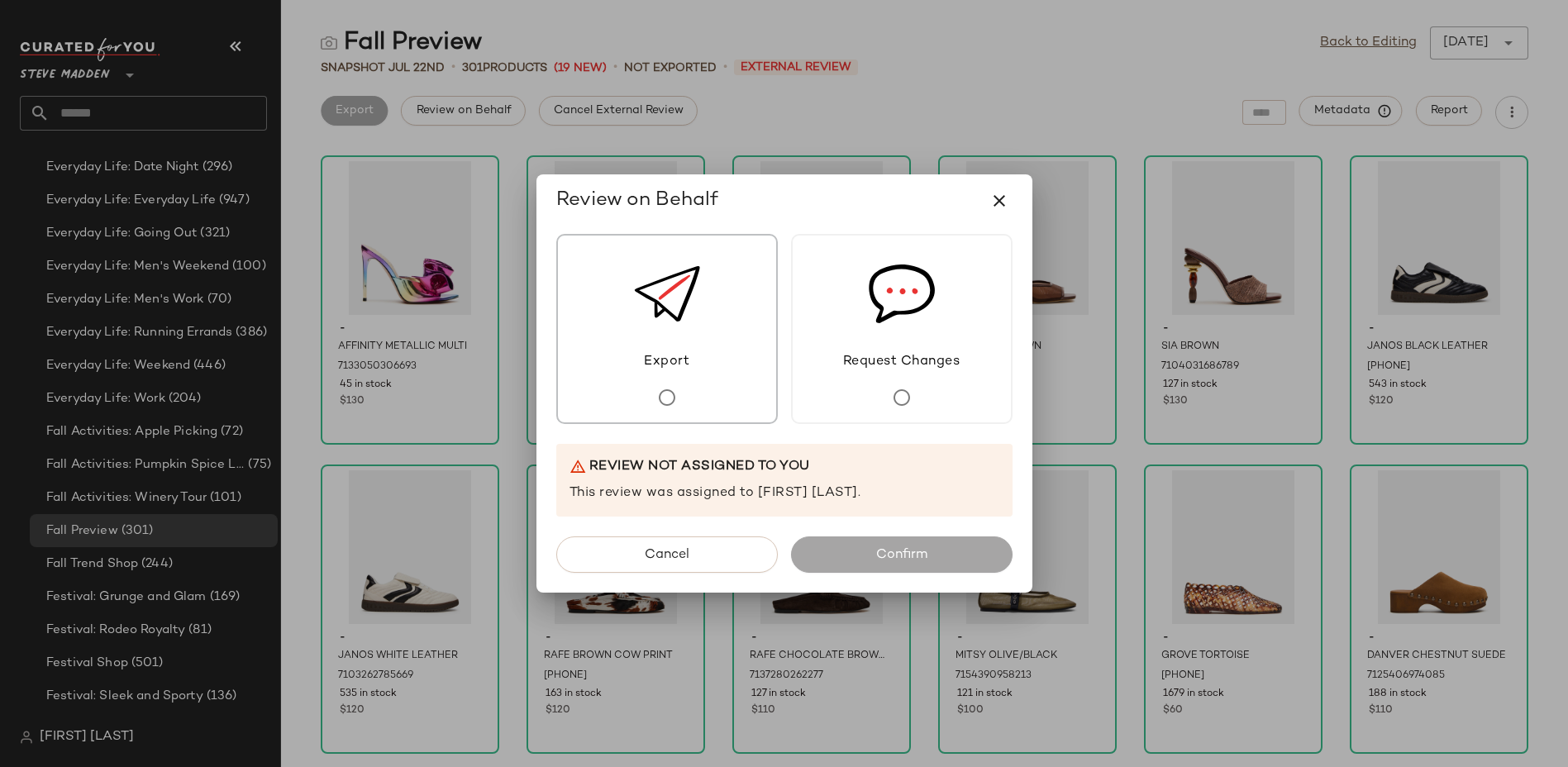 click on "Export" at bounding box center [667, 329] 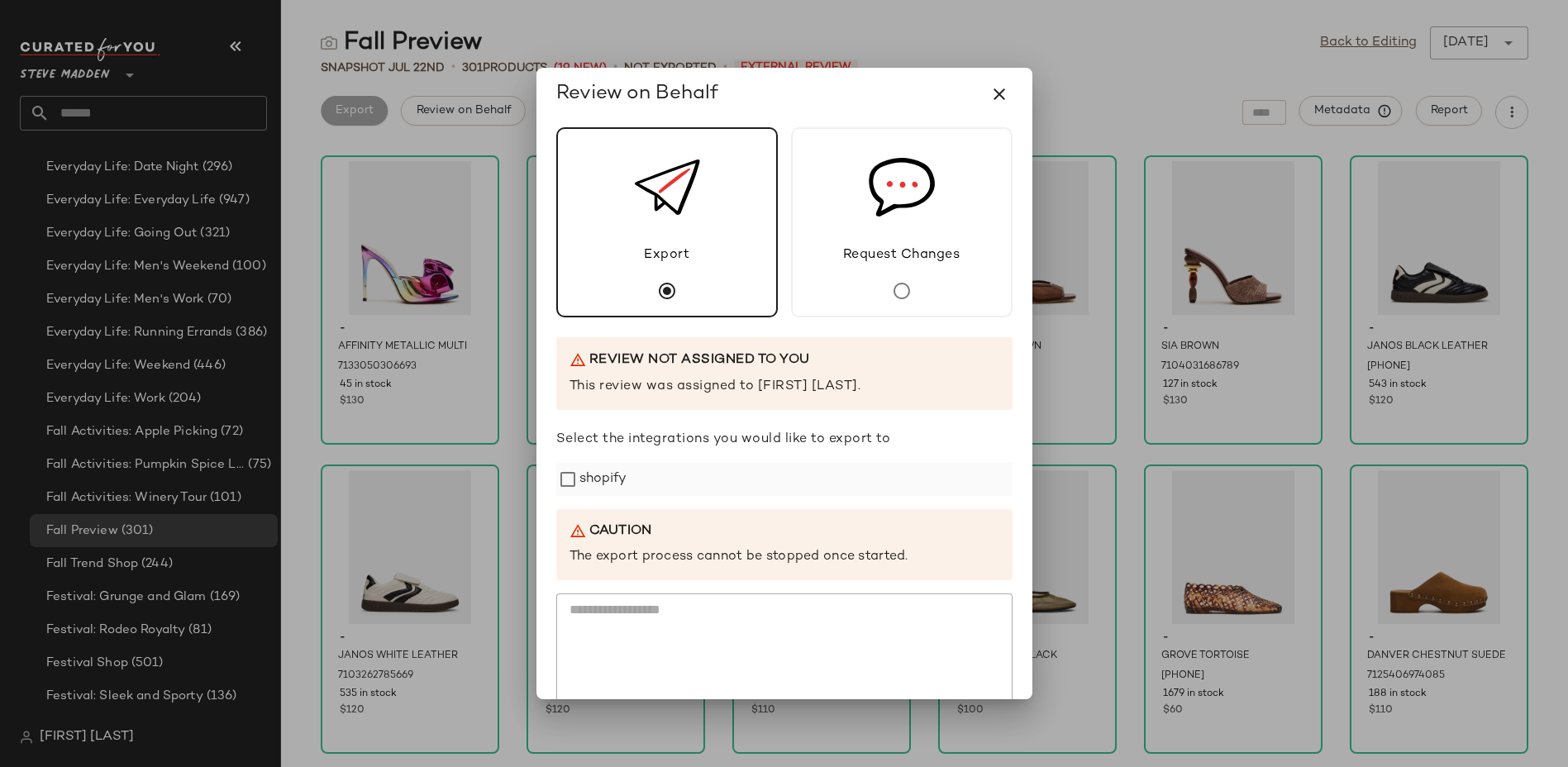 click on "shopify" at bounding box center [603, 479] 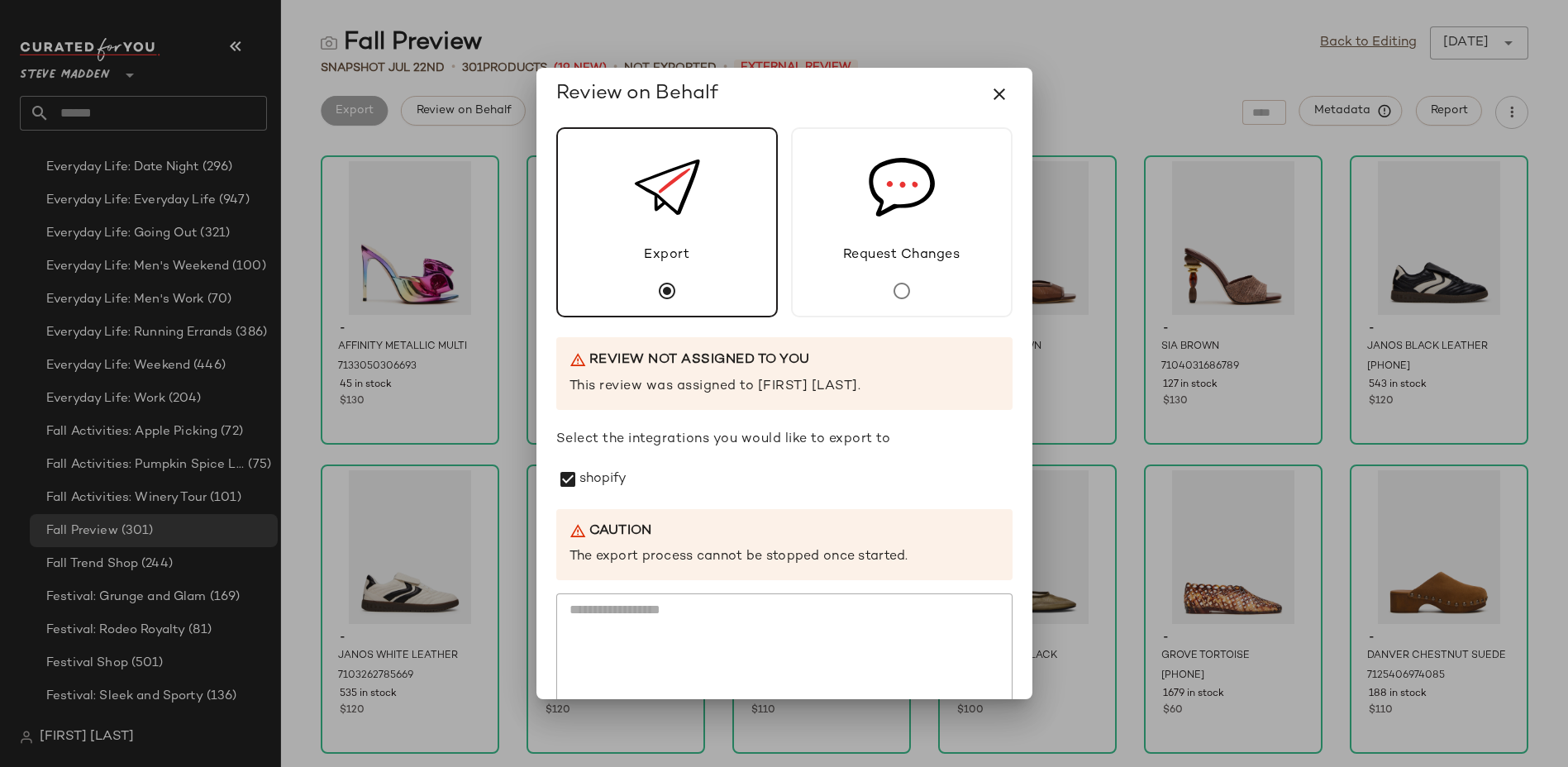 scroll, scrollTop: 83, scrollLeft: 0, axis: vertical 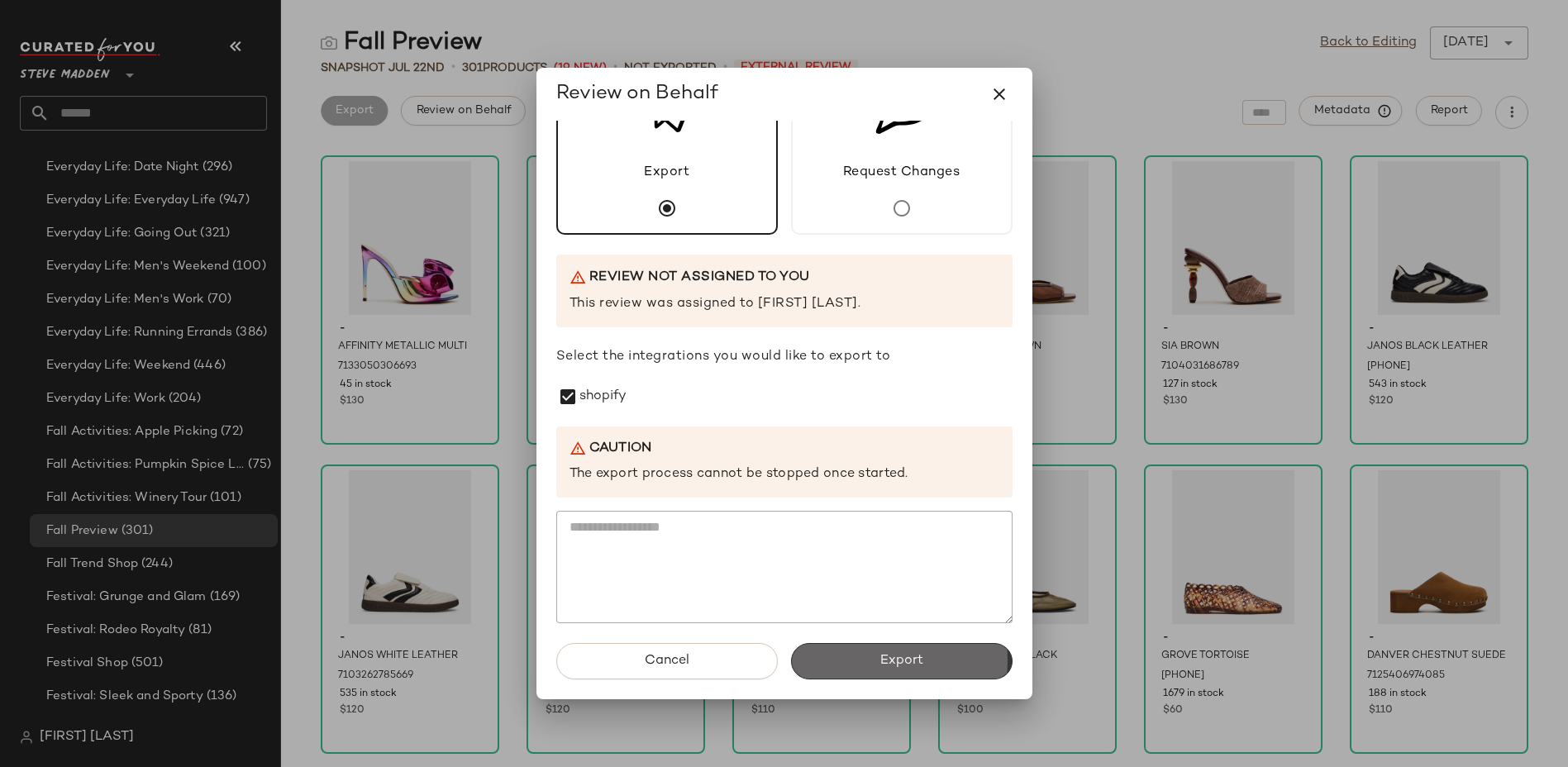 click on "Export" at bounding box center (902, 661) 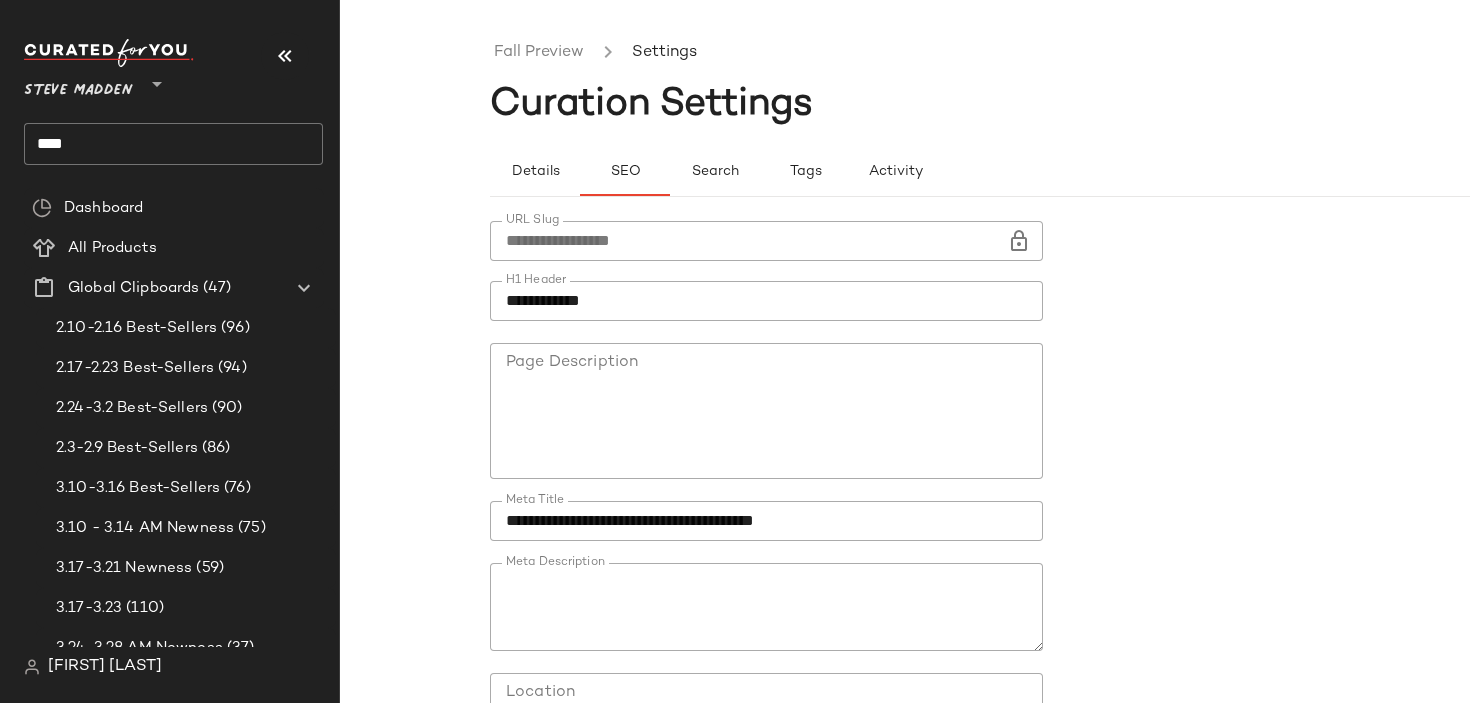 scroll, scrollTop: 0, scrollLeft: 0, axis: both 